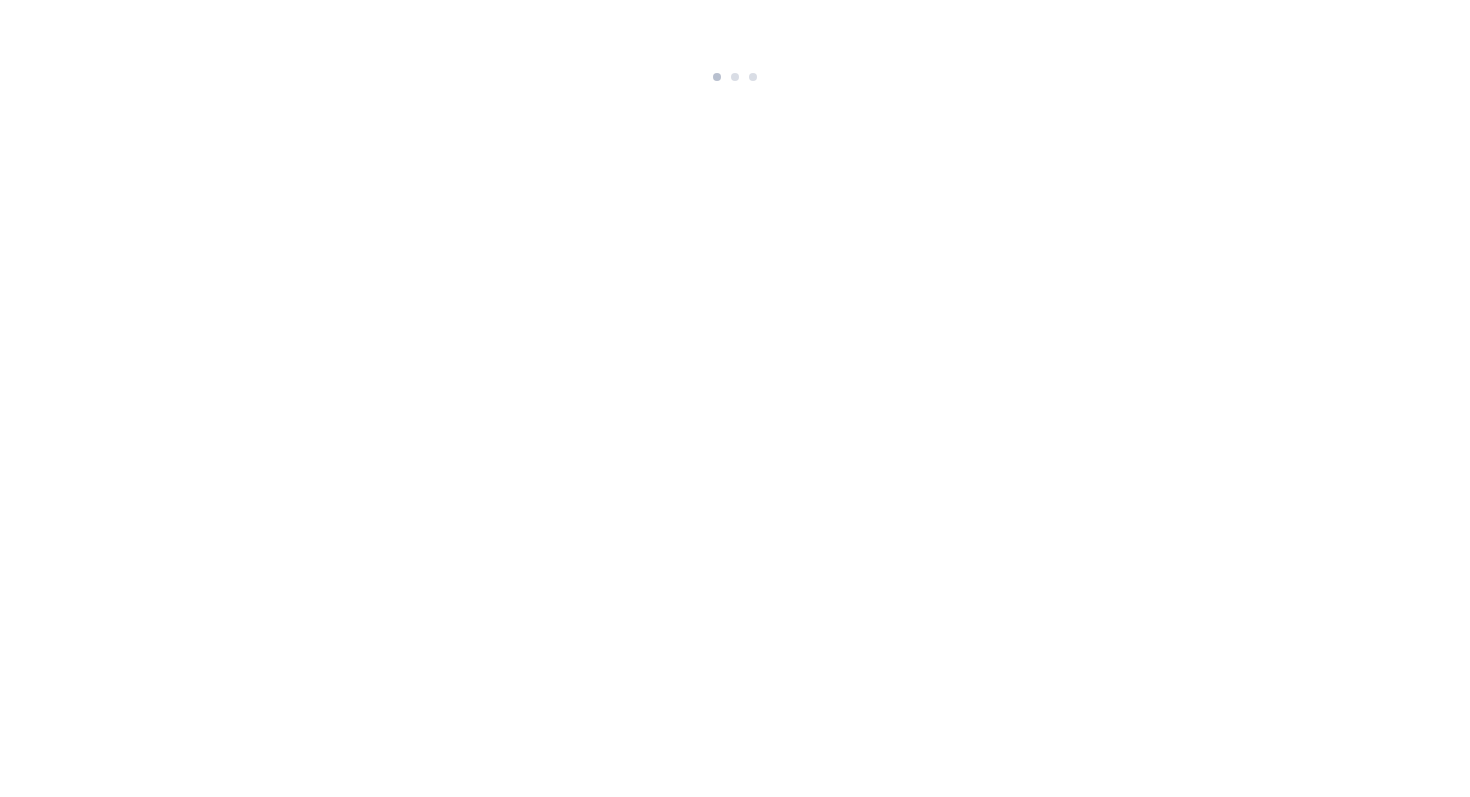 scroll, scrollTop: 0, scrollLeft: 0, axis: both 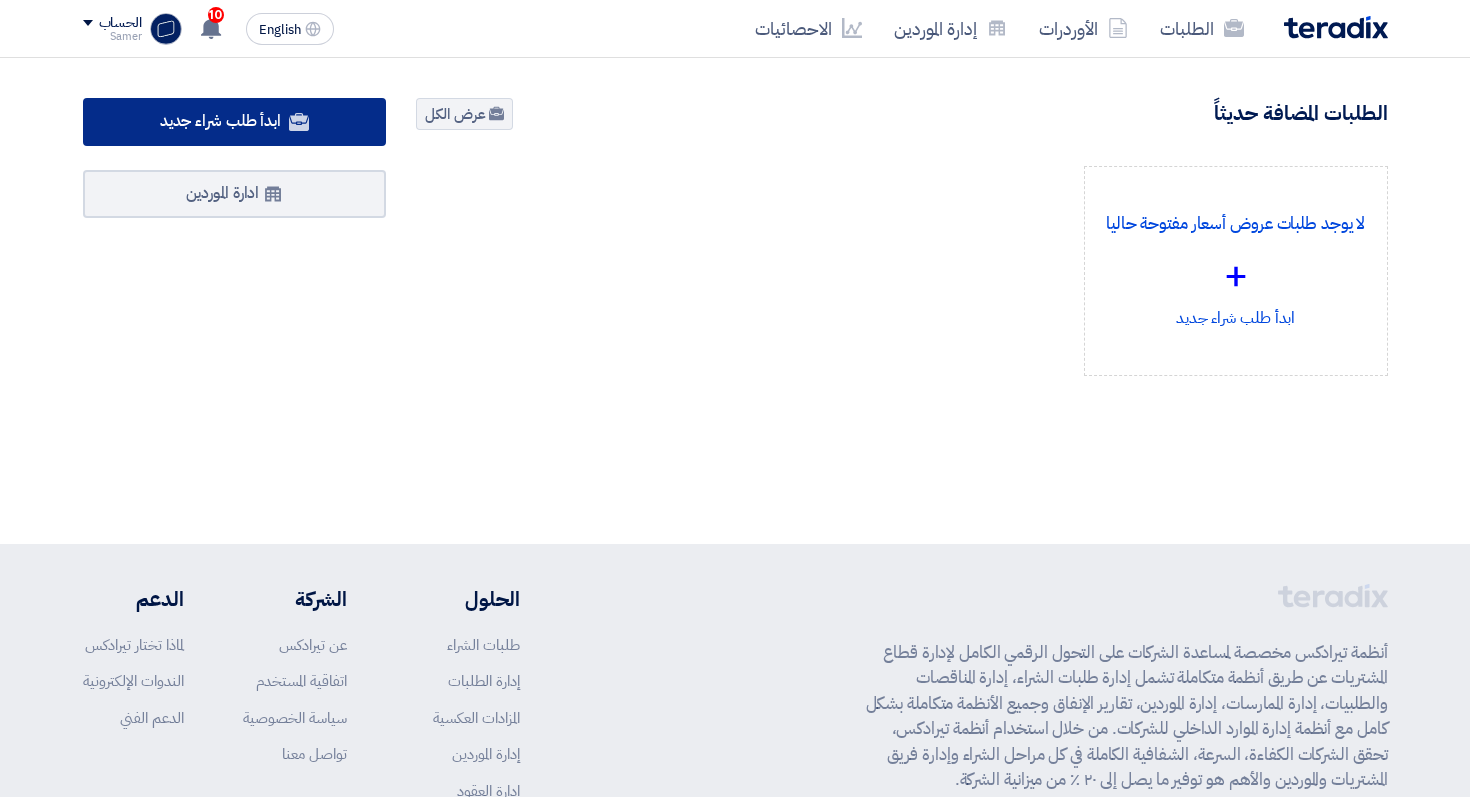 click on "ابدأ طلب شراء جديد" 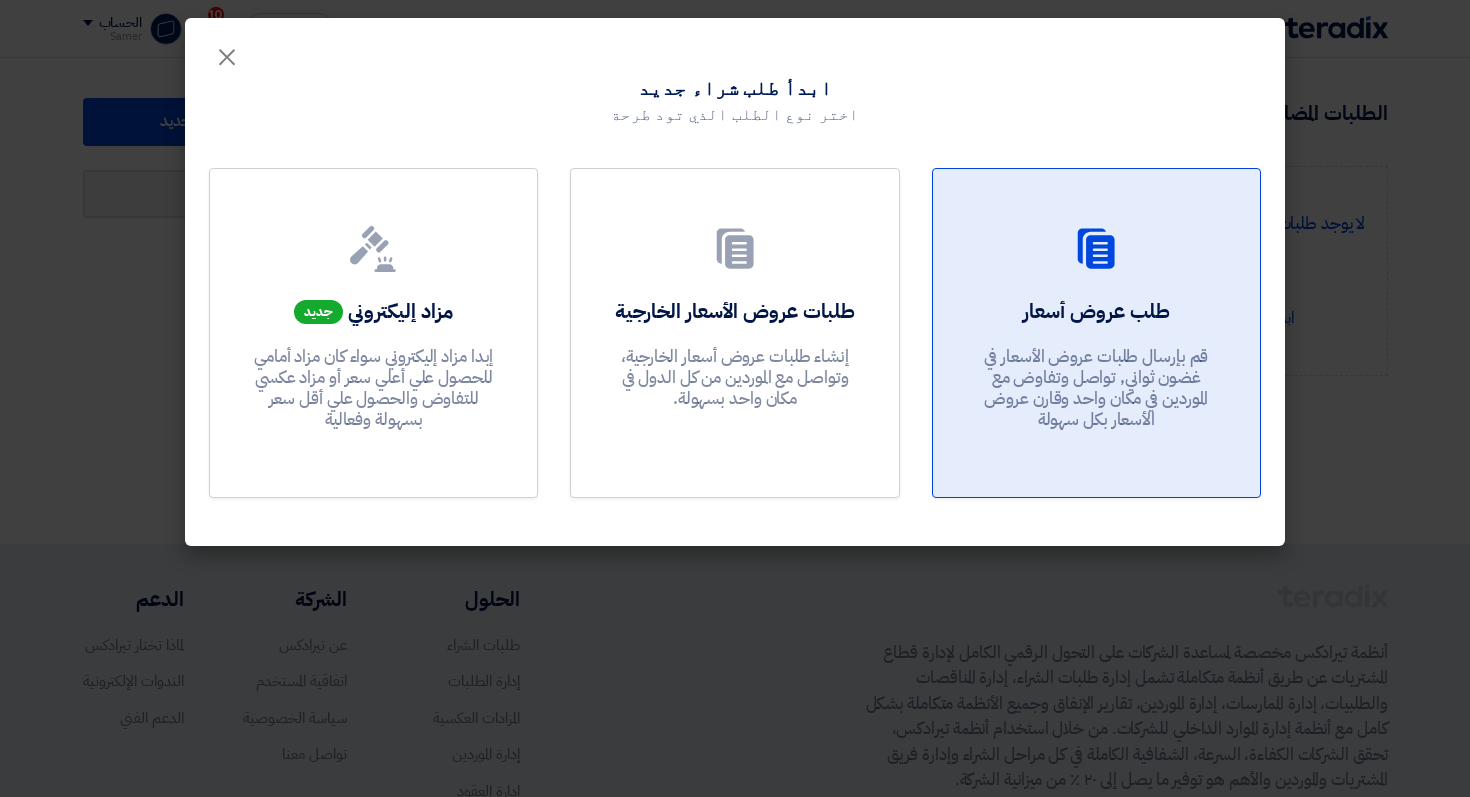 click 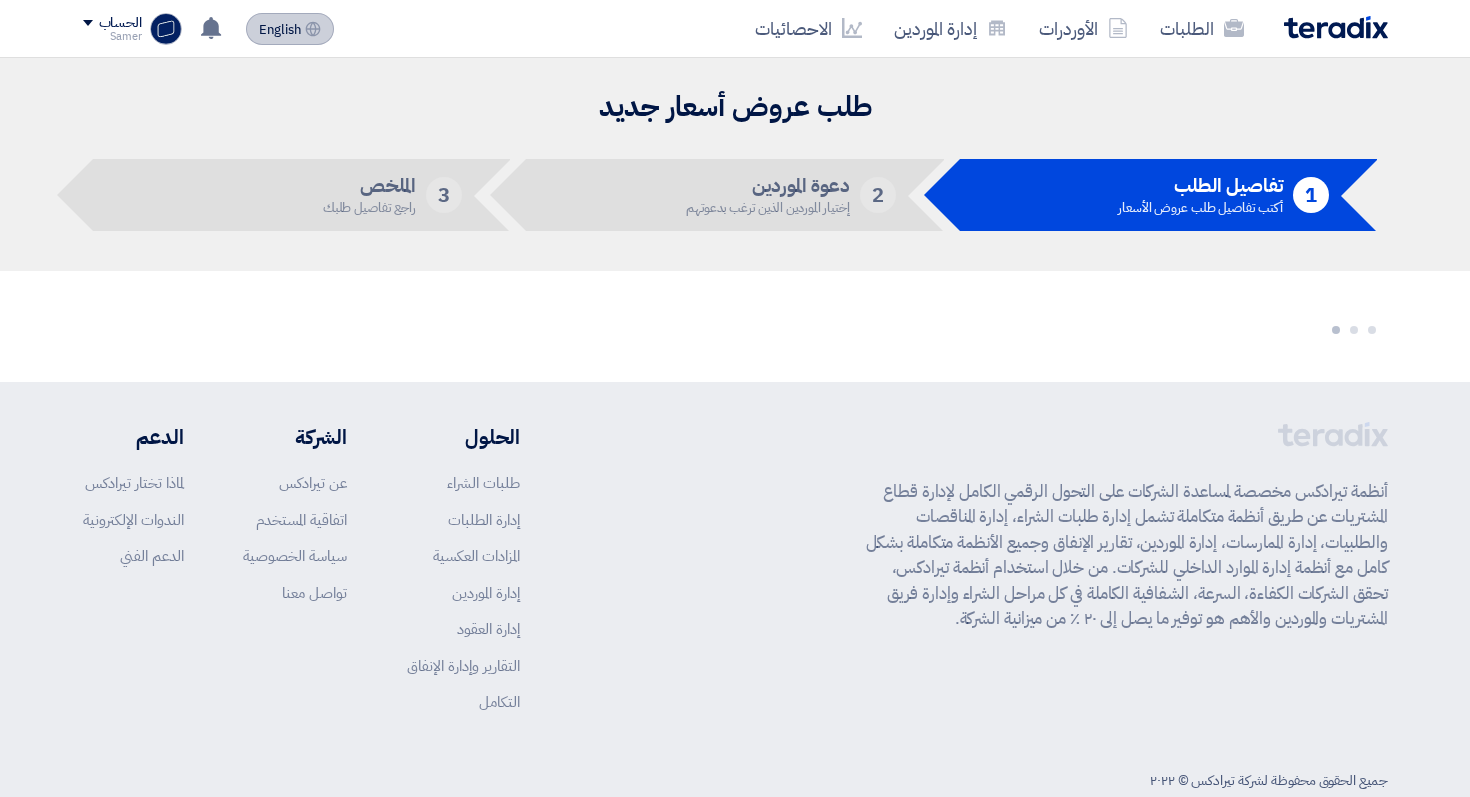 click on "English" 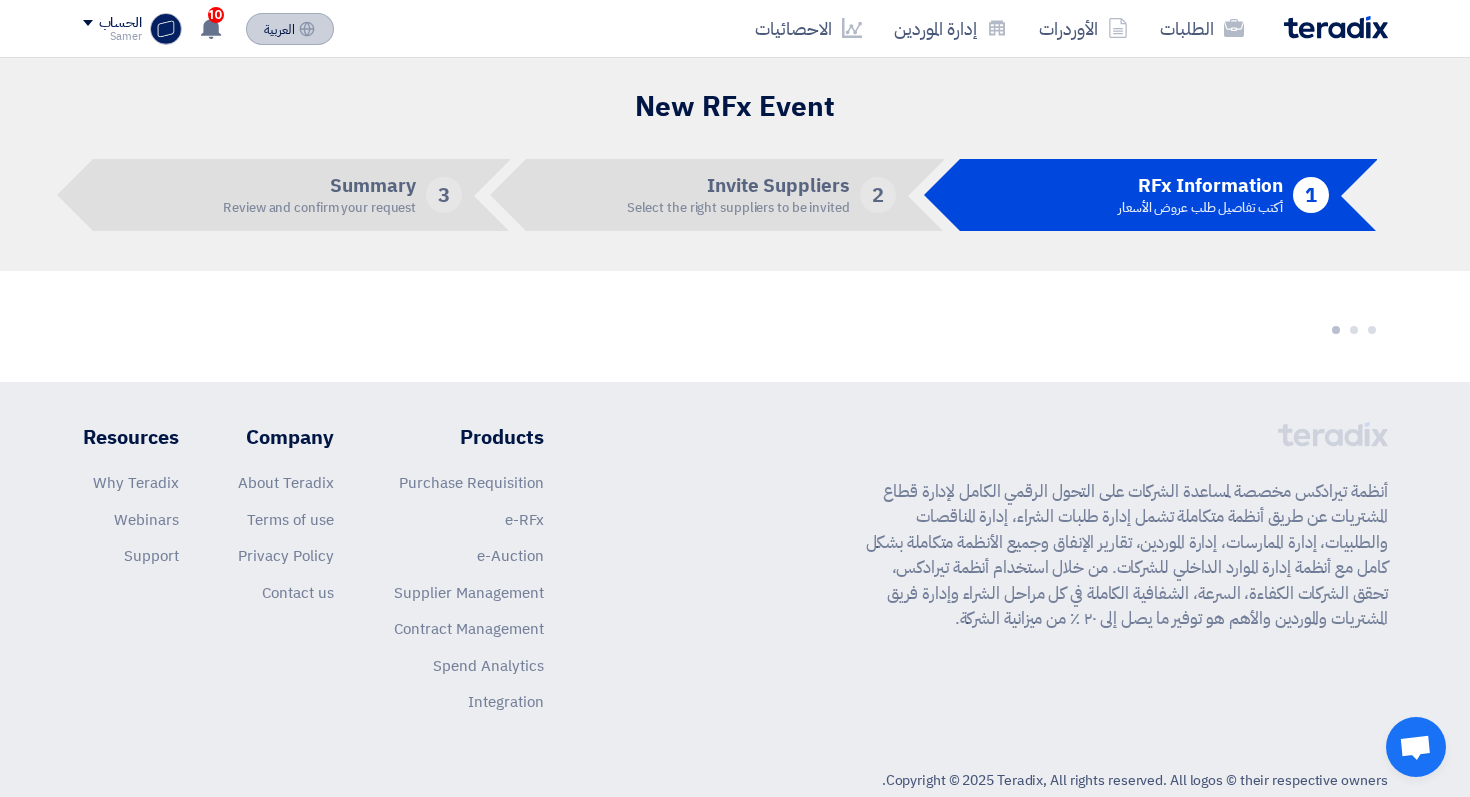 click on "العربية
EN" 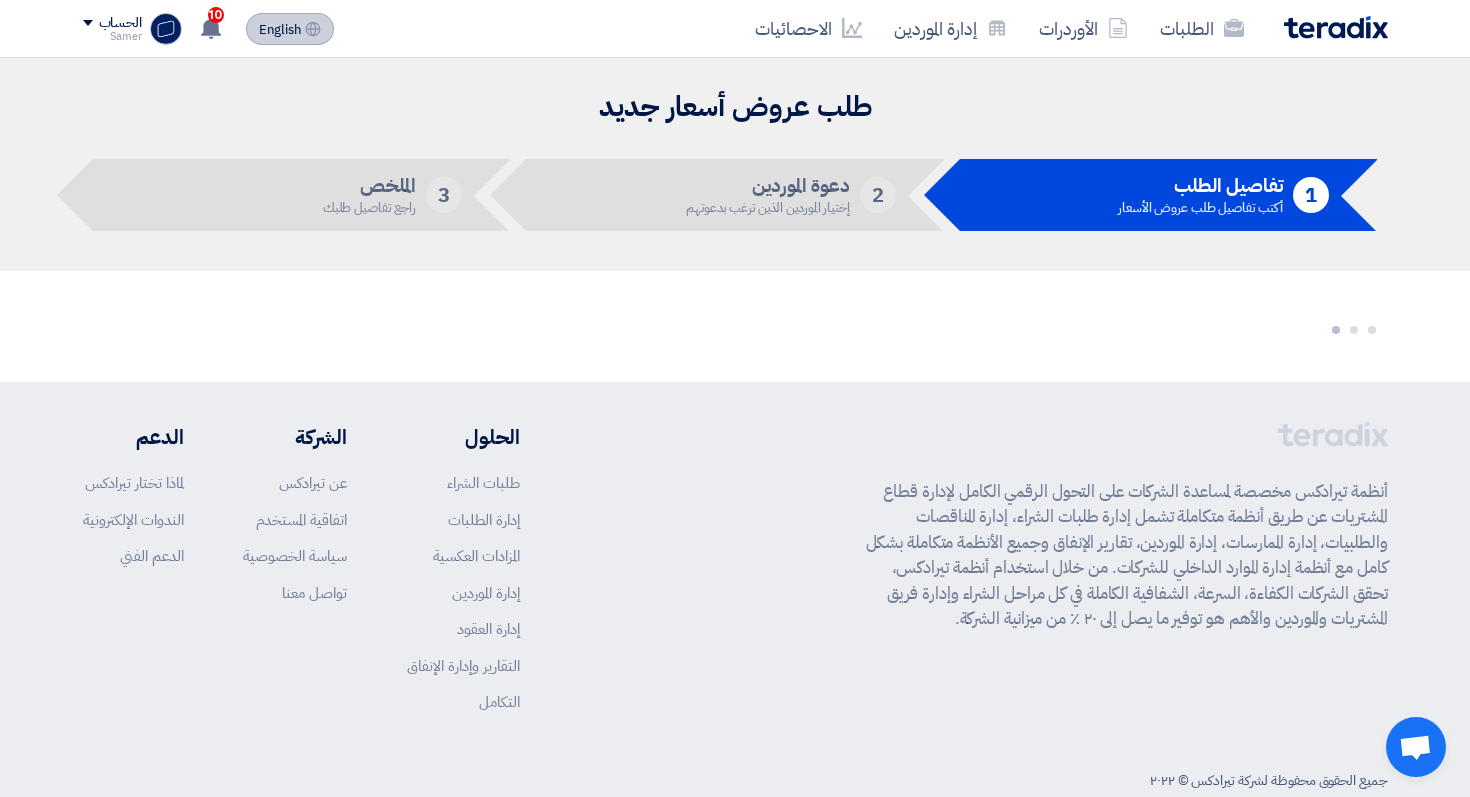 click on "English
EN" 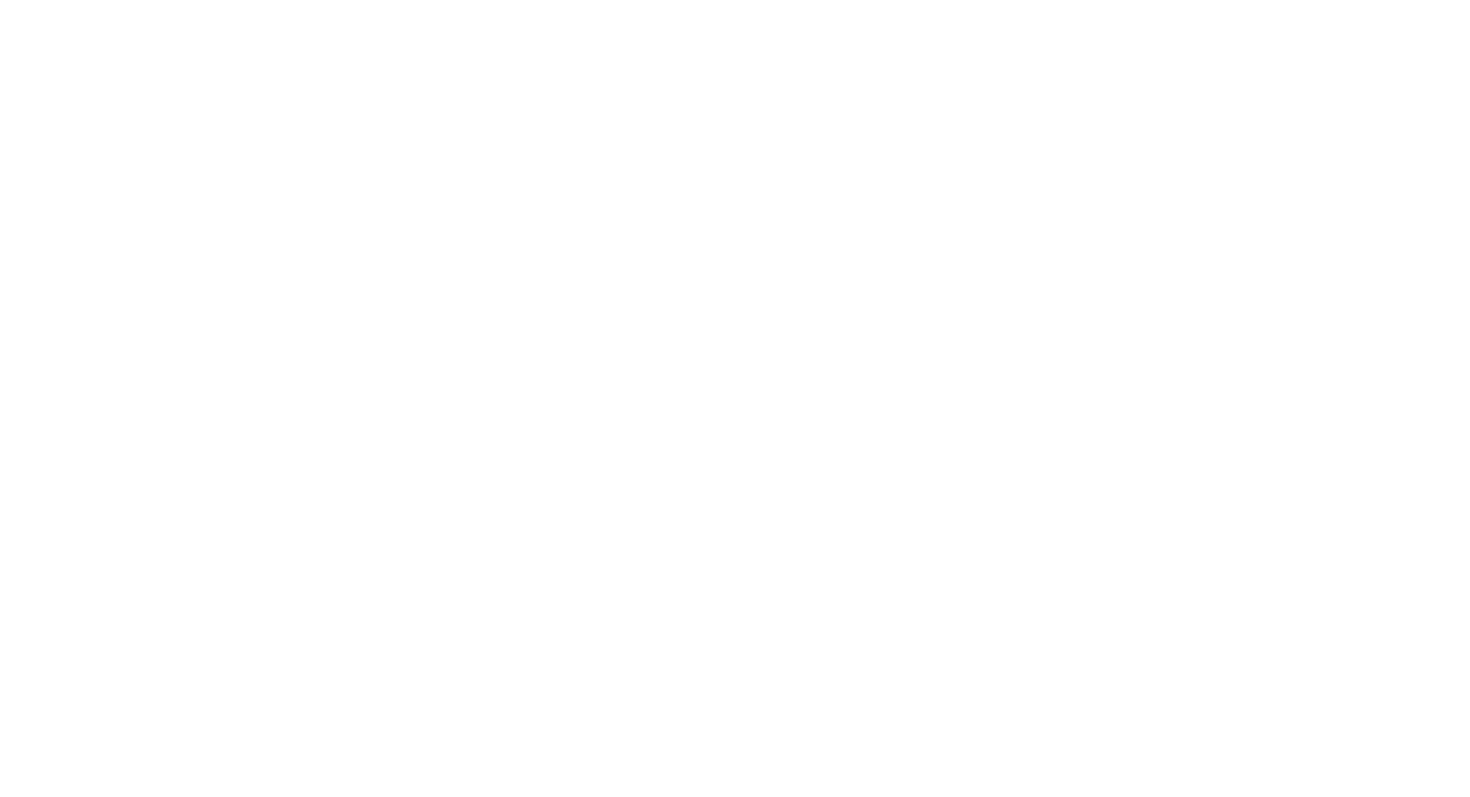 scroll, scrollTop: 0, scrollLeft: 0, axis: both 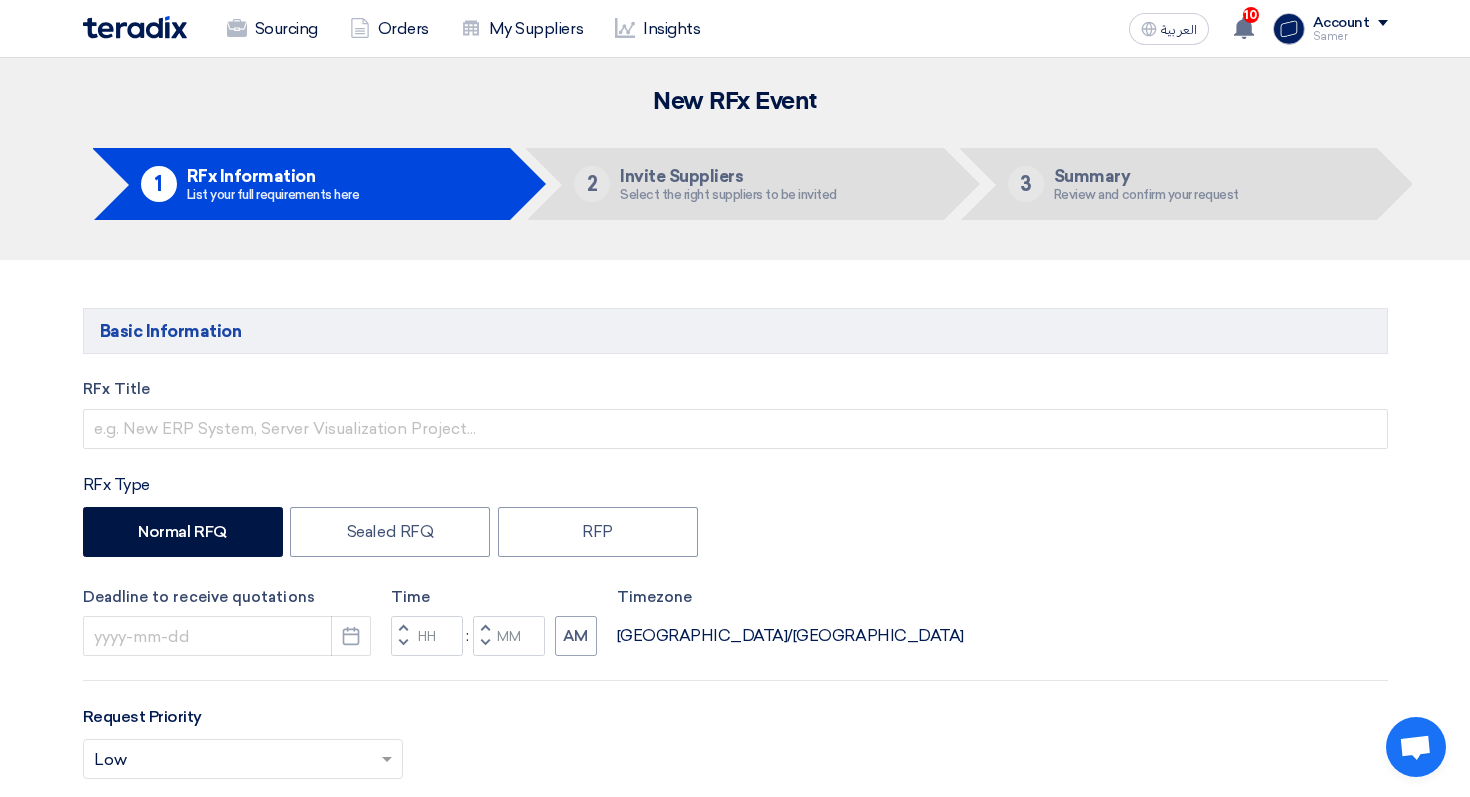 click on "Basic Information
RFx Title
RFx Type
Normal RFQ
Sealed RFQ
RFP
Deadline to receive quotations
Pick a date
Time
Increment hours
Decrement hours
:
Increment minutes
AM" 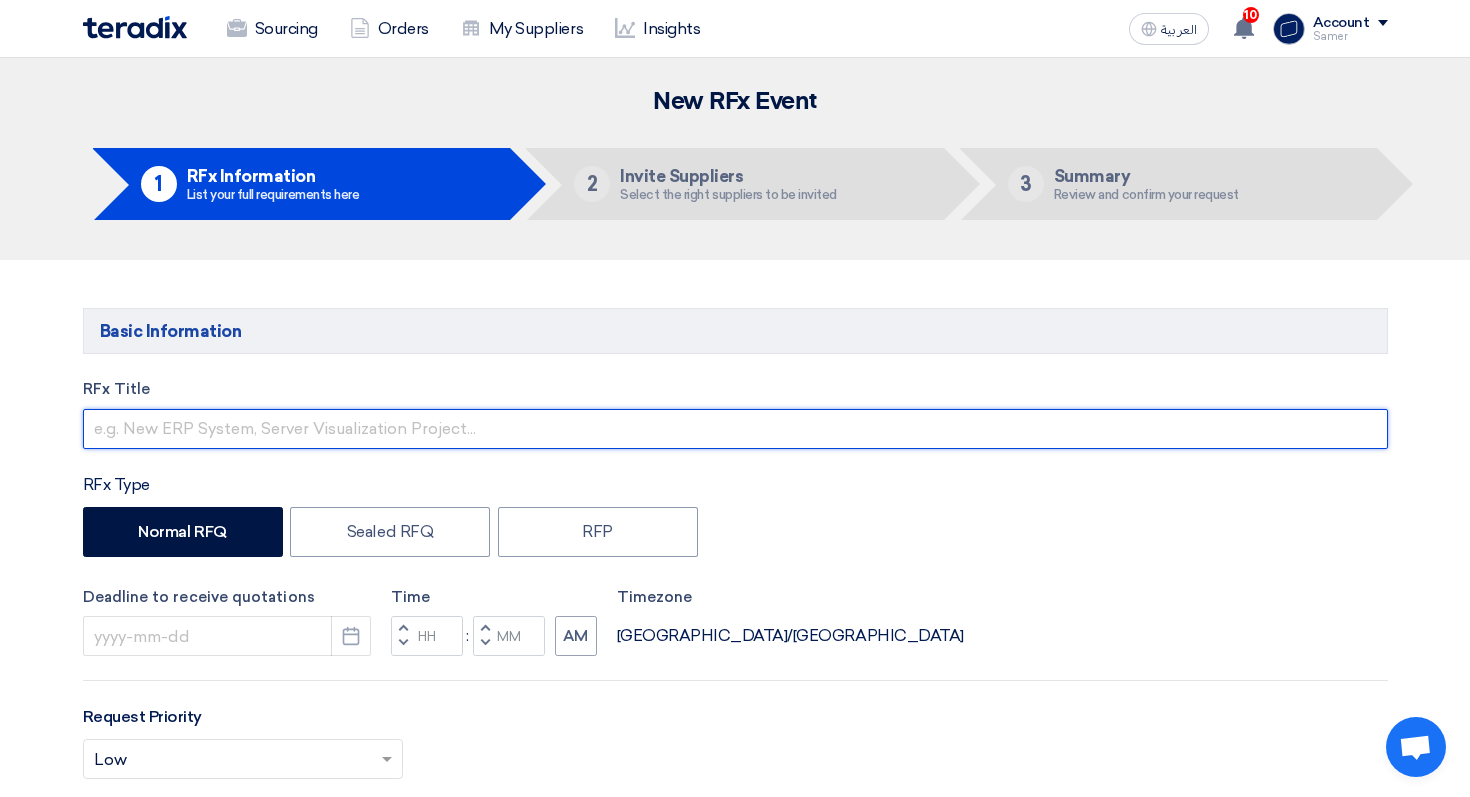 click at bounding box center [735, 429] 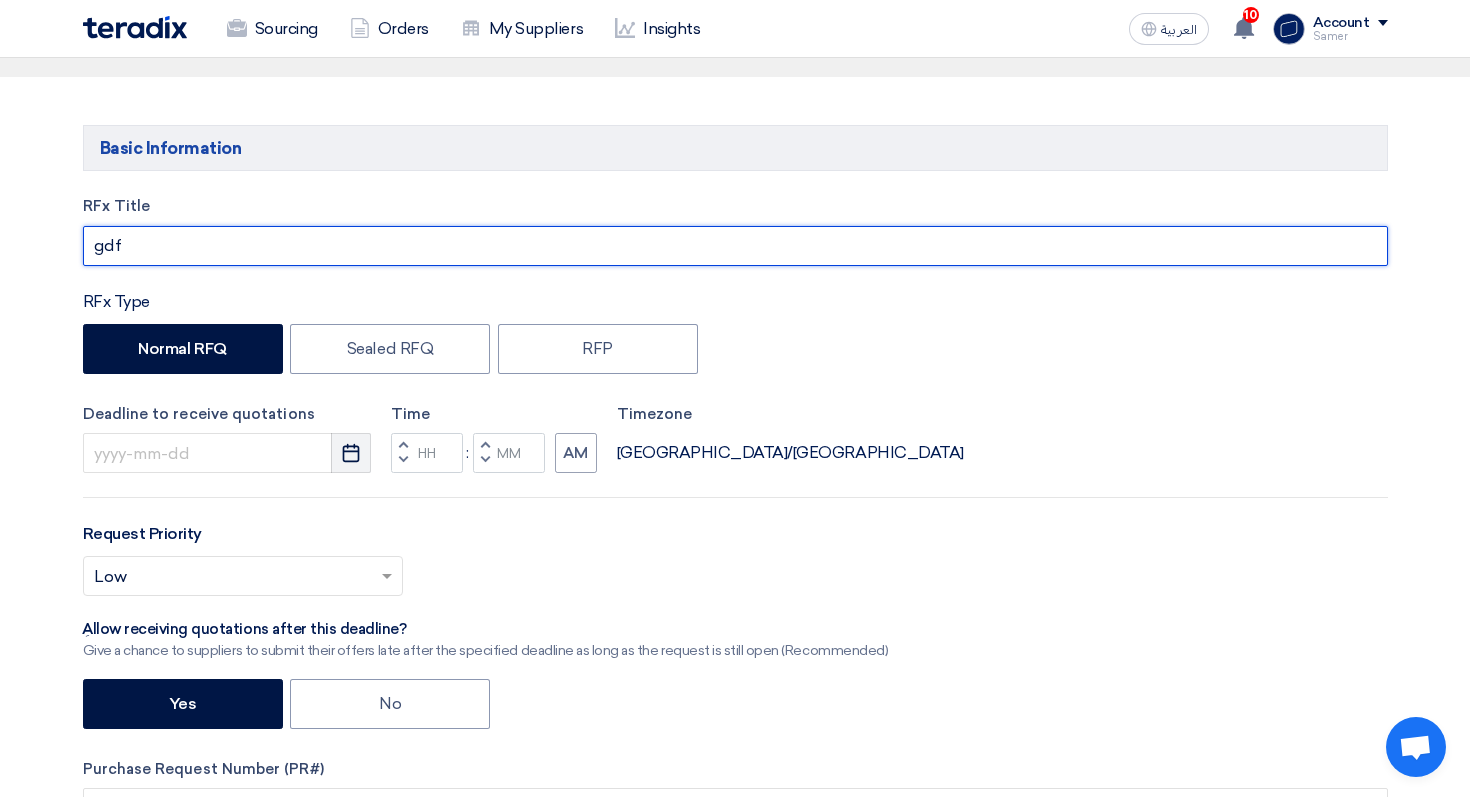 scroll, scrollTop: 323, scrollLeft: 0, axis: vertical 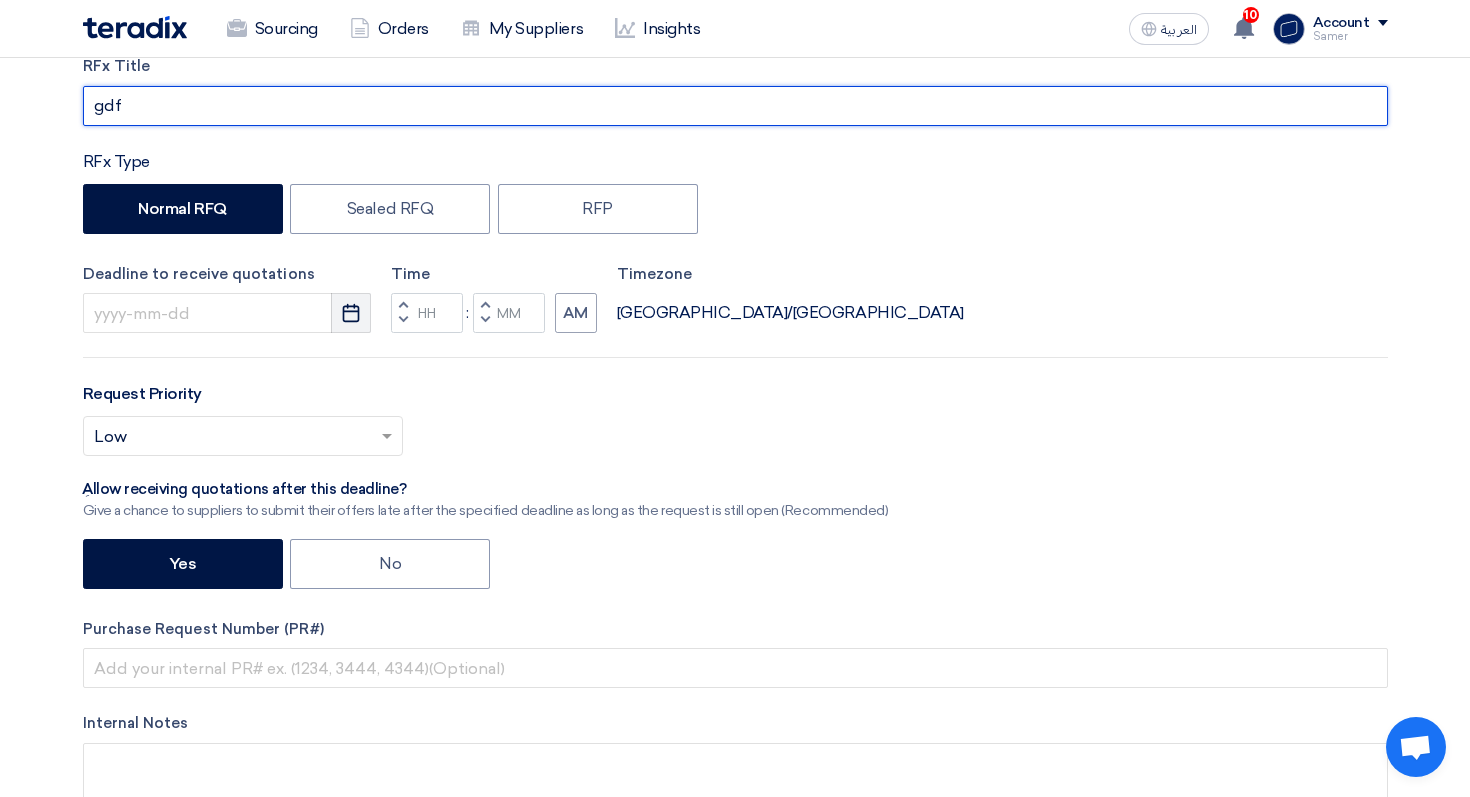 type on "gdf" 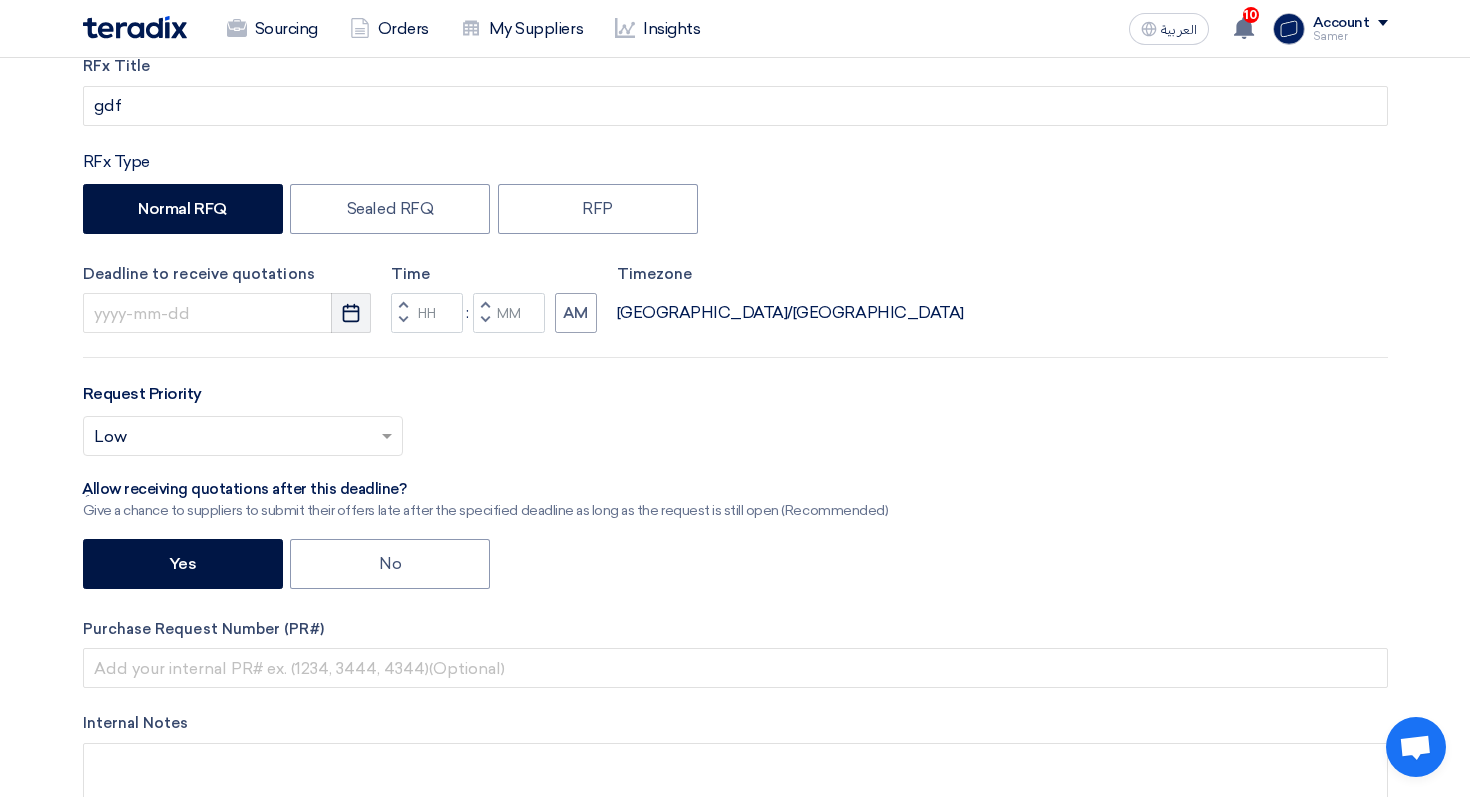 click on "Pick a date" 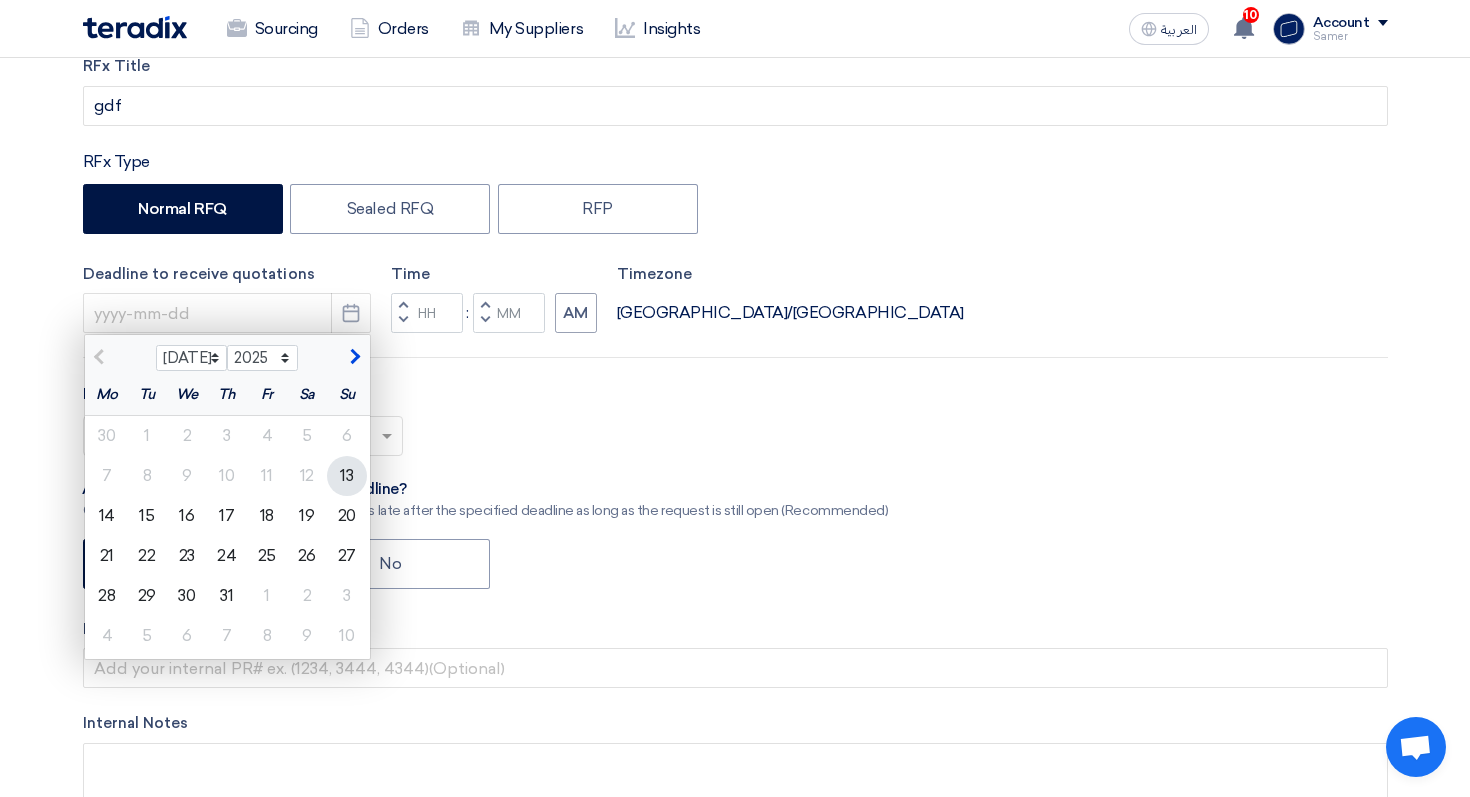 click on "13" 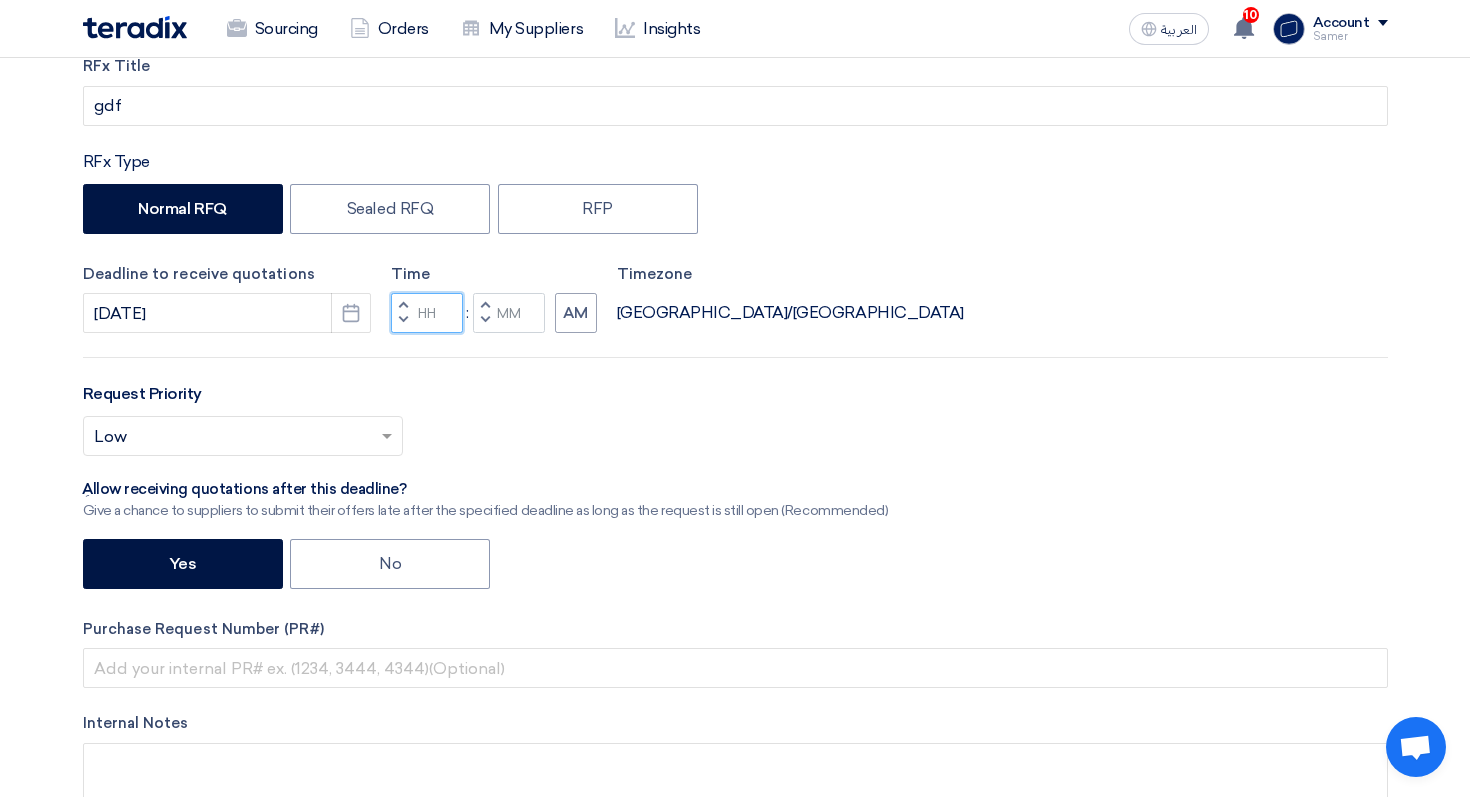click 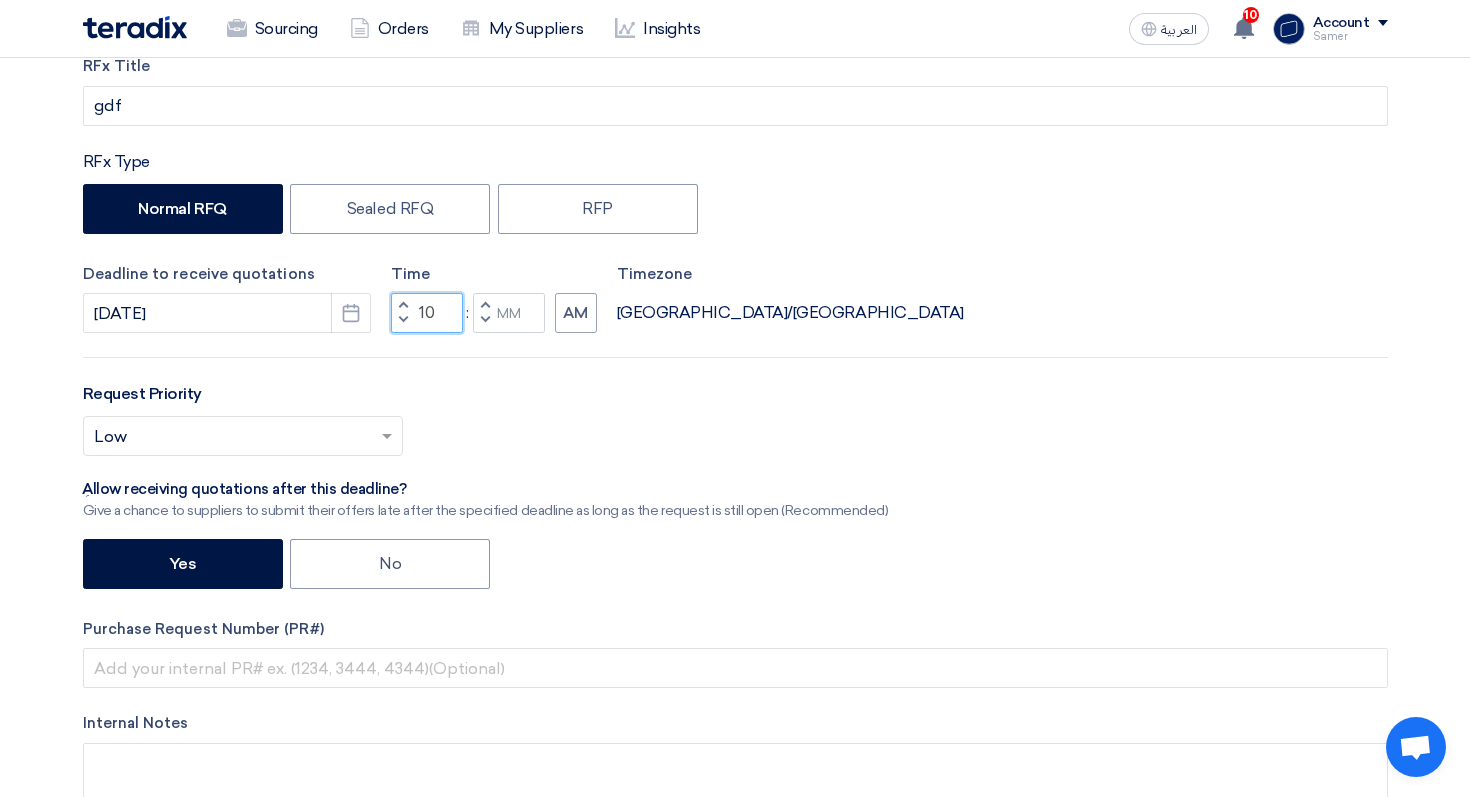 drag, startPoint x: 439, startPoint y: 312, endPoint x: 418, endPoint y: 312, distance: 21 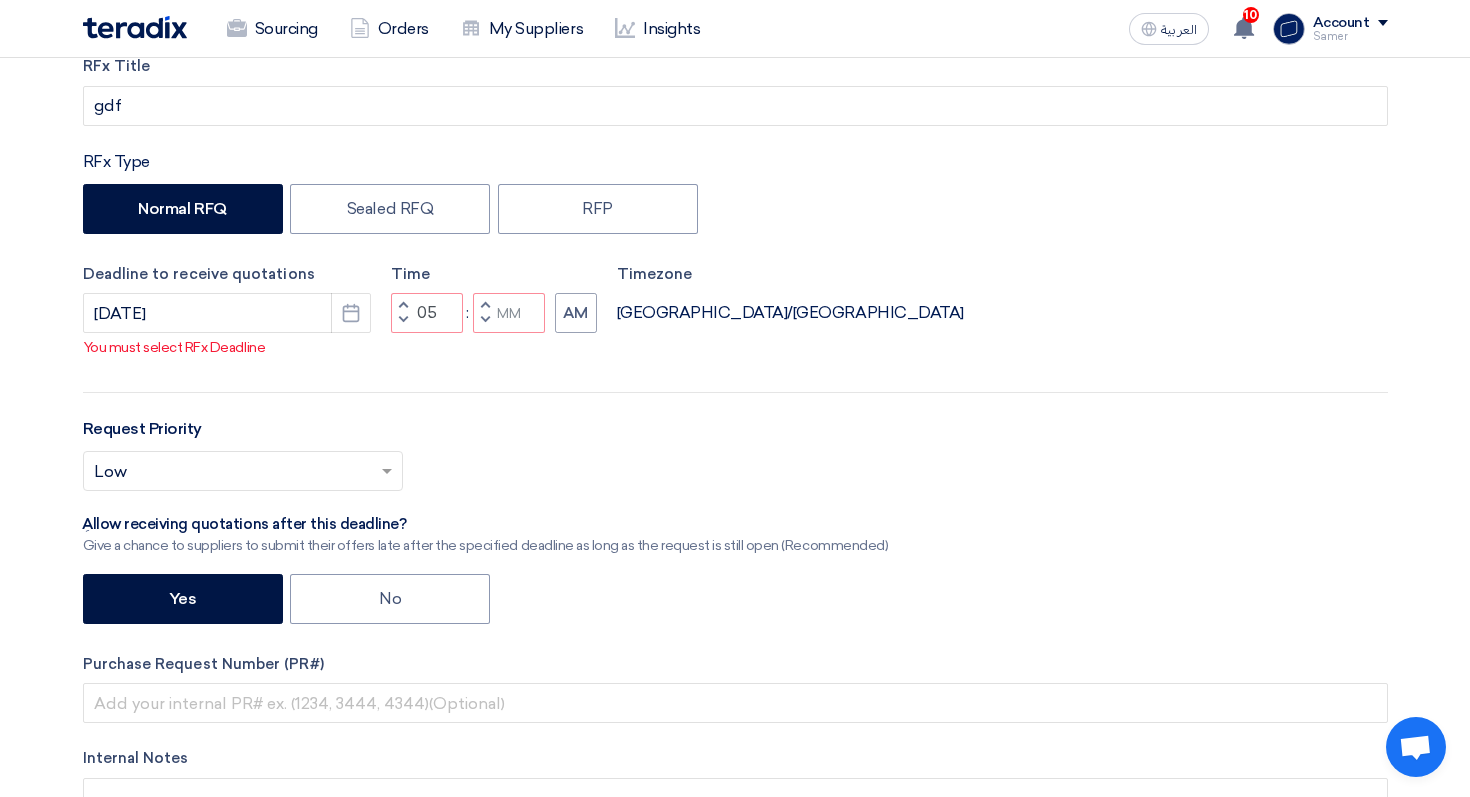 click on "Decrement minutes" 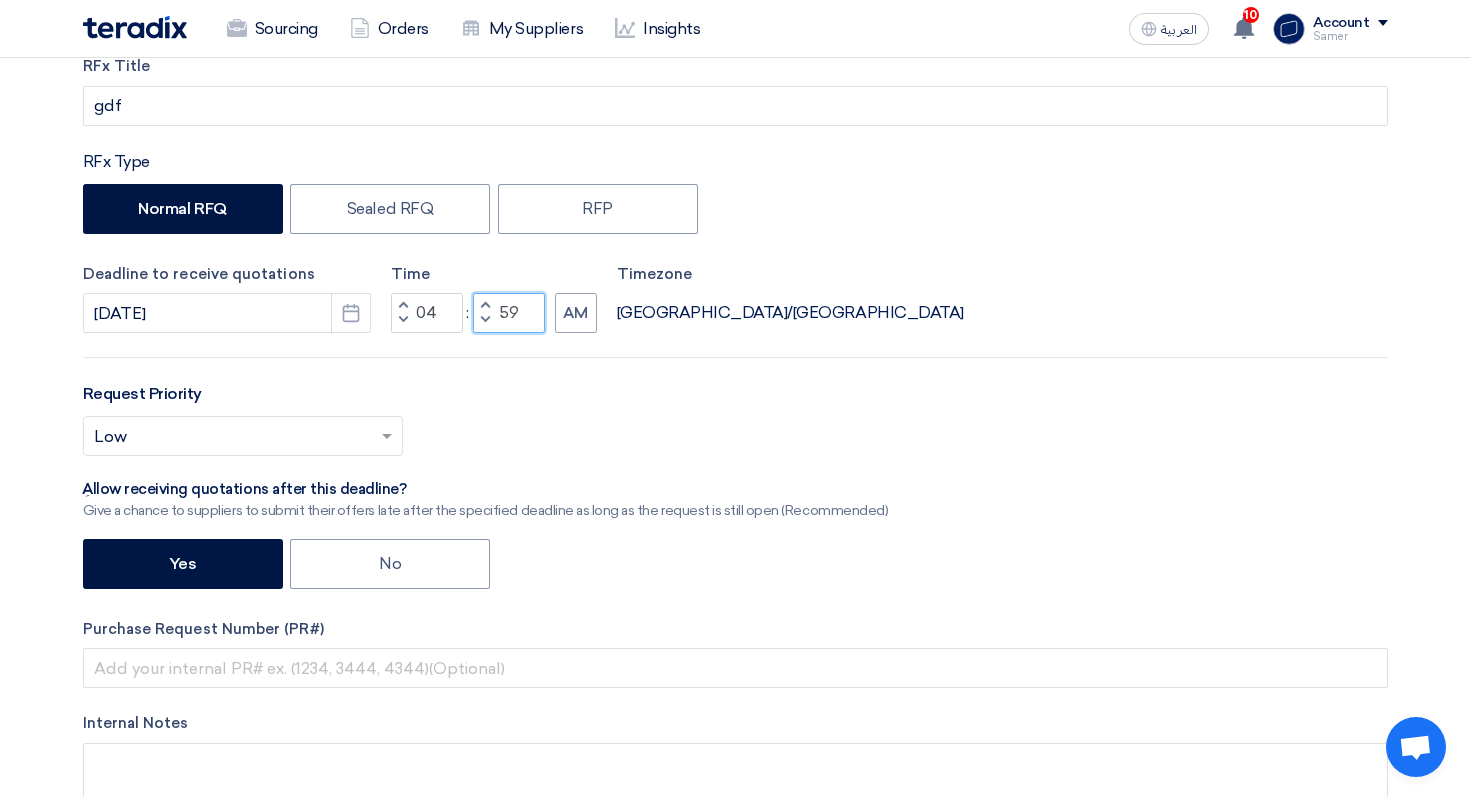 drag, startPoint x: 516, startPoint y: 312, endPoint x: 498, endPoint y: 312, distance: 18 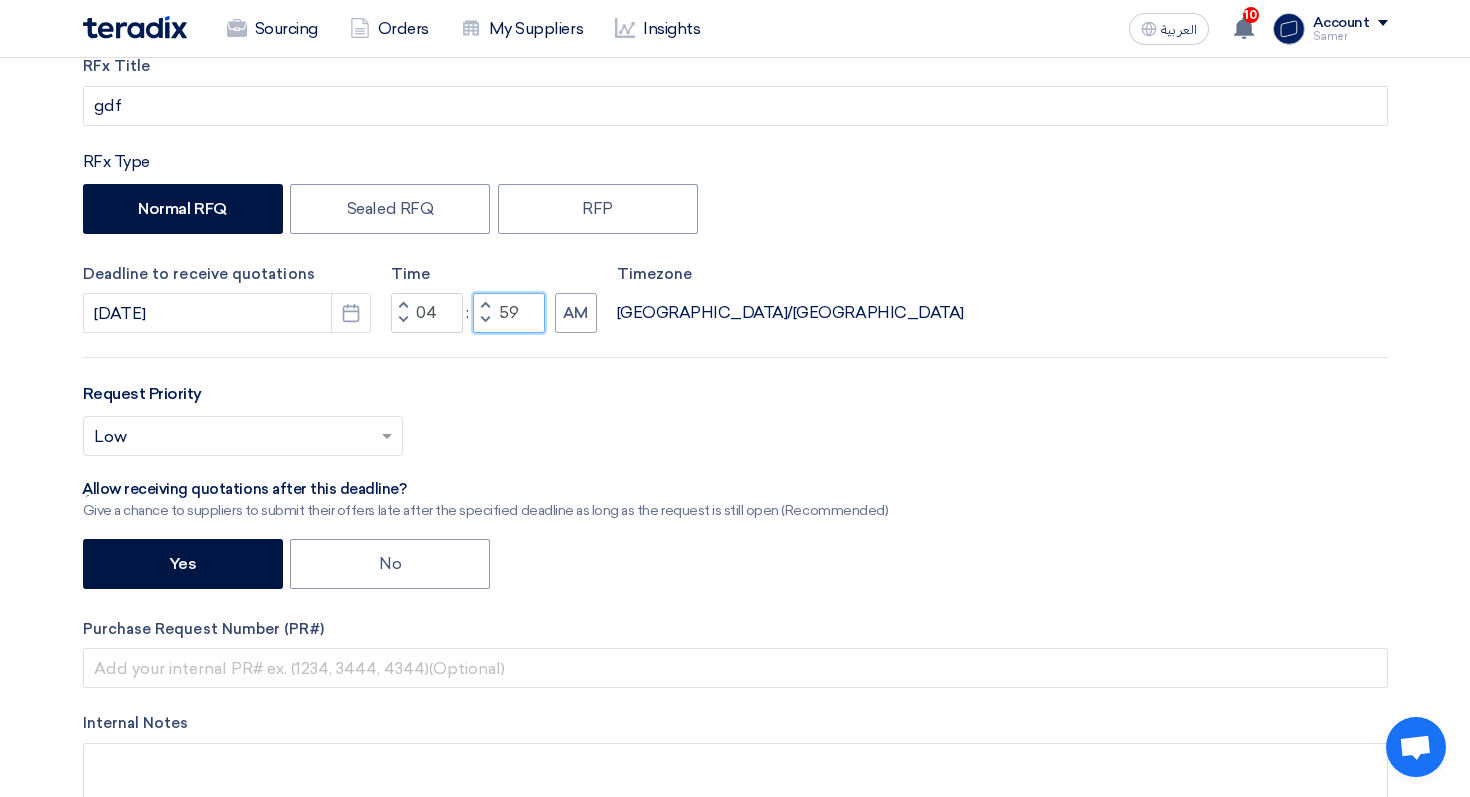 click on "59" 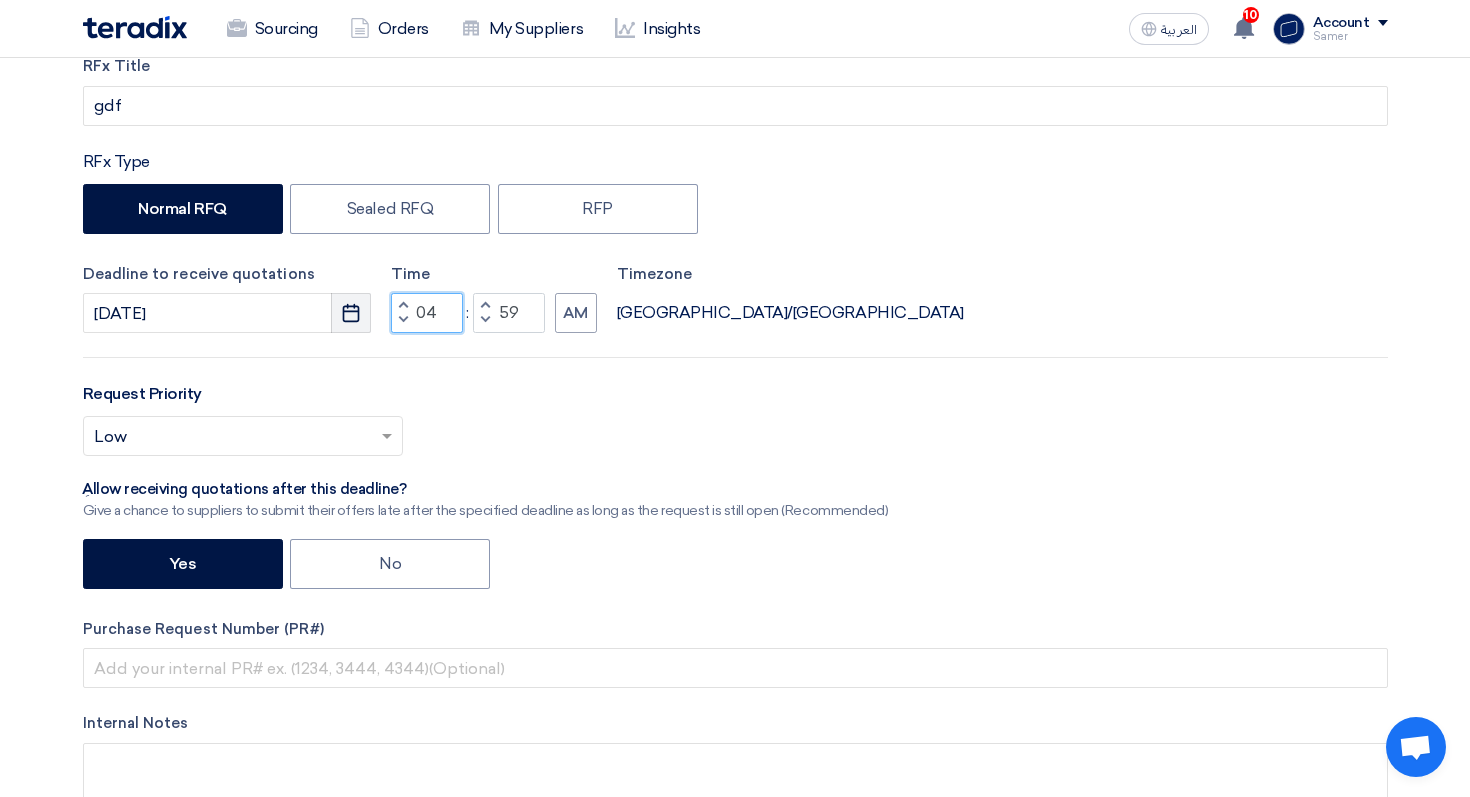drag, startPoint x: 443, startPoint y: 314, endPoint x: 365, endPoint y: 315, distance: 78.00641 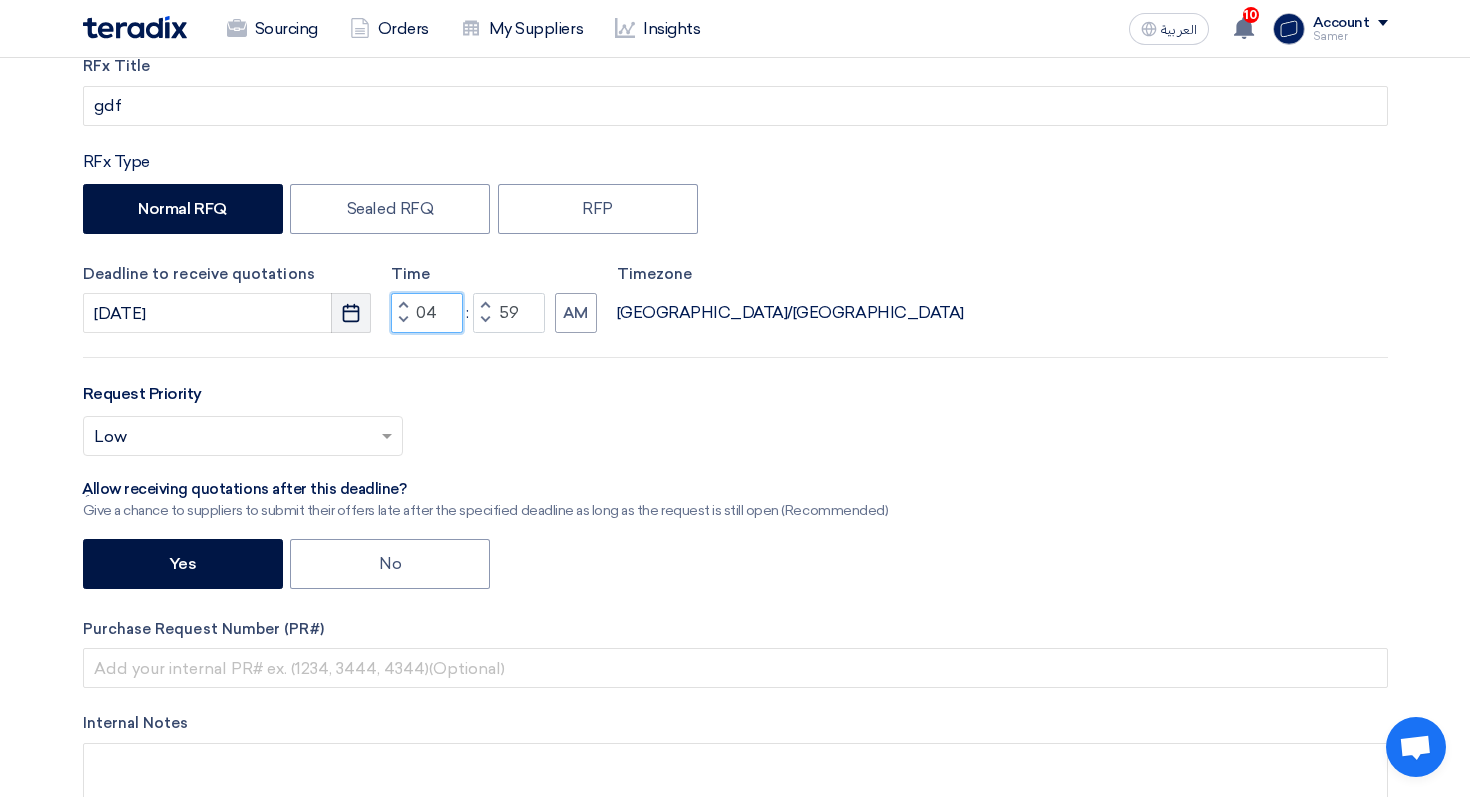 click on "Deadline to receive quotations
7/13/2025
Pick a date
Time
Increment hours
04
Decrement hours
:
Increment minutes
59
Decrement minutes
AM
Timezone
Africa/Cairo" 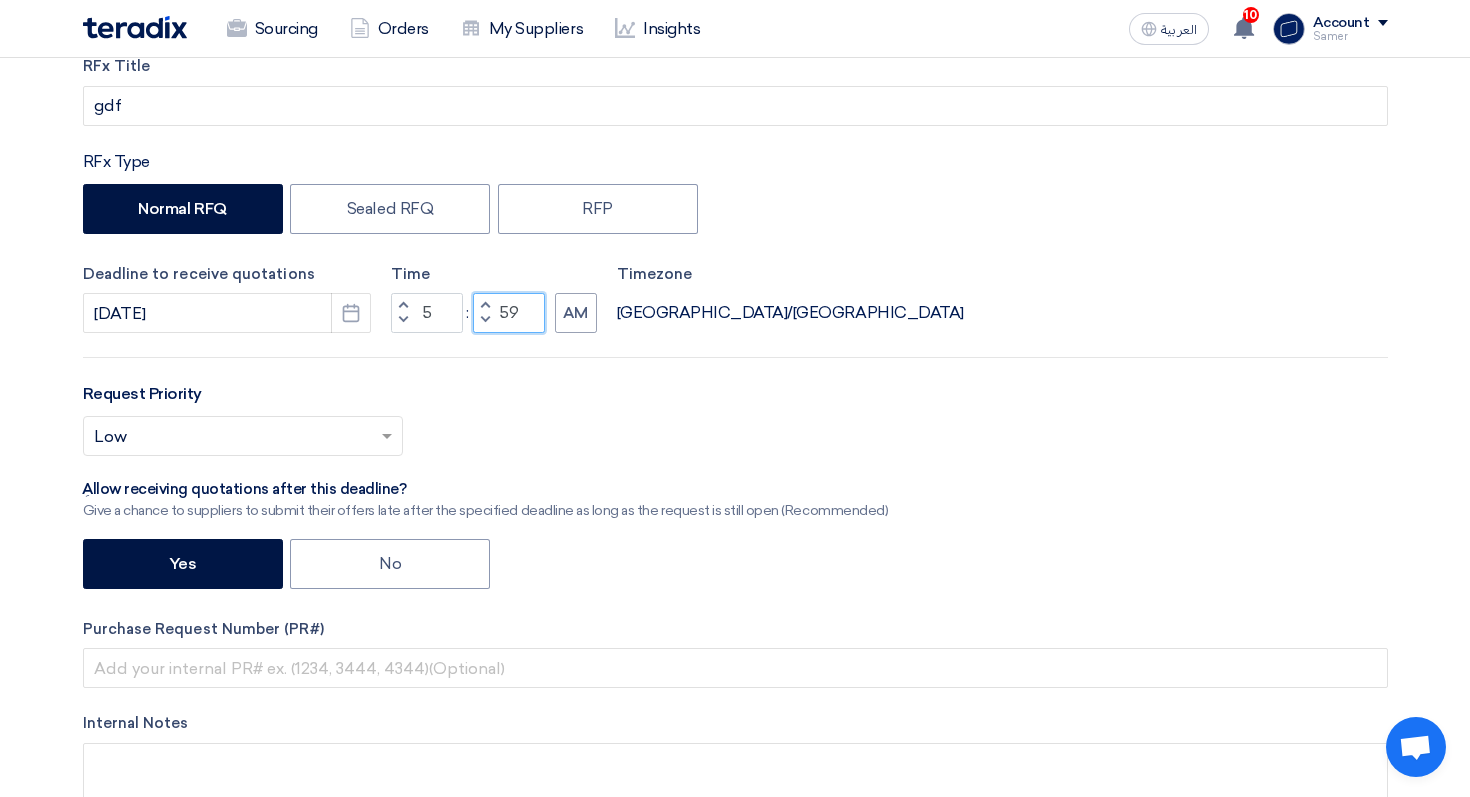 type on "05" 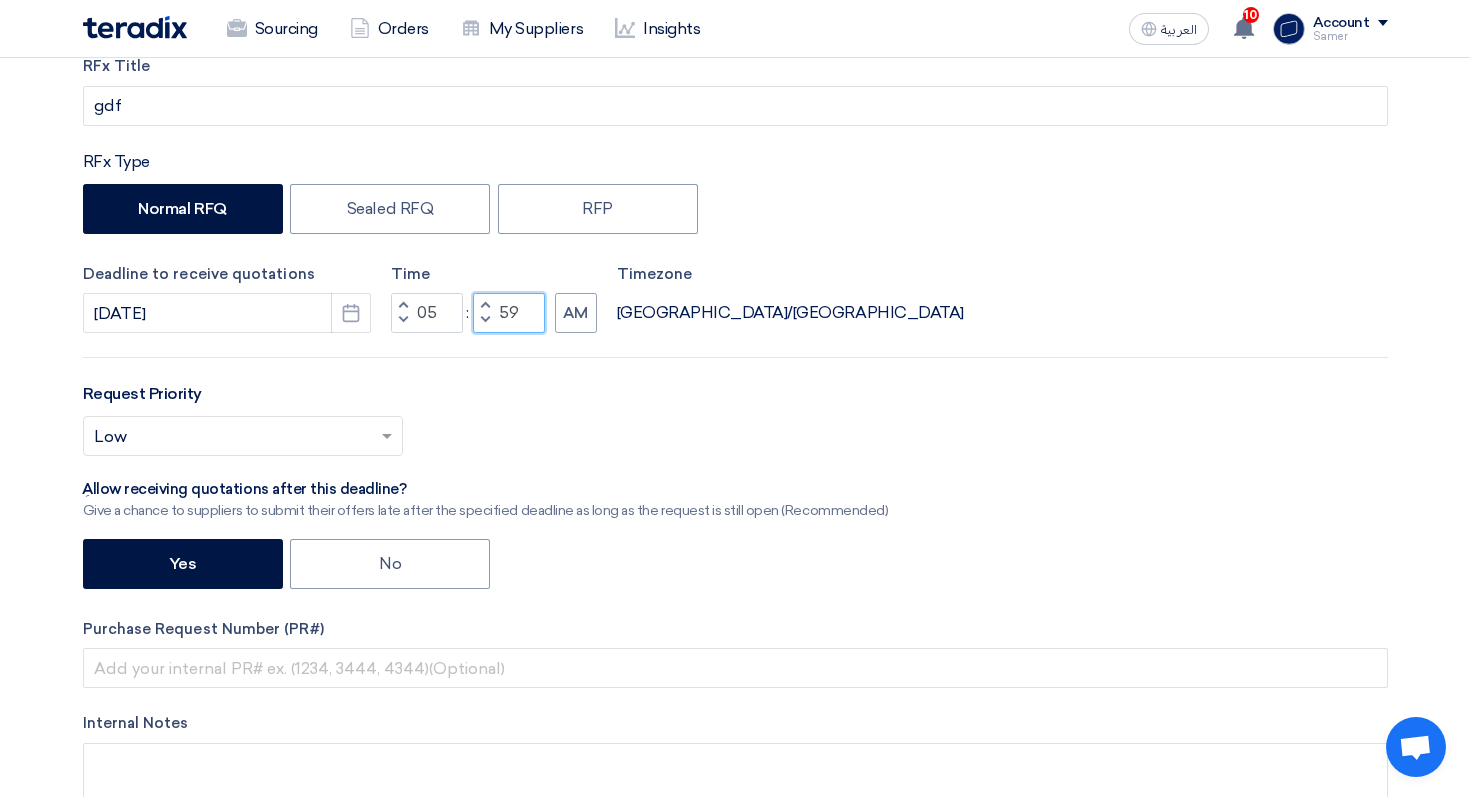 drag, startPoint x: 523, startPoint y: 320, endPoint x: 487, endPoint y: 319, distance: 36.013885 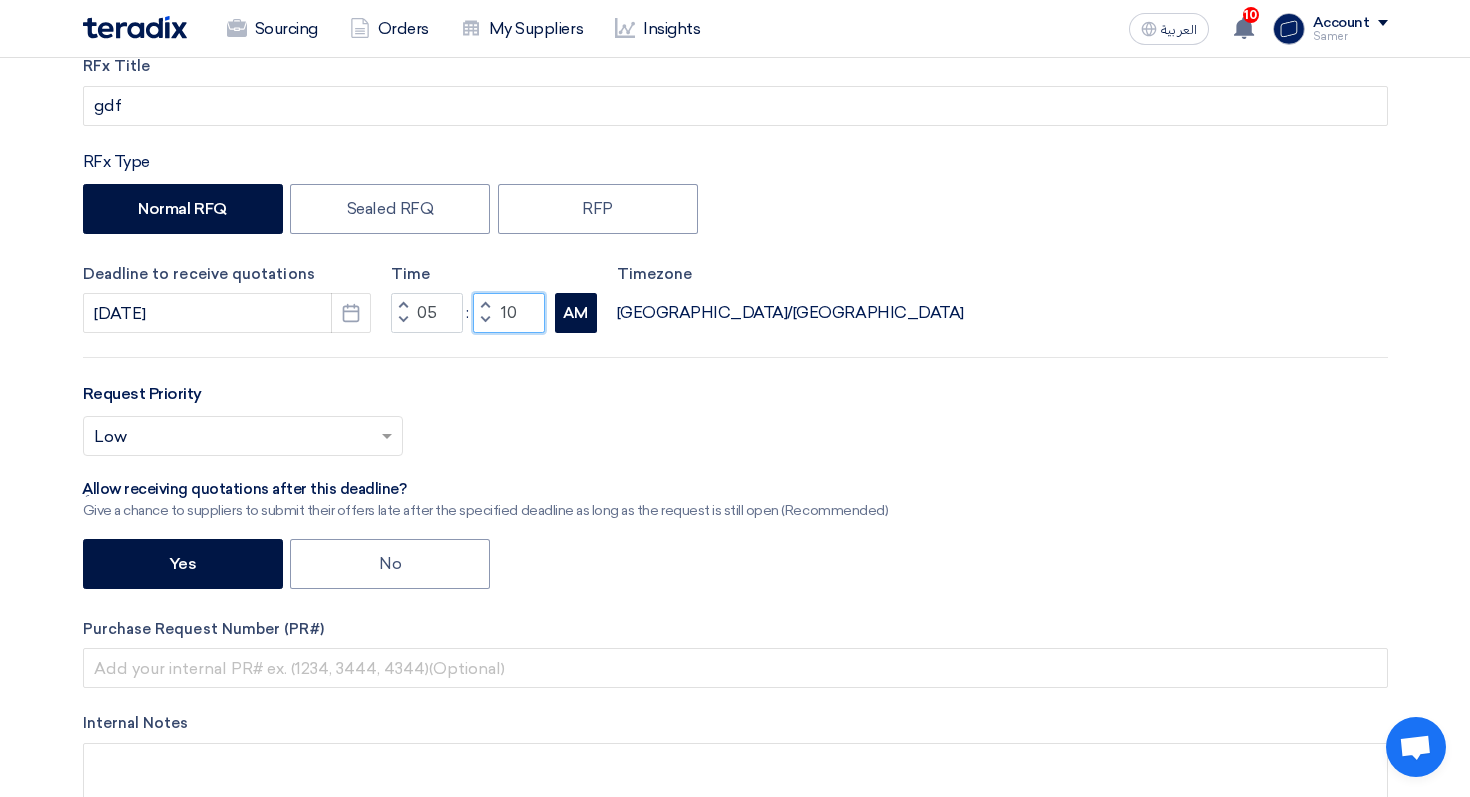 type on "10" 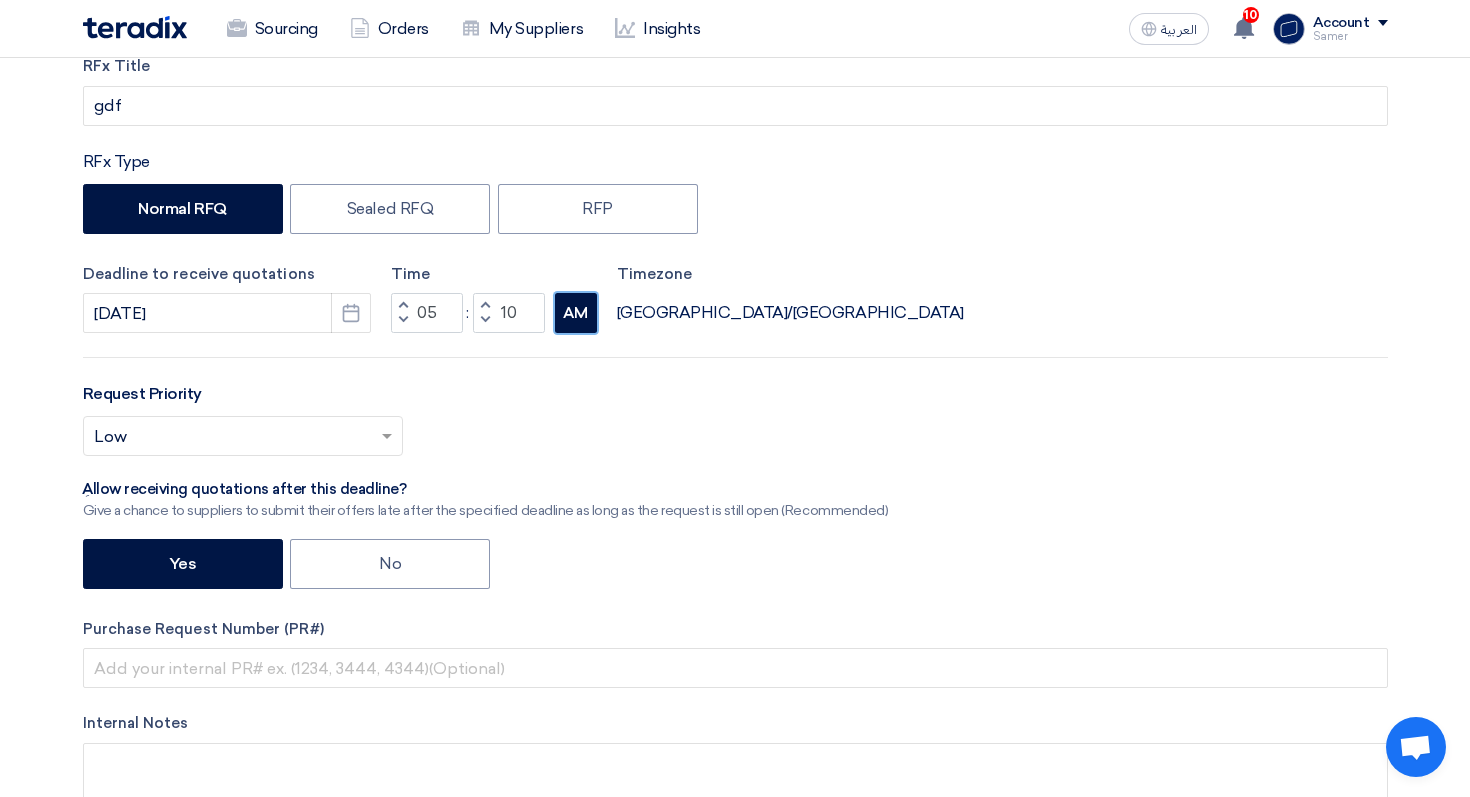 click on "AM" 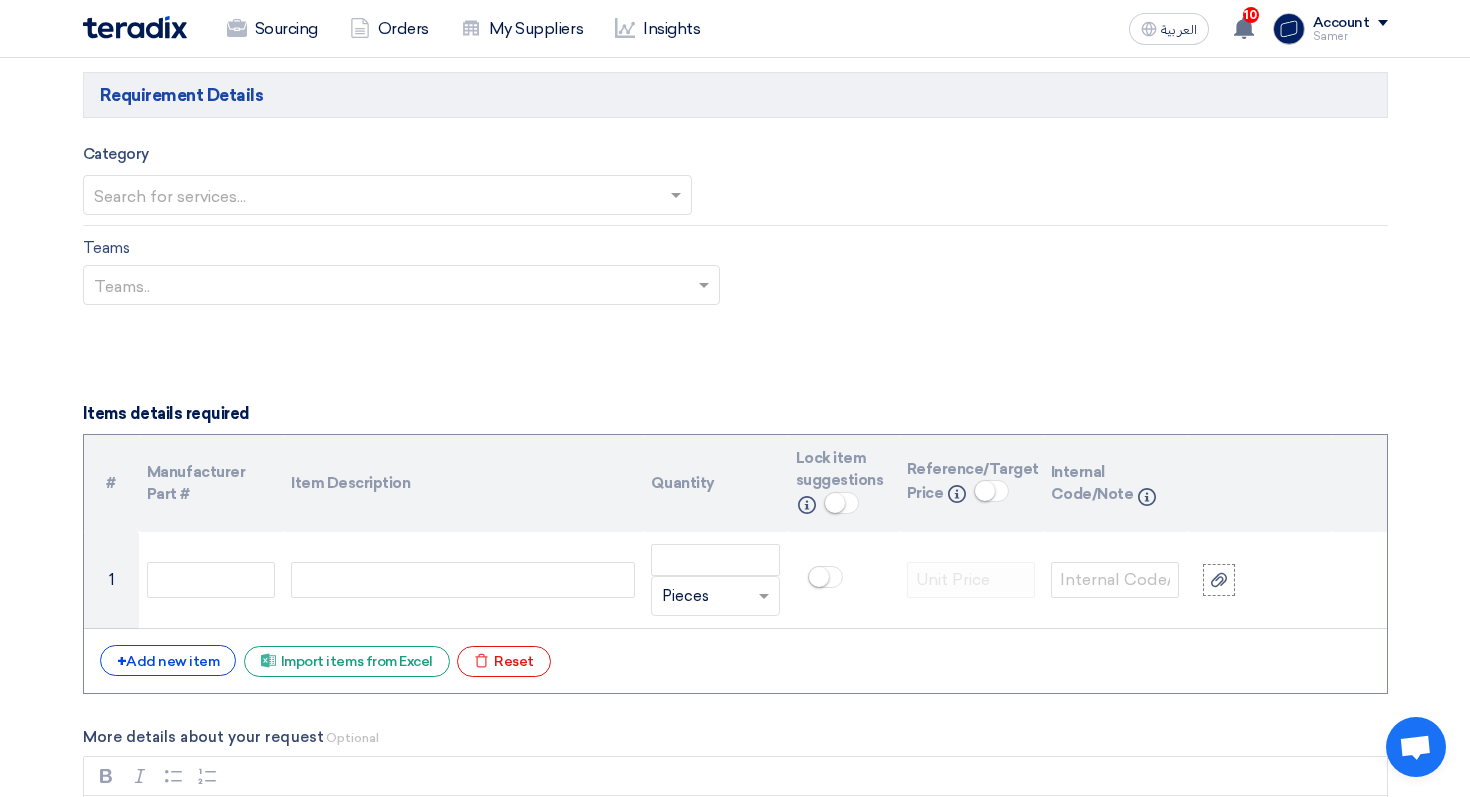 scroll, scrollTop: 1111, scrollLeft: 0, axis: vertical 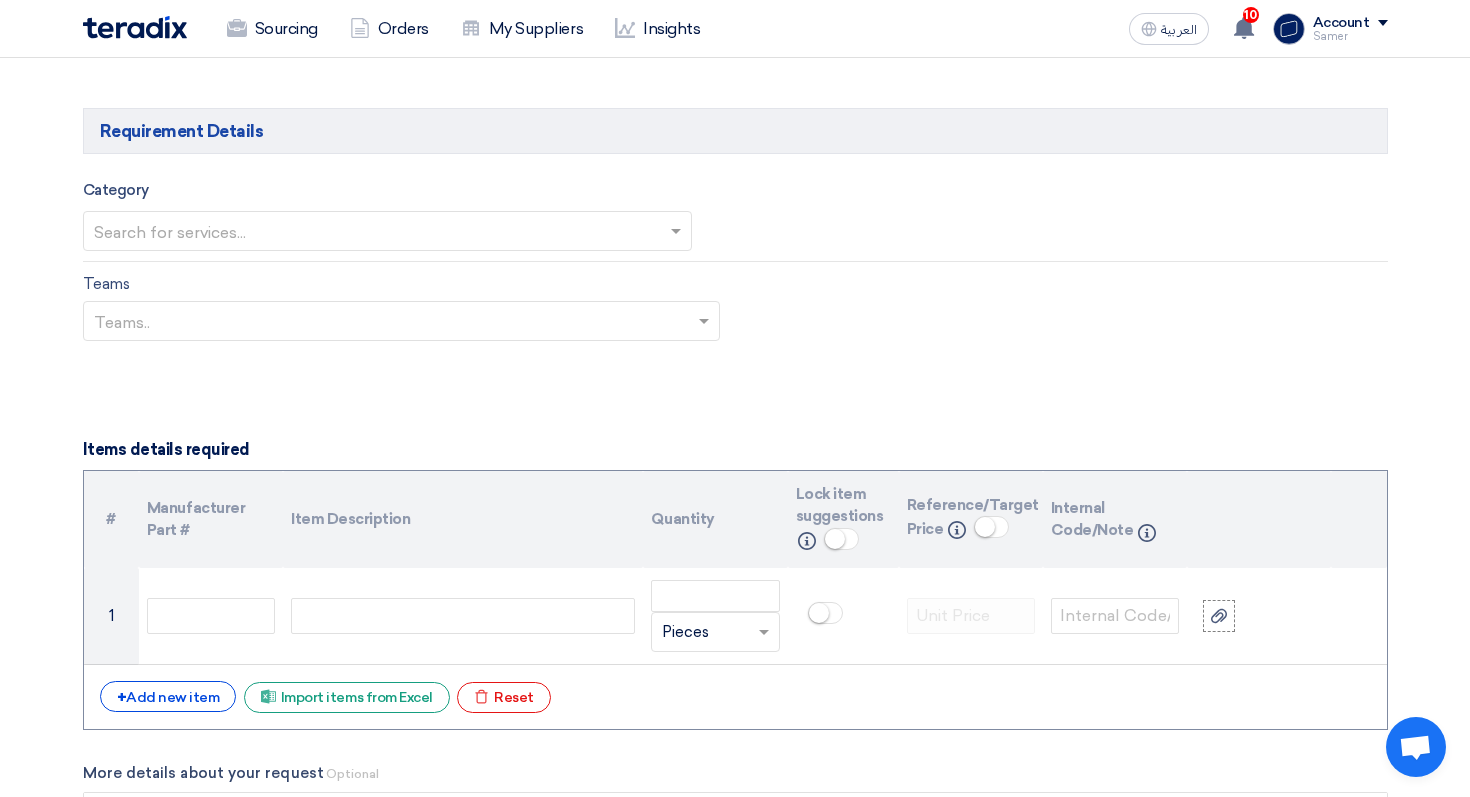 click at bounding box center [378, 233] 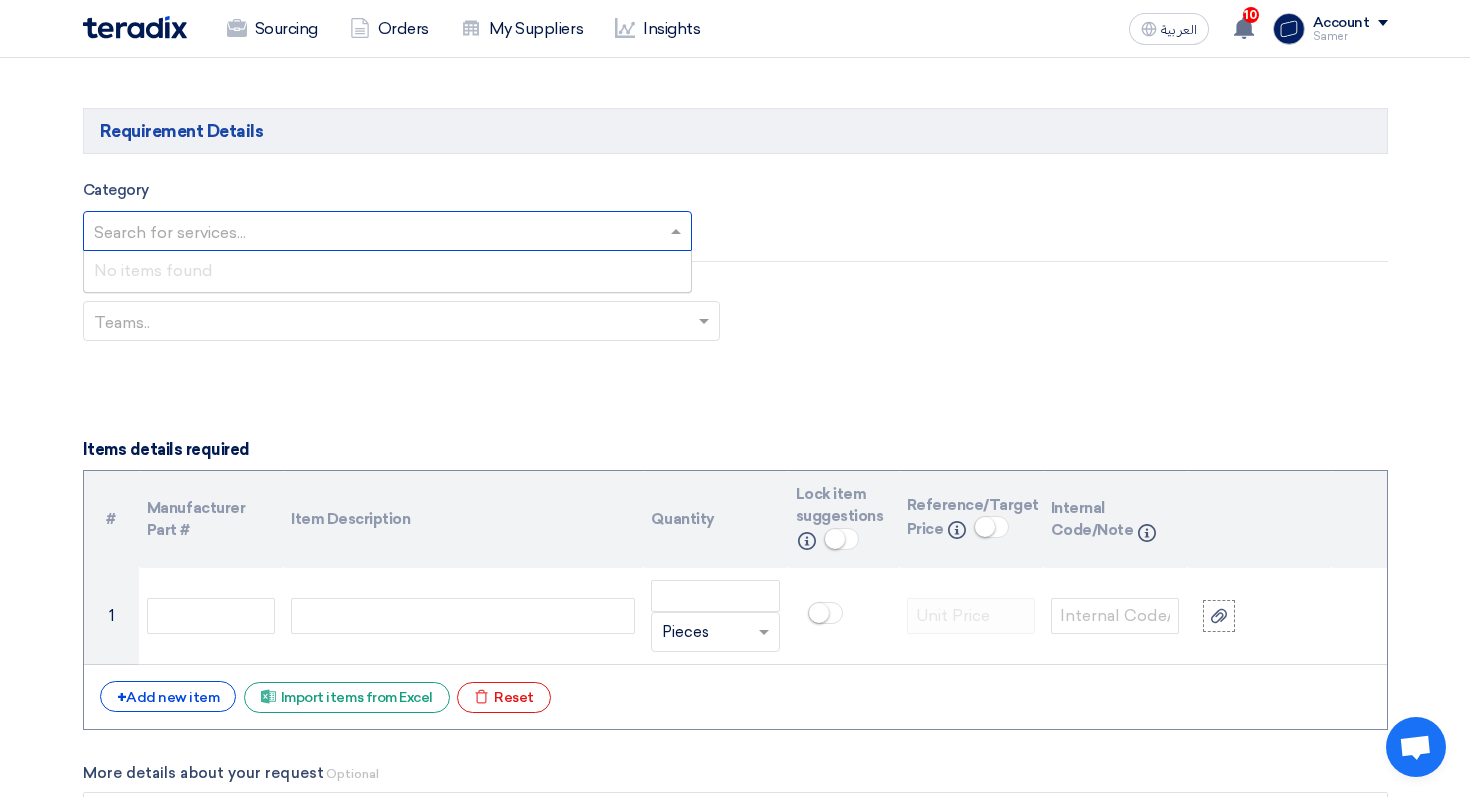 click on "No items found" at bounding box center (388, 271) 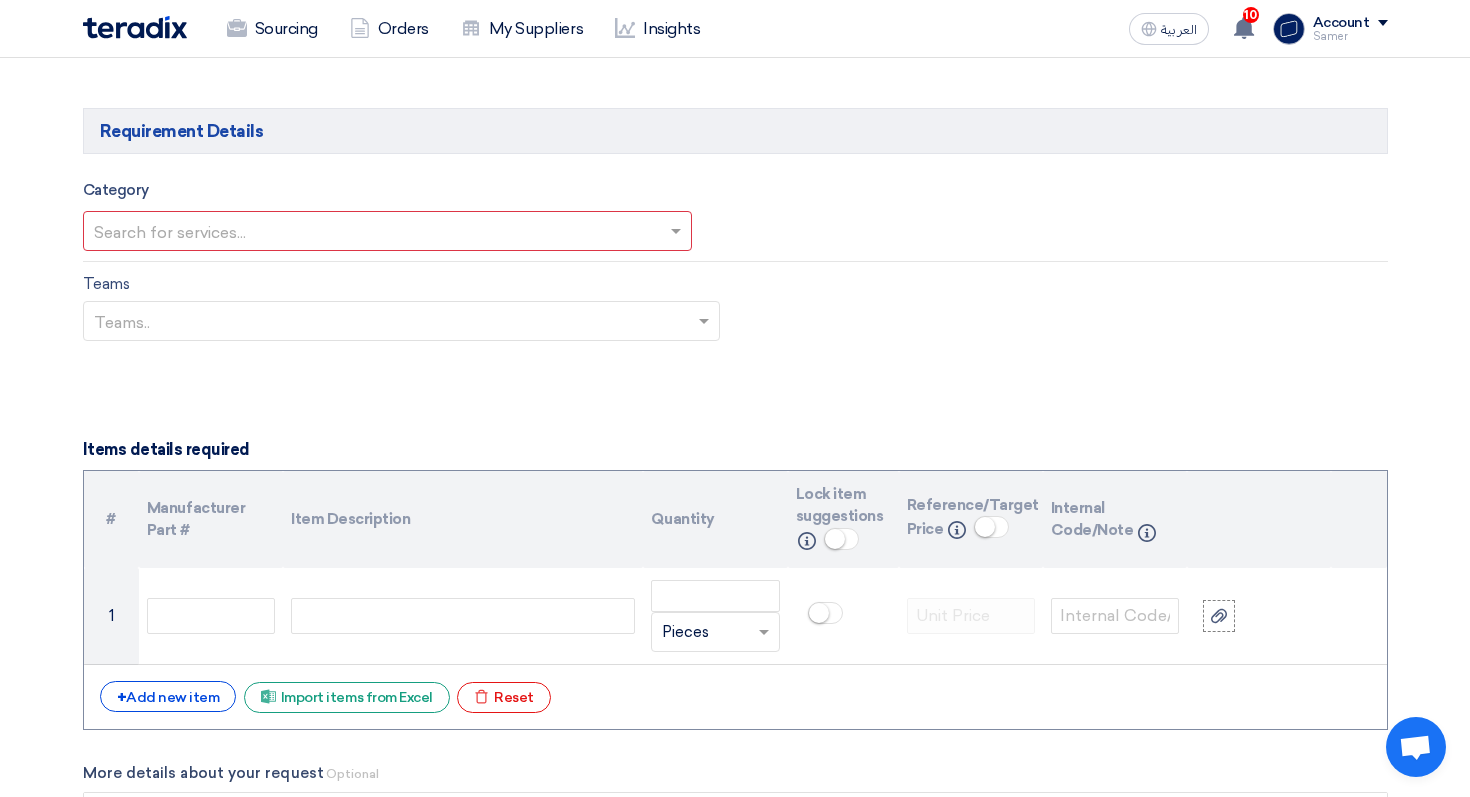 click on "Category
Search for services..." at bounding box center (402, 215) 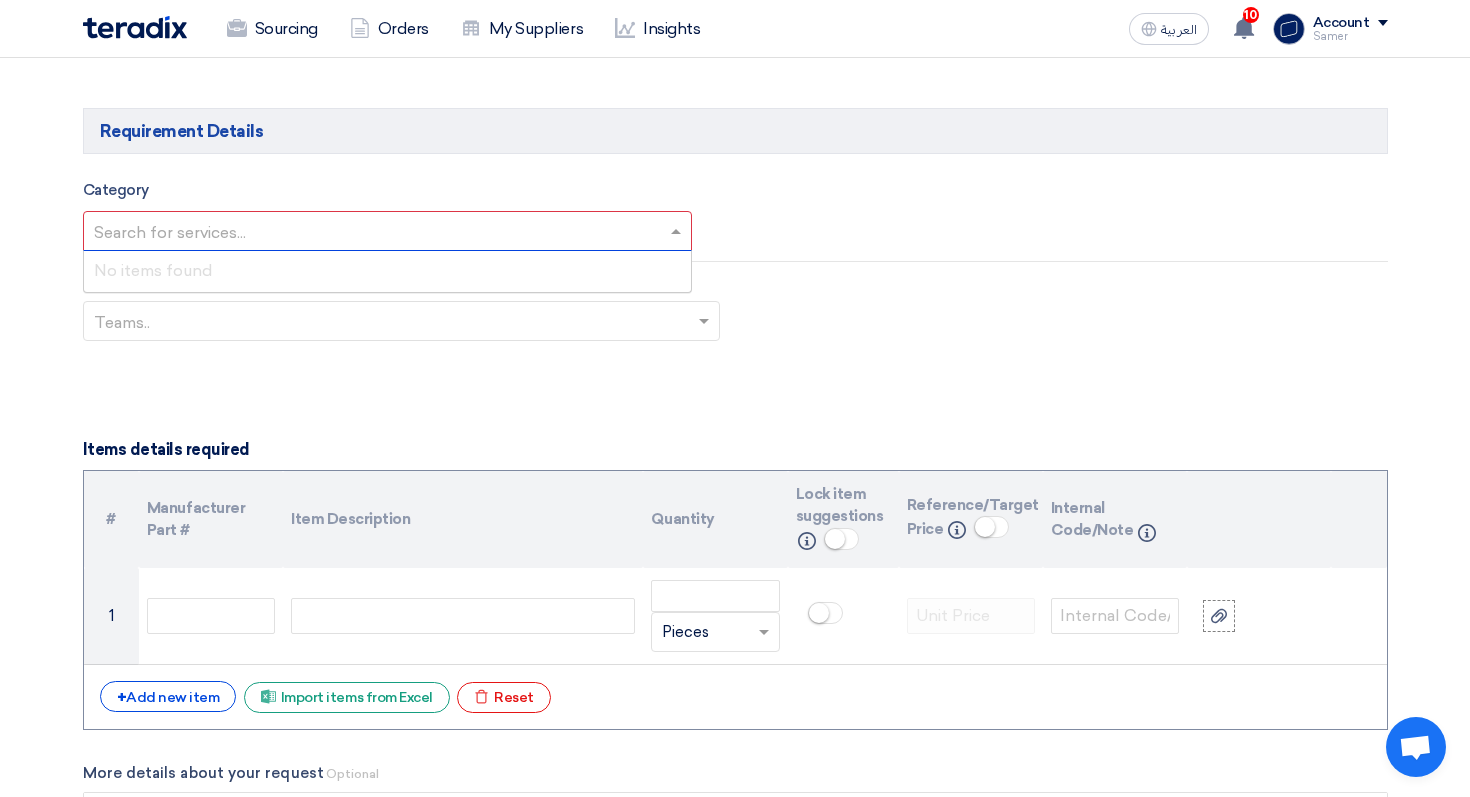 click at bounding box center [388, 231] 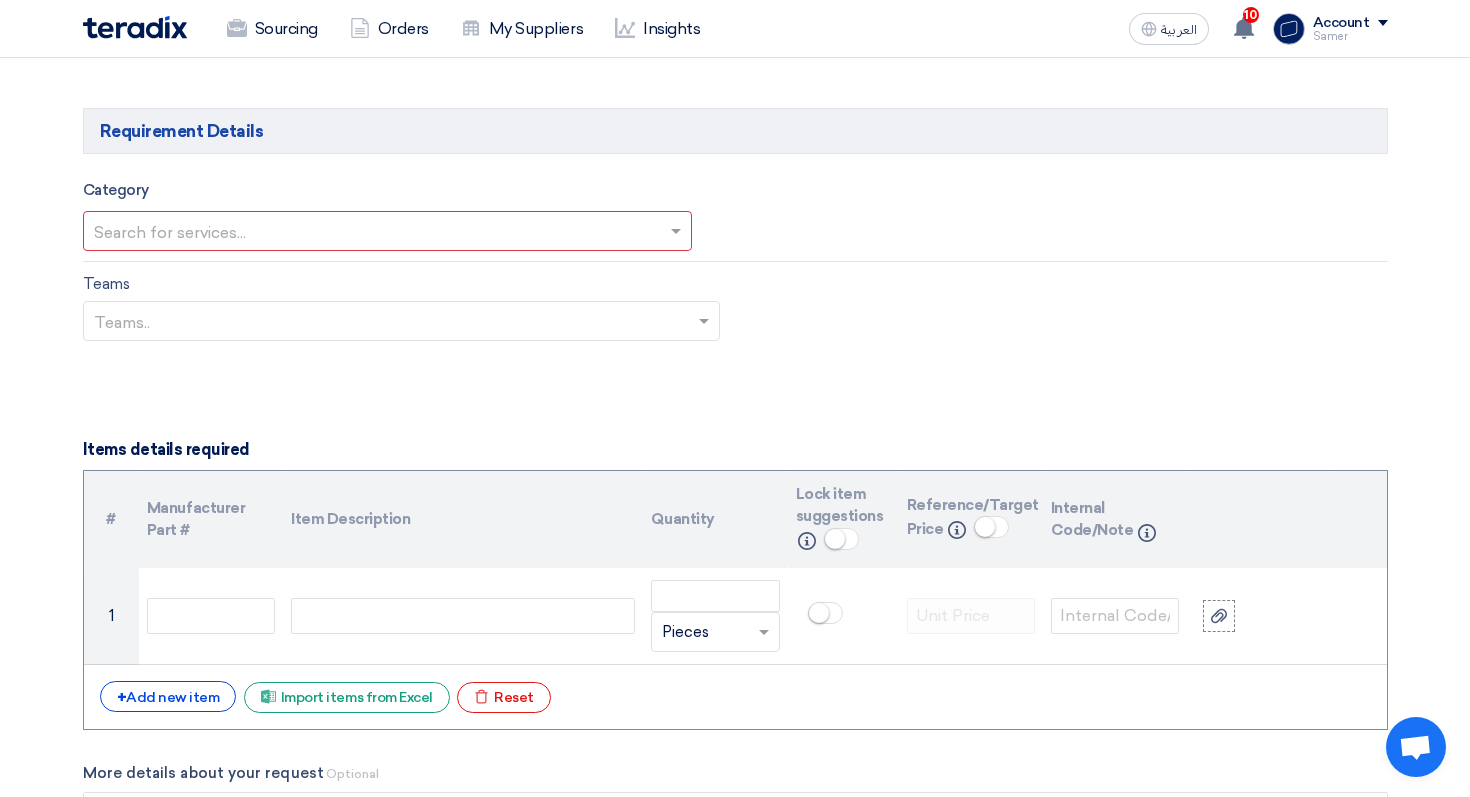 click on "Account" 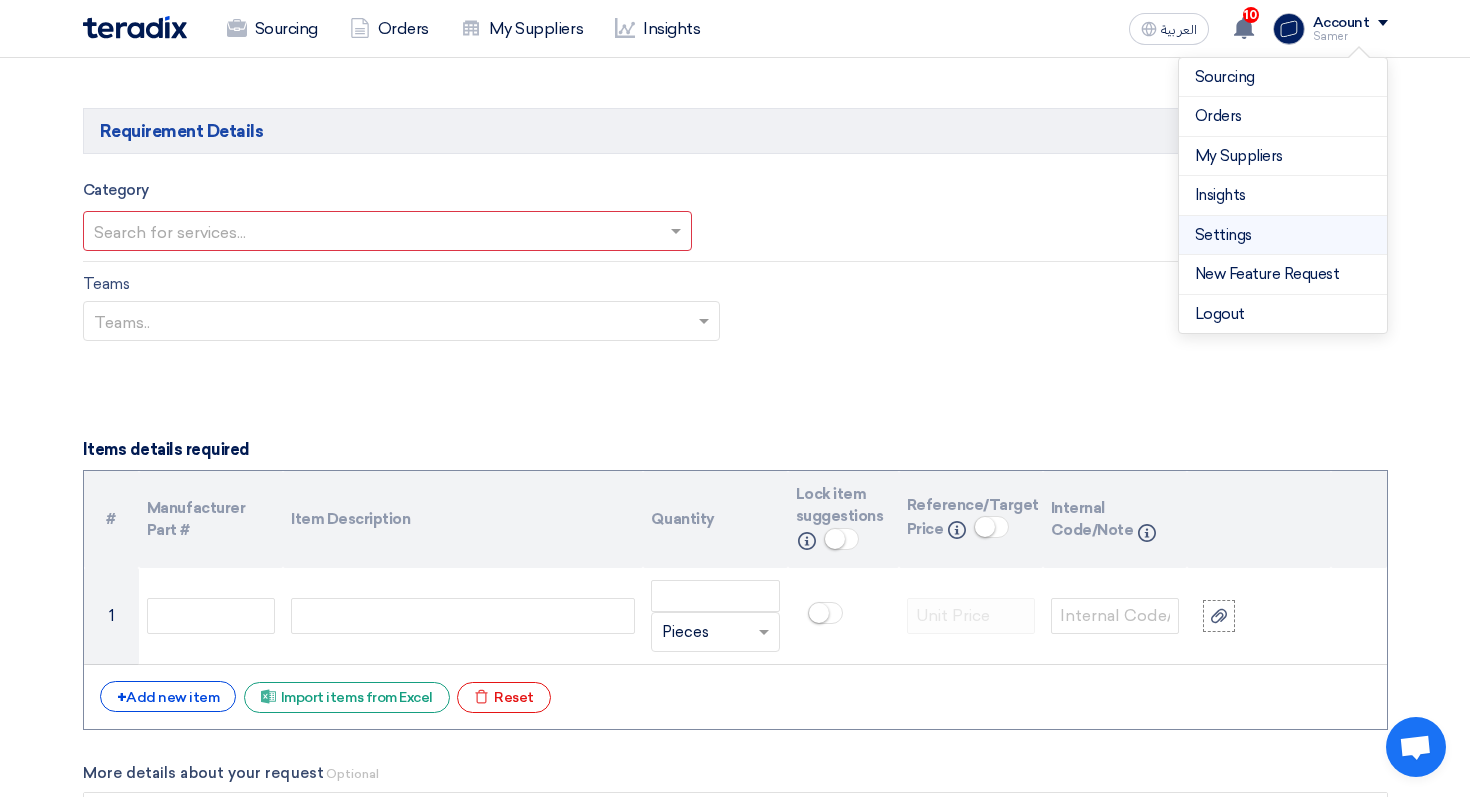 click on "Settings" 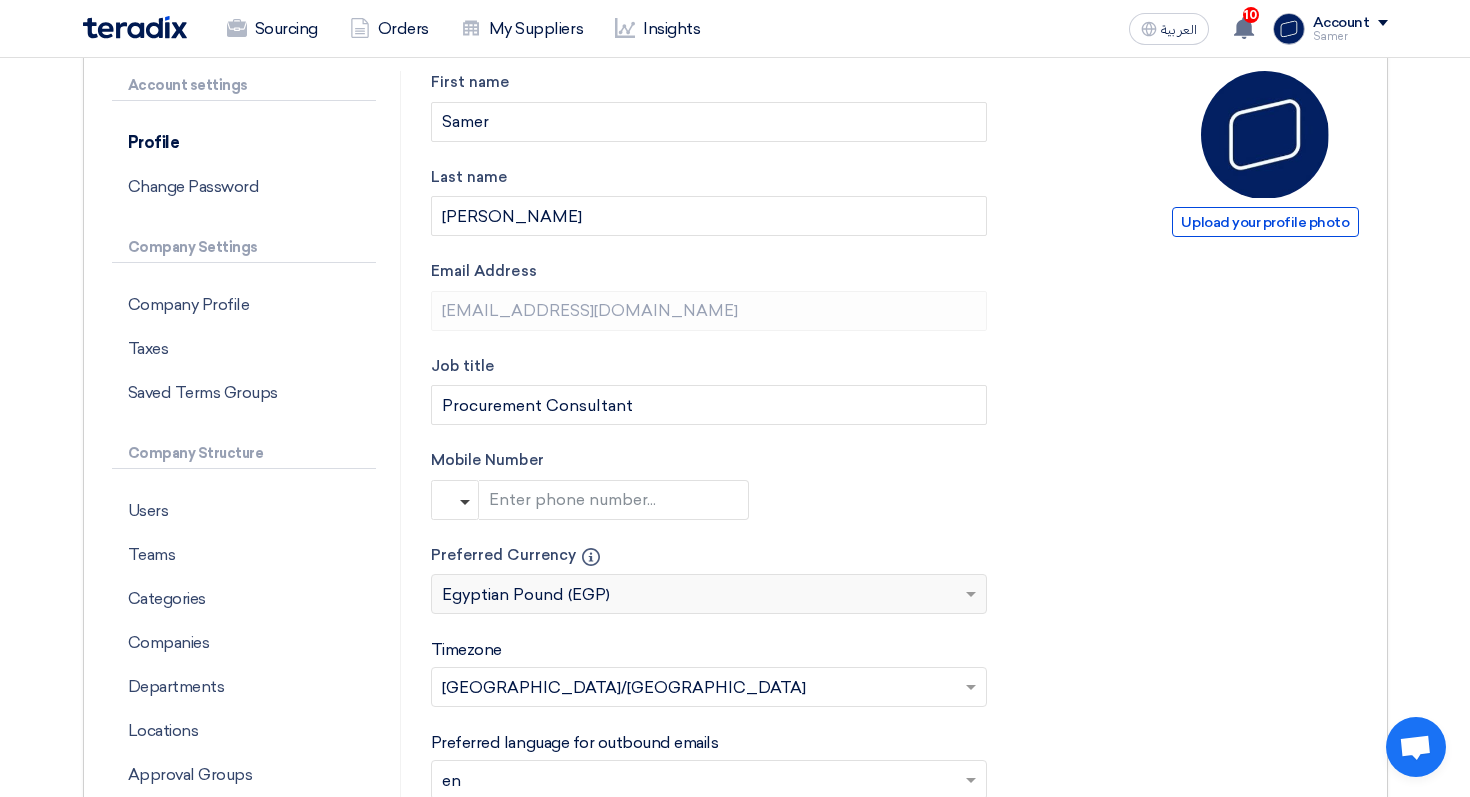 scroll, scrollTop: 184, scrollLeft: 0, axis: vertical 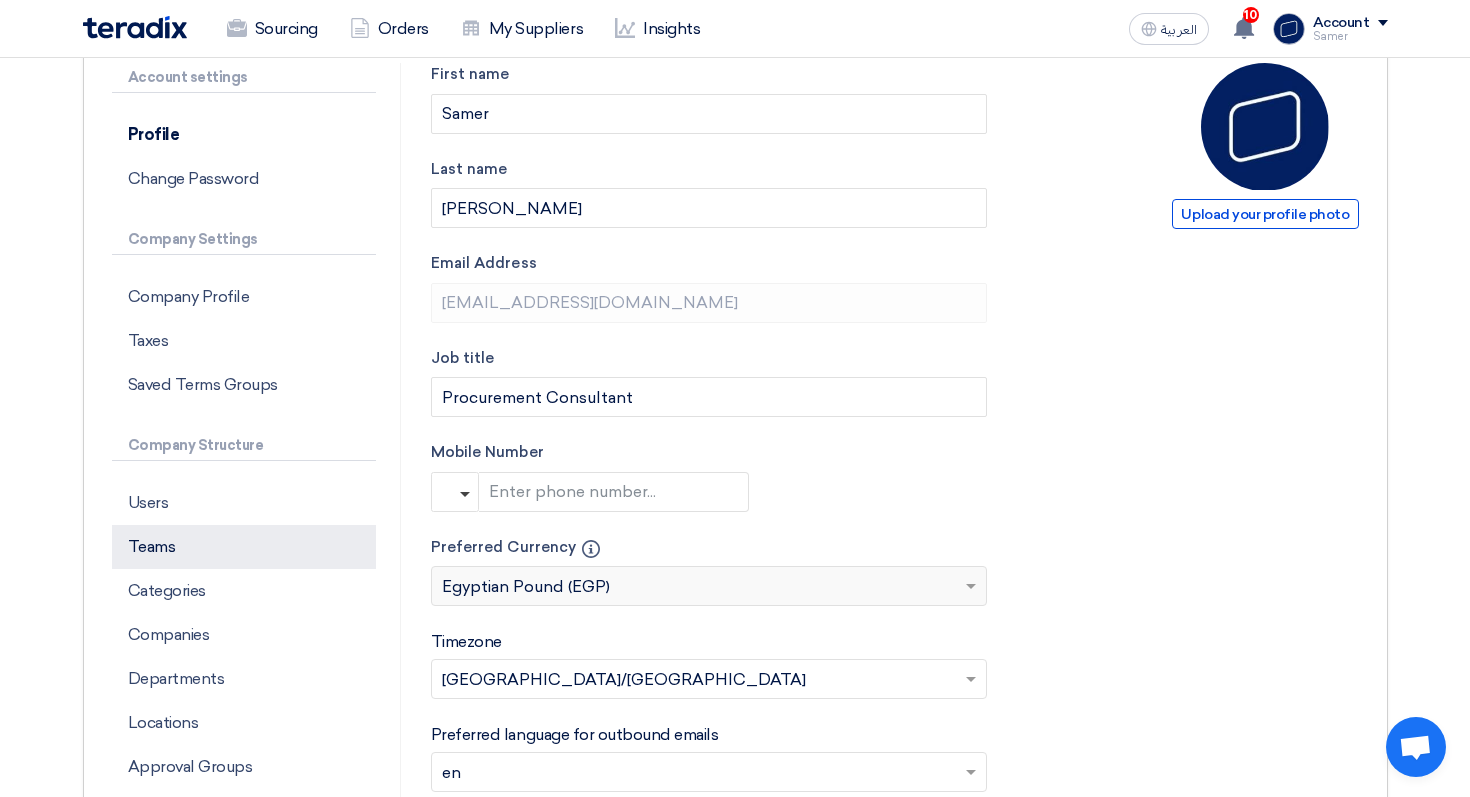 click on "Teams" 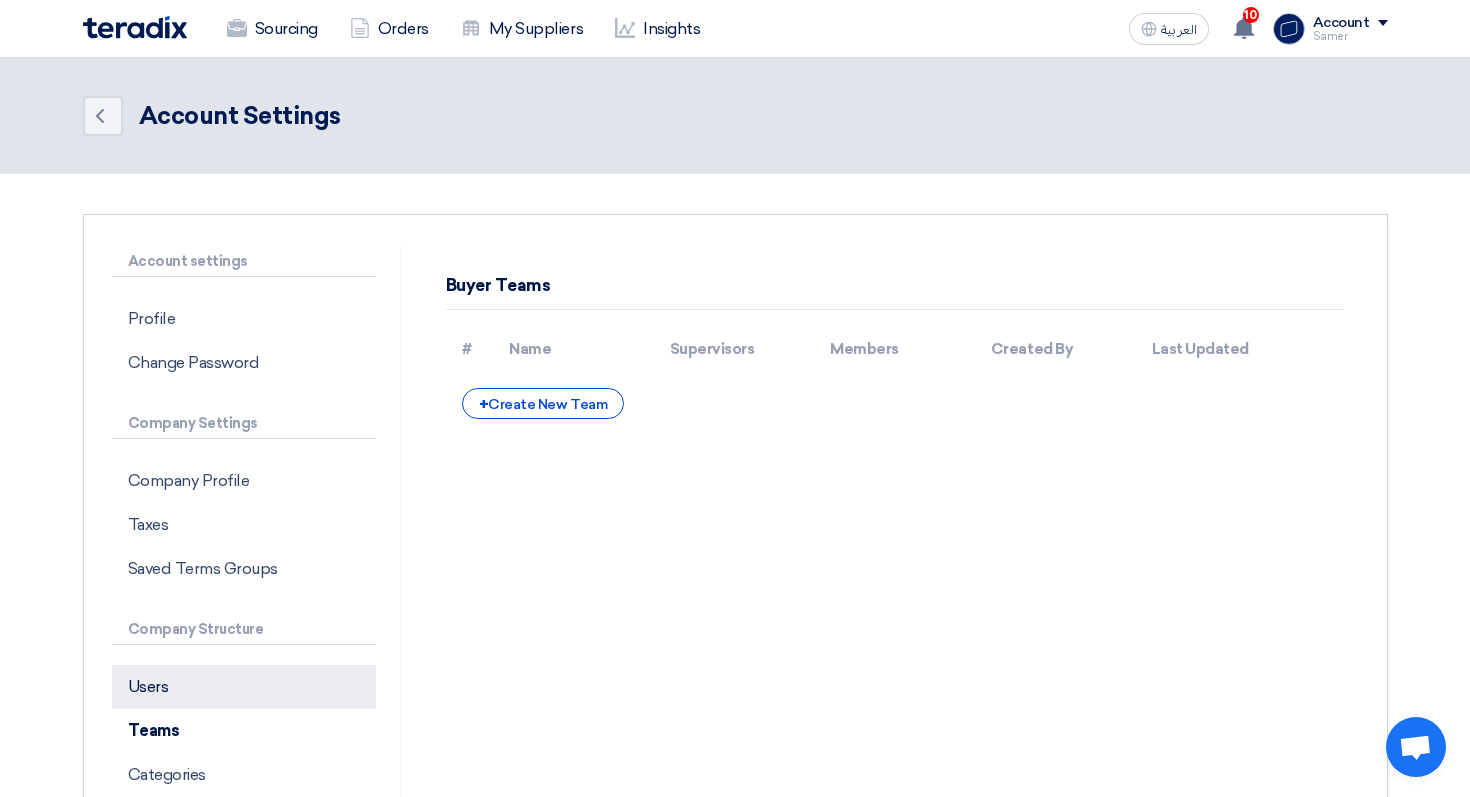 click on "Users" 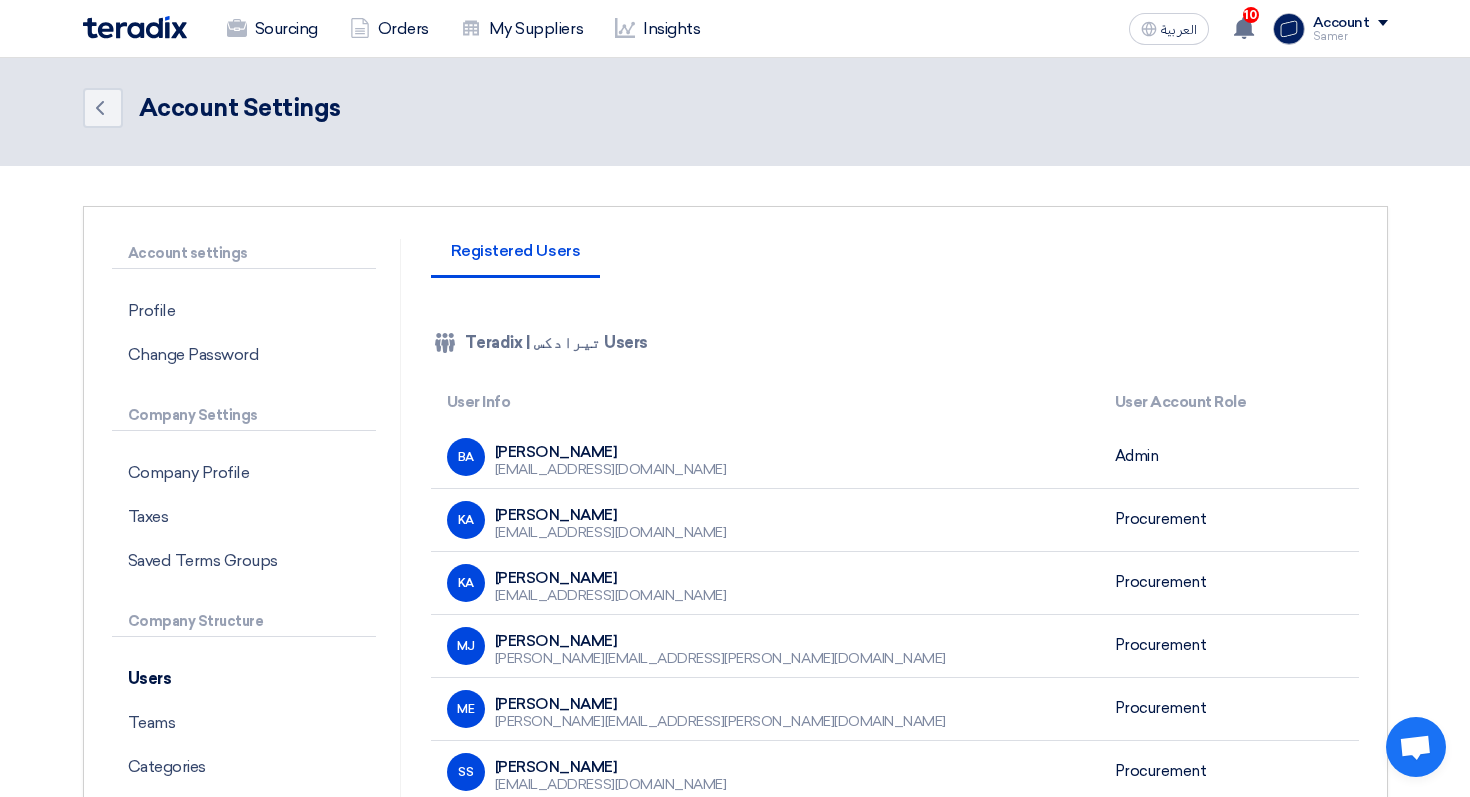 scroll, scrollTop: 0, scrollLeft: 0, axis: both 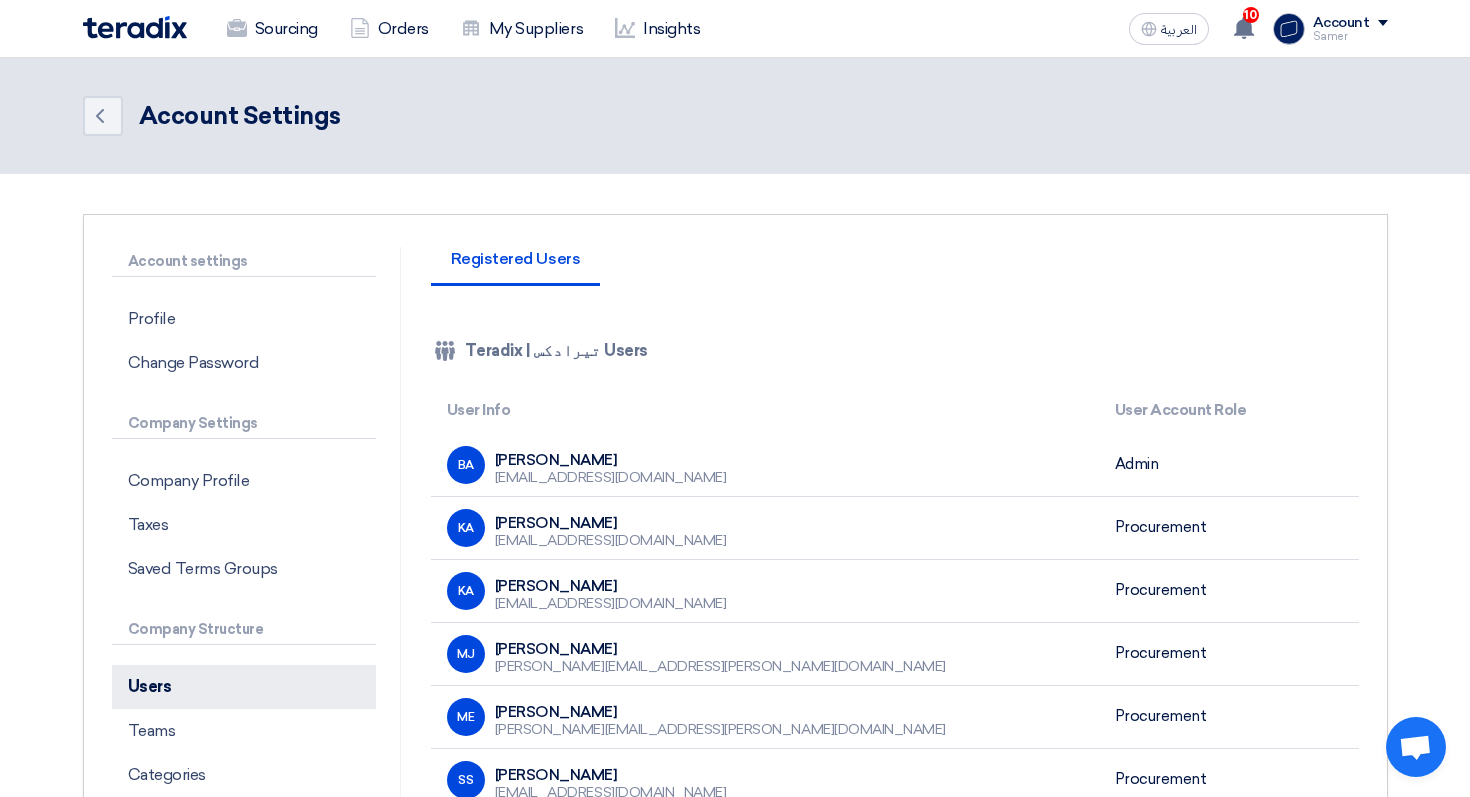 click on "Users" 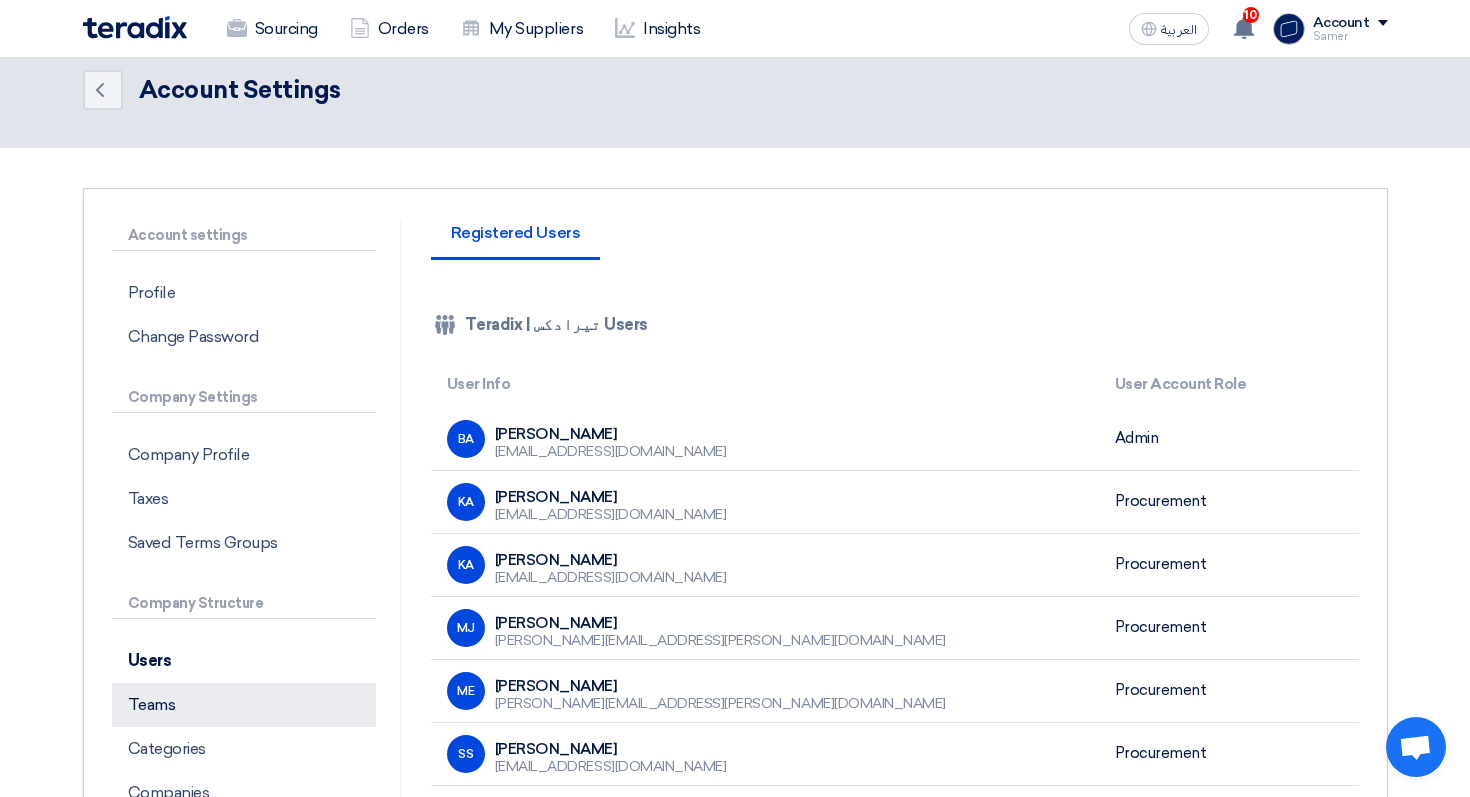 scroll, scrollTop: 51, scrollLeft: 0, axis: vertical 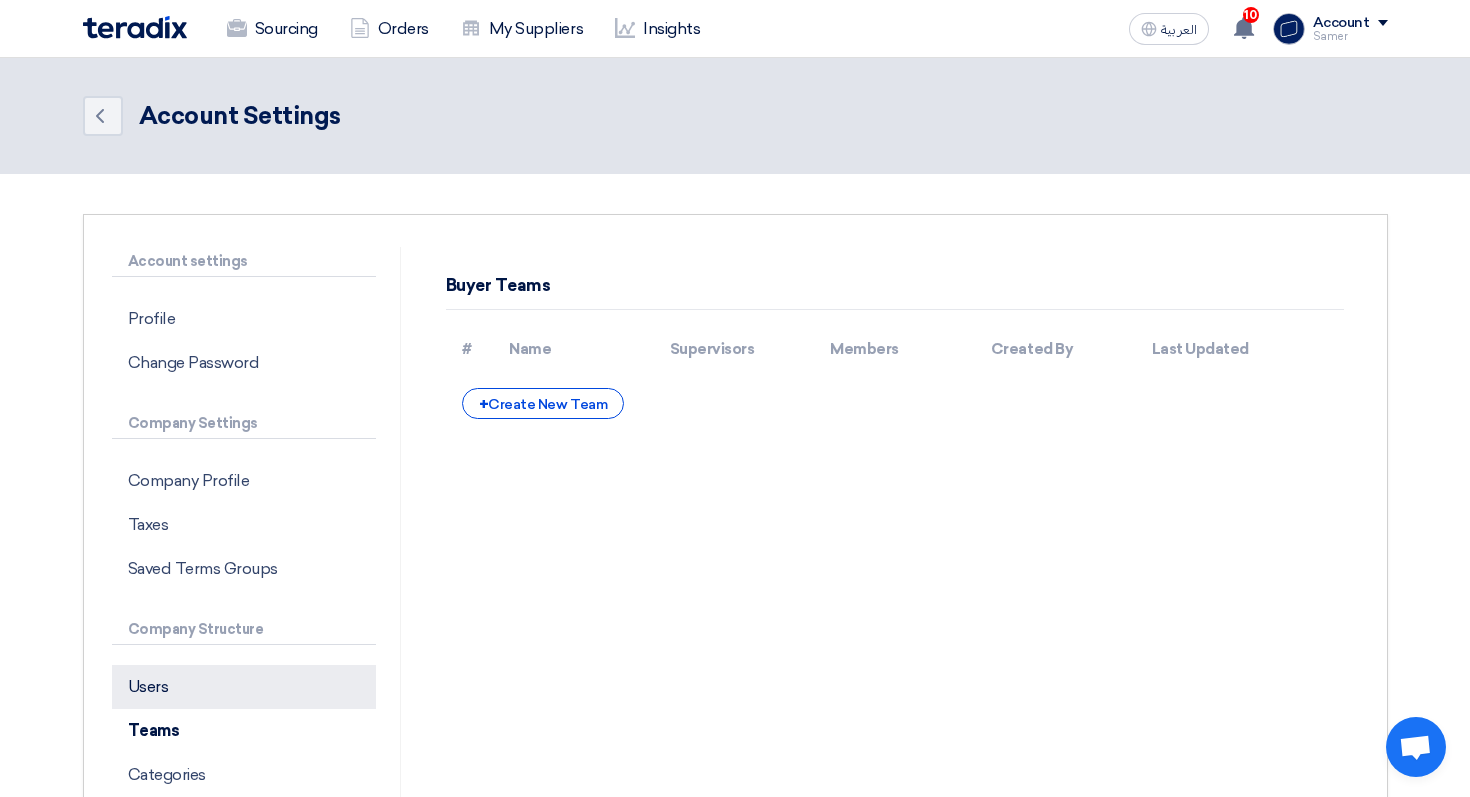 click on "Users" 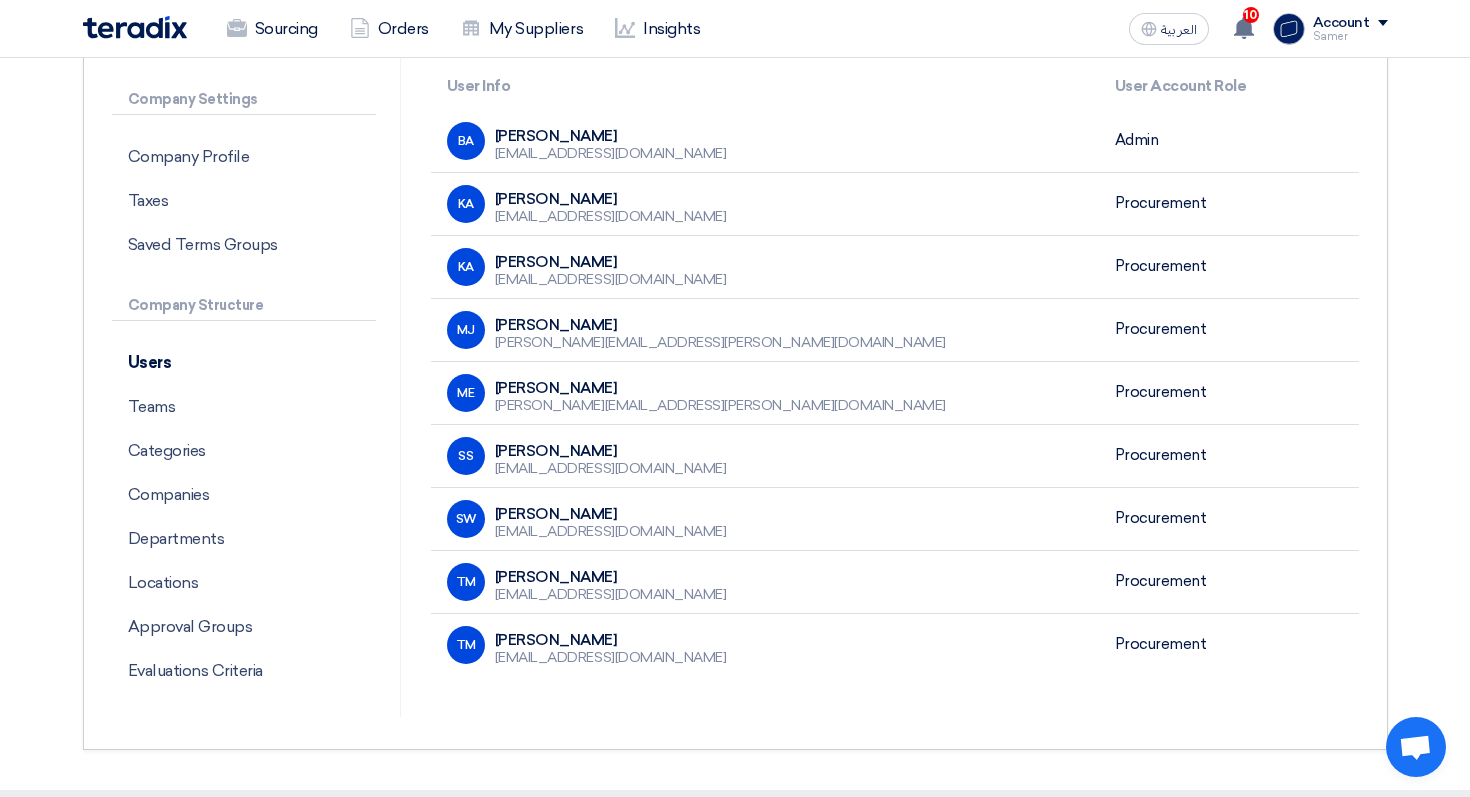 scroll, scrollTop: 0, scrollLeft: 0, axis: both 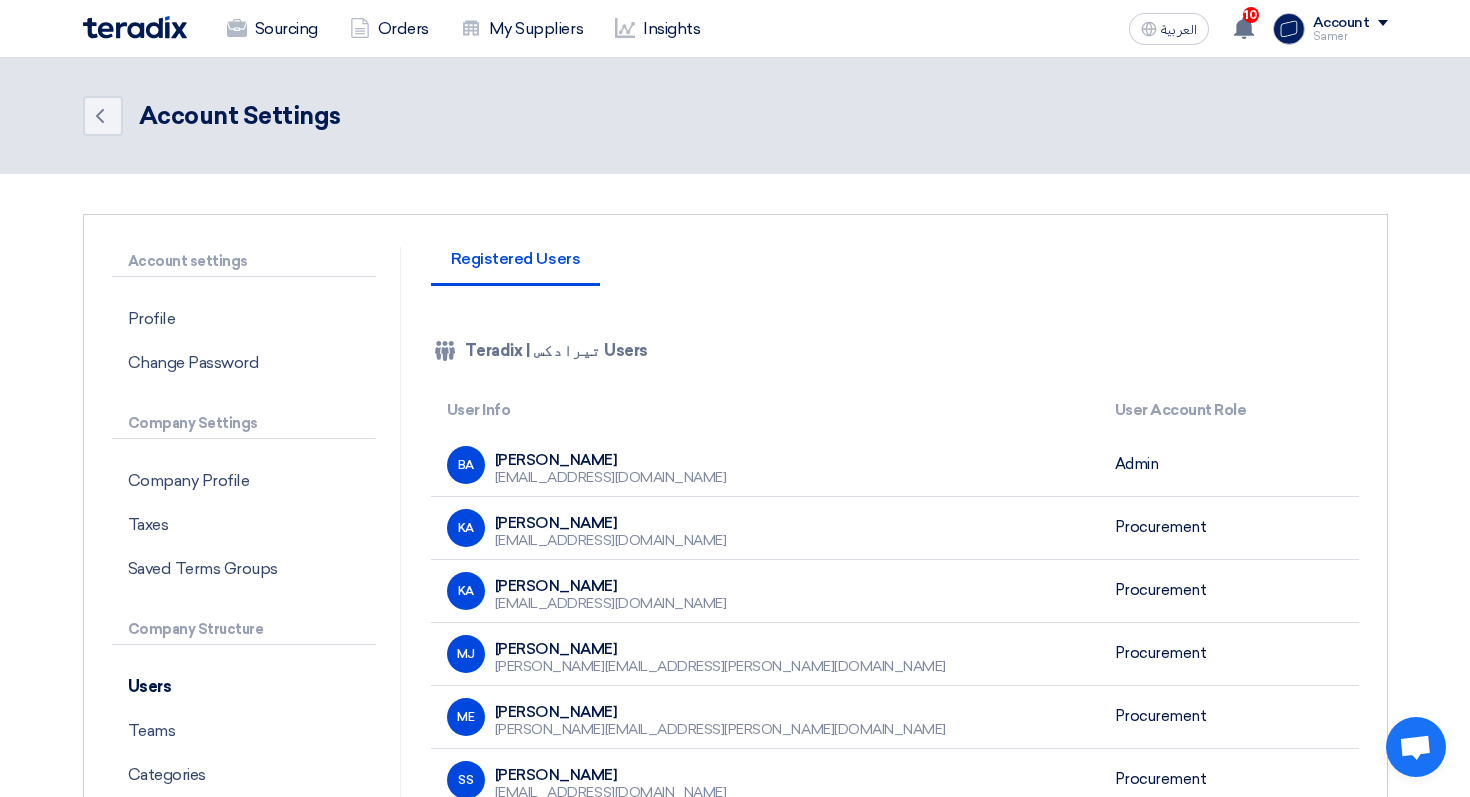 click on "Samer" 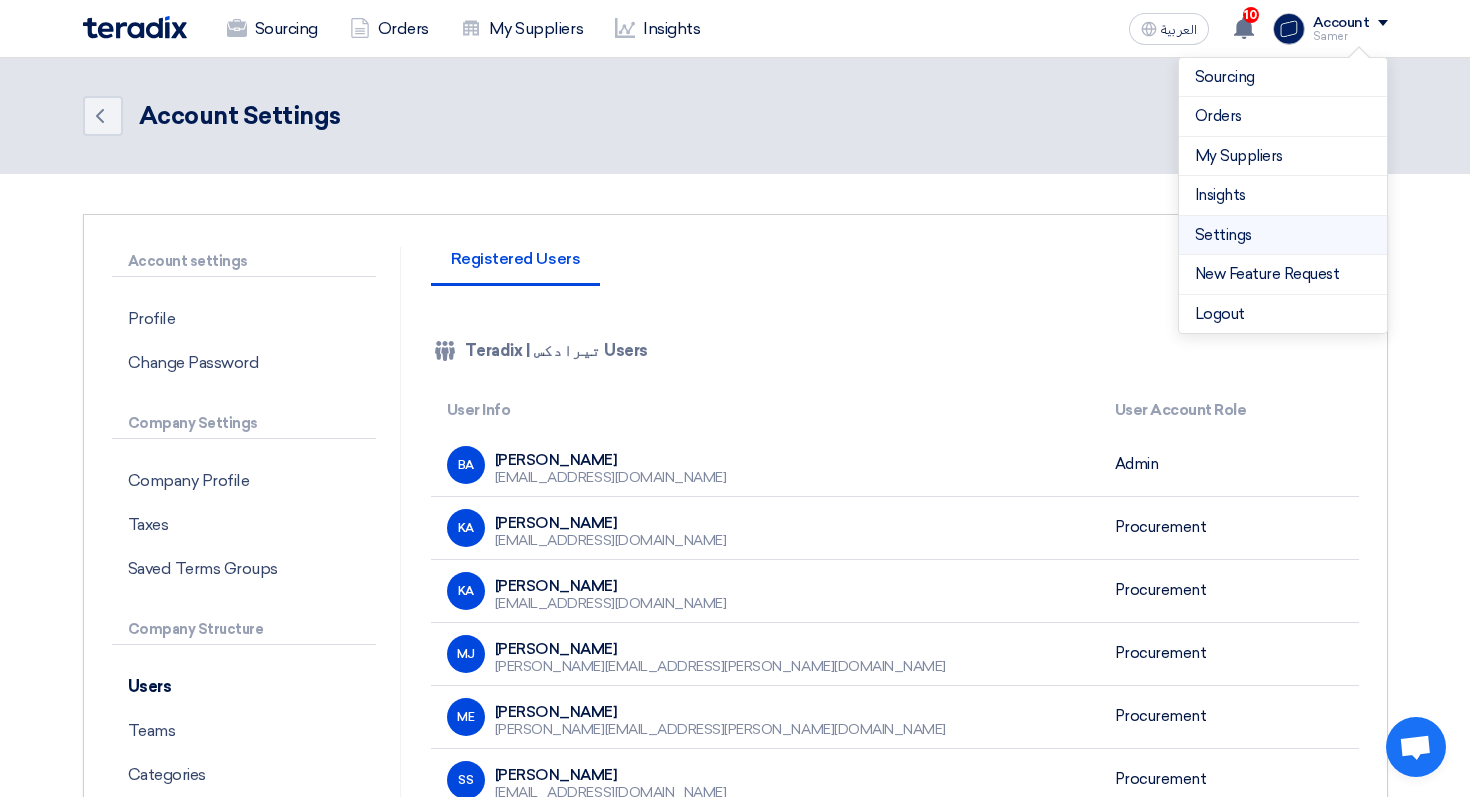 click on "Settings" 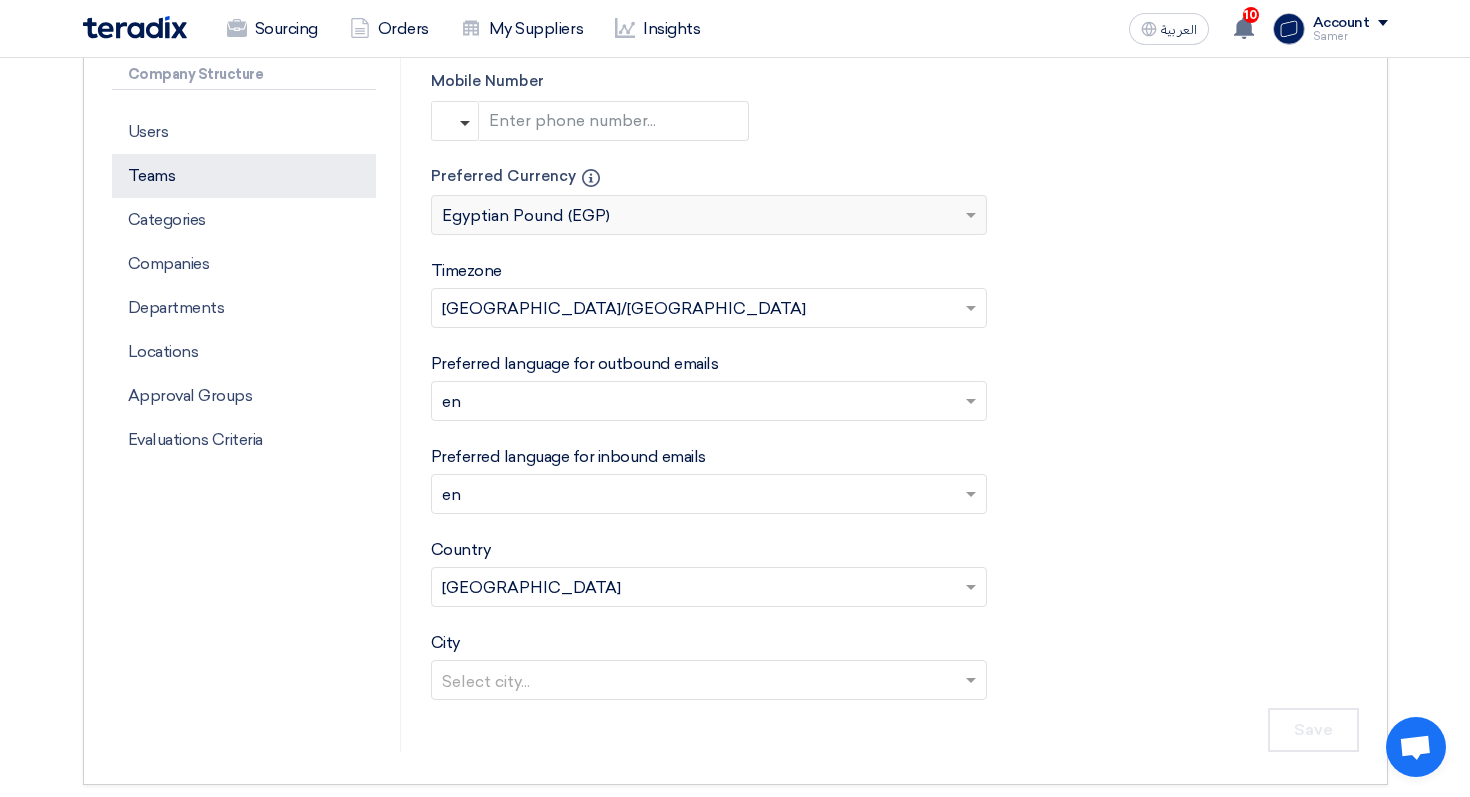 scroll, scrollTop: 550, scrollLeft: 0, axis: vertical 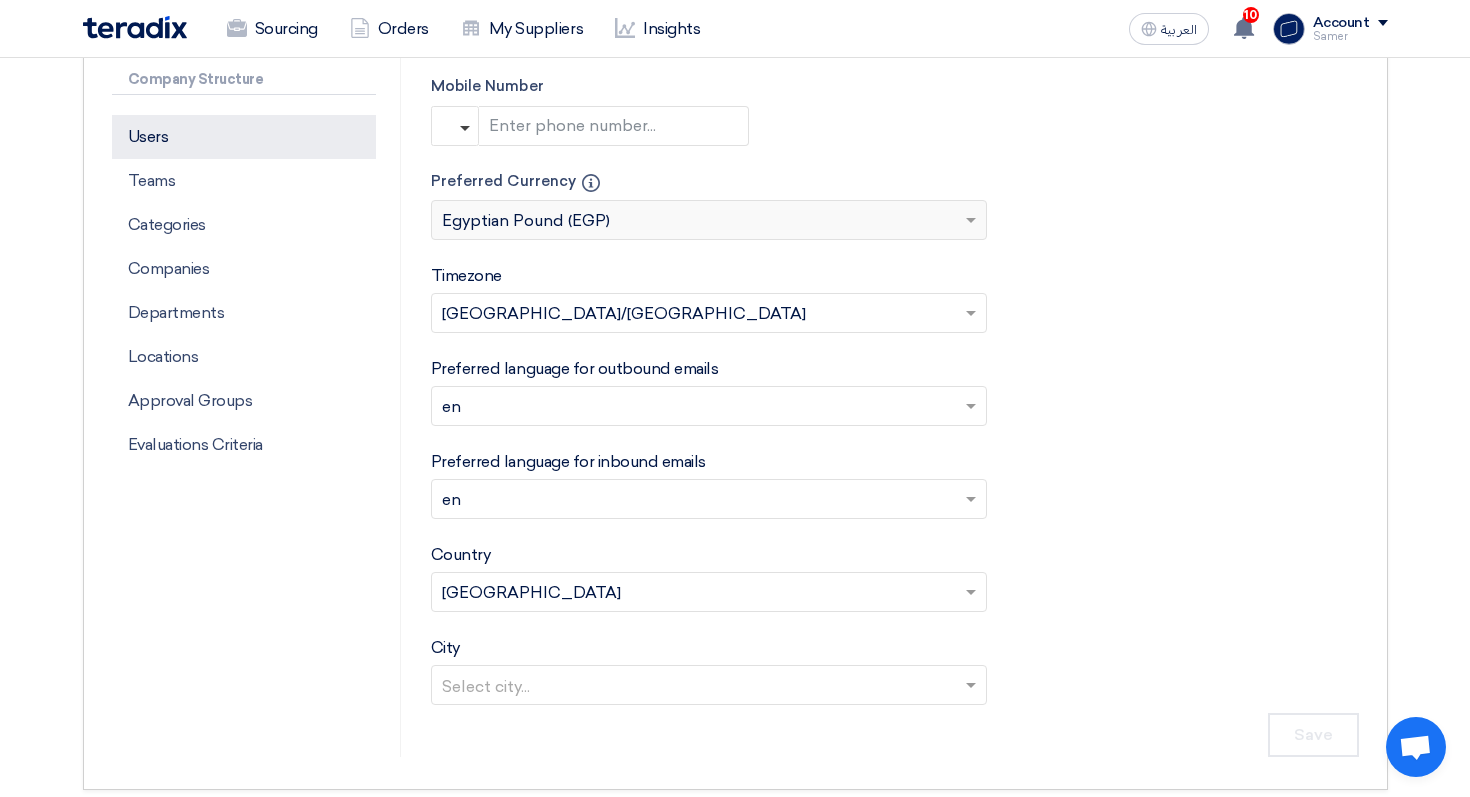 click on "Users" 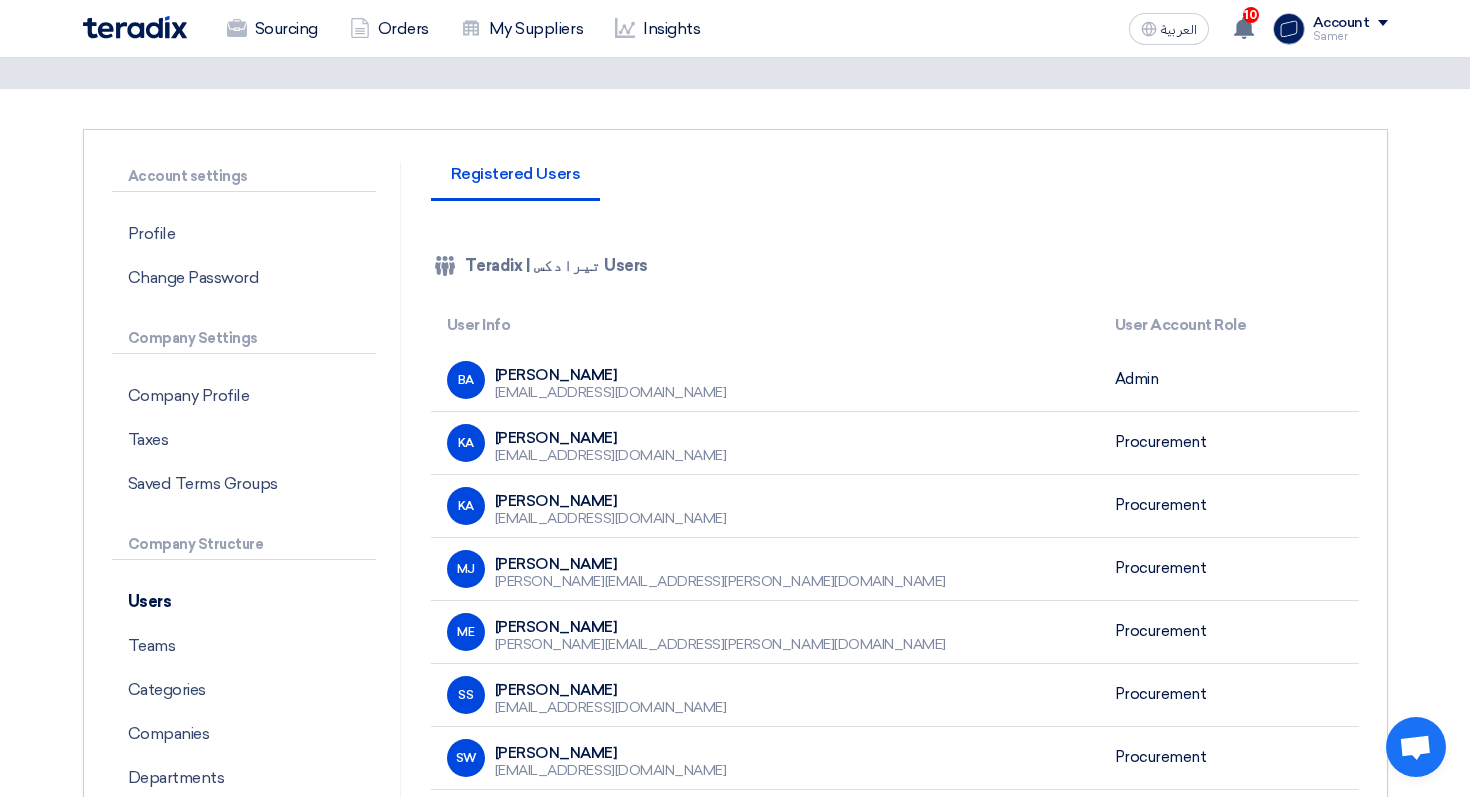 scroll, scrollTop: 86, scrollLeft: 0, axis: vertical 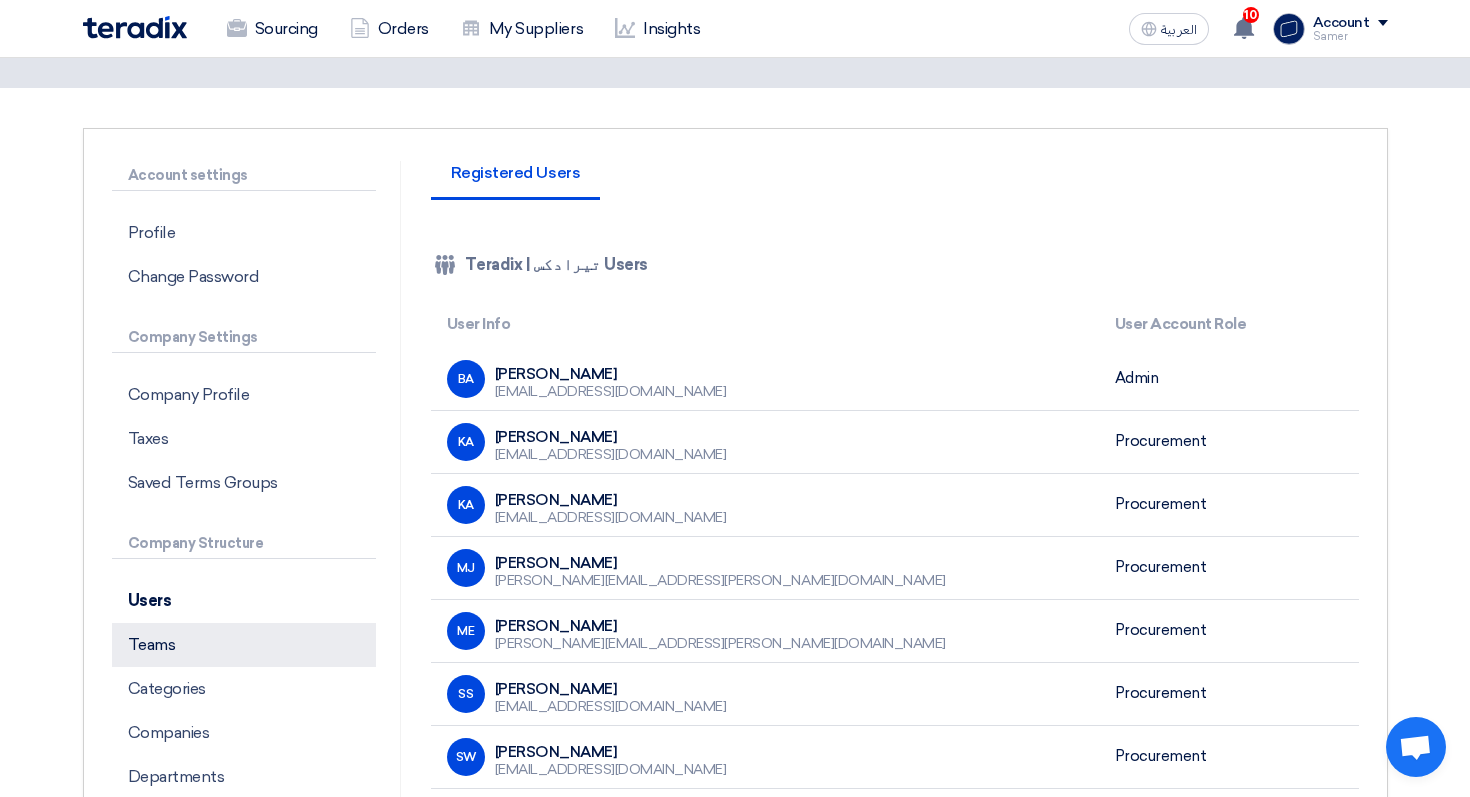 click on "Teams" 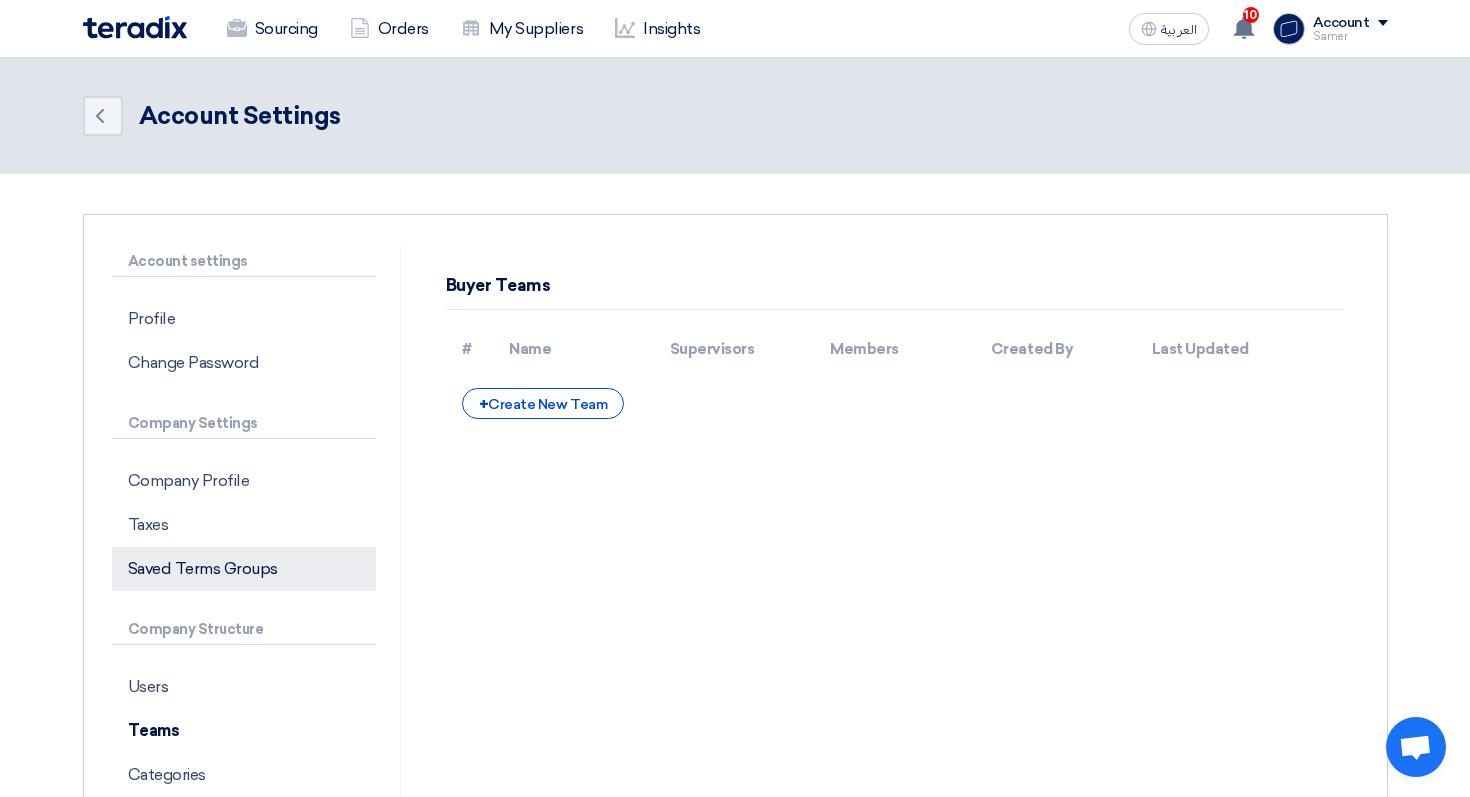 scroll, scrollTop: 114, scrollLeft: 0, axis: vertical 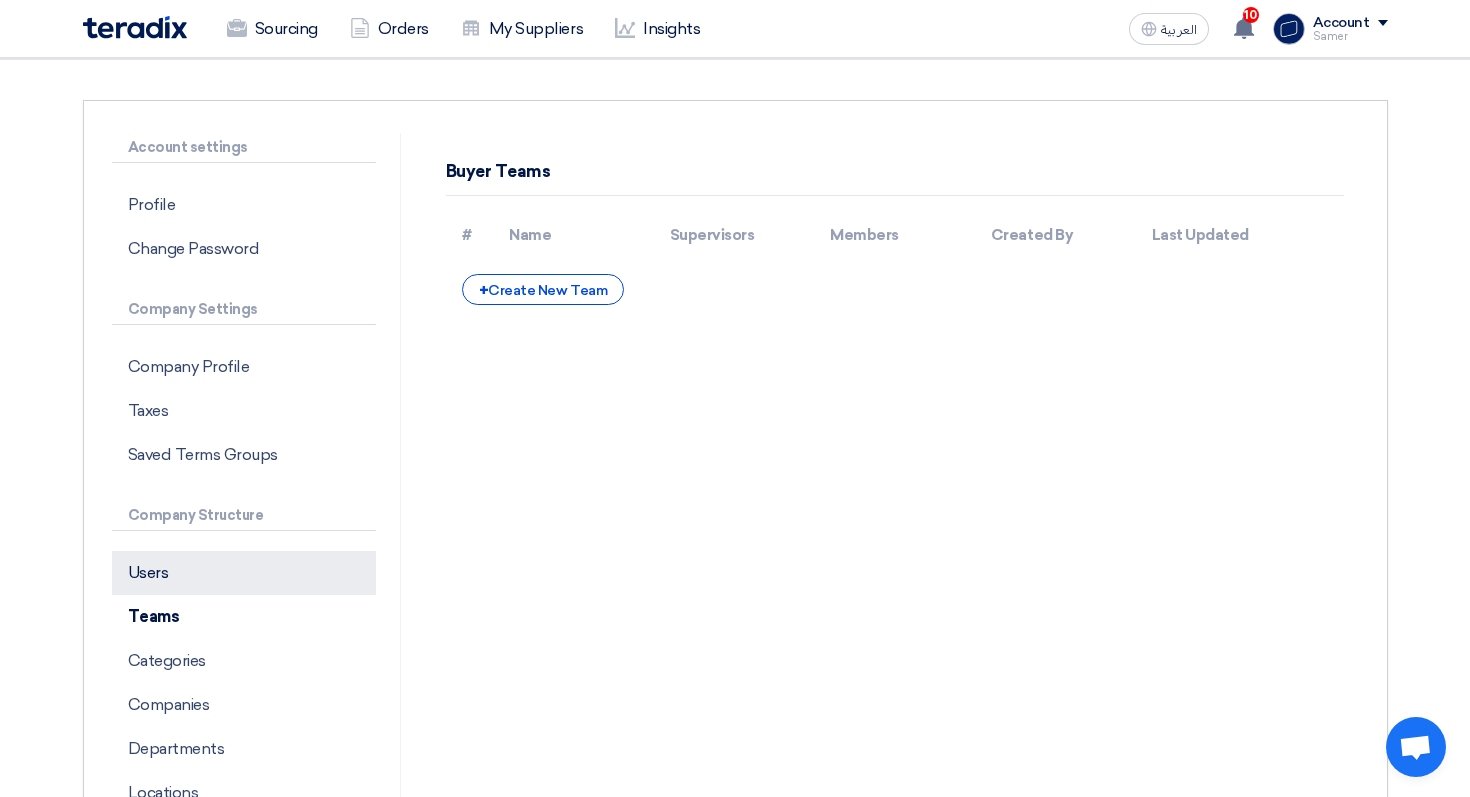 click on "Users" 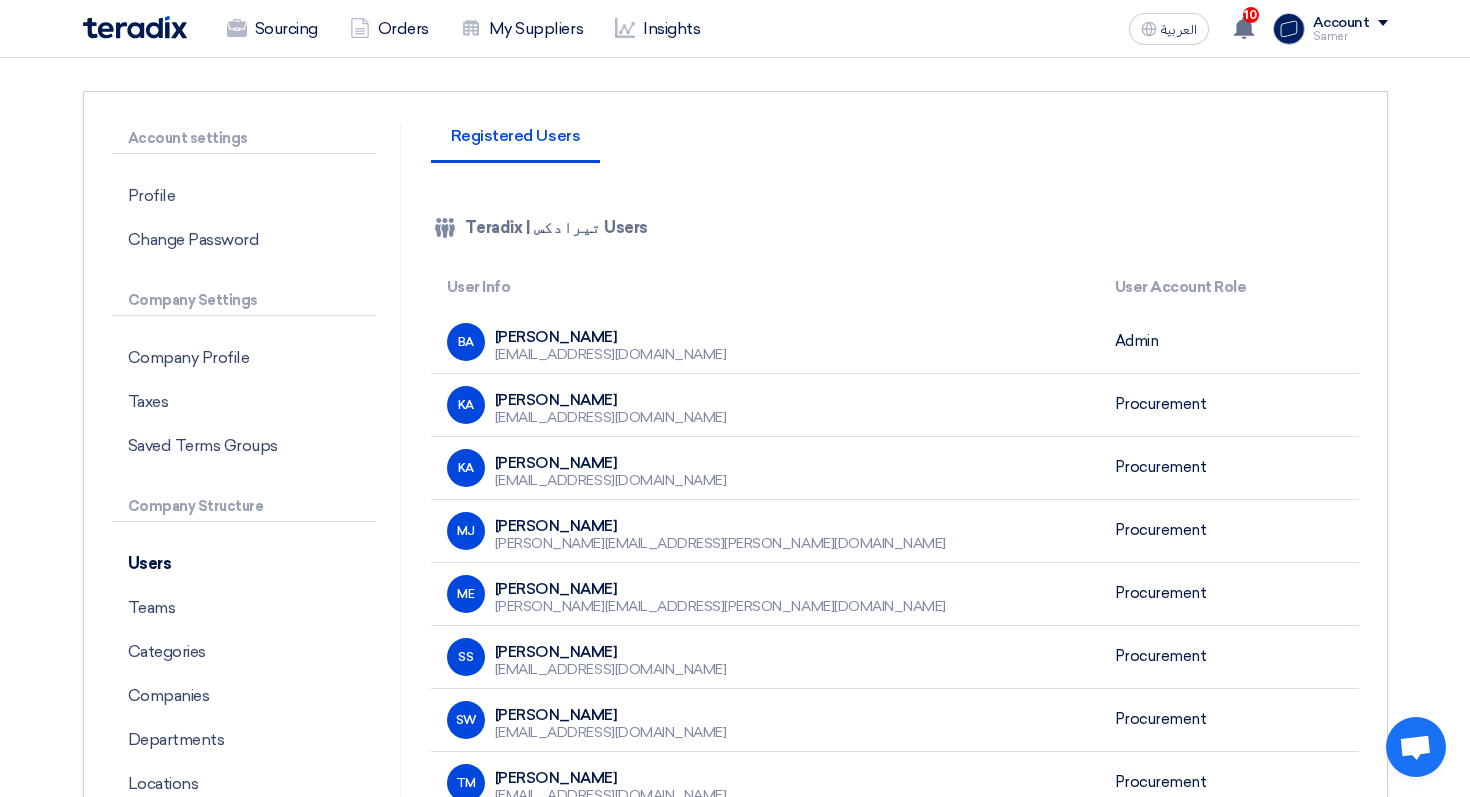scroll, scrollTop: 126, scrollLeft: 0, axis: vertical 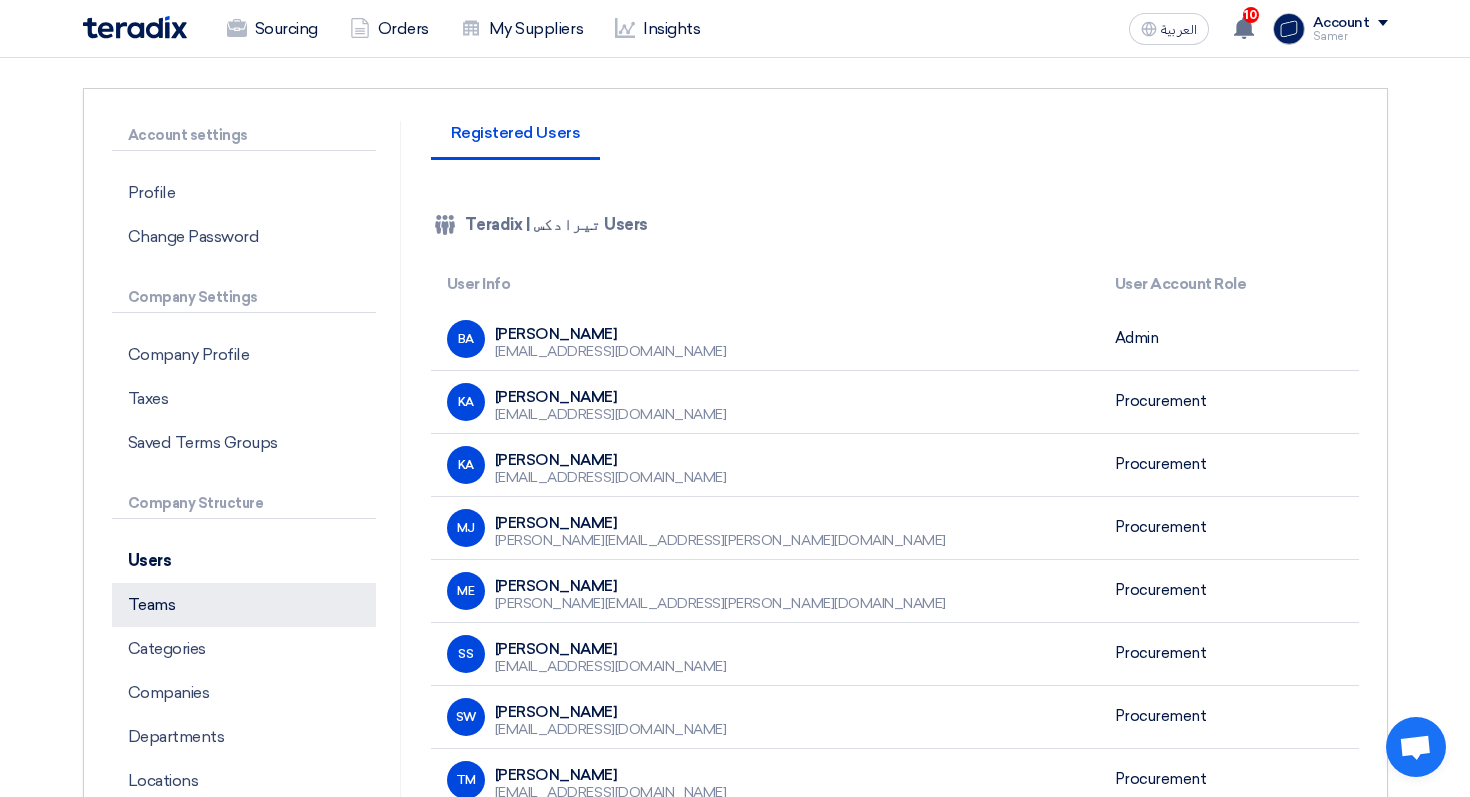 click on "Teams" 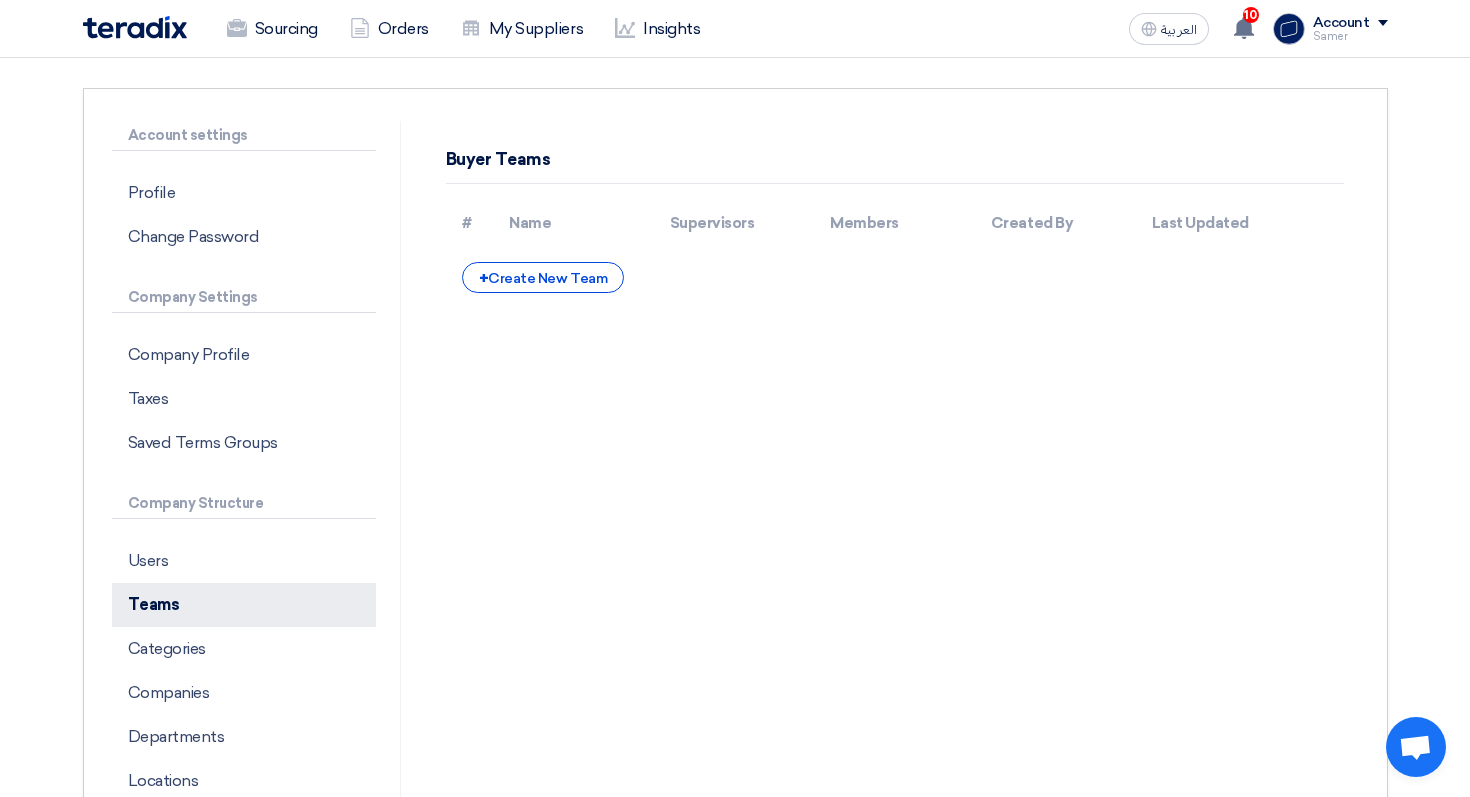 scroll, scrollTop: 0, scrollLeft: 0, axis: both 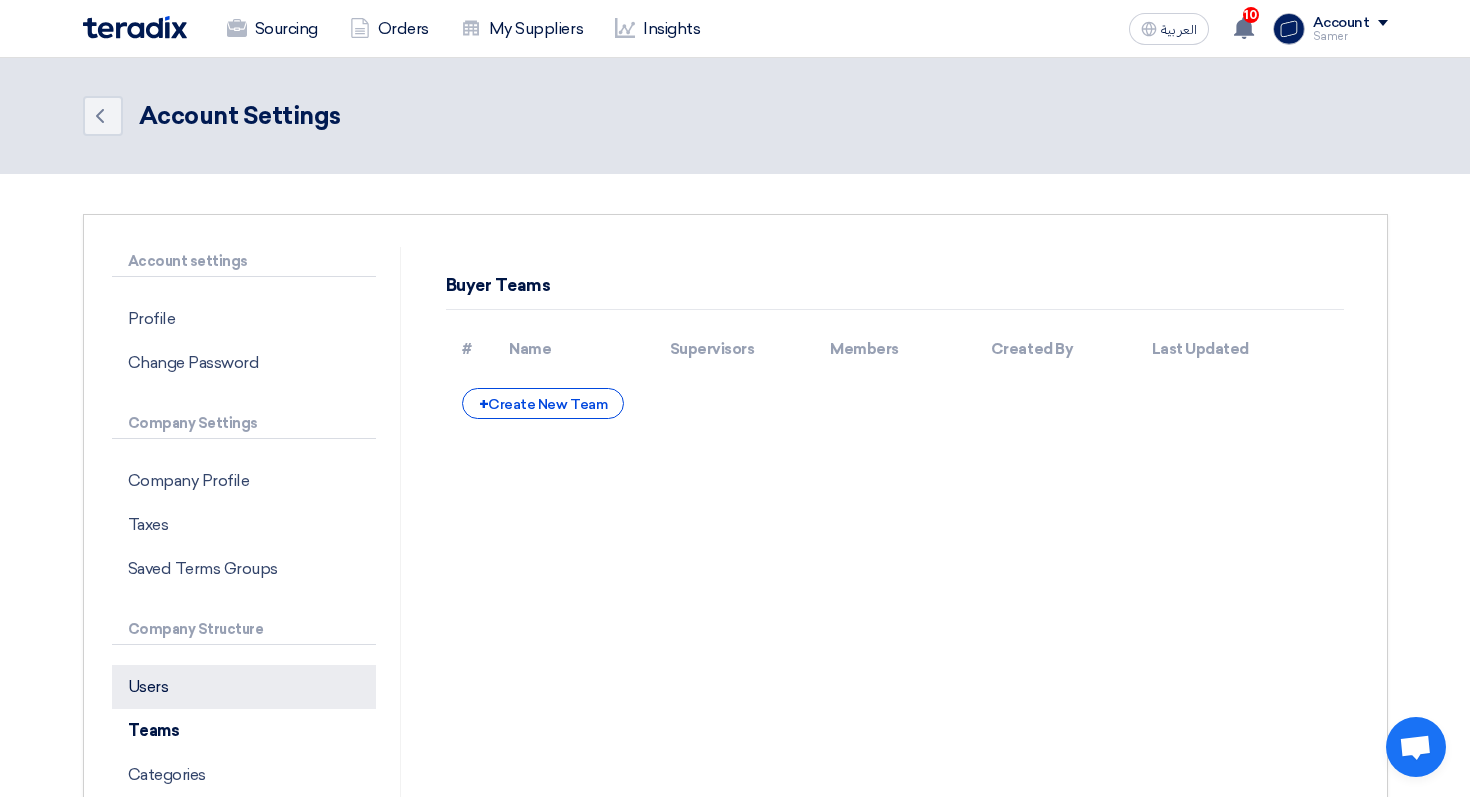 click on "Users" 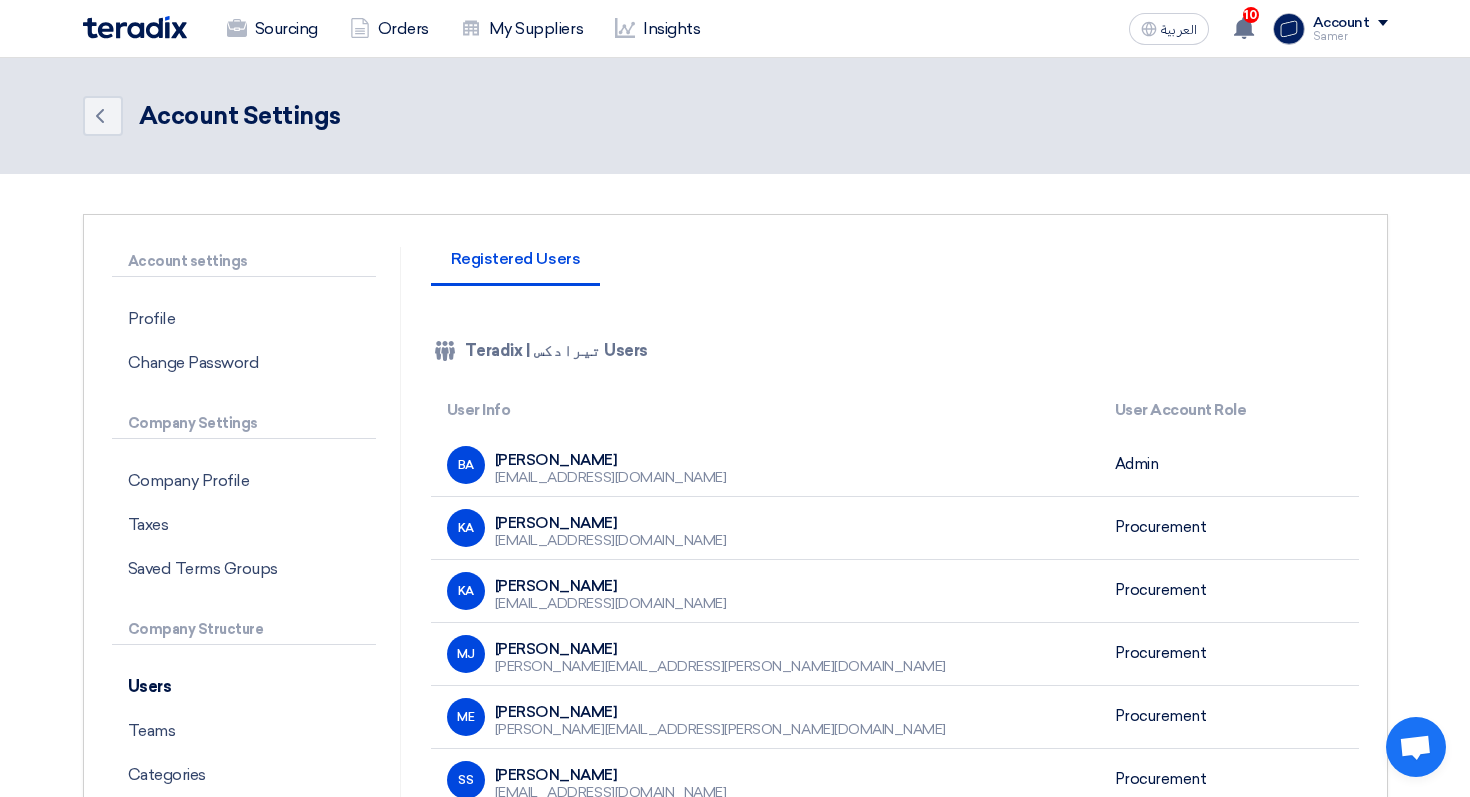 scroll, scrollTop: 50, scrollLeft: 0, axis: vertical 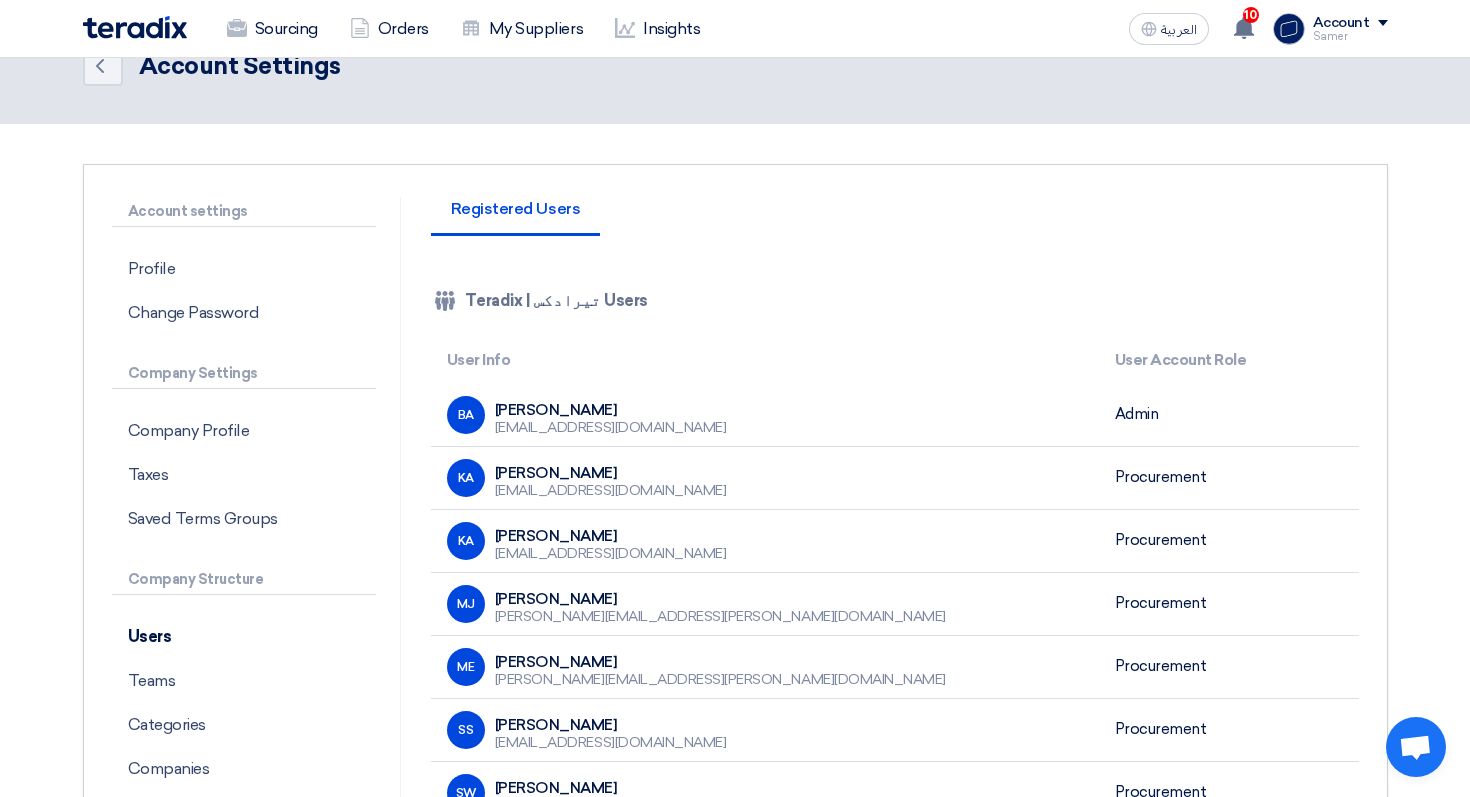 click on "Account" 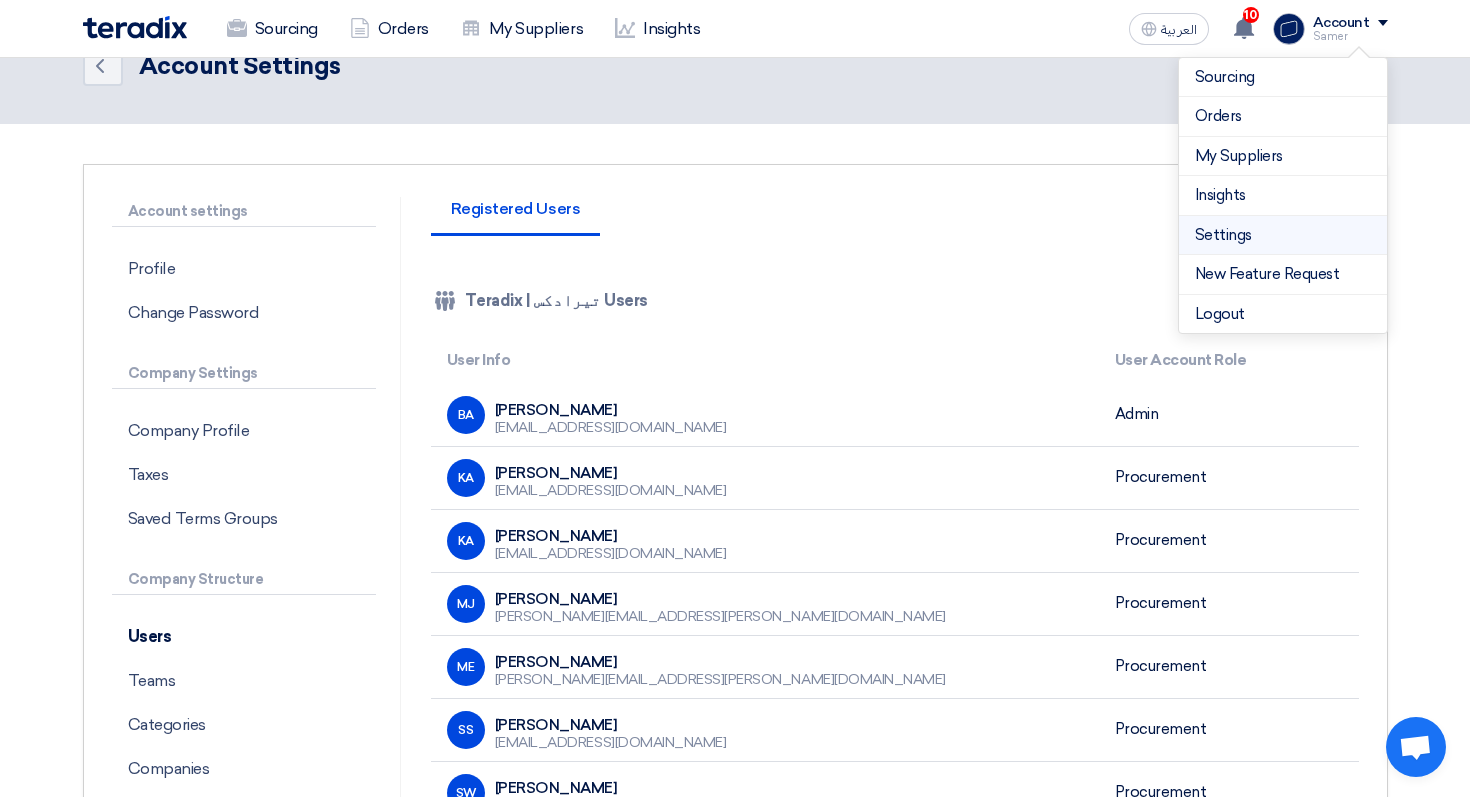 click on "Settings" 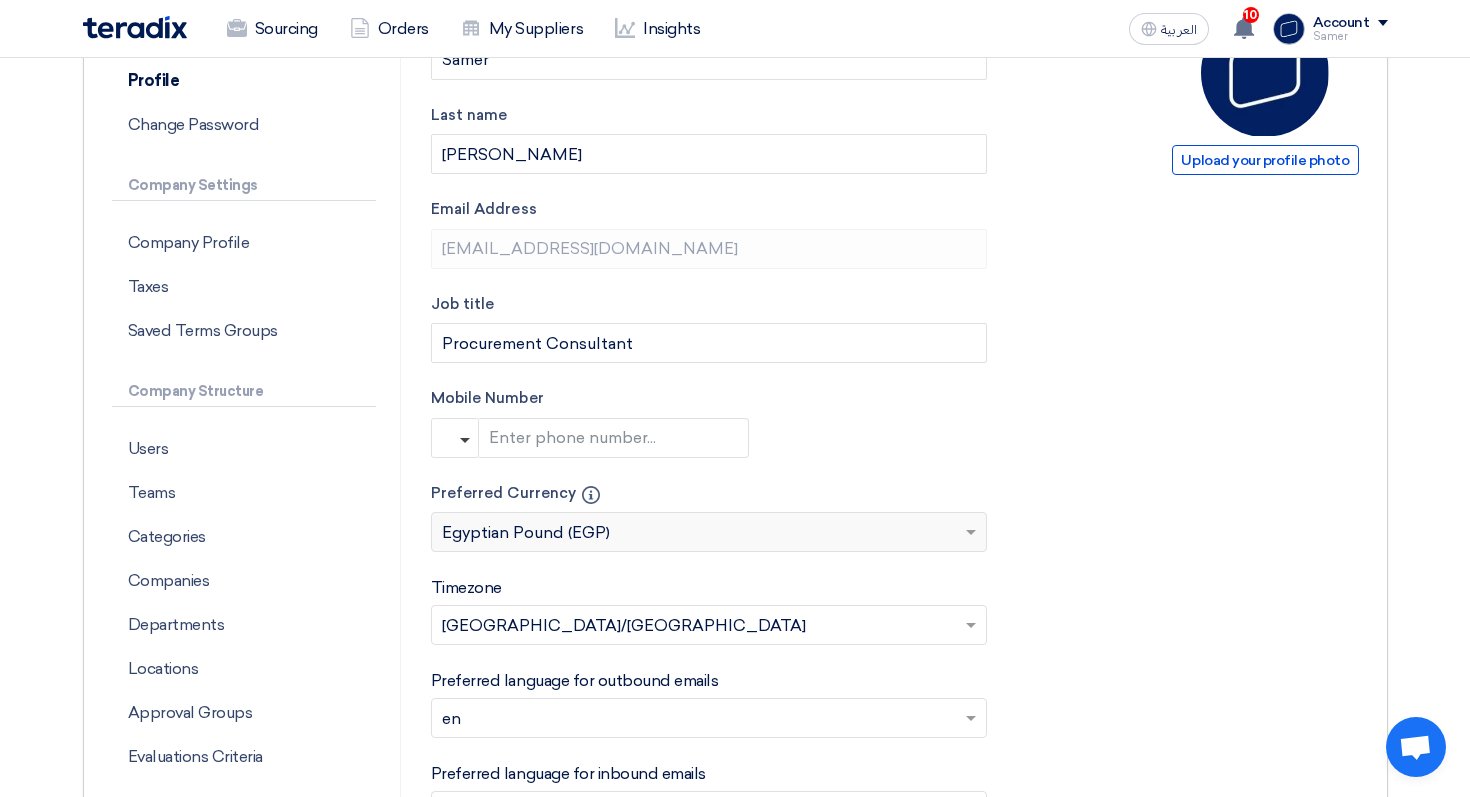 scroll, scrollTop: 321, scrollLeft: 0, axis: vertical 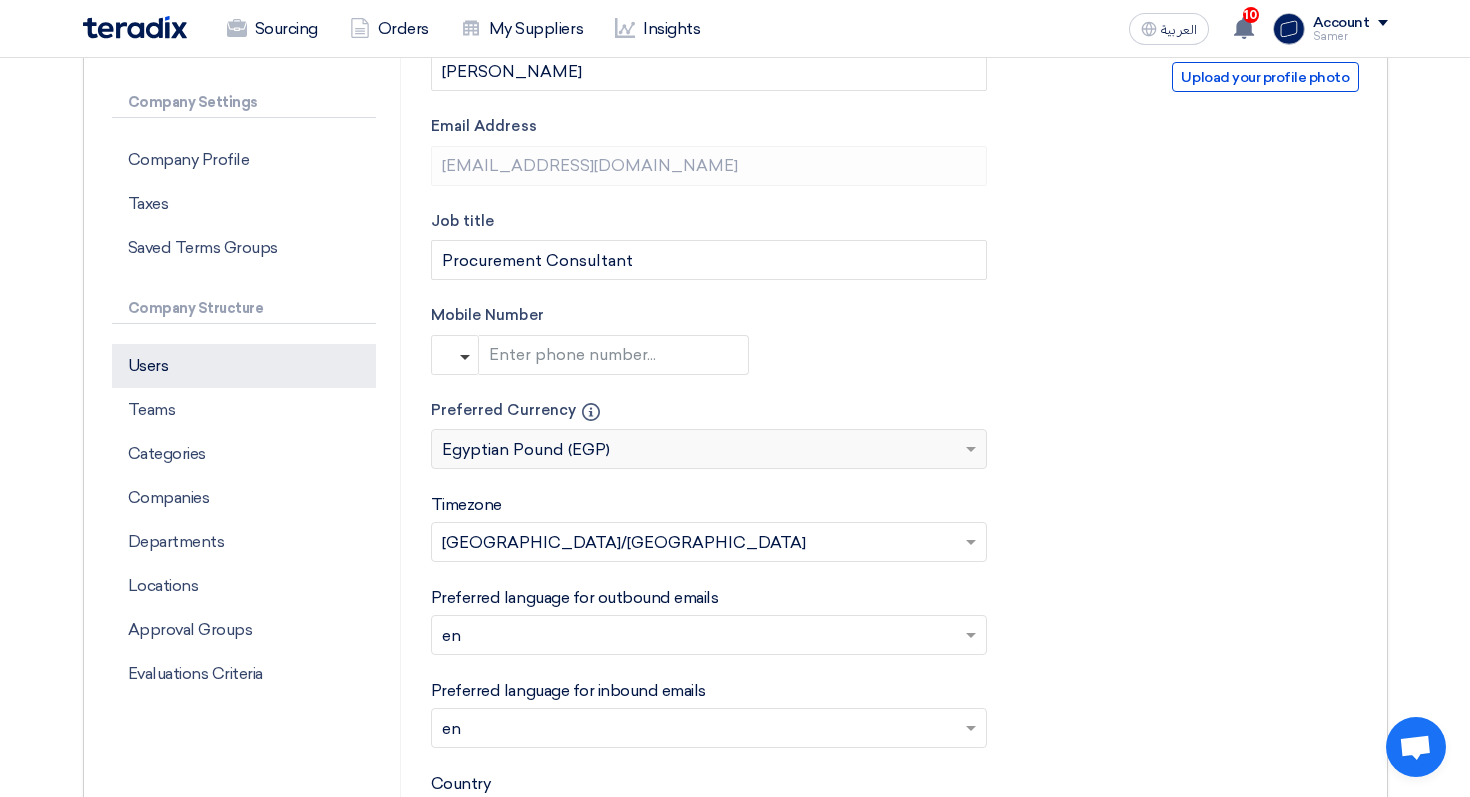 click on "Users" 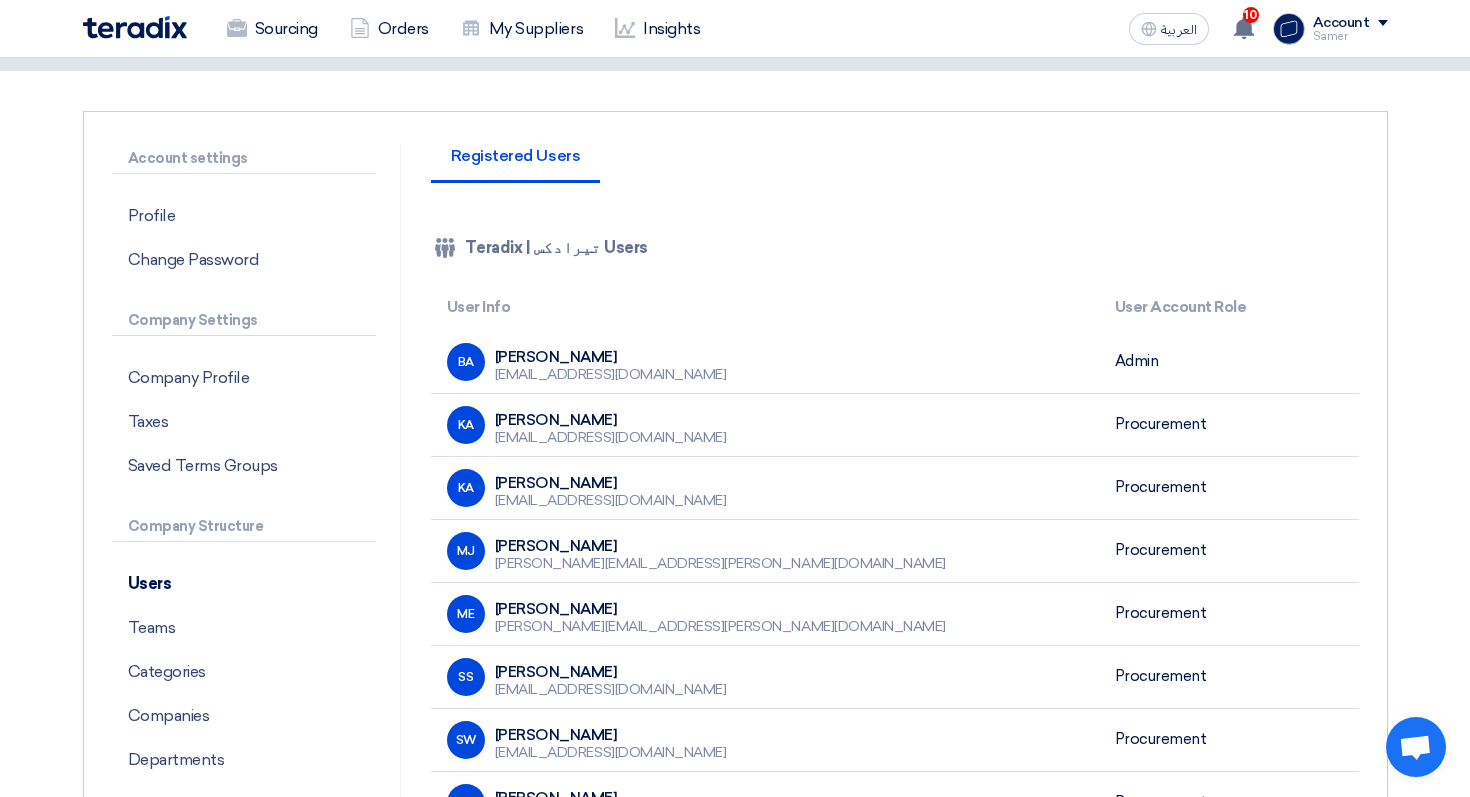 scroll, scrollTop: 151, scrollLeft: 0, axis: vertical 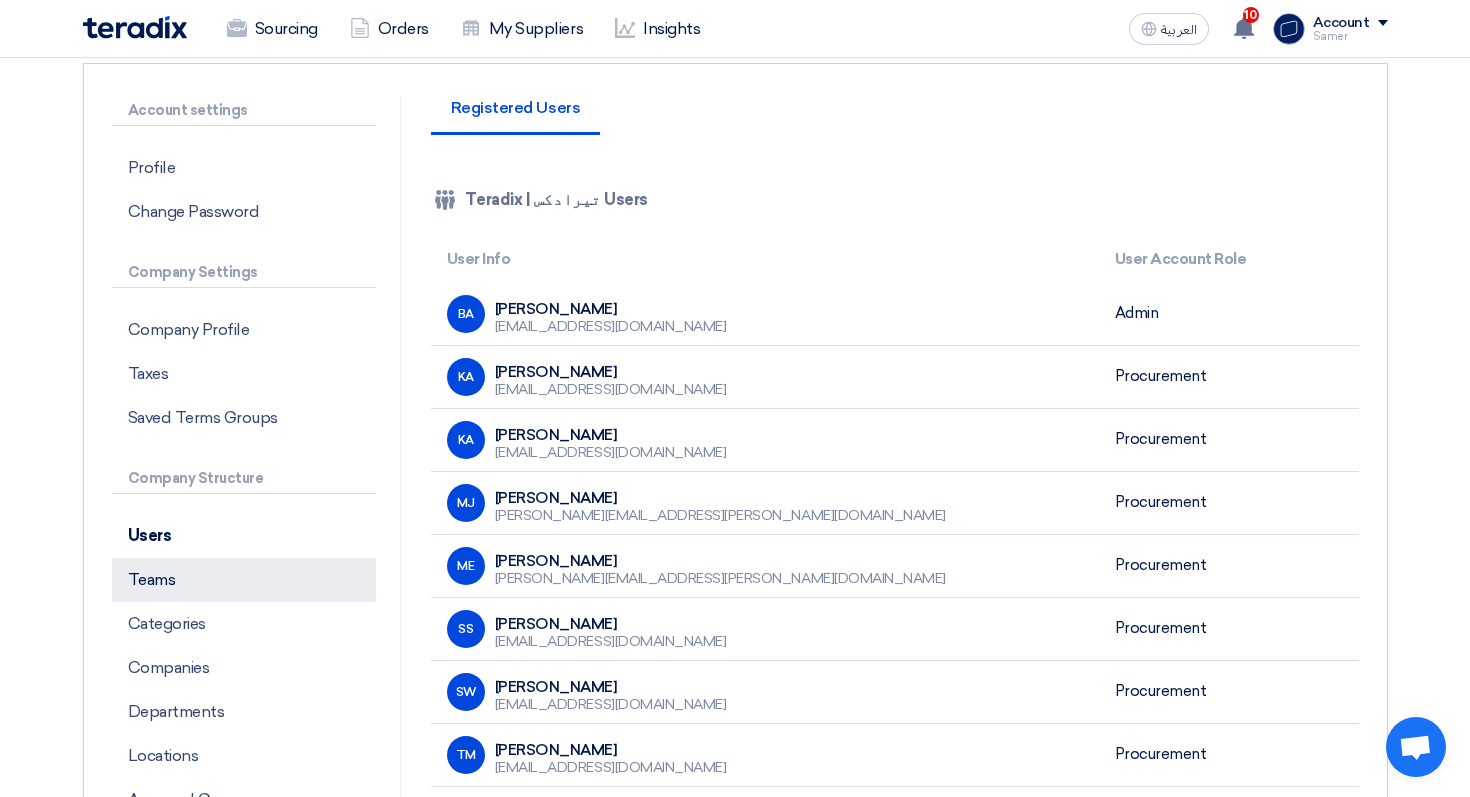 click on "Teams" 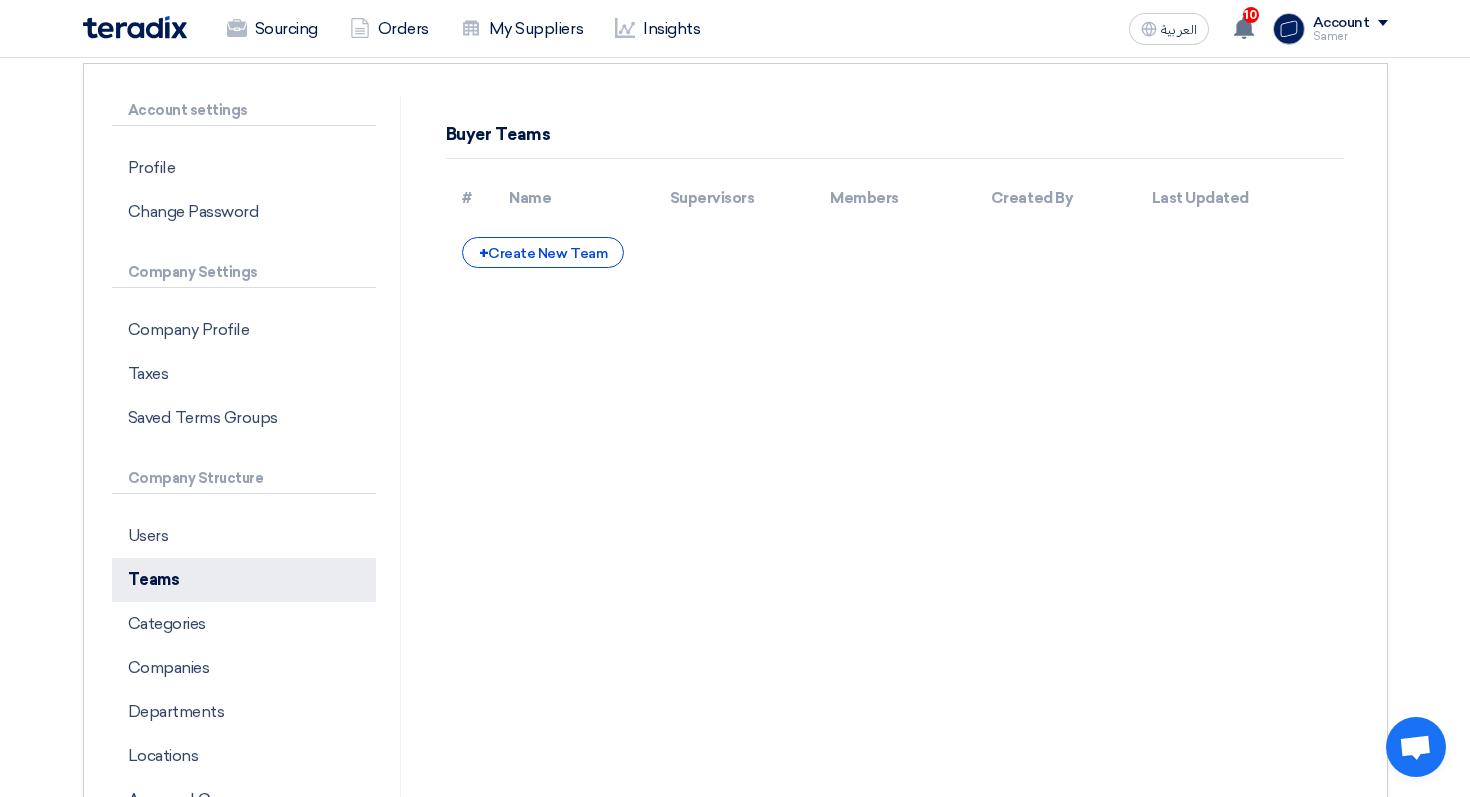 scroll, scrollTop: 0, scrollLeft: 0, axis: both 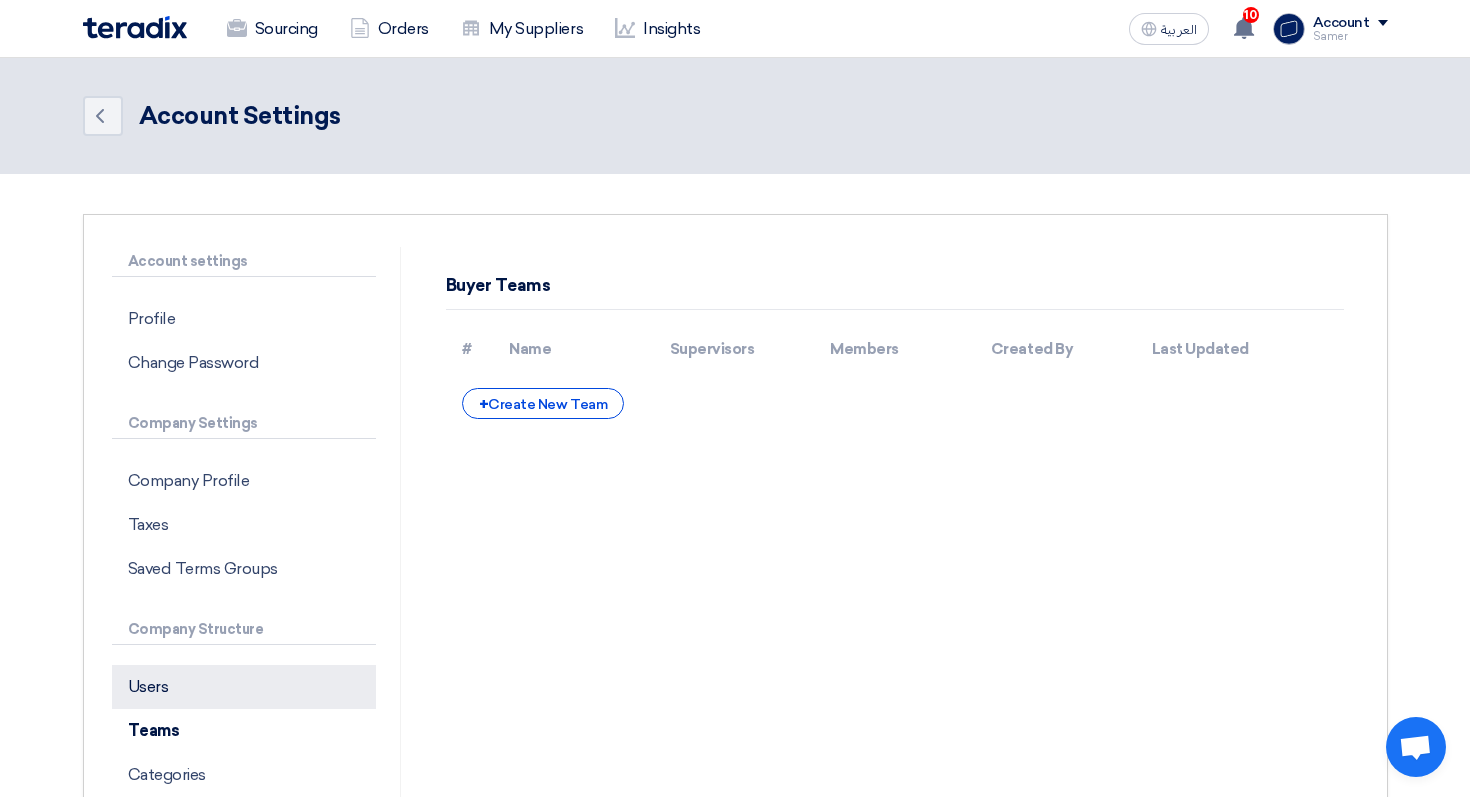 click on "Users" 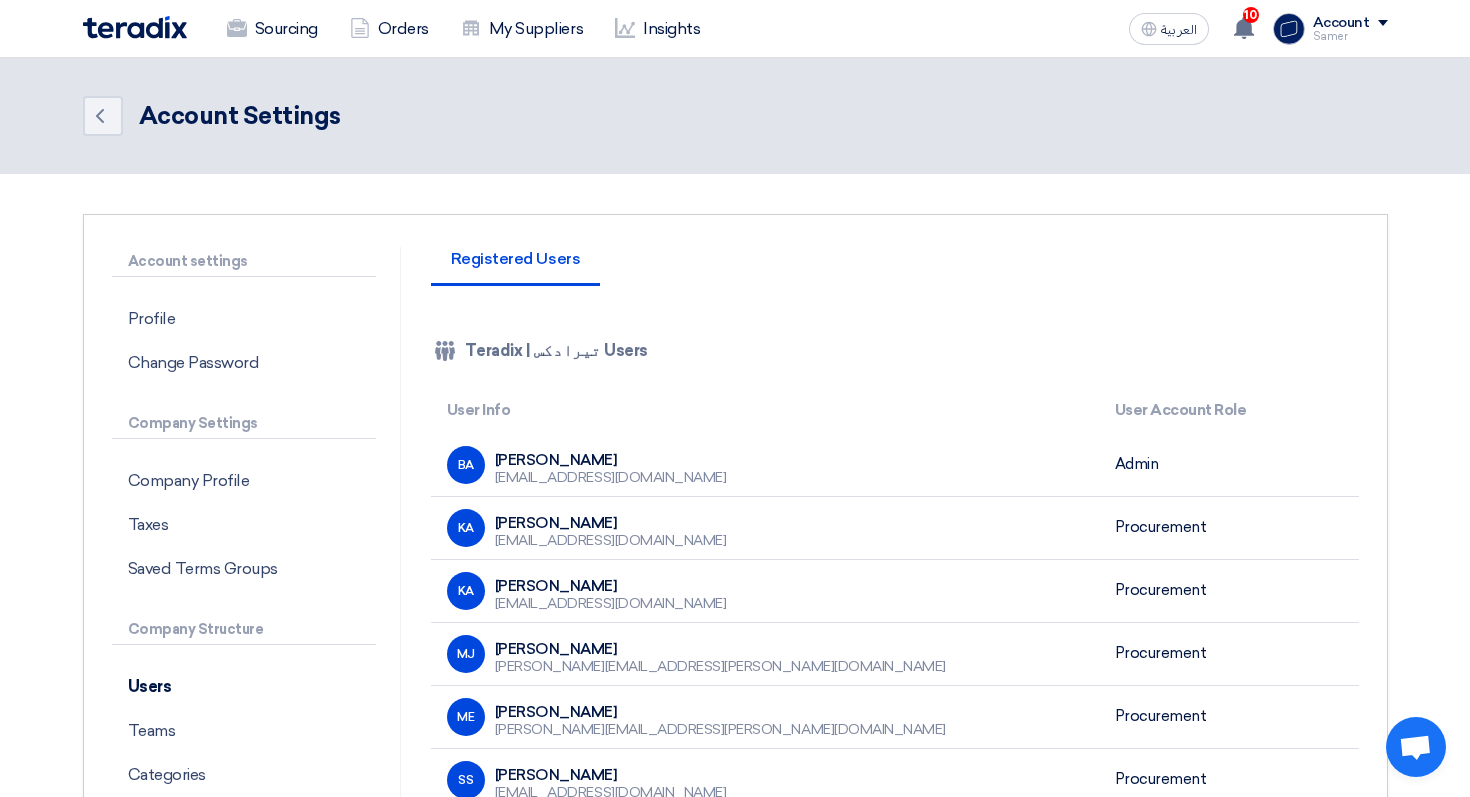 click on "Account" 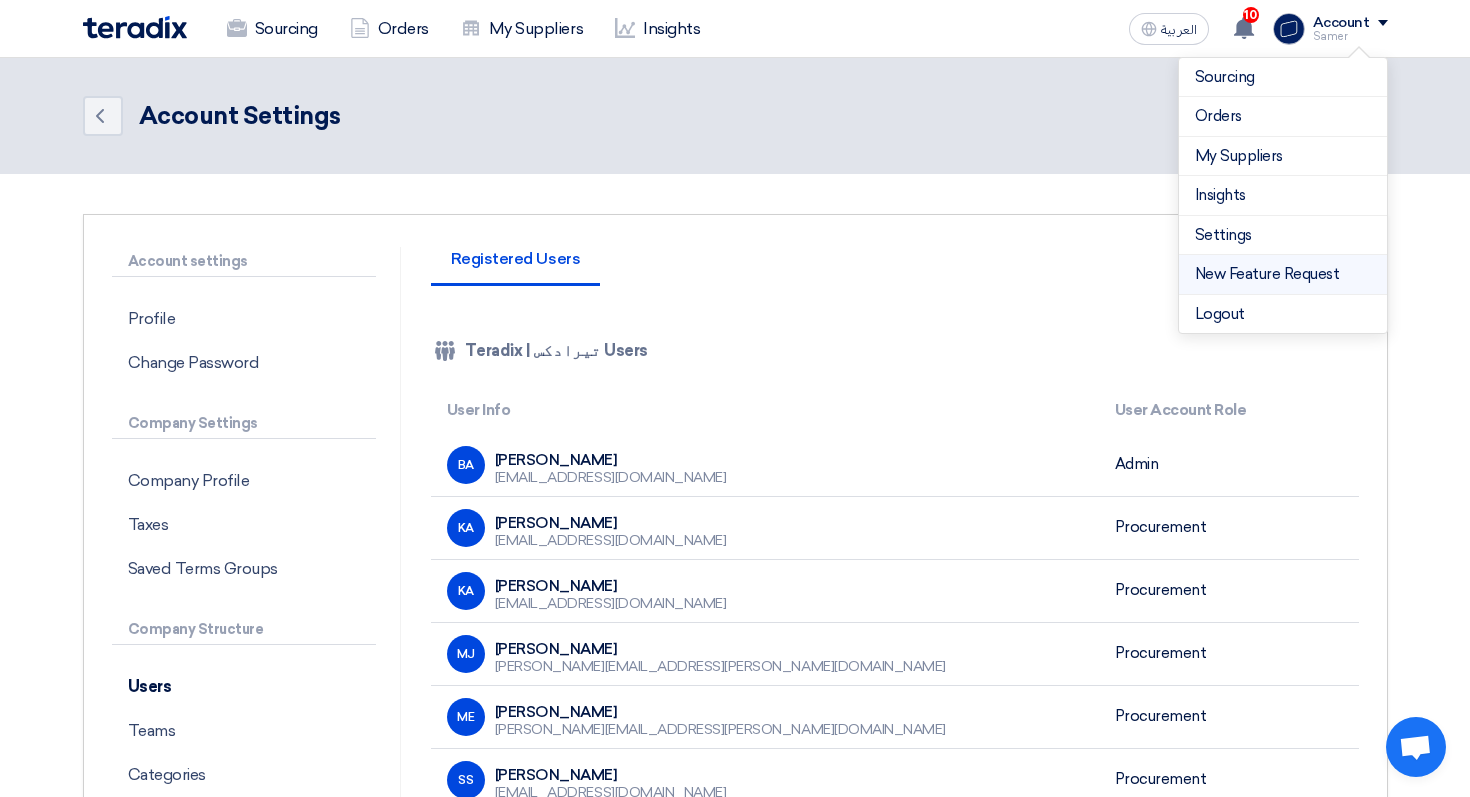 click on "New Feature Request" 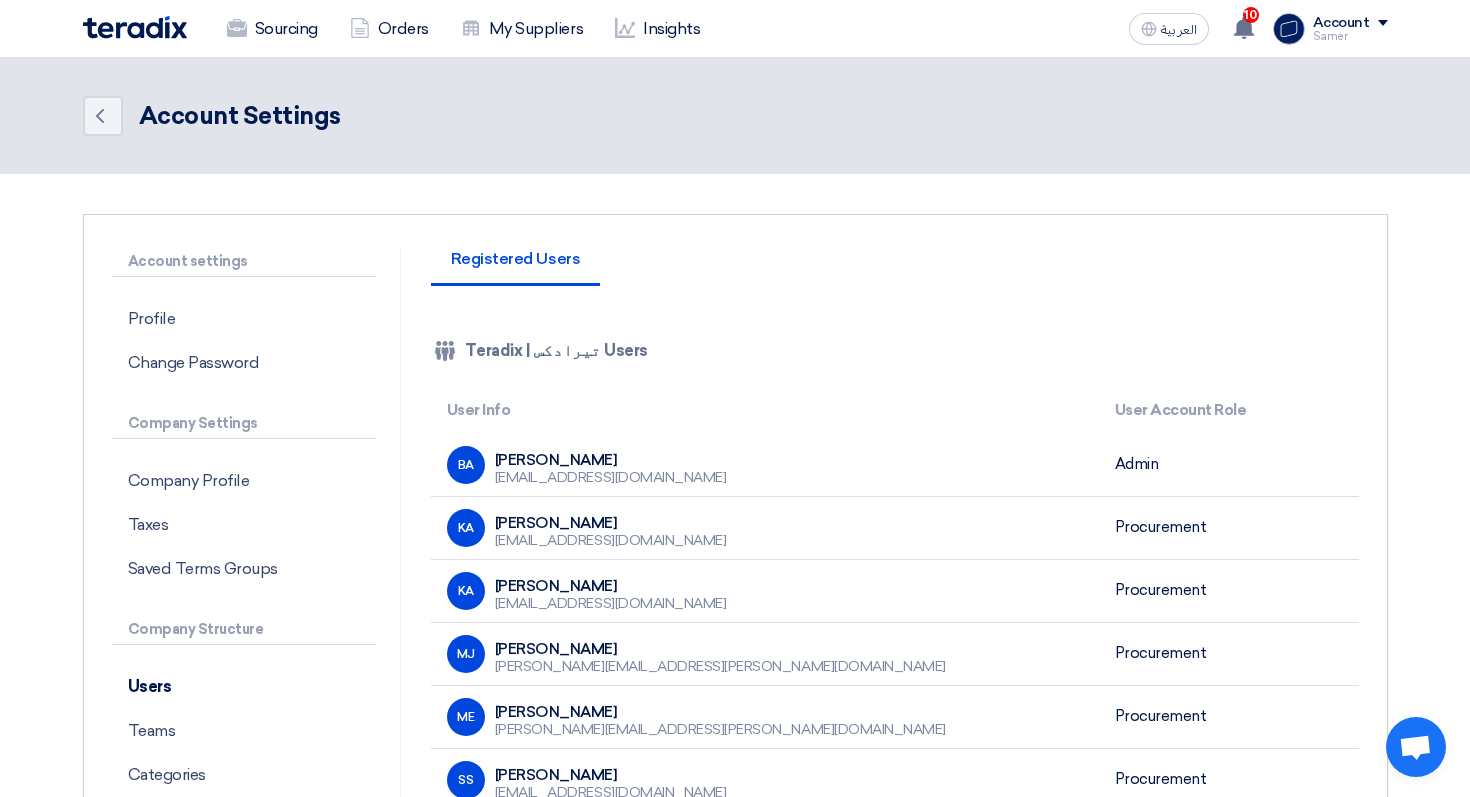 click on "Registered Users" 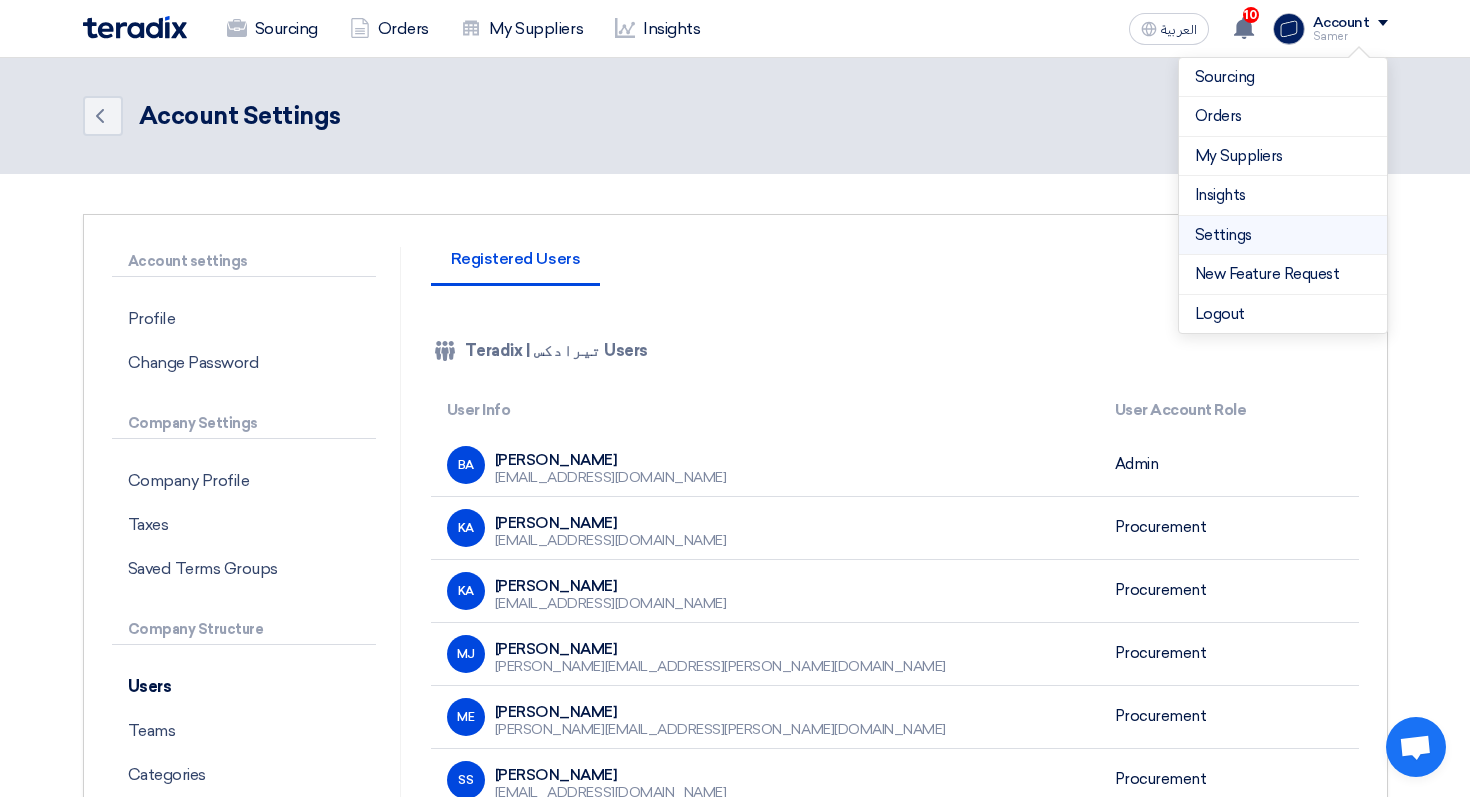 click on "Settings" 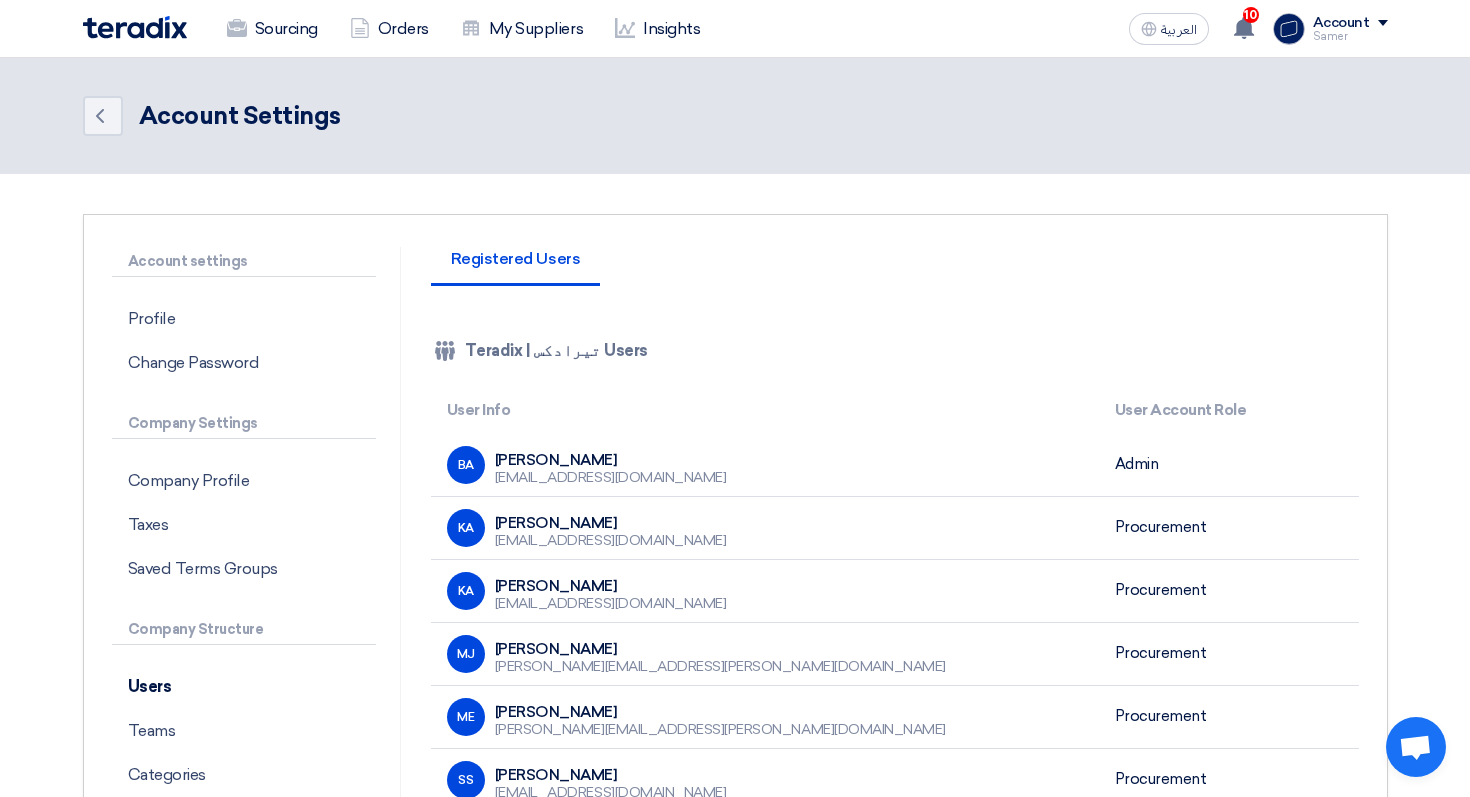 click on "Account" 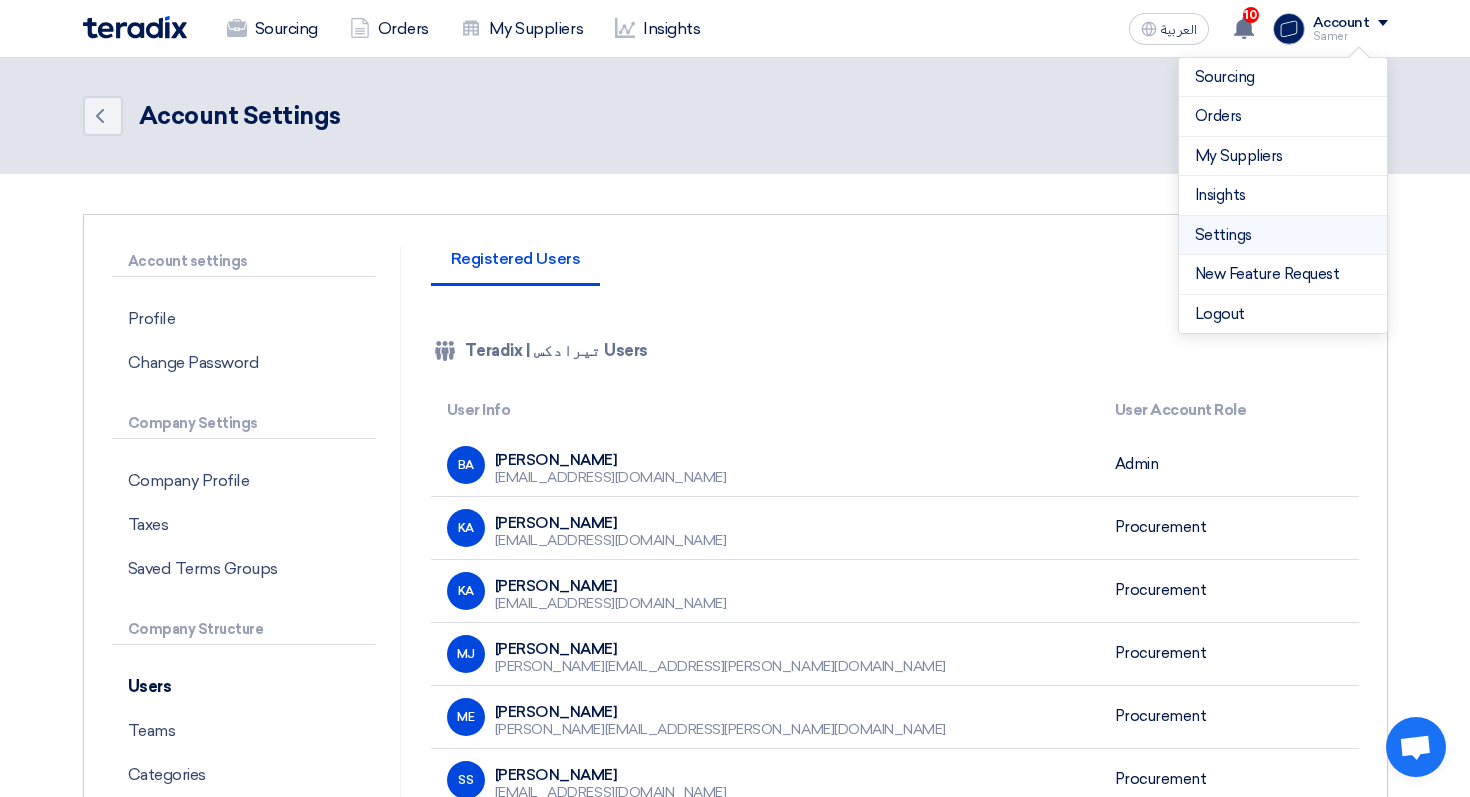 click on "Settings" 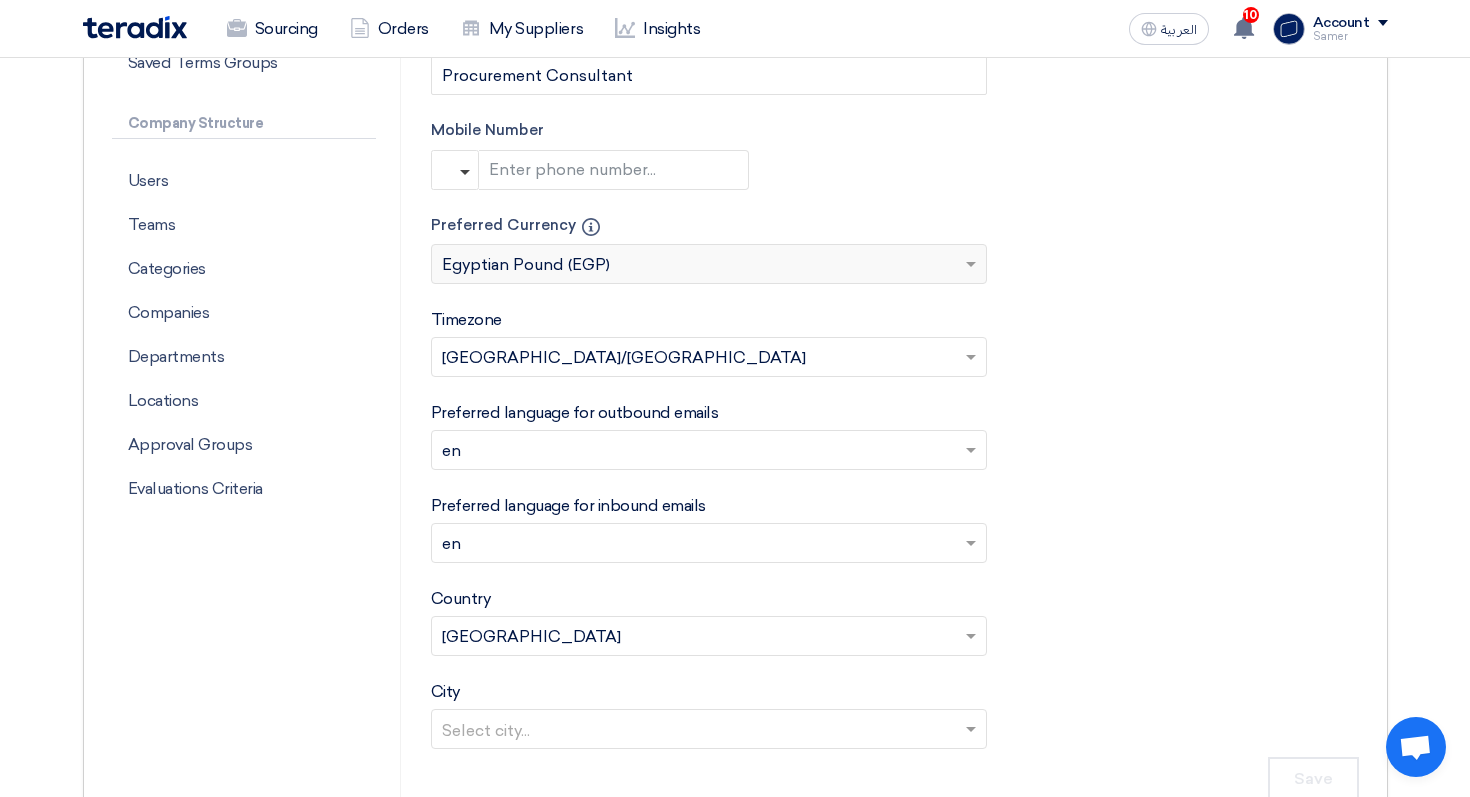 scroll, scrollTop: 410, scrollLeft: 0, axis: vertical 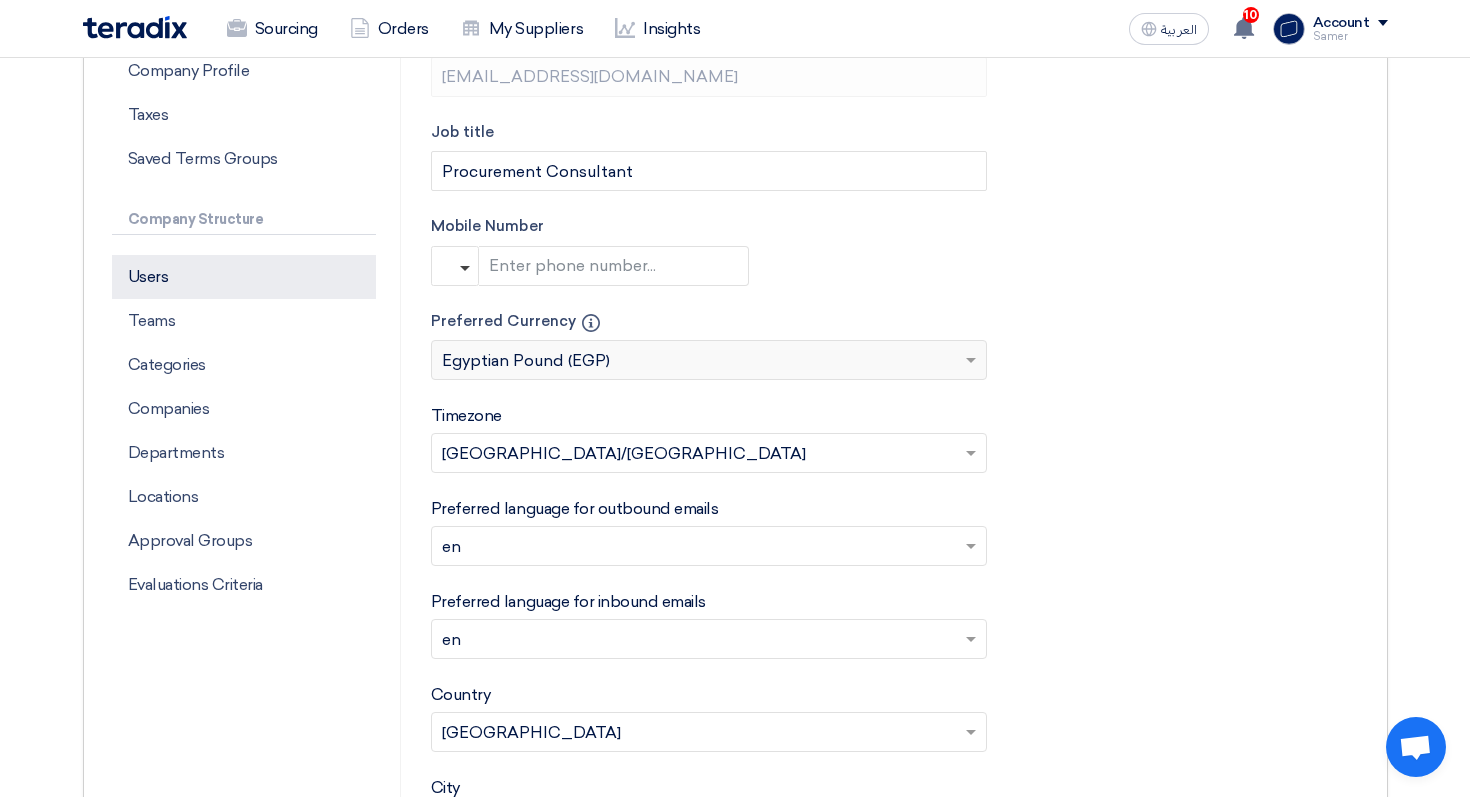 click on "Users" 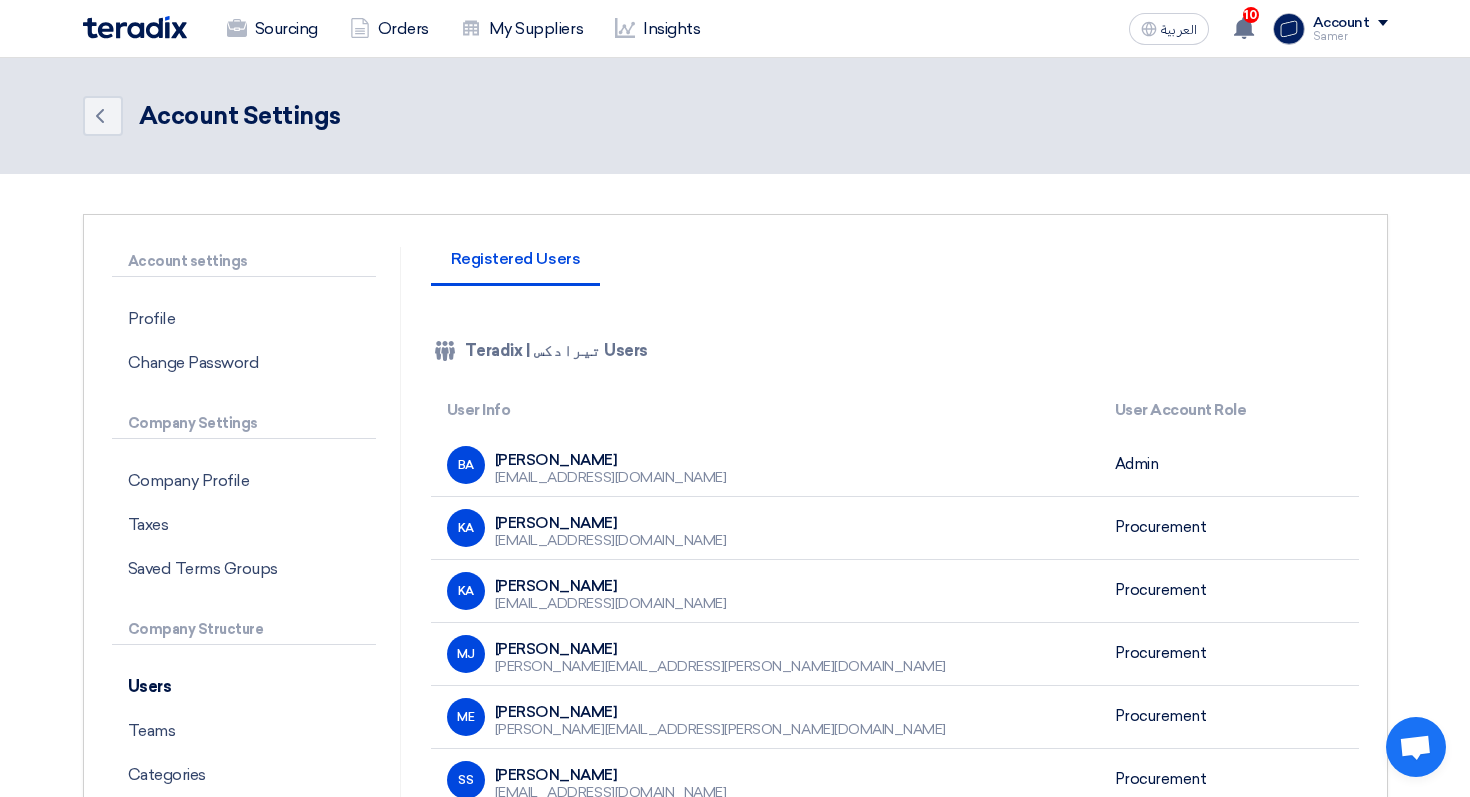 scroll, scrollTop: 92, scrollLeft: 0, axis: vertical 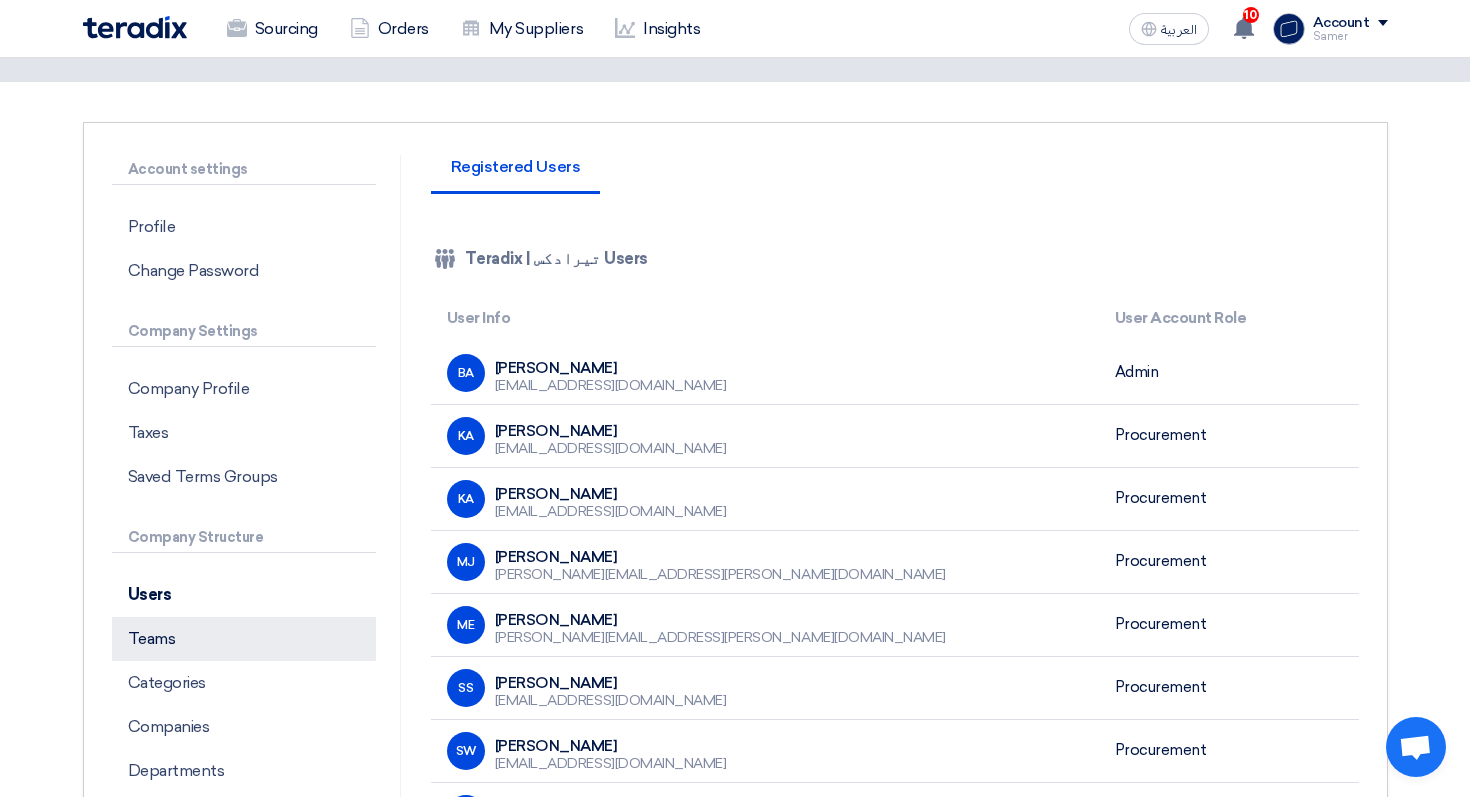 click on "Teams" 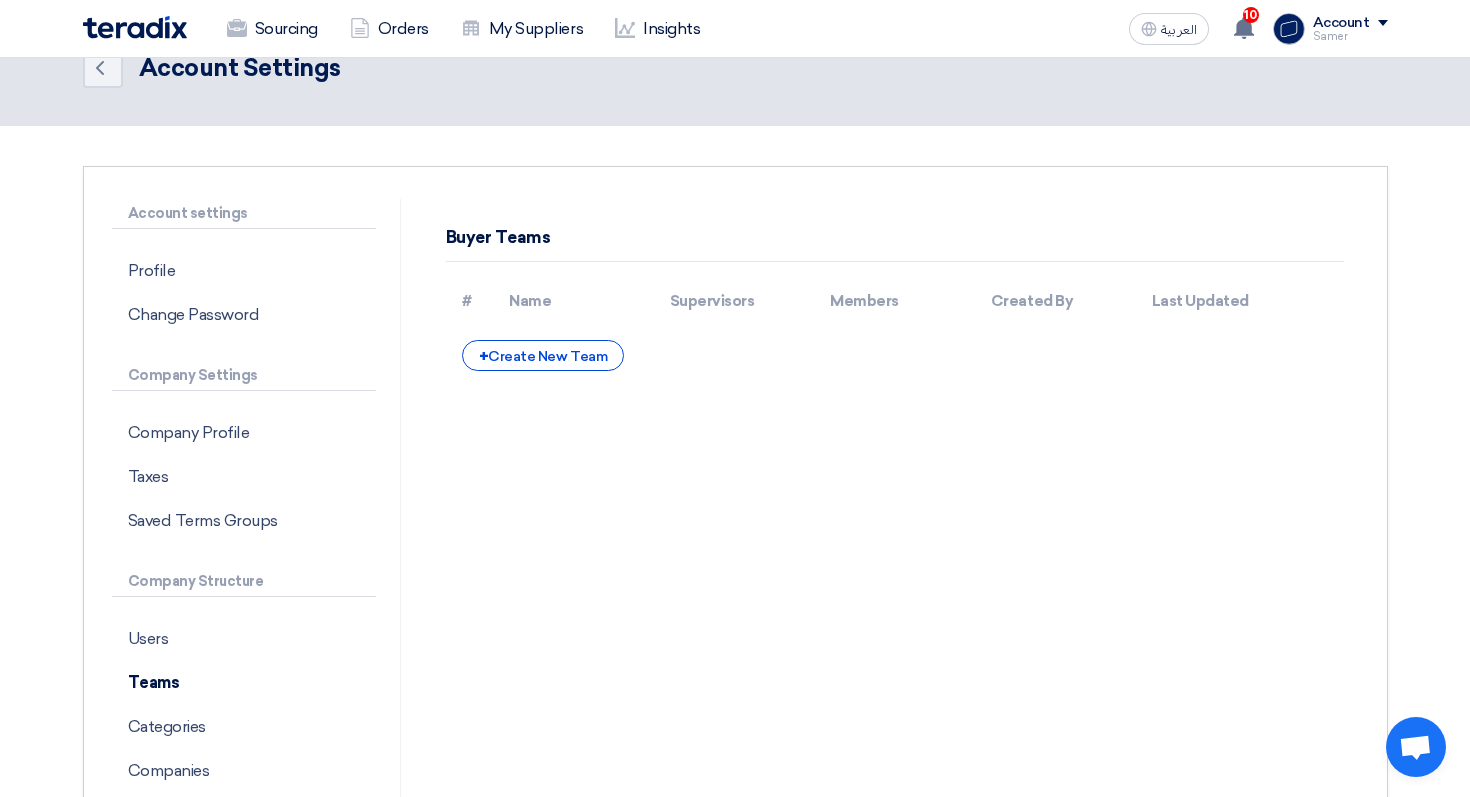 scroll, scrollTop: 39, scrollLeft: 0, axis: vertical 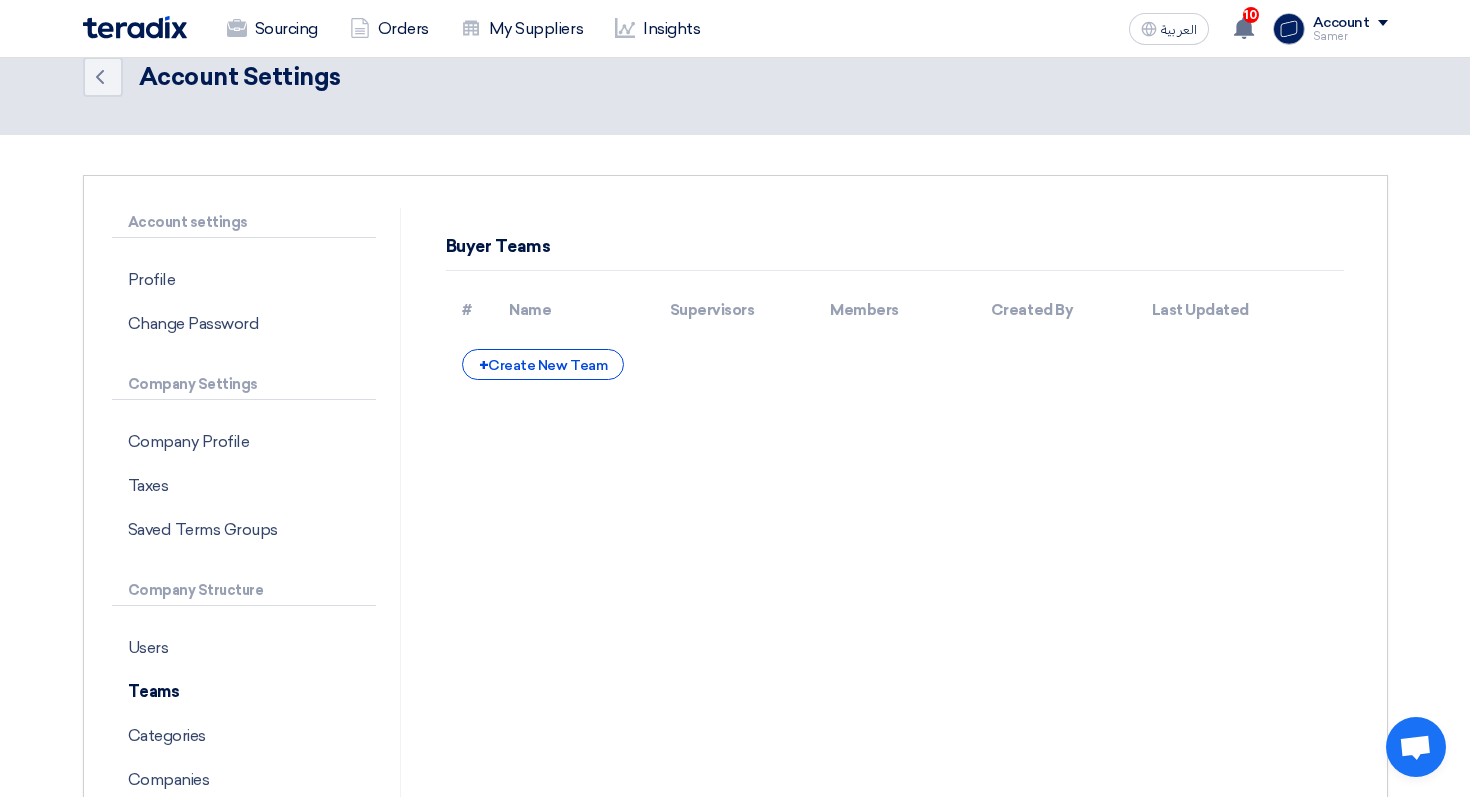 click on "Sourcing
Orders
My Suppliers
Insights
العربية
ع
10
1384 days ago" 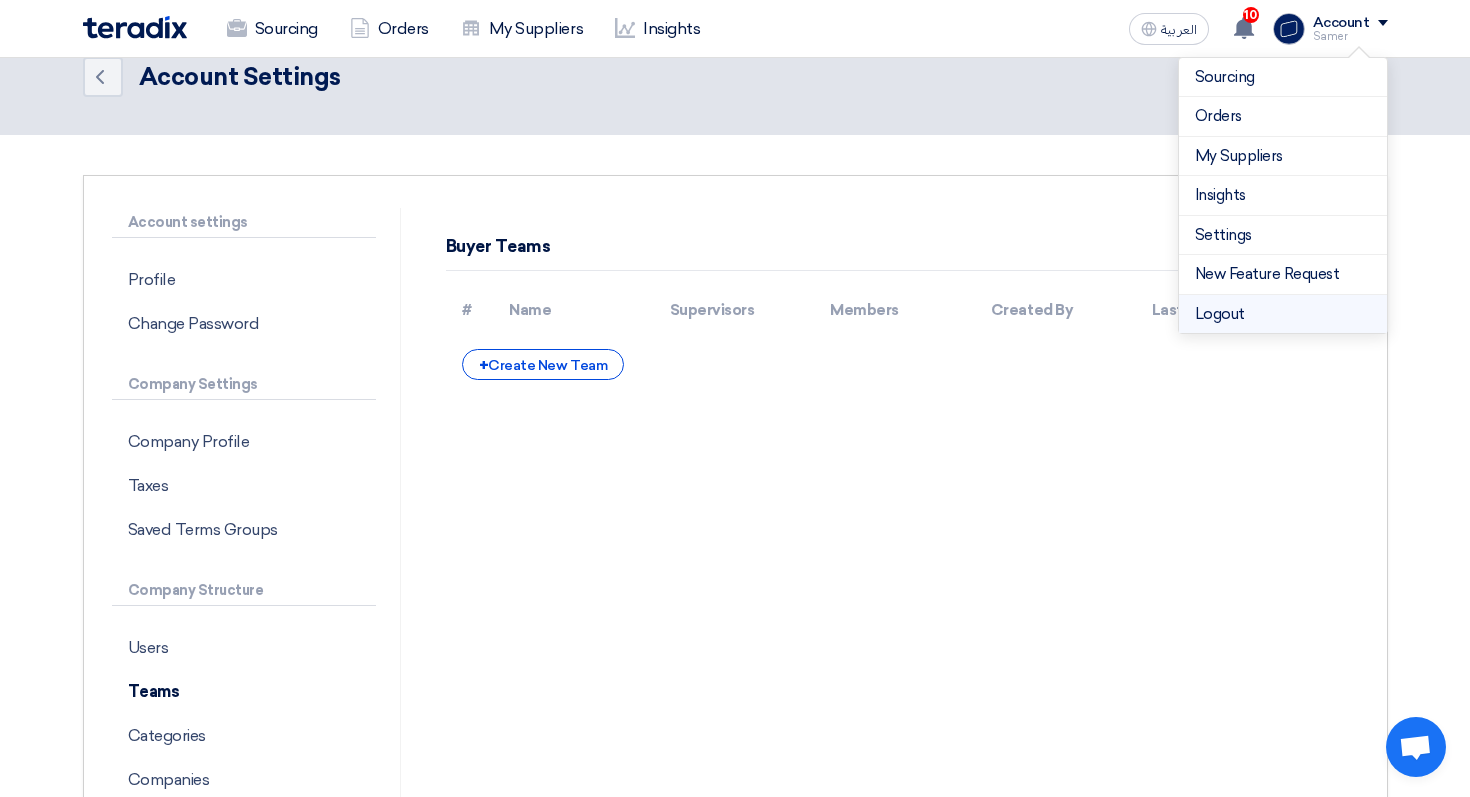 click on "Logout" 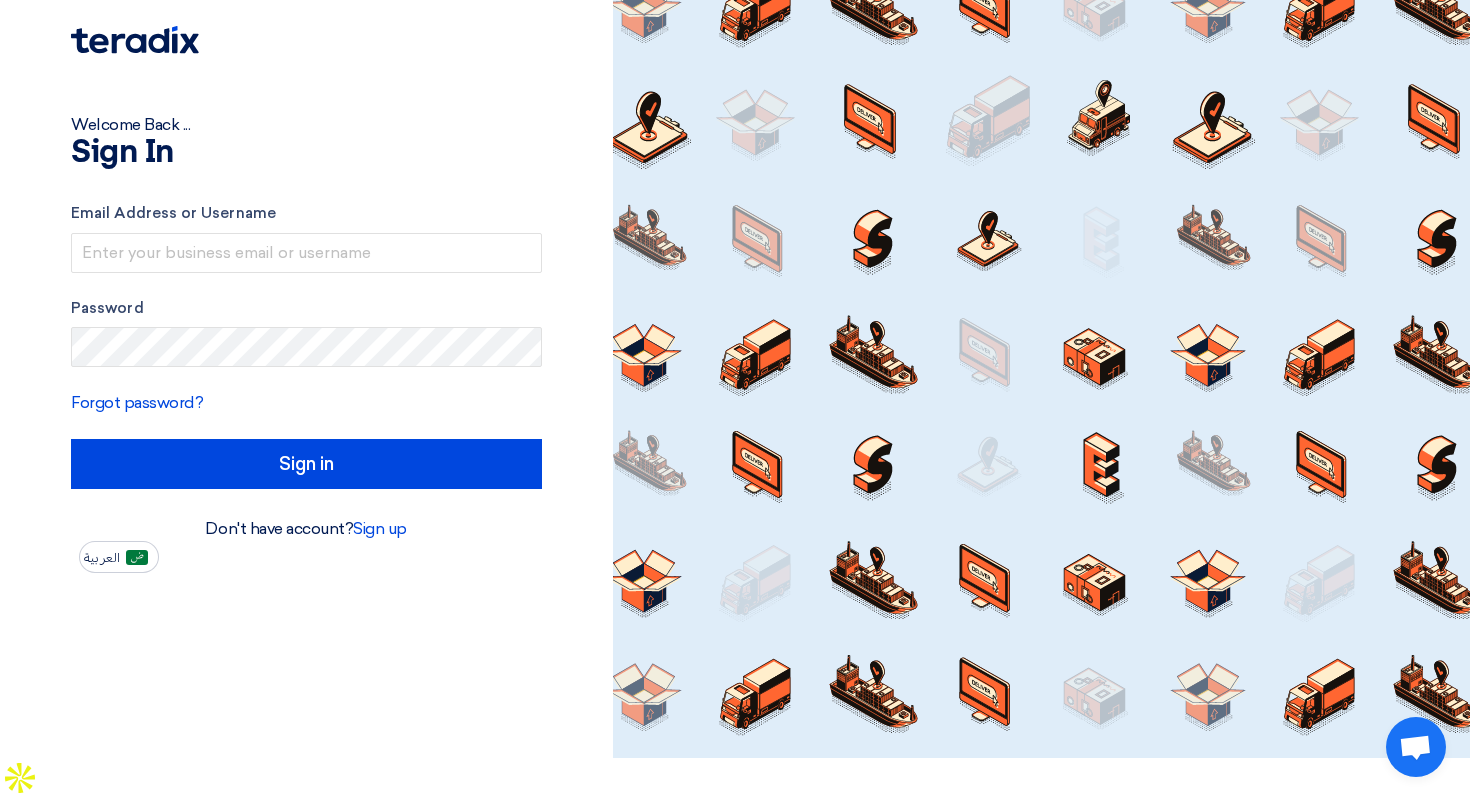 scroll, scrollTop: 0, scrollLeft: 0, axis: both 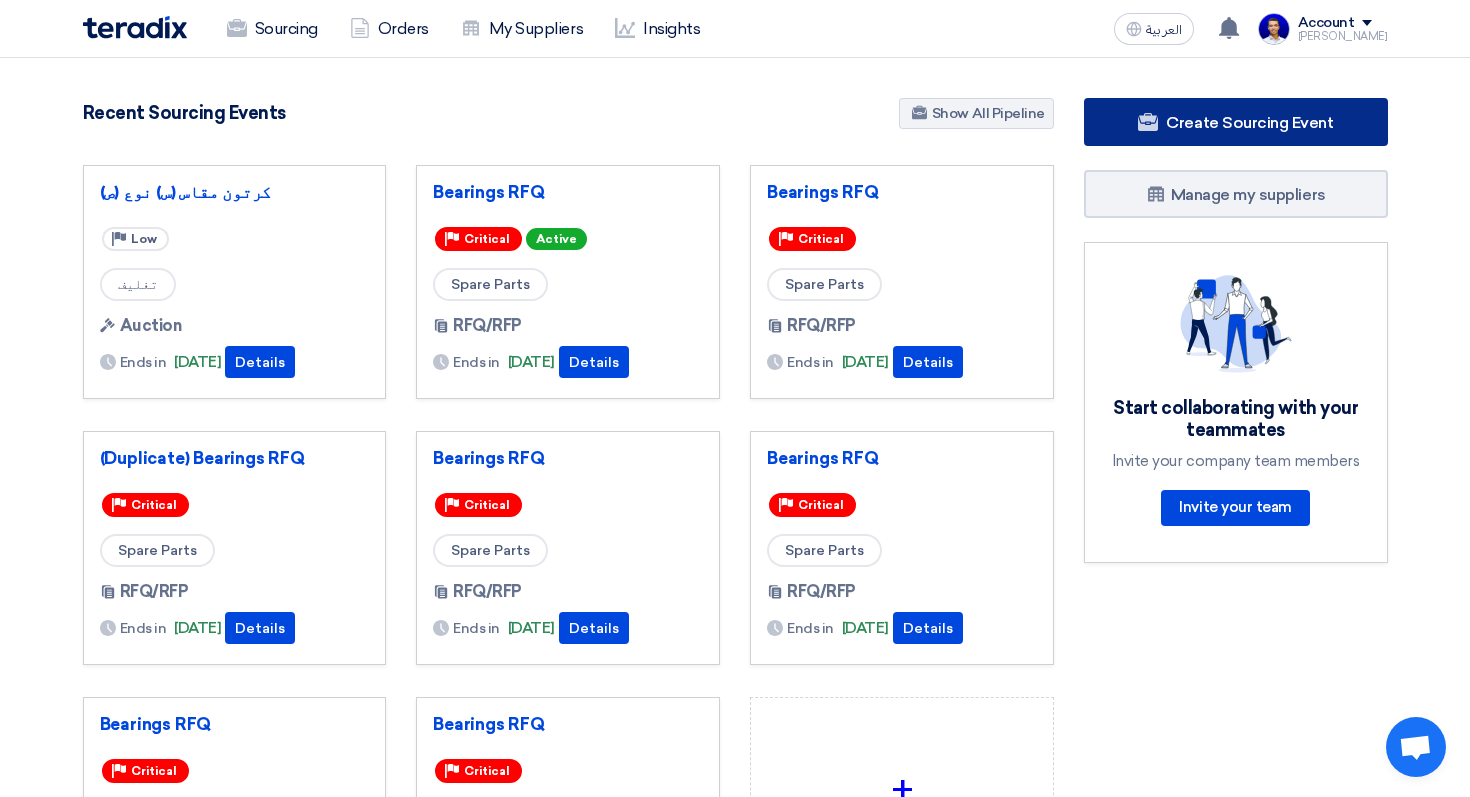 click on "Create Sourcing Event" 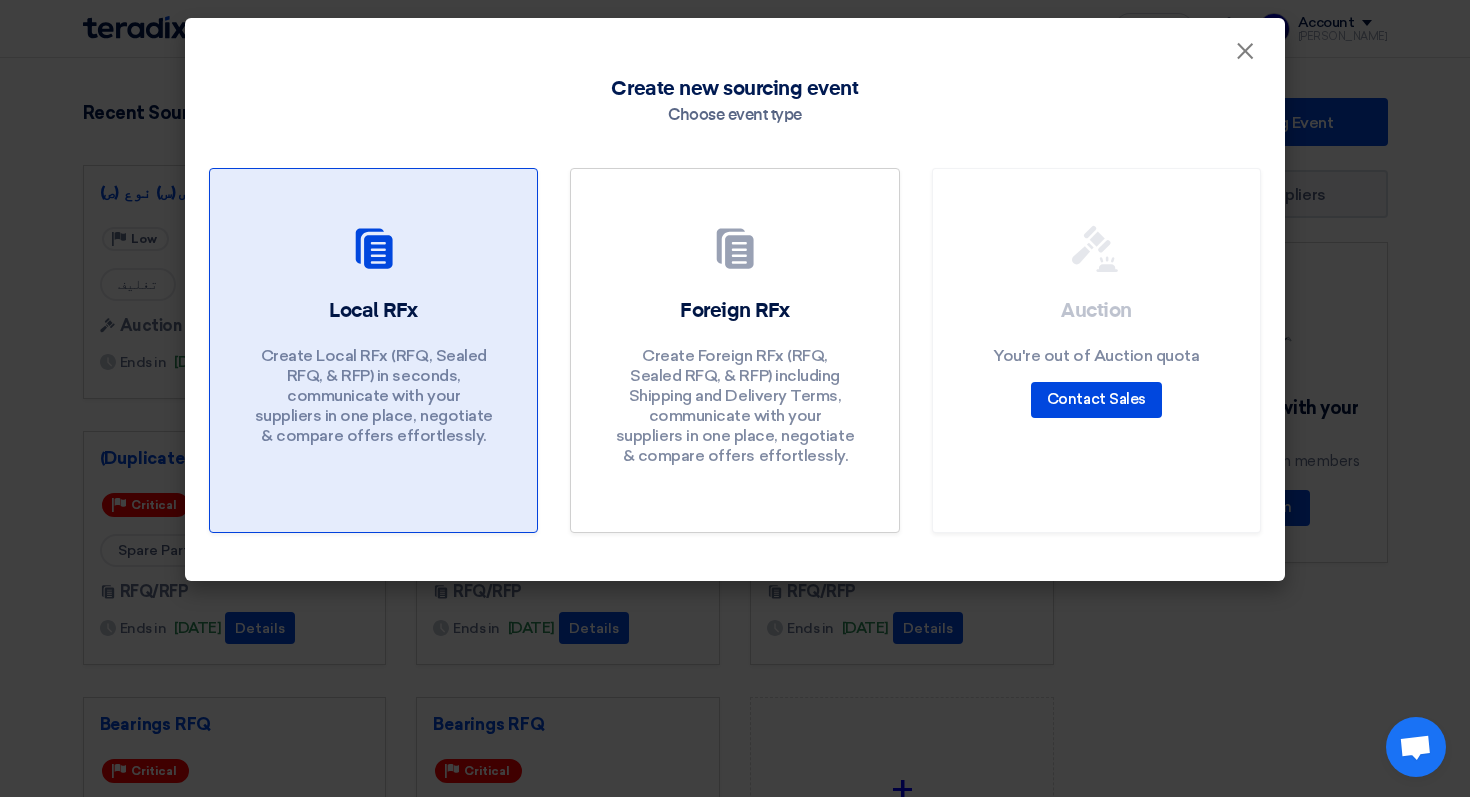 click on "Local RFx" 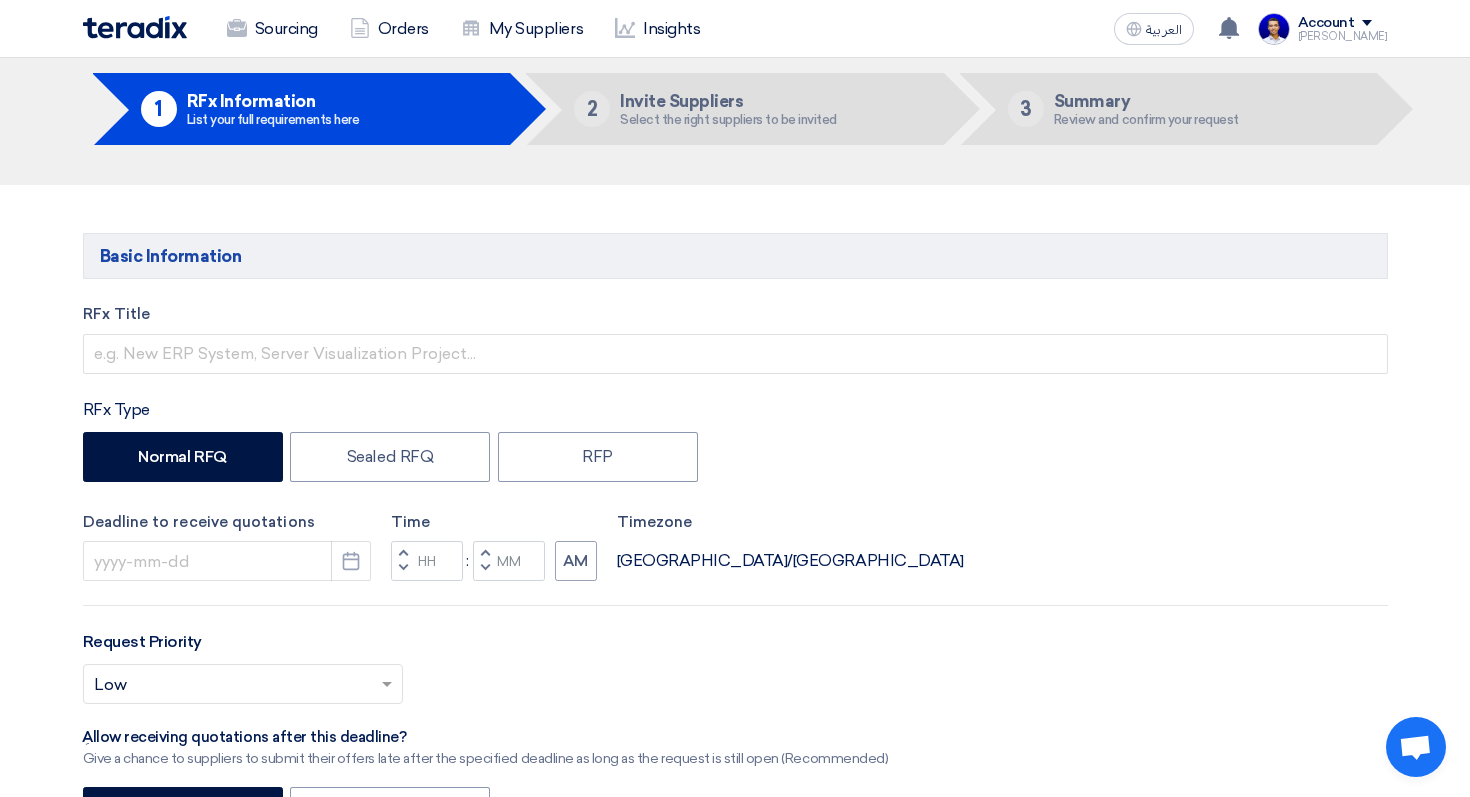 scroll, scrollTop: 76, scrollLeft: 0, axis: vertical 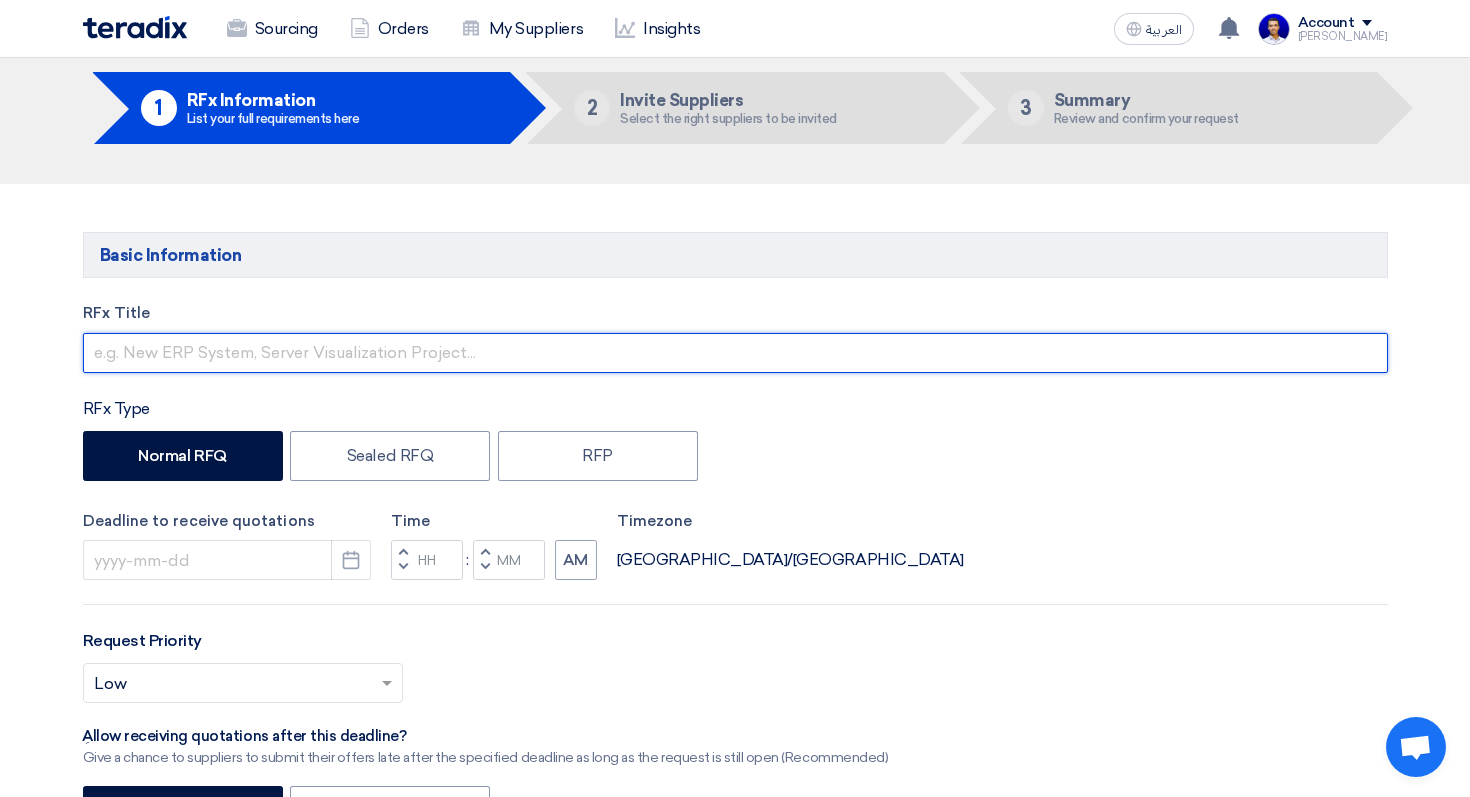 click at bounding box center (735, 353) 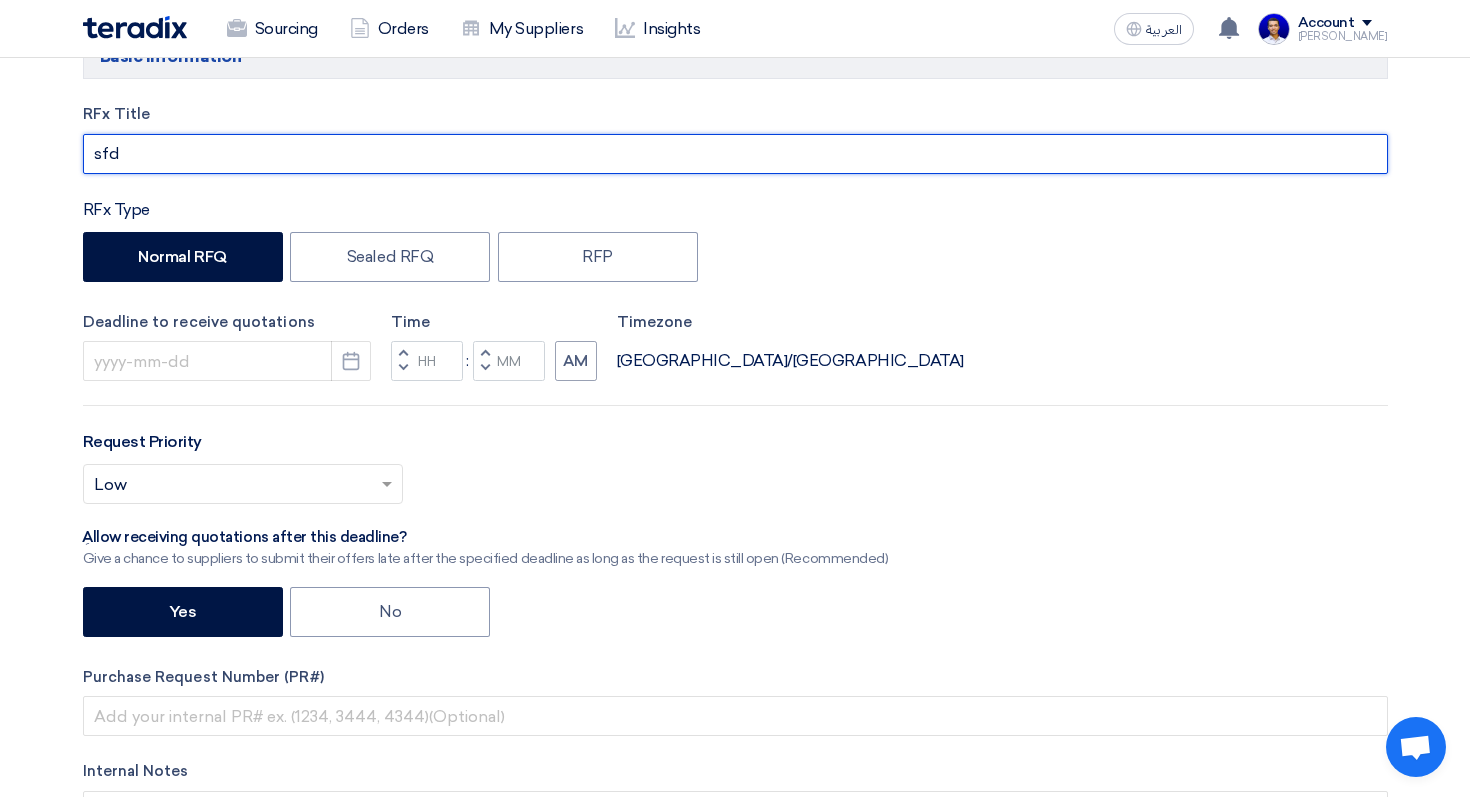 scroll, scrollTop: 296, scrollLeft: 0, axis: vertical 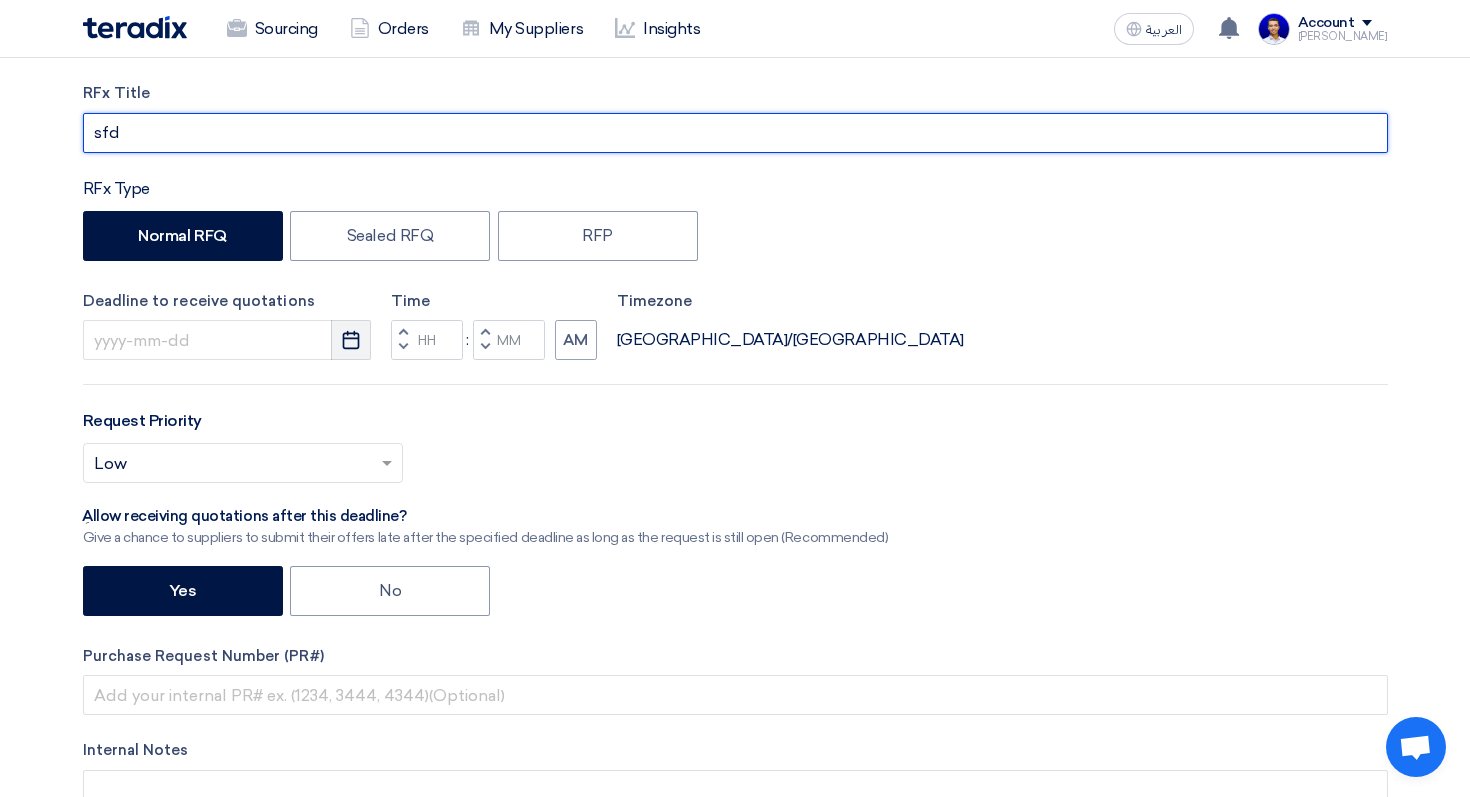 type on "sfd" 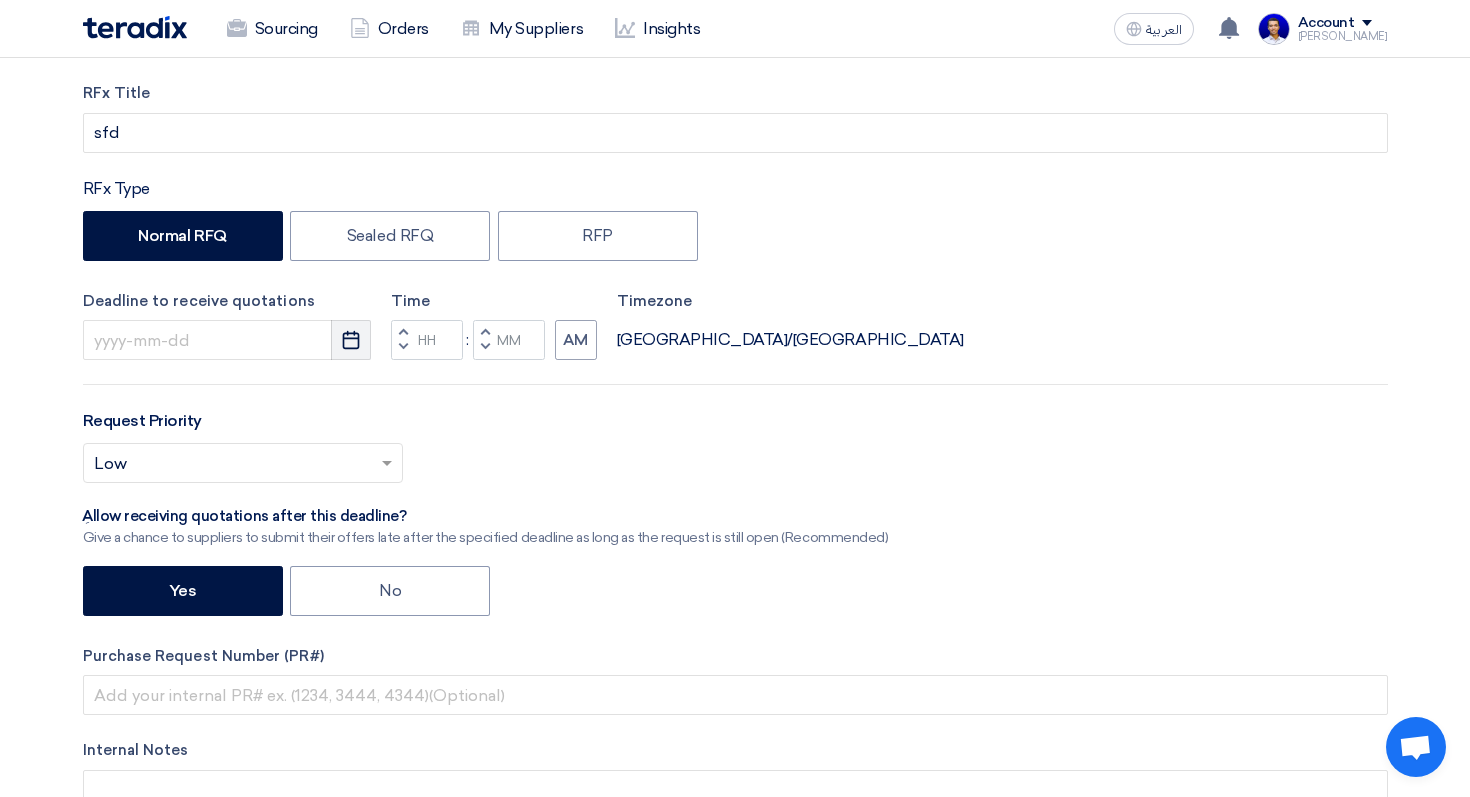 click on "Pick a date" 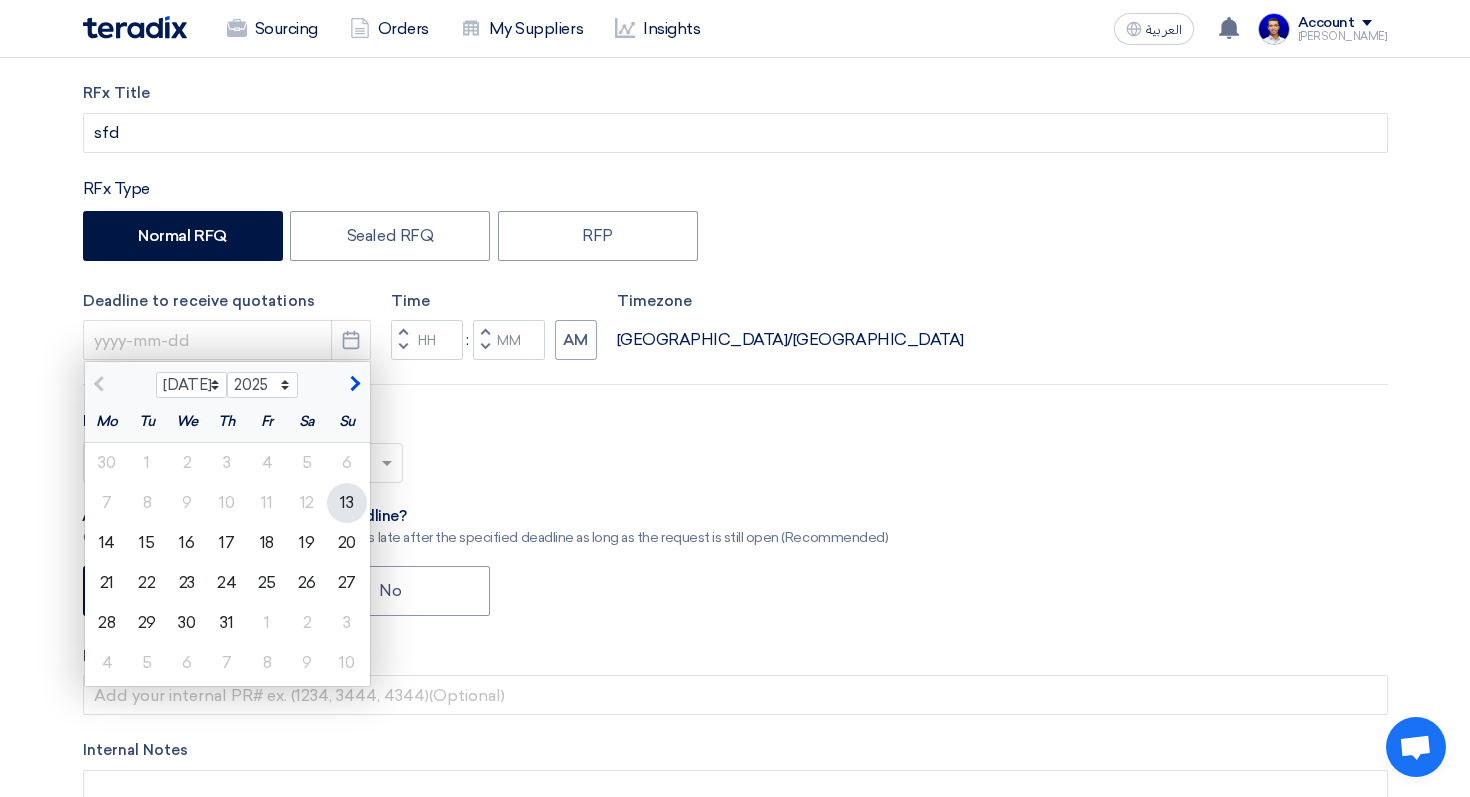 click on "13" 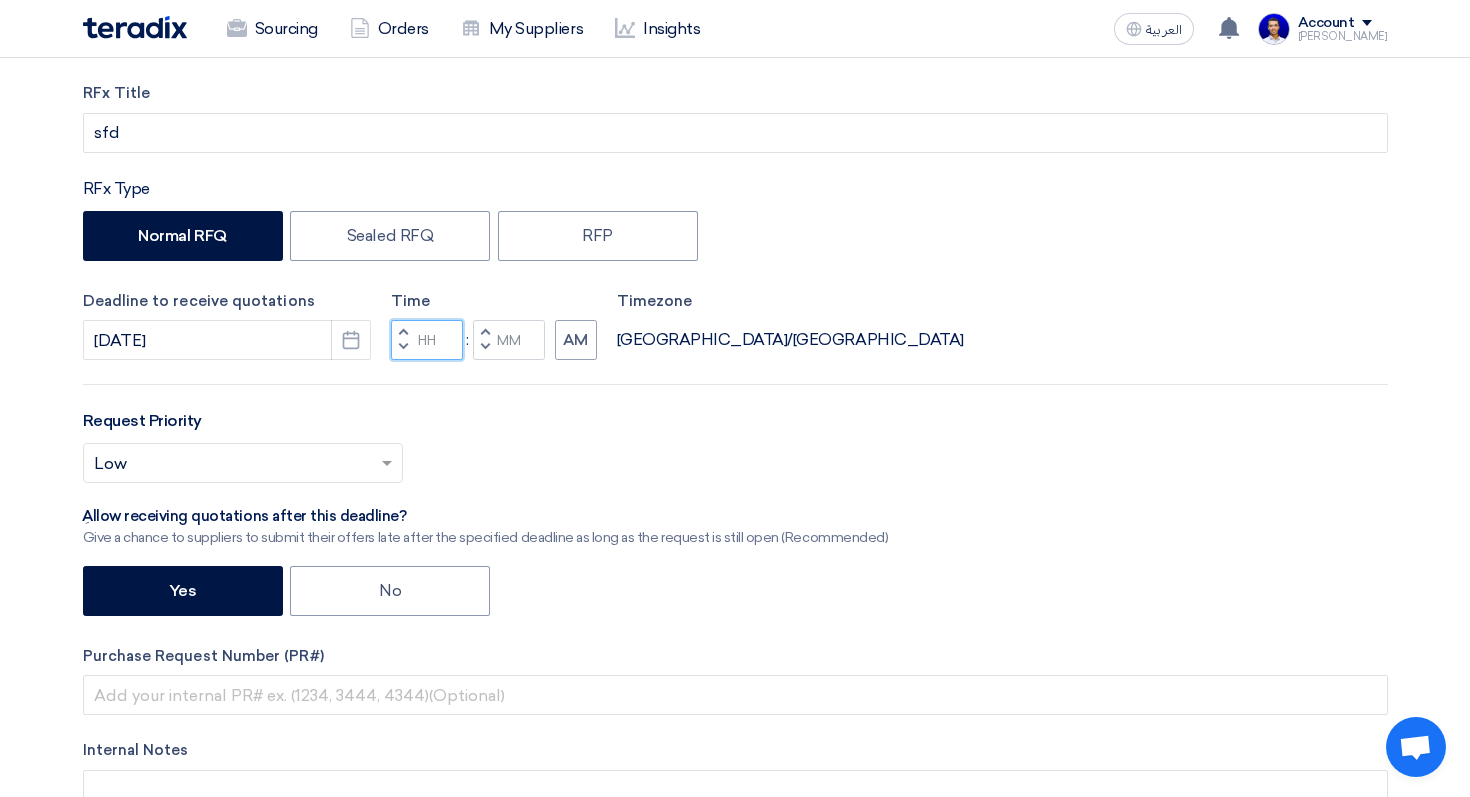 click 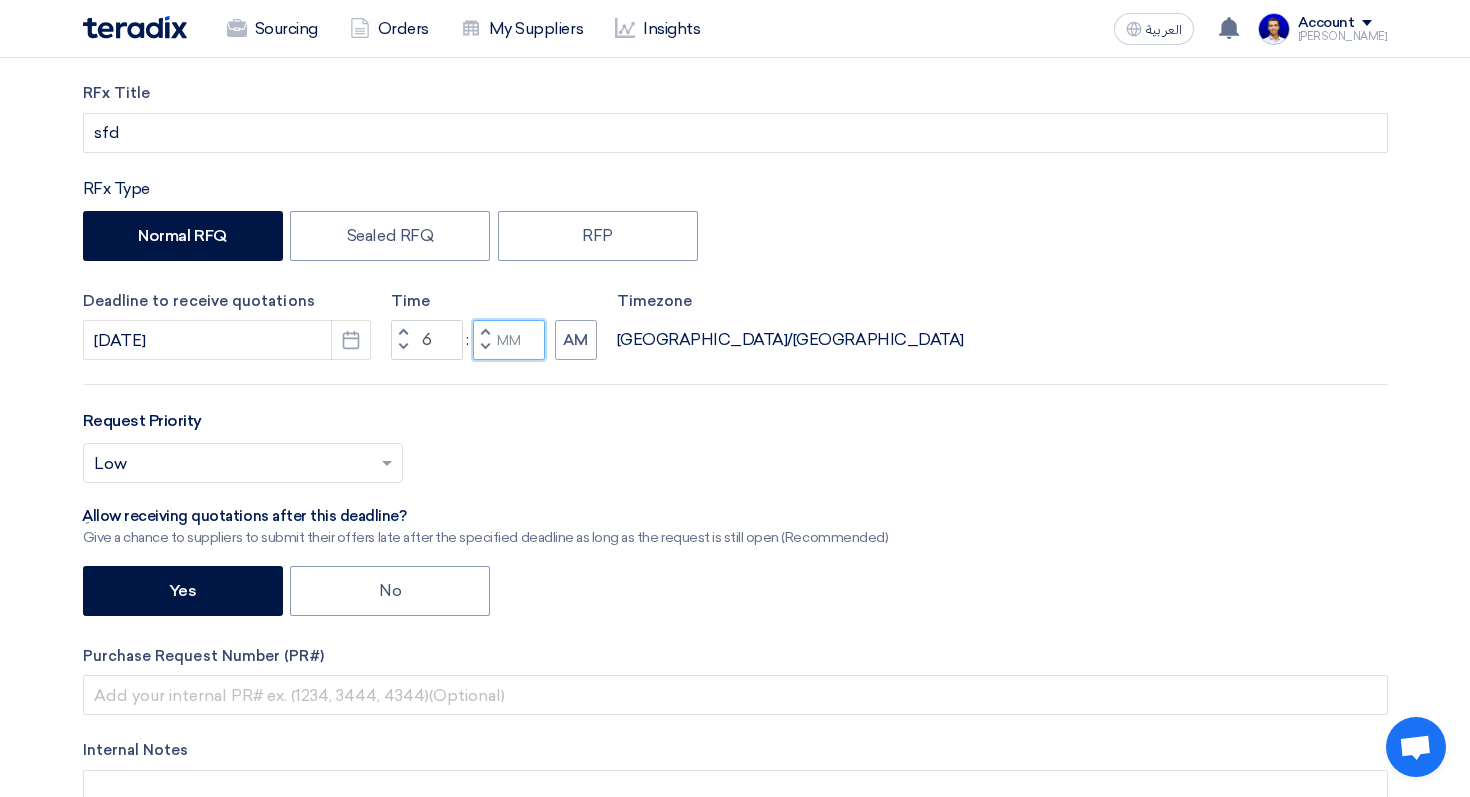 type on "06" 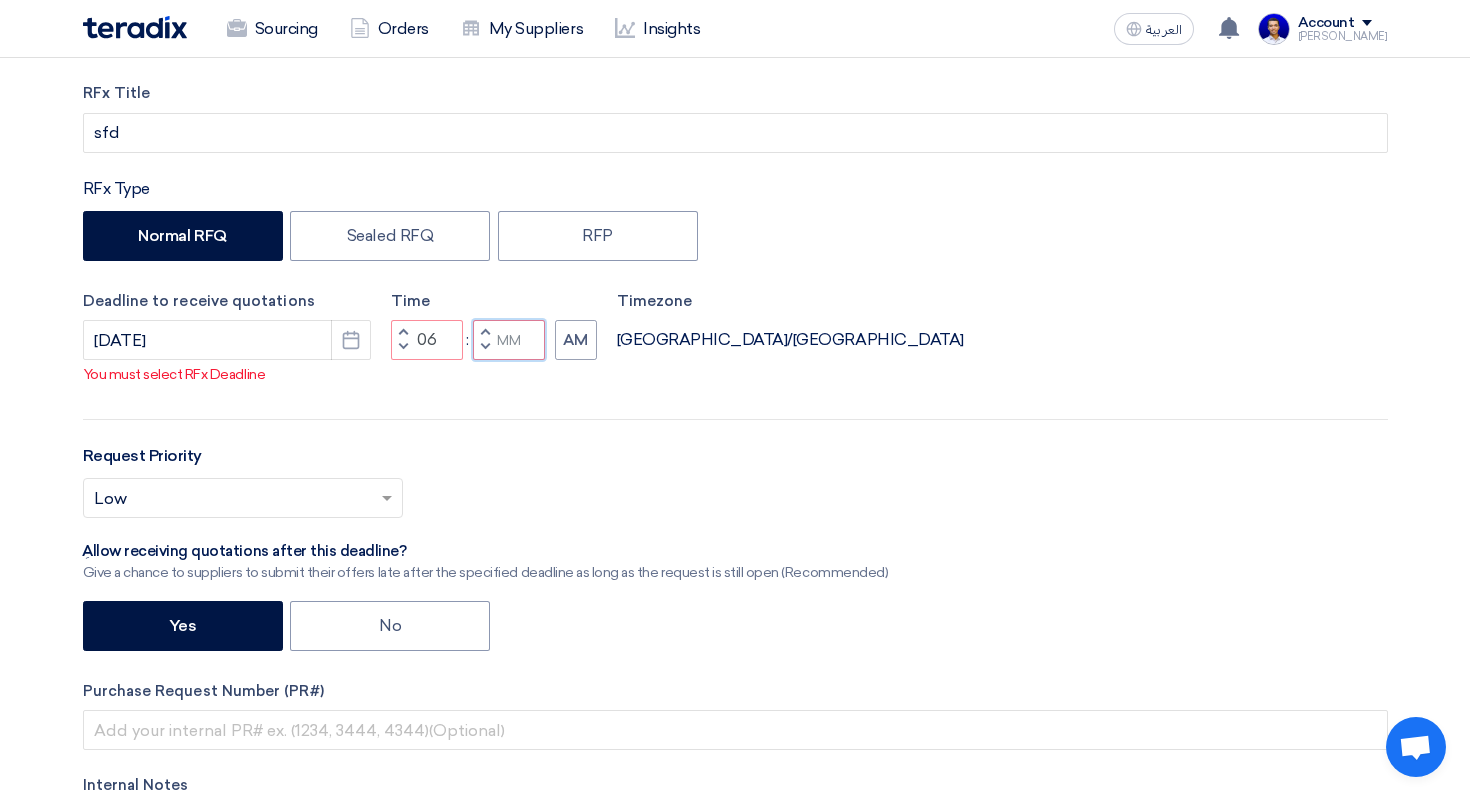 click 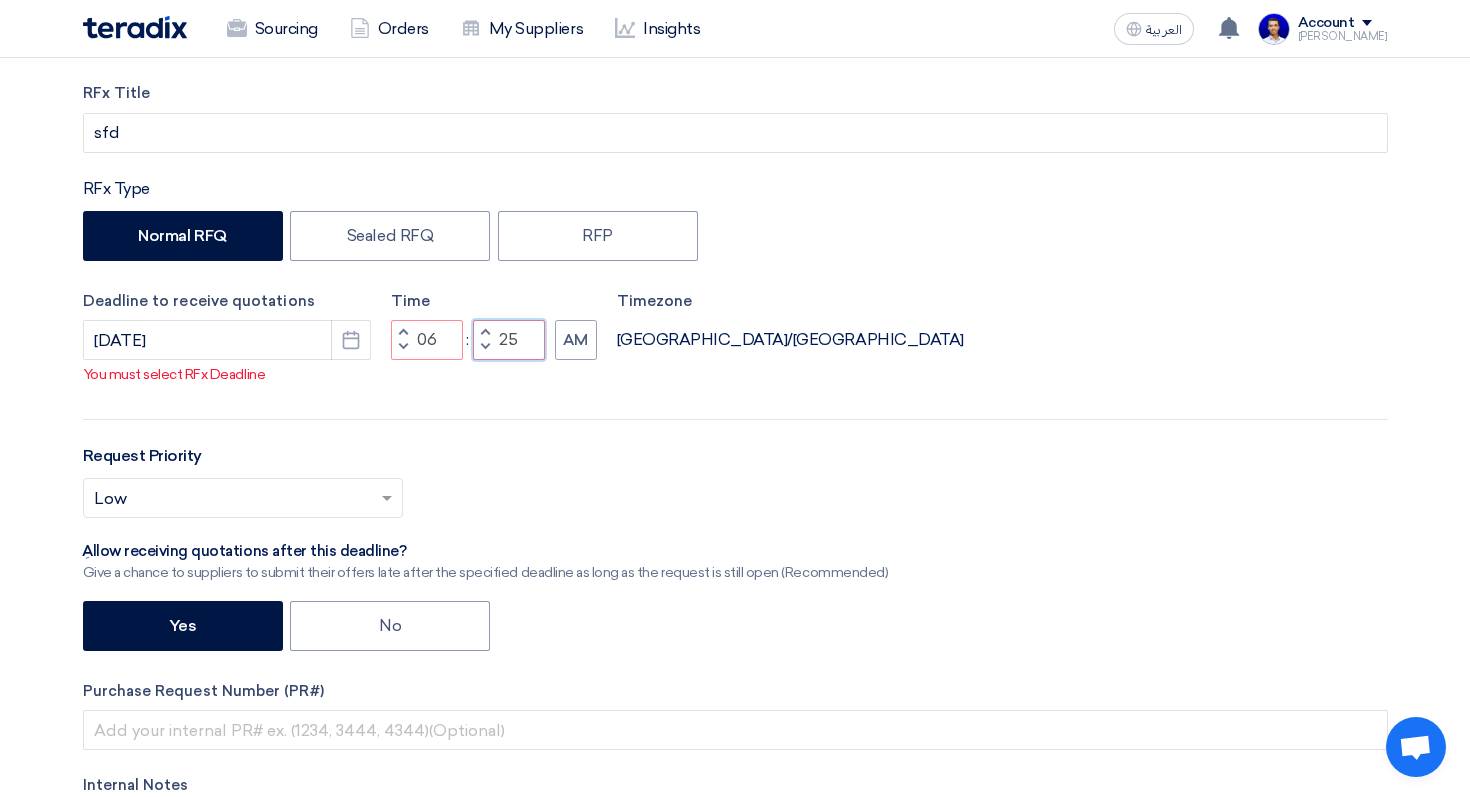 type on "25" 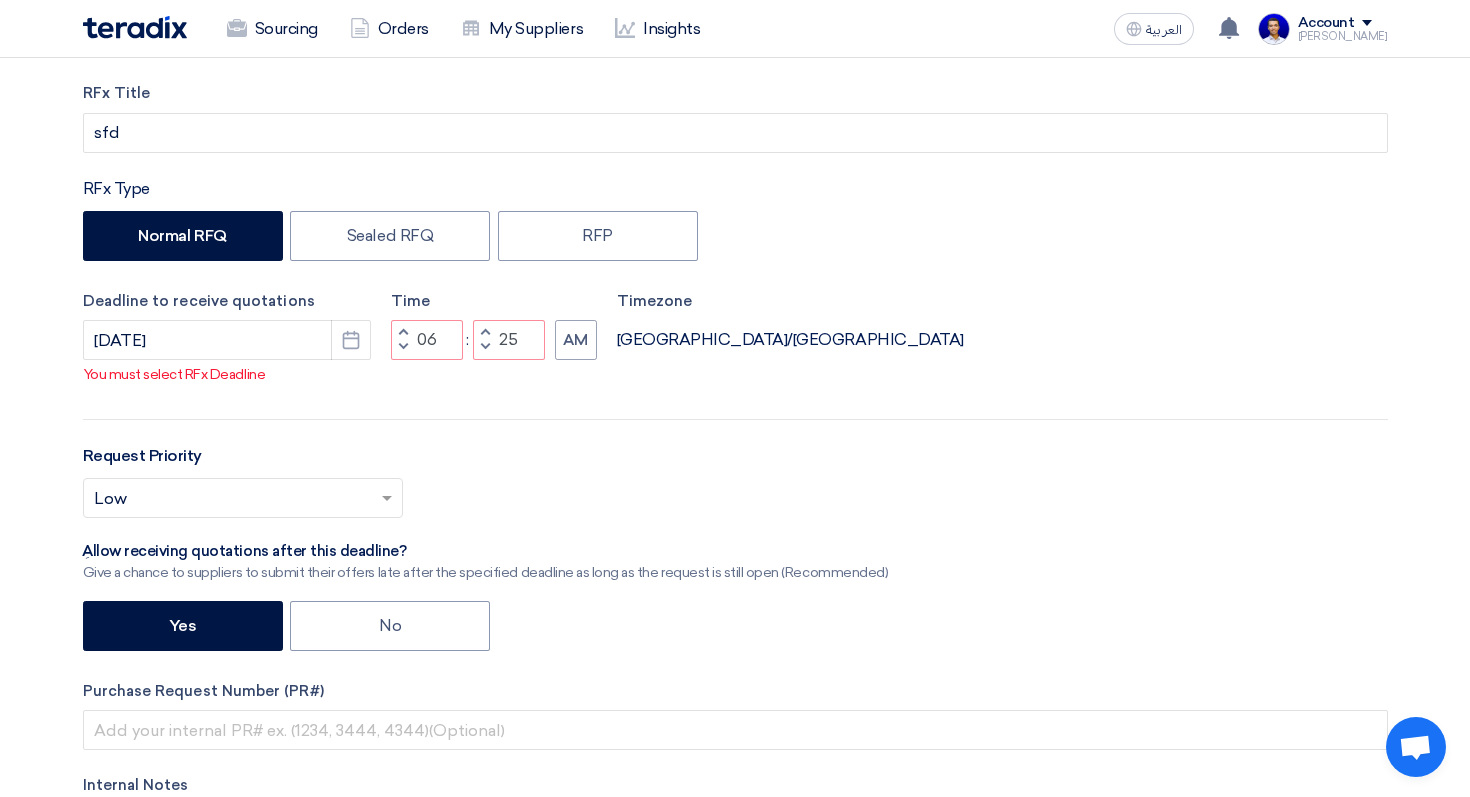 click on "RFx Title
sfd
RFx Type
Normal RFQ
Sealed RFQ
RFP
Deadline to receive quotations
[DATE]
Pick a date
Time
Increment hours
06
Decrement hours
:
Increment minutes
25
AM" 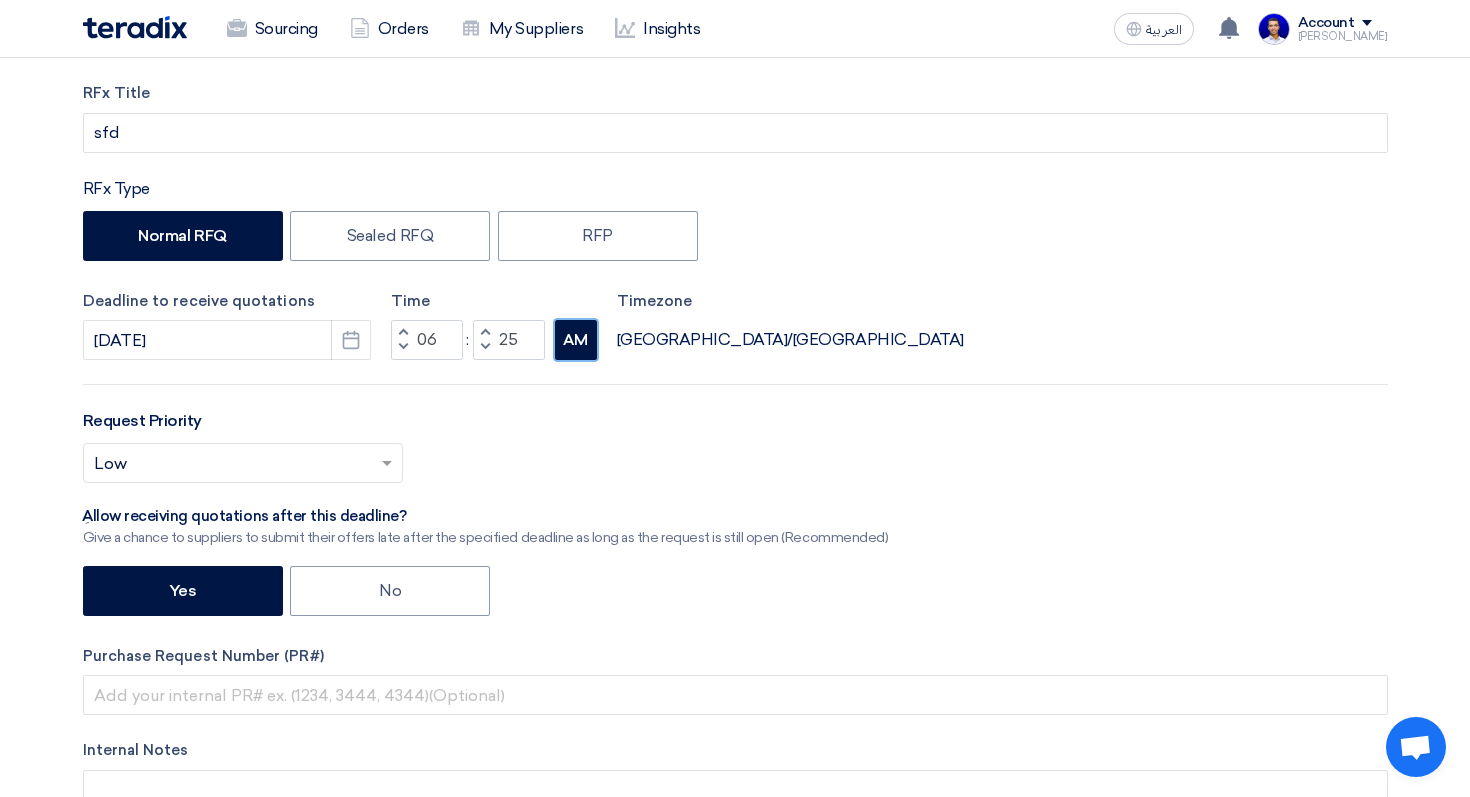 click on "AM" 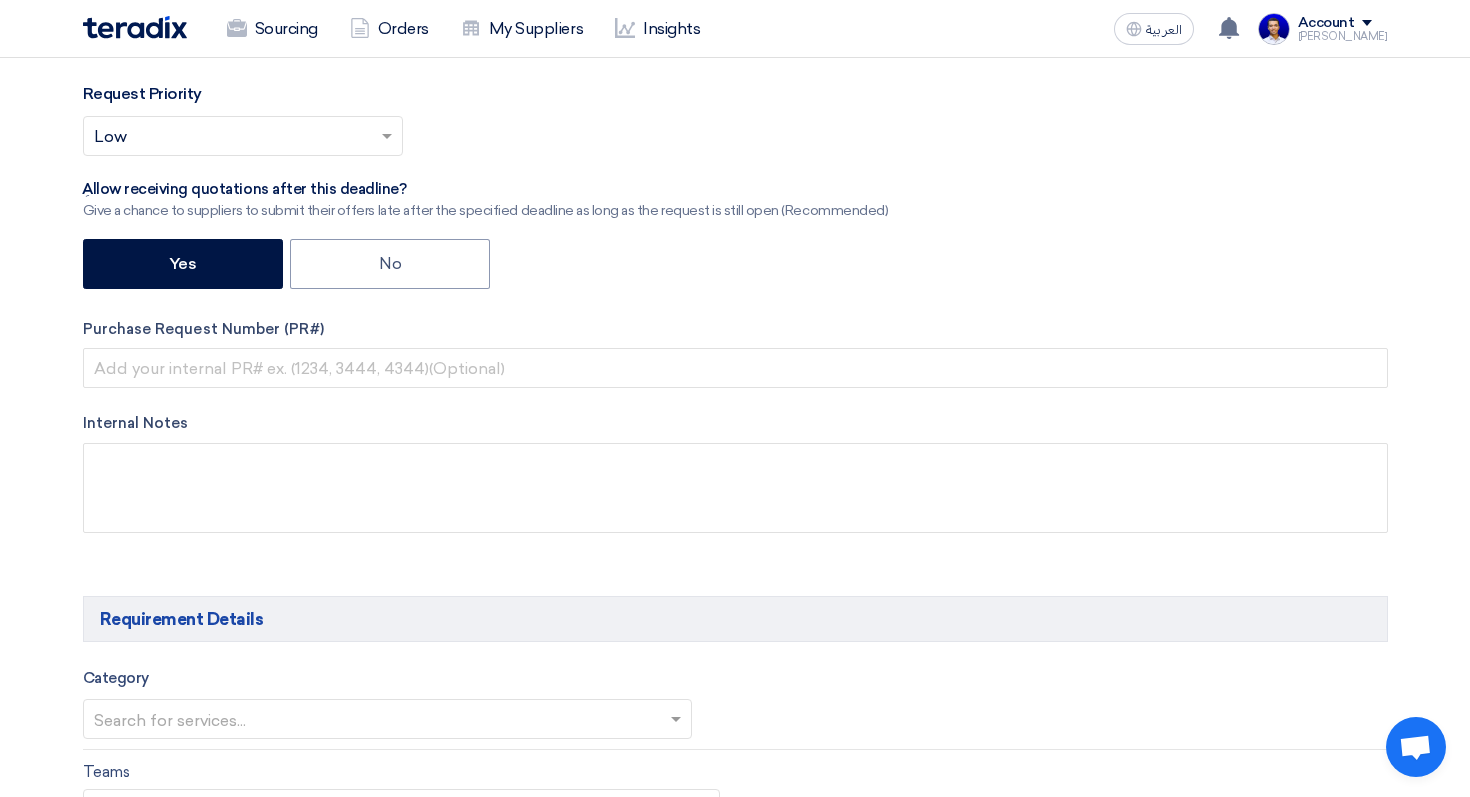 scroll, scrollTop: 886, scrollLeft: 0, axis: vertical 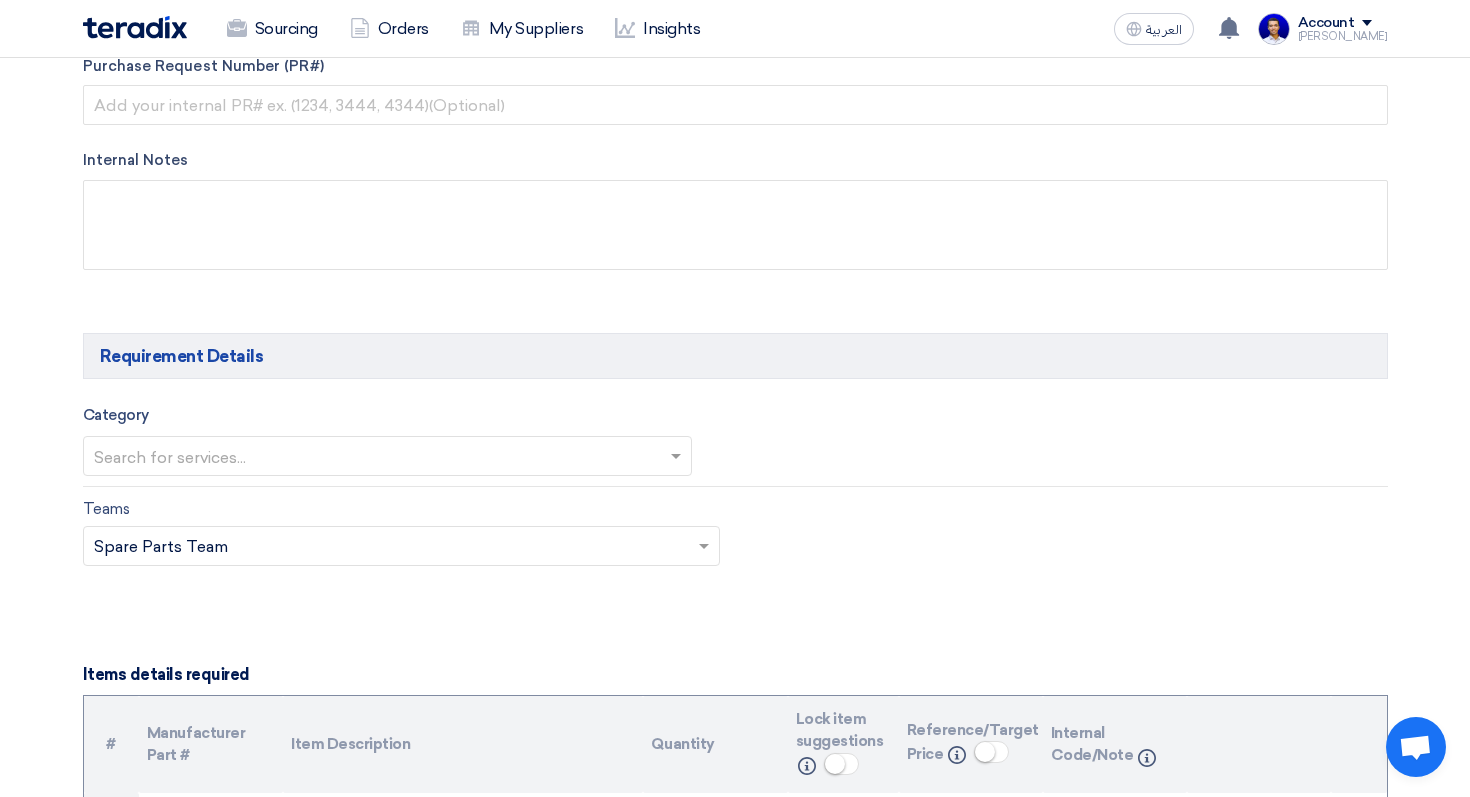 click on "Category
Search for services..." at bounding box center [735, 445] 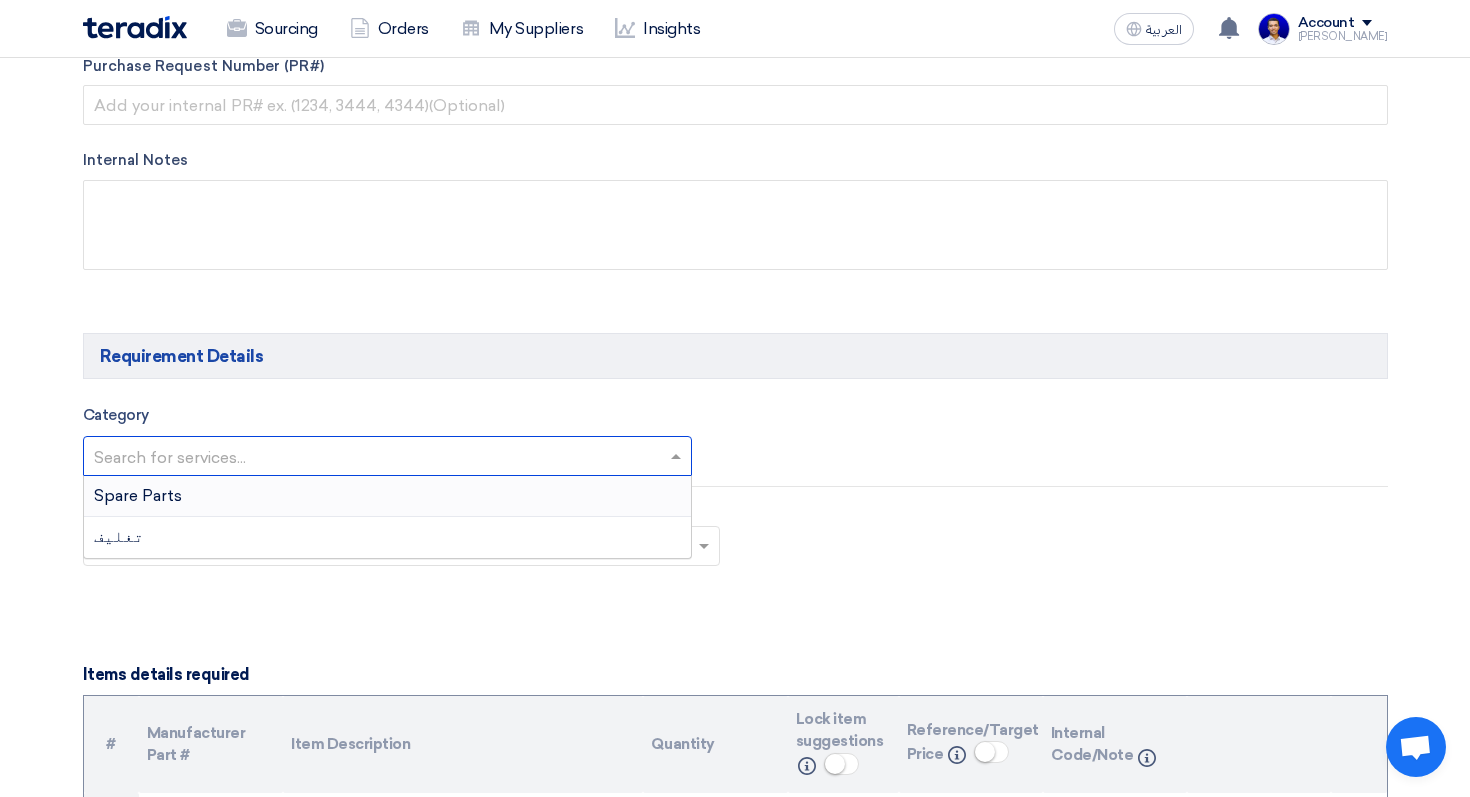 click on "Spare Parts" at bounding box center (388, 496) 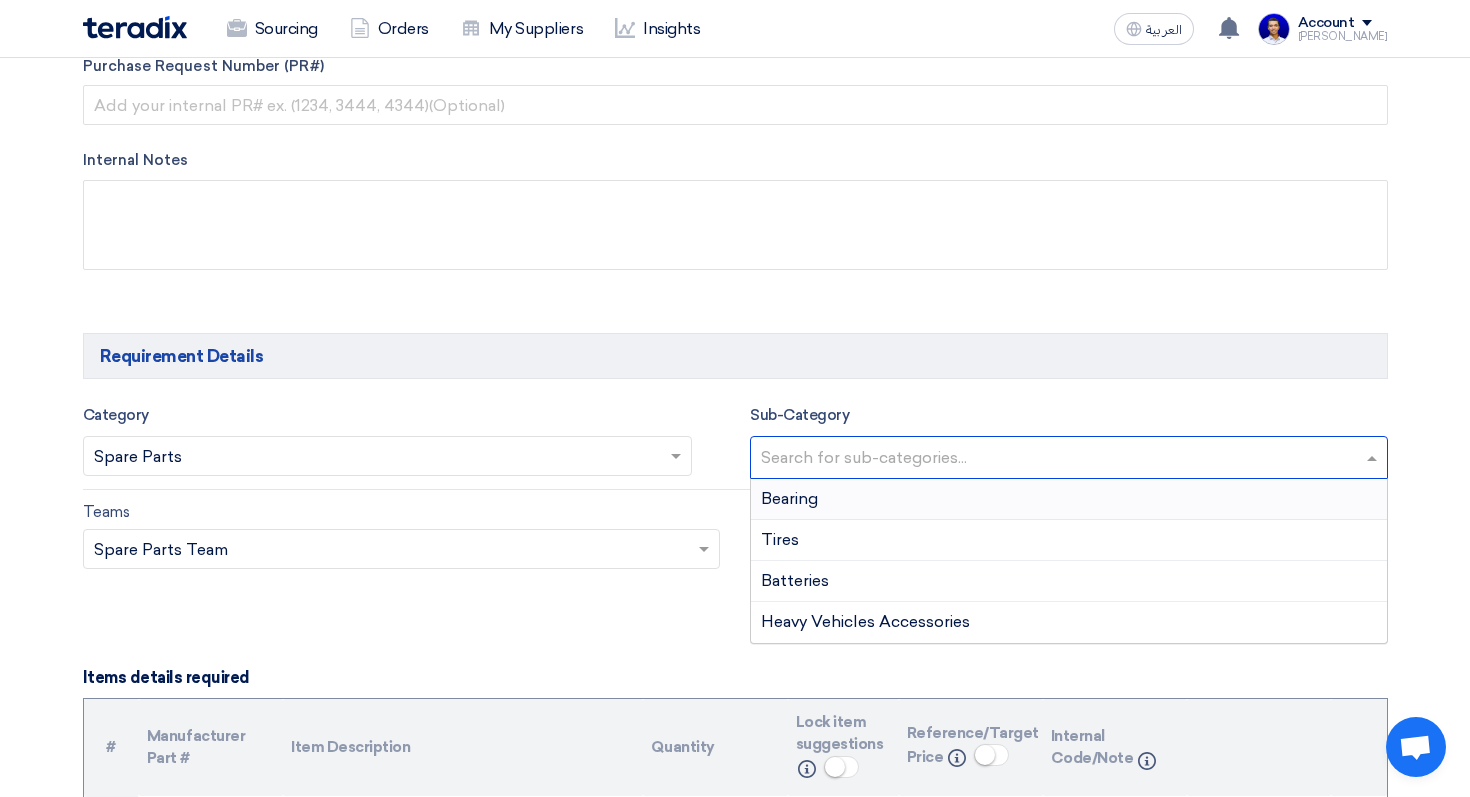 click at bounding box center [1071, 459] 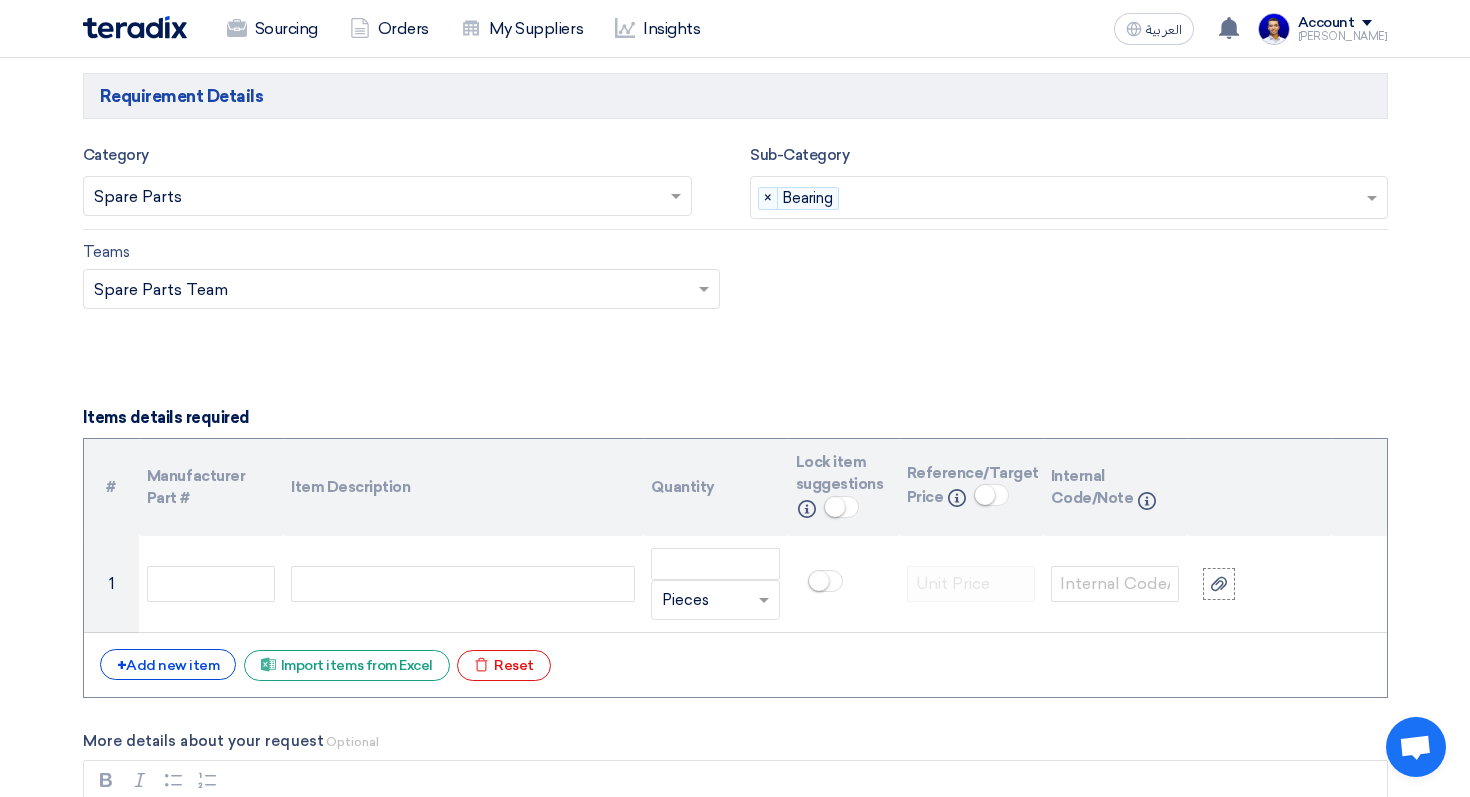 scroll, scrollTop: 1169, scrollLeft: 0, axis: vertical 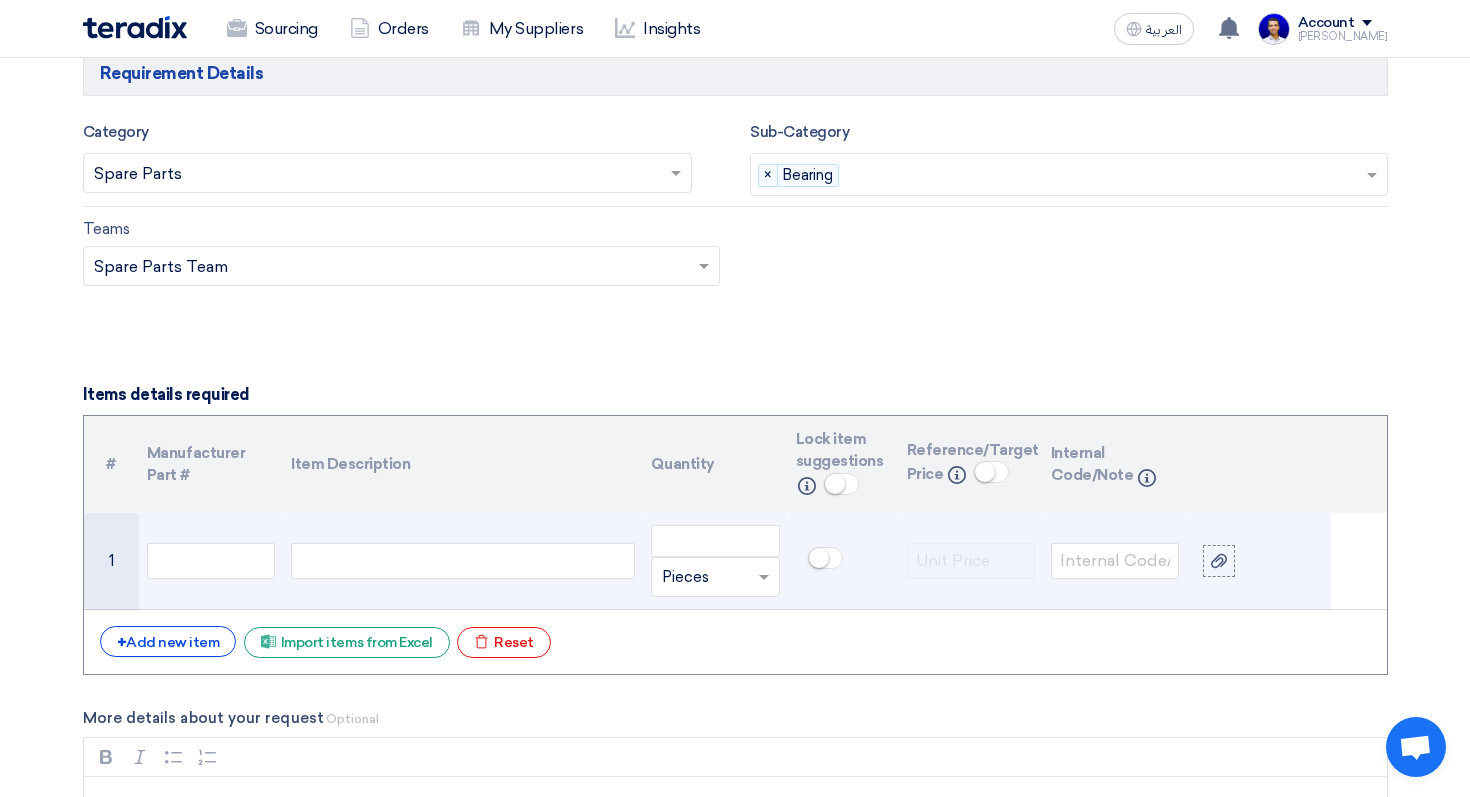 click 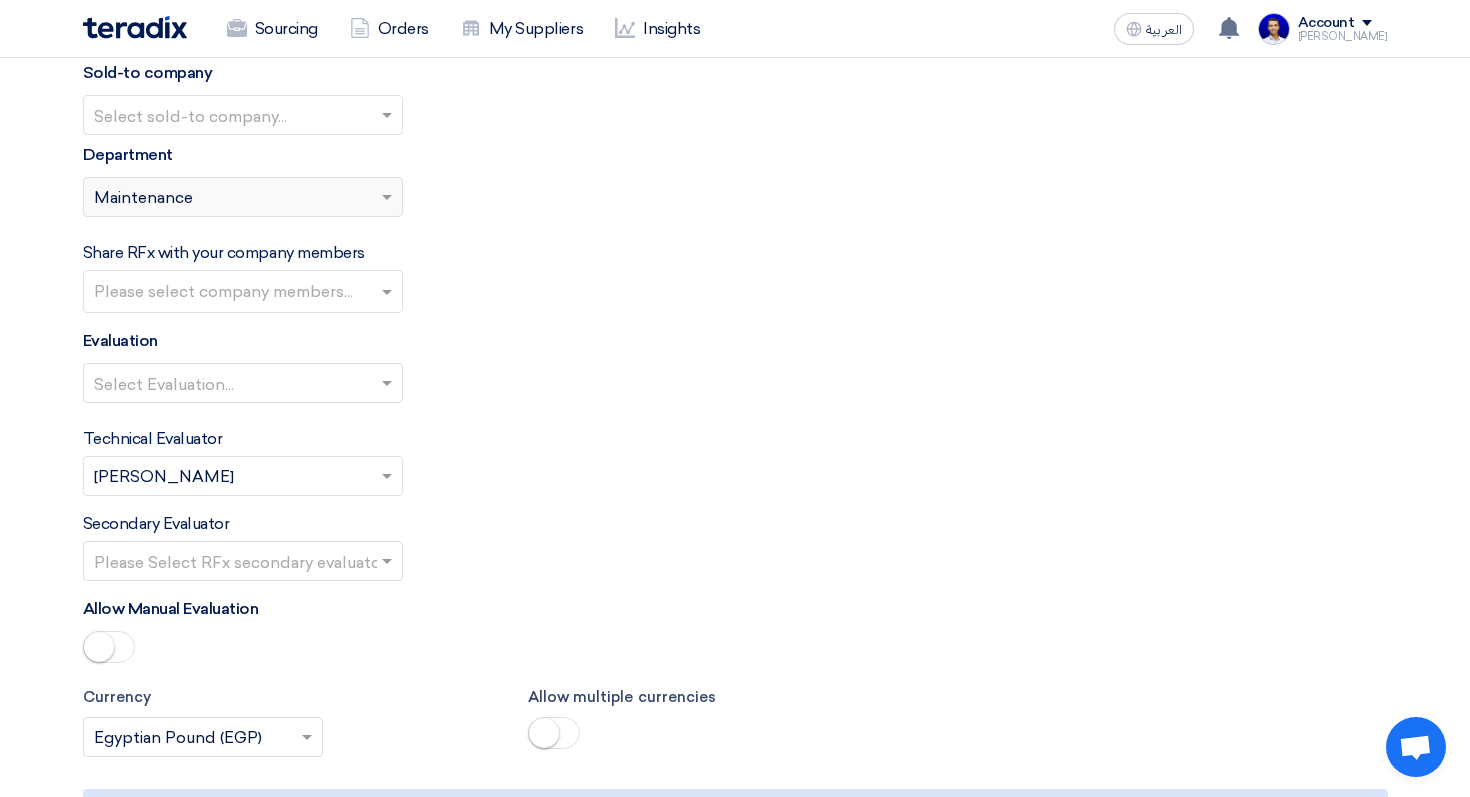 scroll, scrollTop: 2115, scrollLeft: 0, axis: vertical 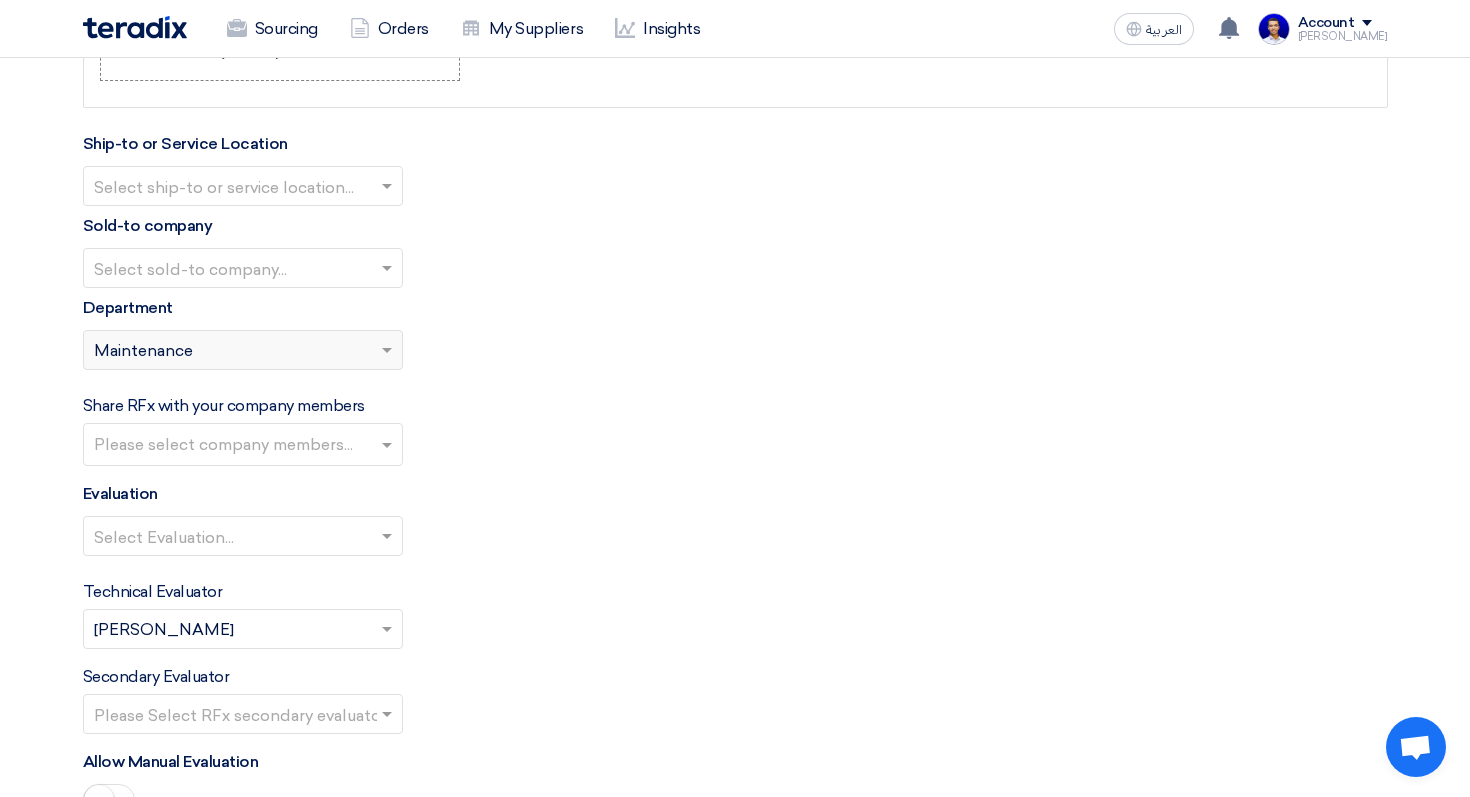 click 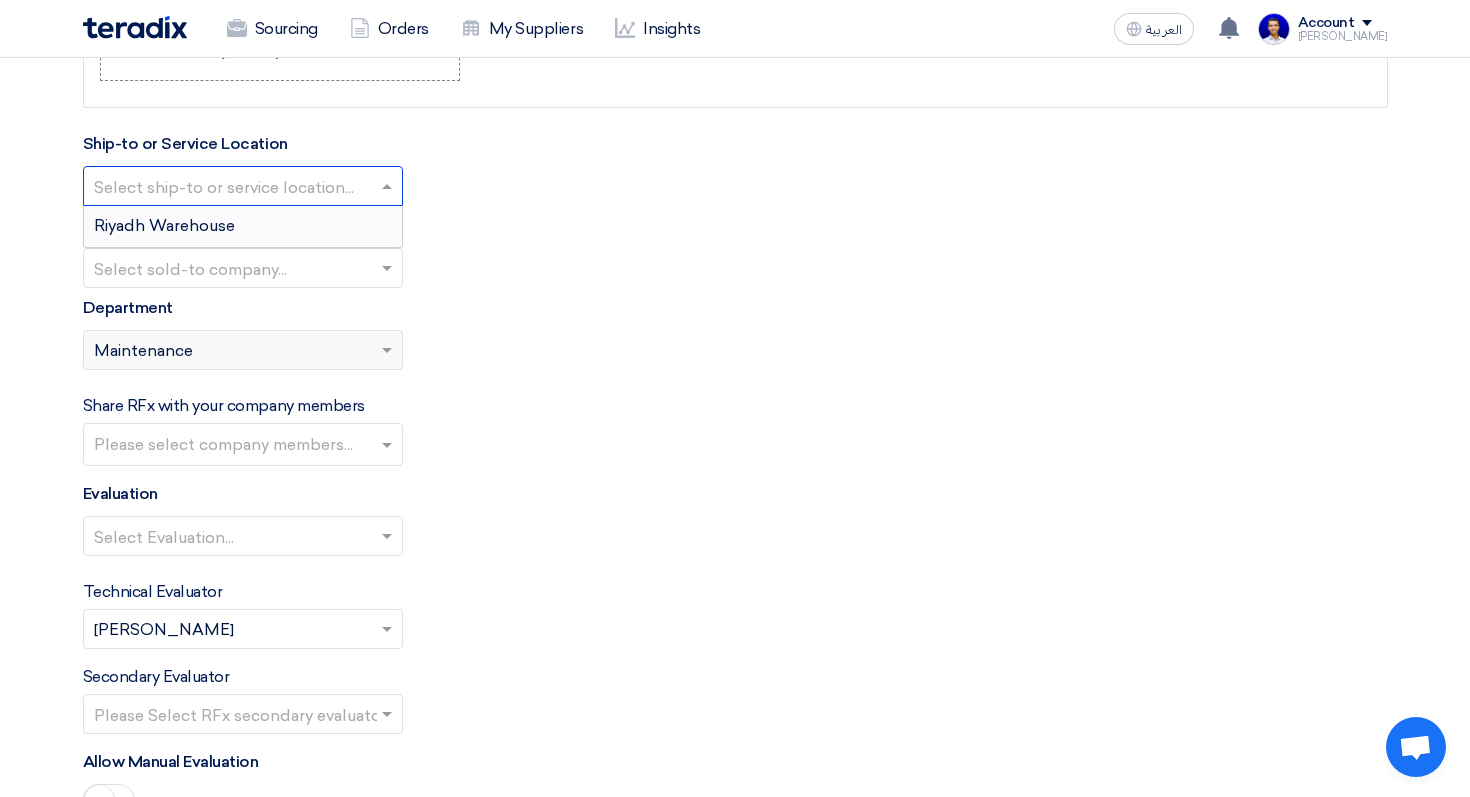 click on "Riyadh Warehouse" at bounding box center [243, 226] 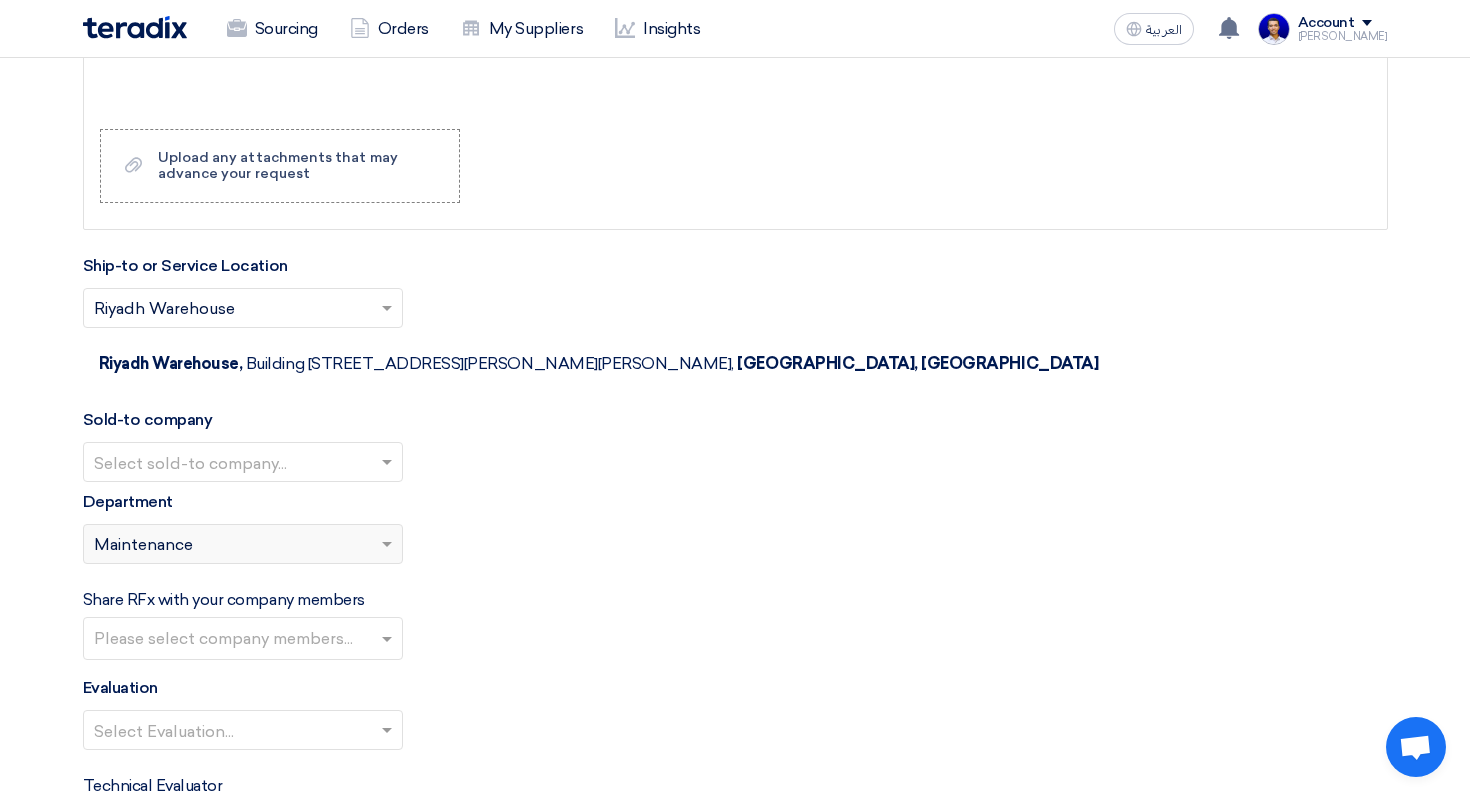 scroll, scrollTop: 1987, scrollLeft: 0, axis: vertical 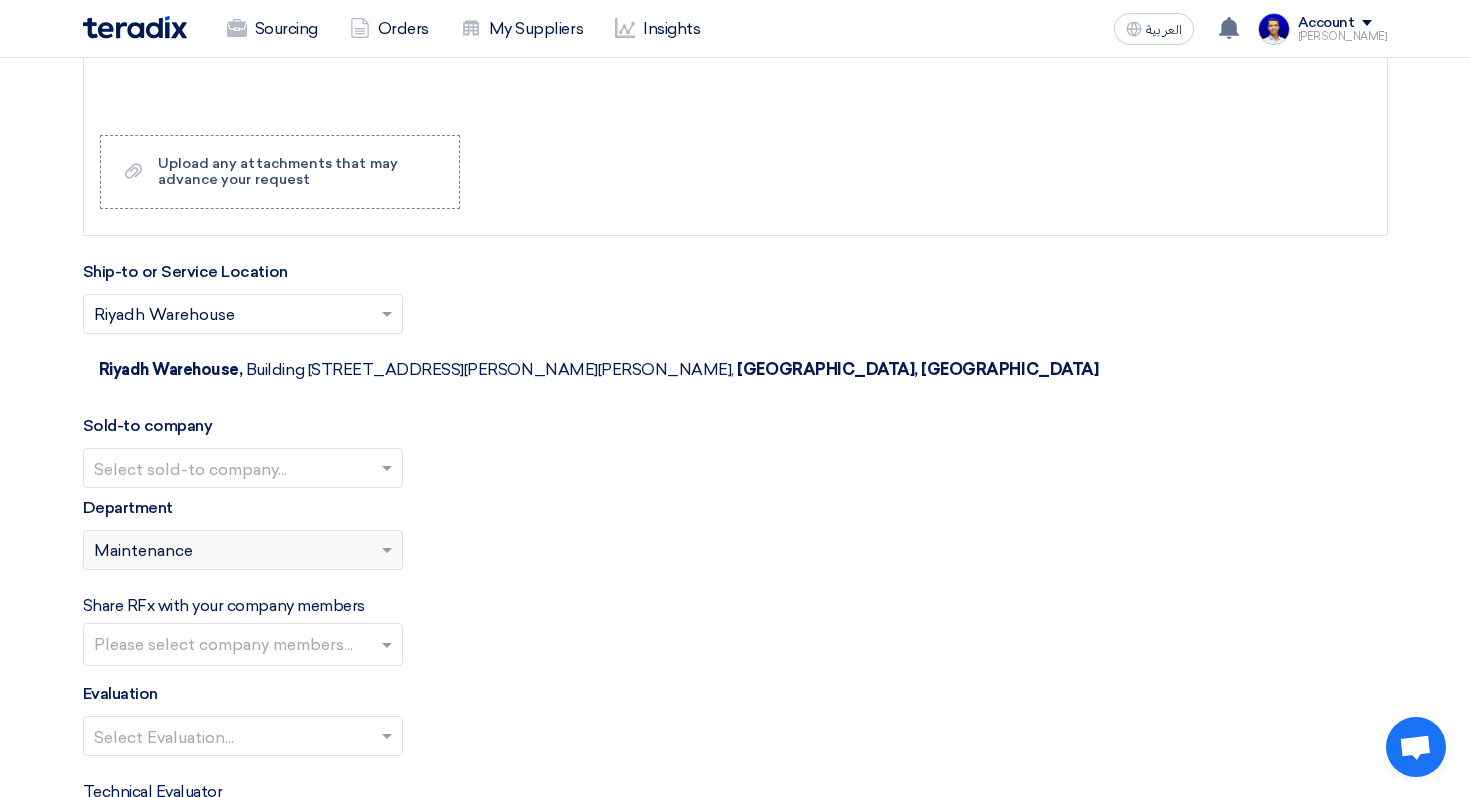 click 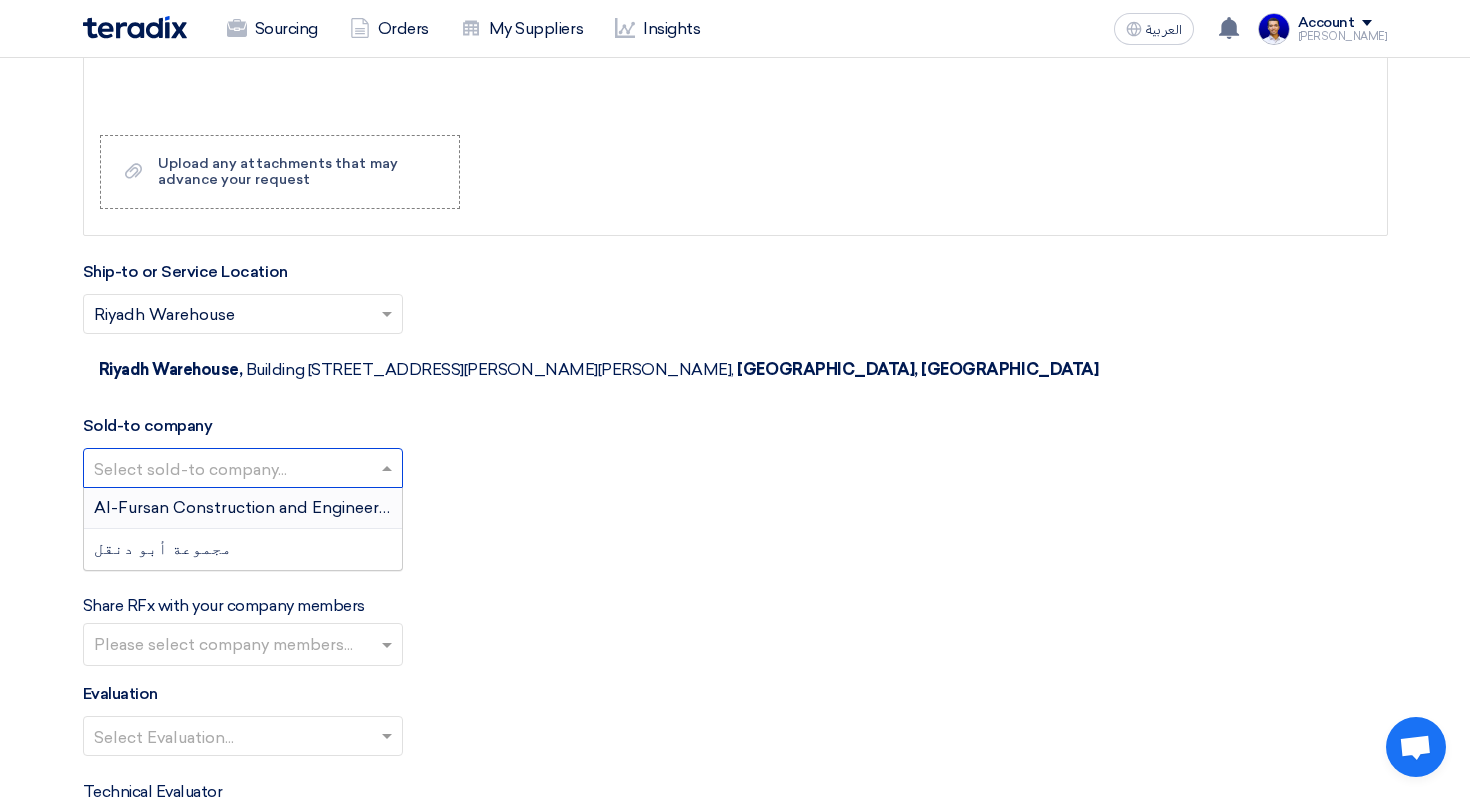 click on "Al-Fursan Construction and Engineering Co." at bounding box center (243, 508) 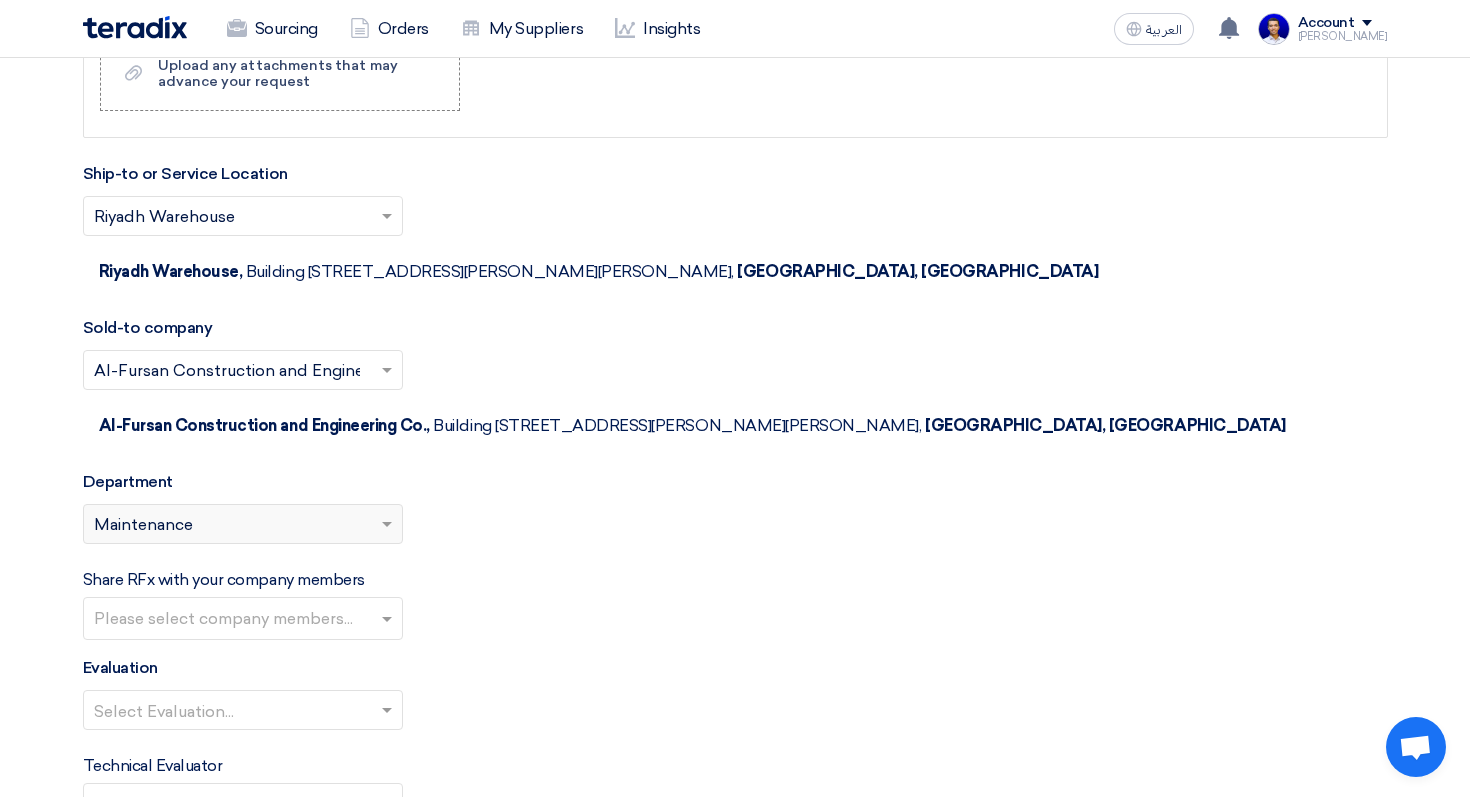 scroll, scrollTop: 2092, scrollLeft: 0, axis: vertical 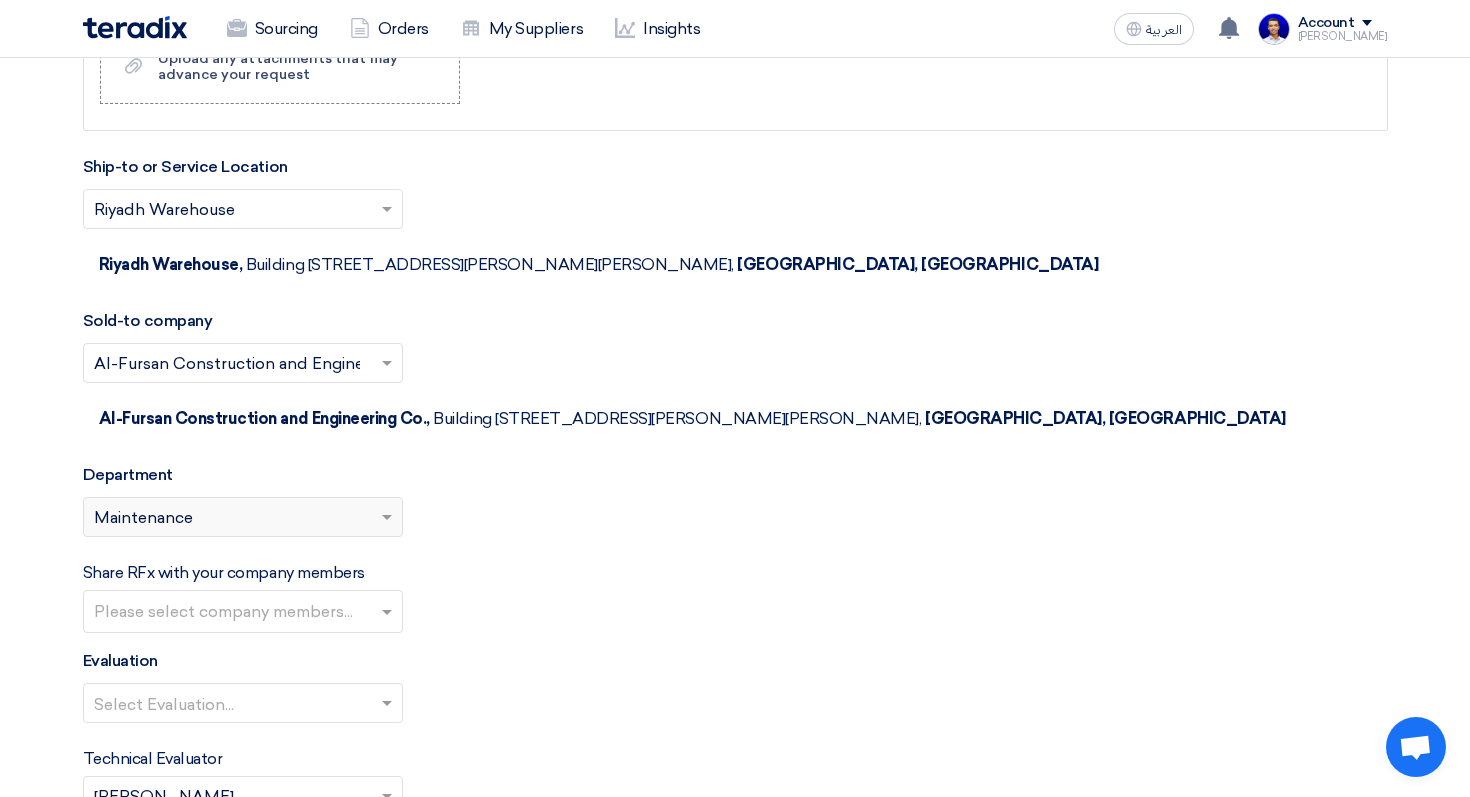 click on "Please select company members..." at bounding box center (243, 611) 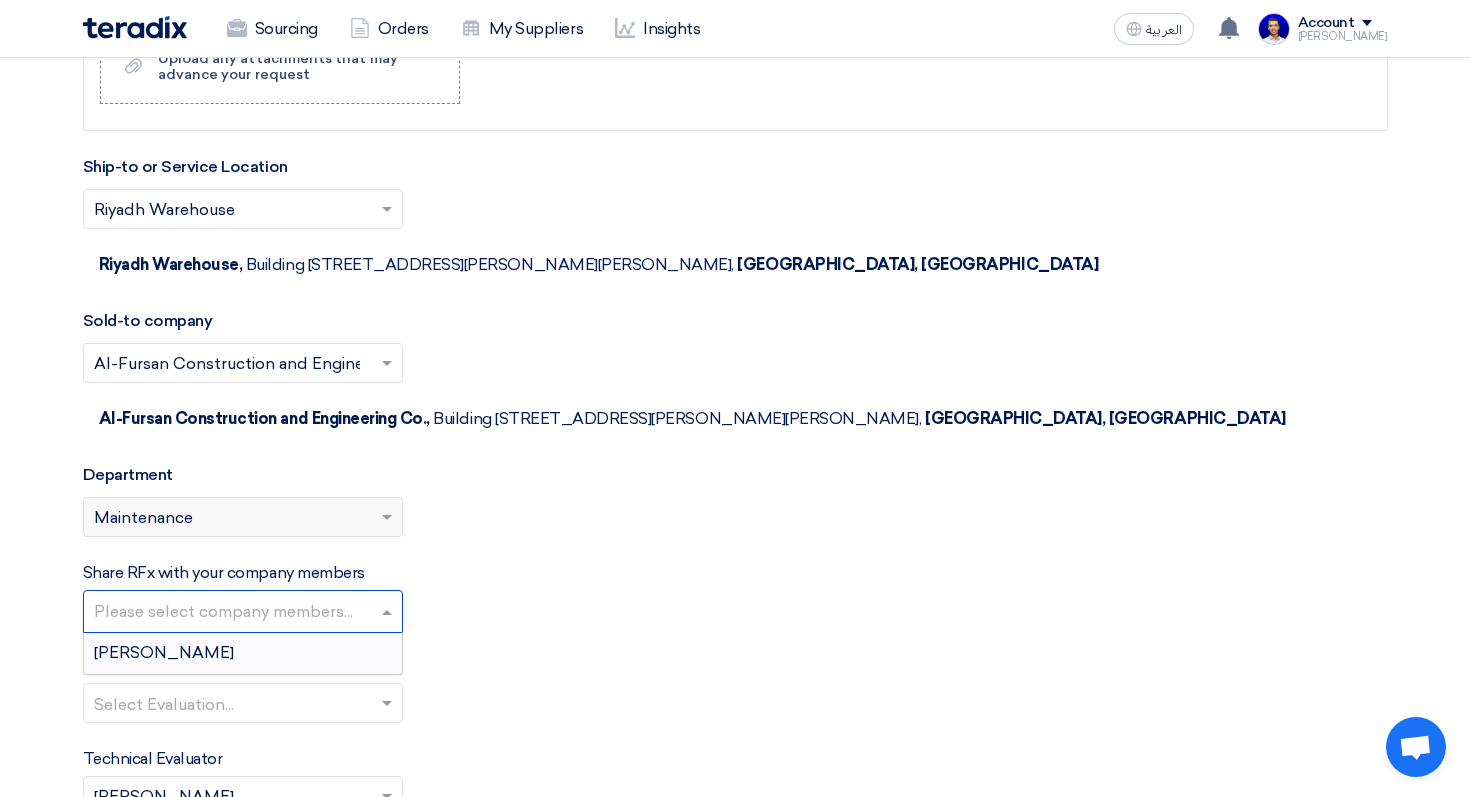 click on "Share RFx with your company members
Please select company members...
[PERSON_NAME]" 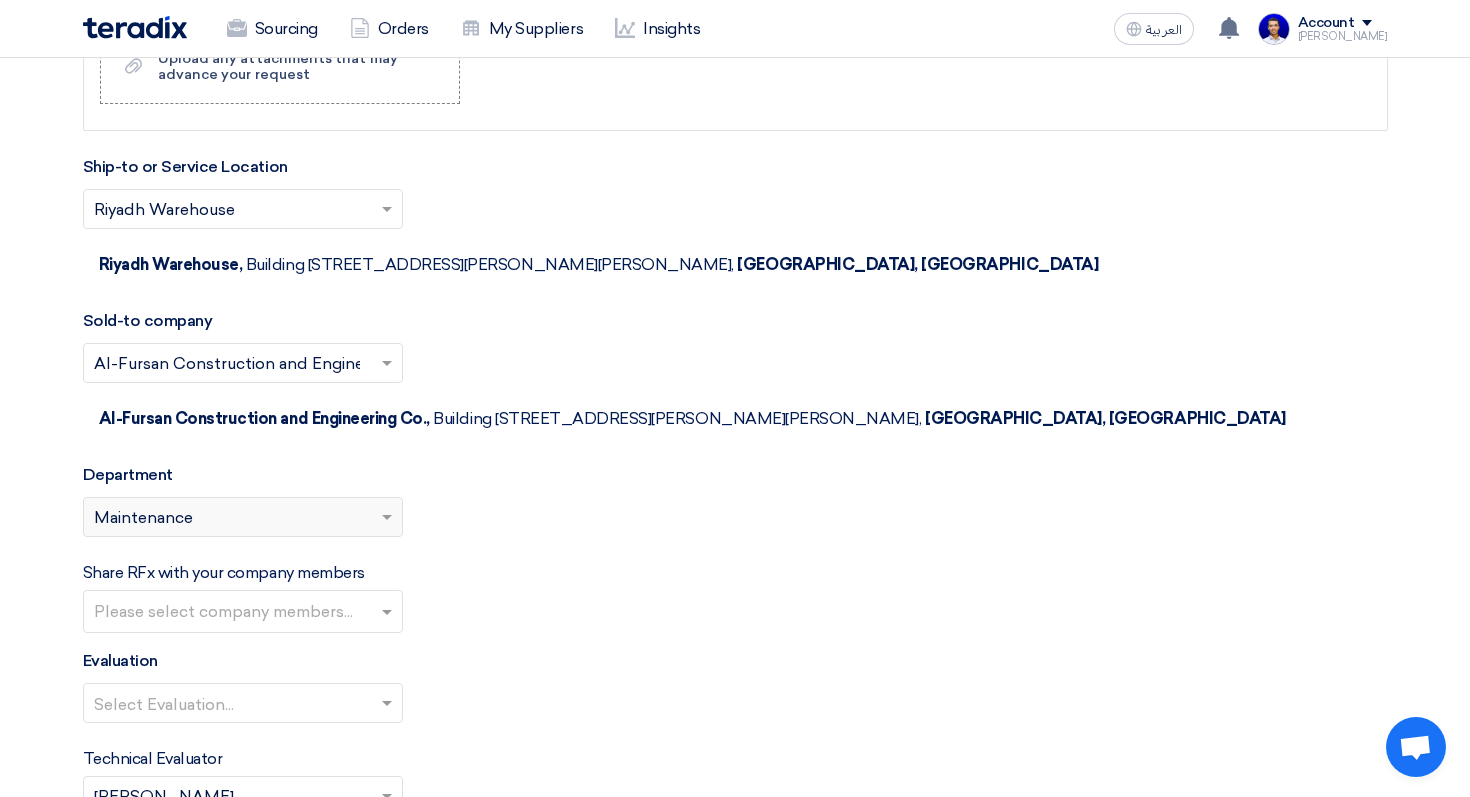 scroll, scrollTop: 2273, scrollLeft: 0, axis: vertical 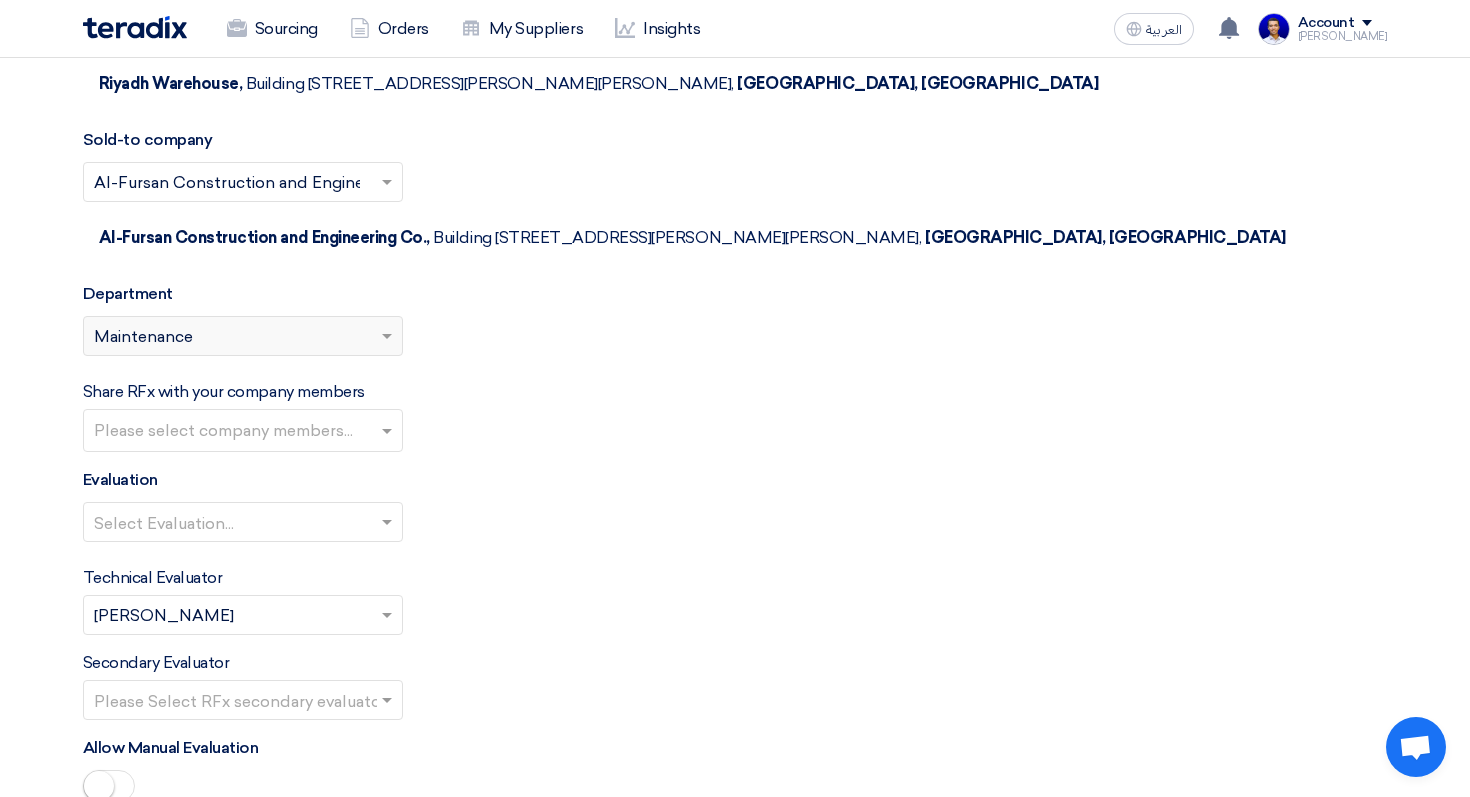 click 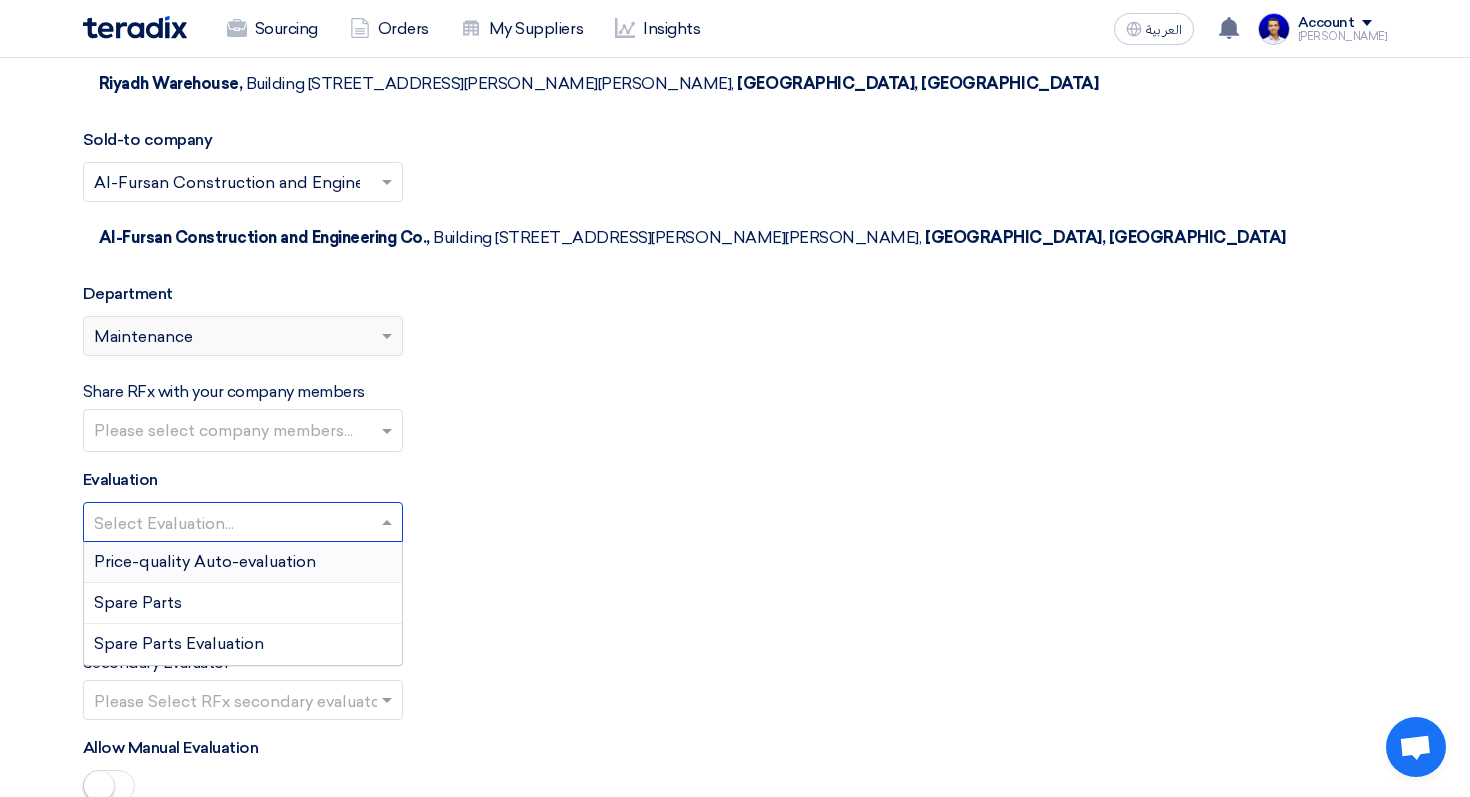 click on "Price-quality Auto-evaluation" at bounding box center (243, 562) 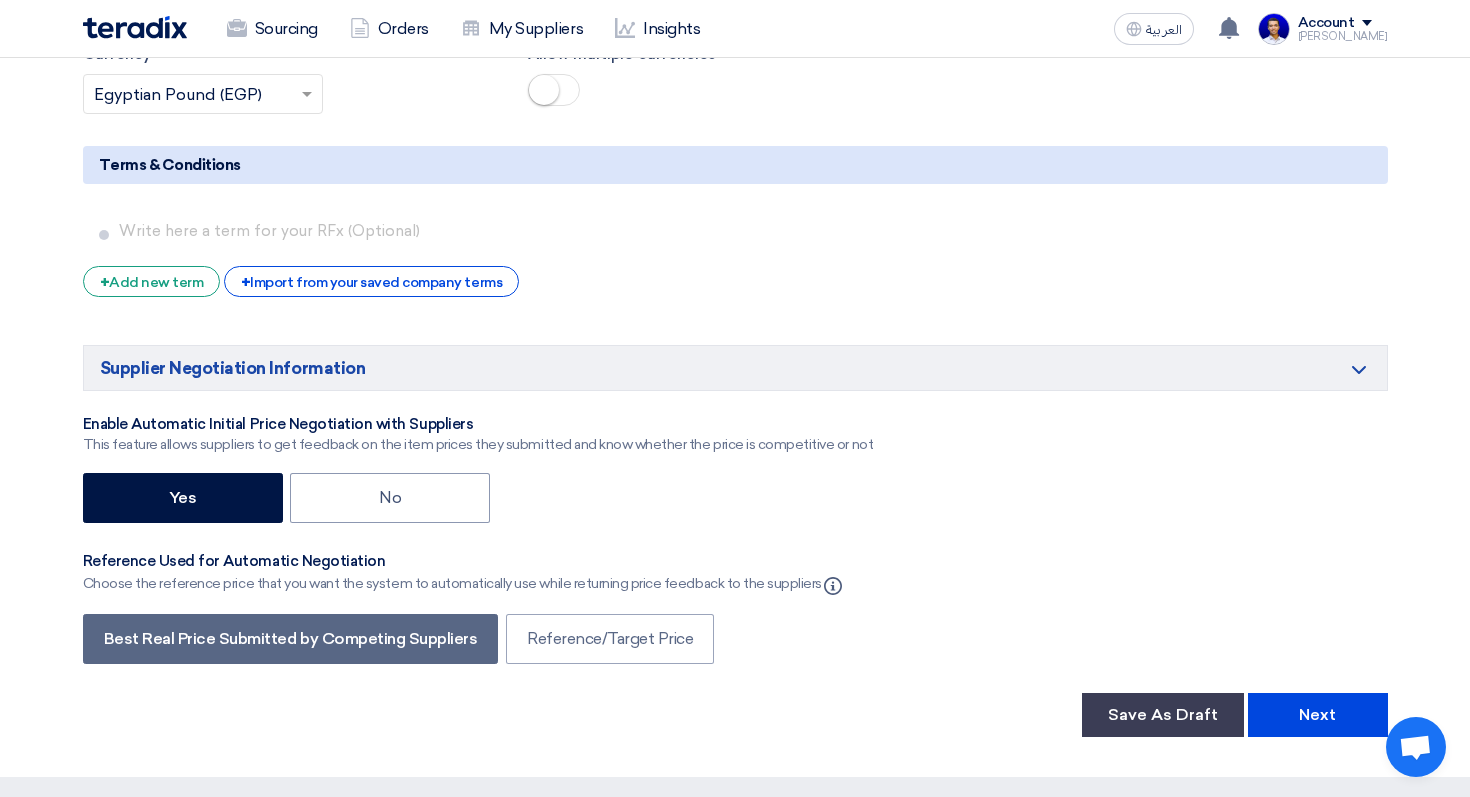 scroll, scrollTop: 3054, scrollLeft: 0, axis: vertical 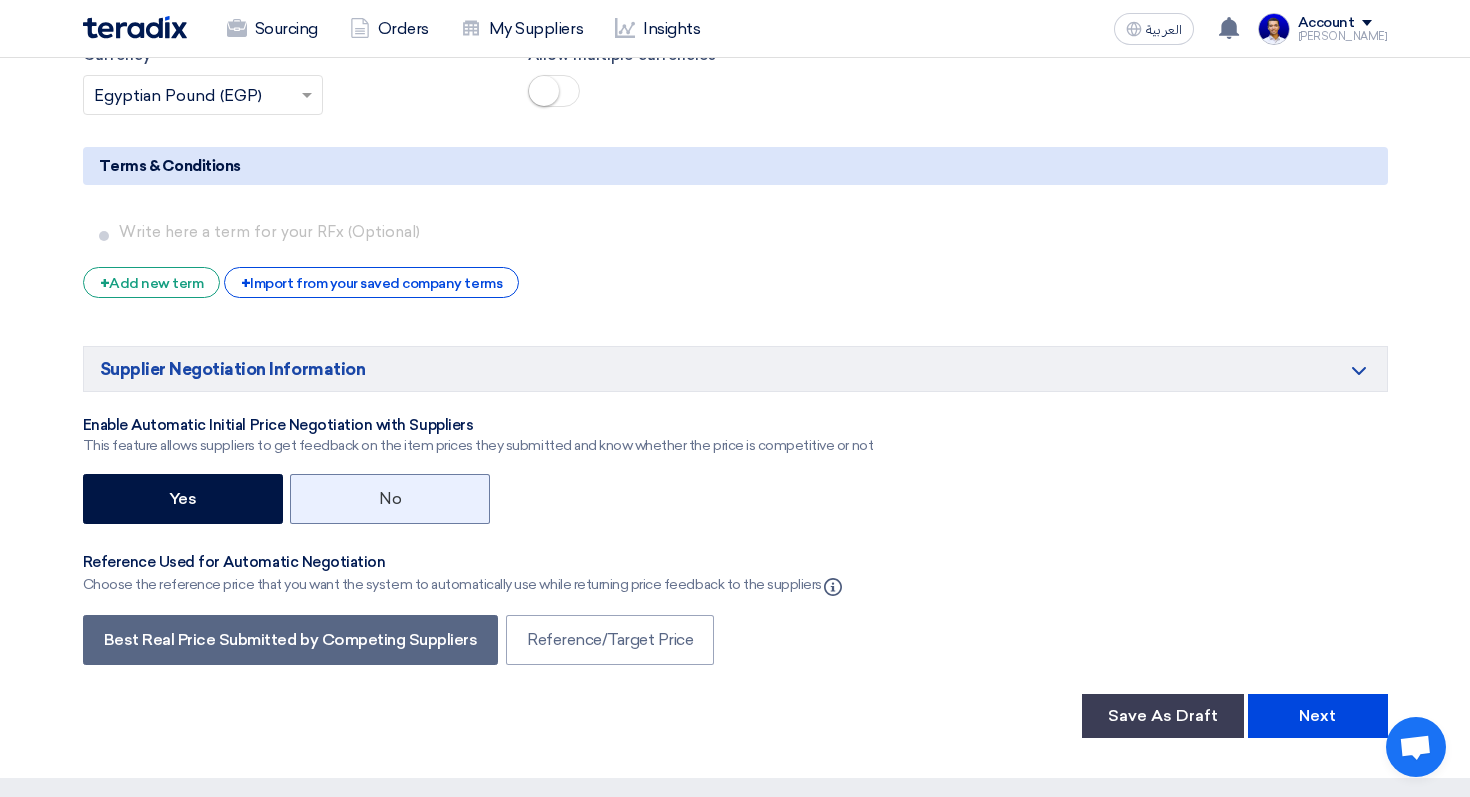click on "No" 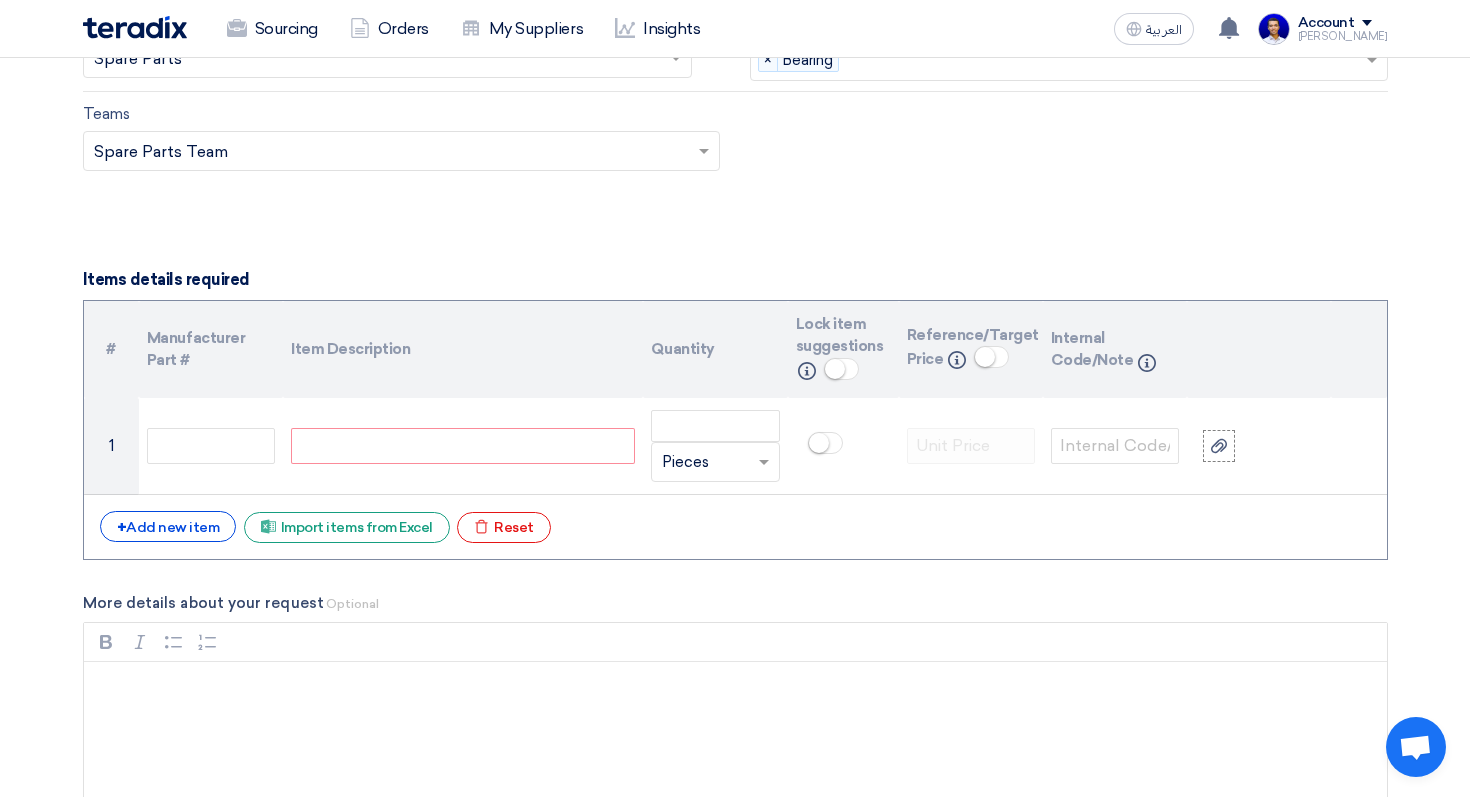 scroll, scrollTop: 1355, scrollLeft: 0, axis: vertical 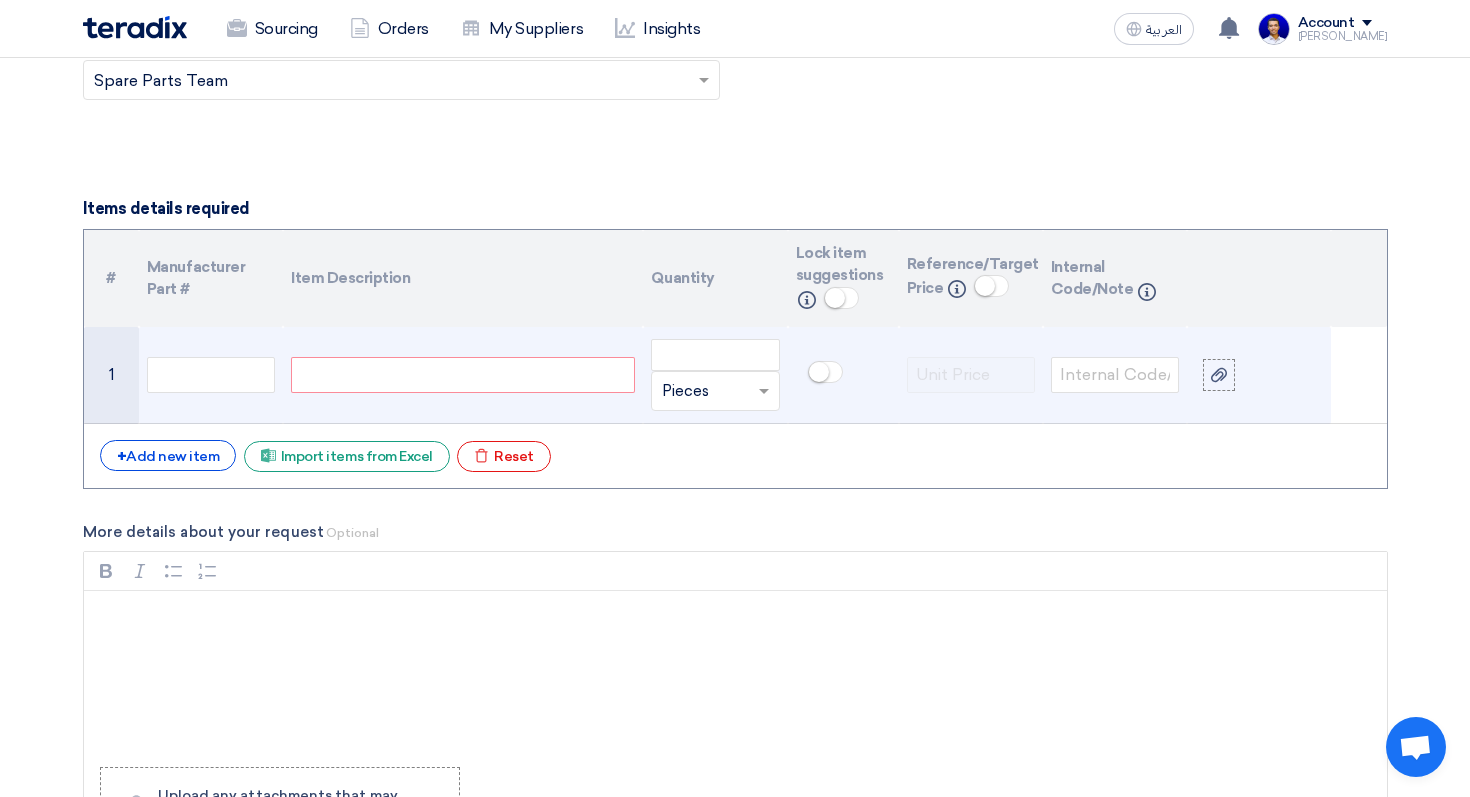 click 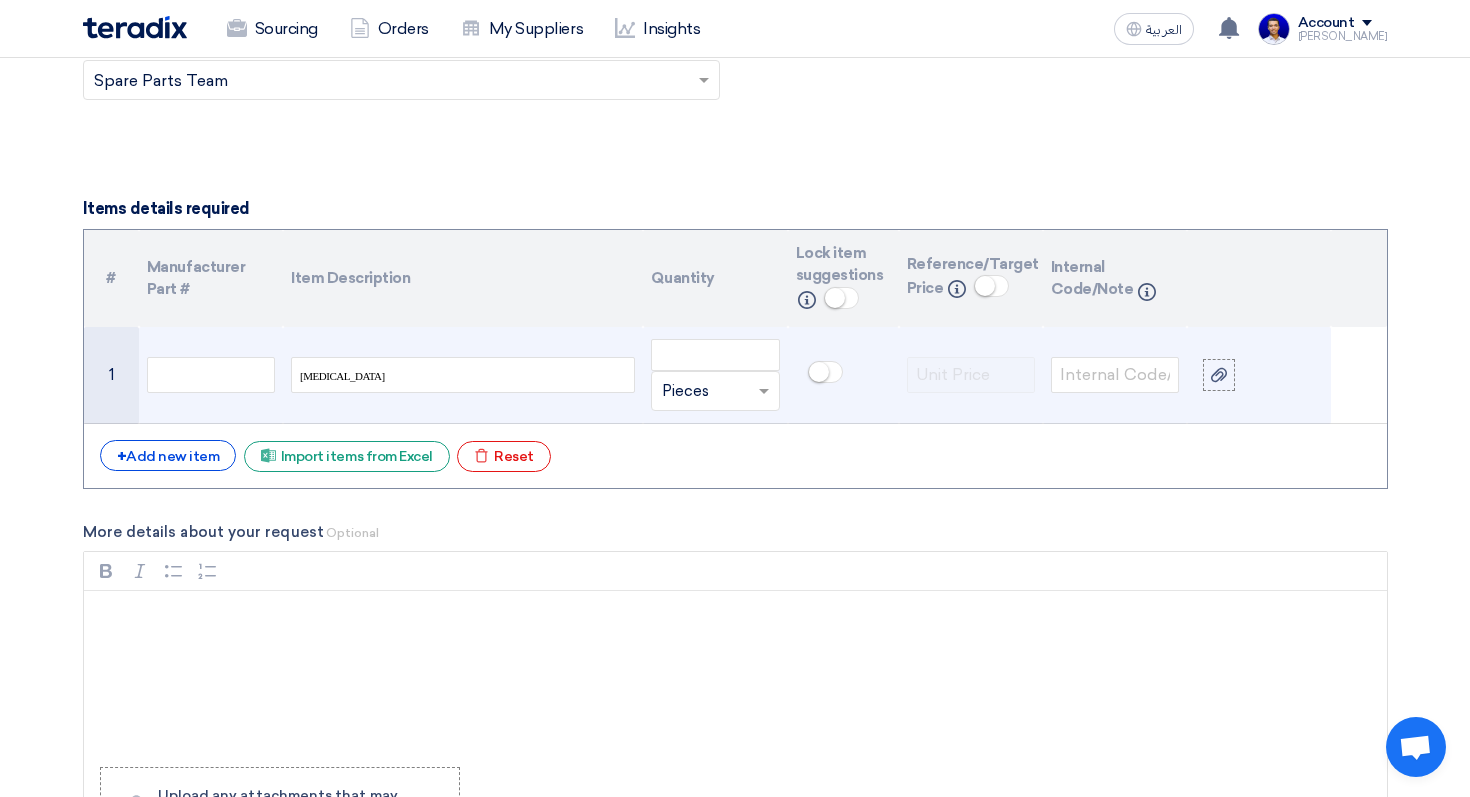 click on "[MEDICAL_DATA]" 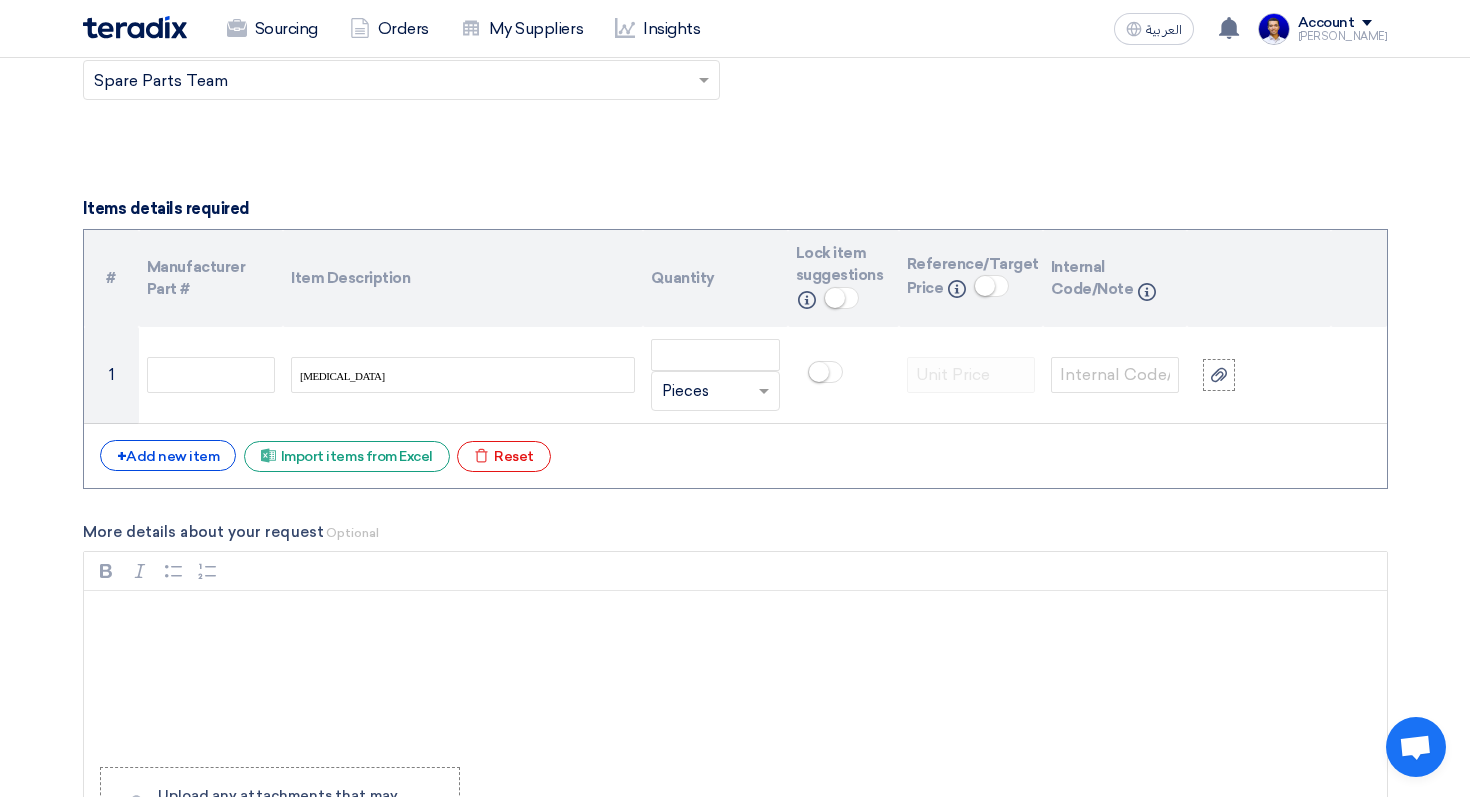 click on "Item Description" 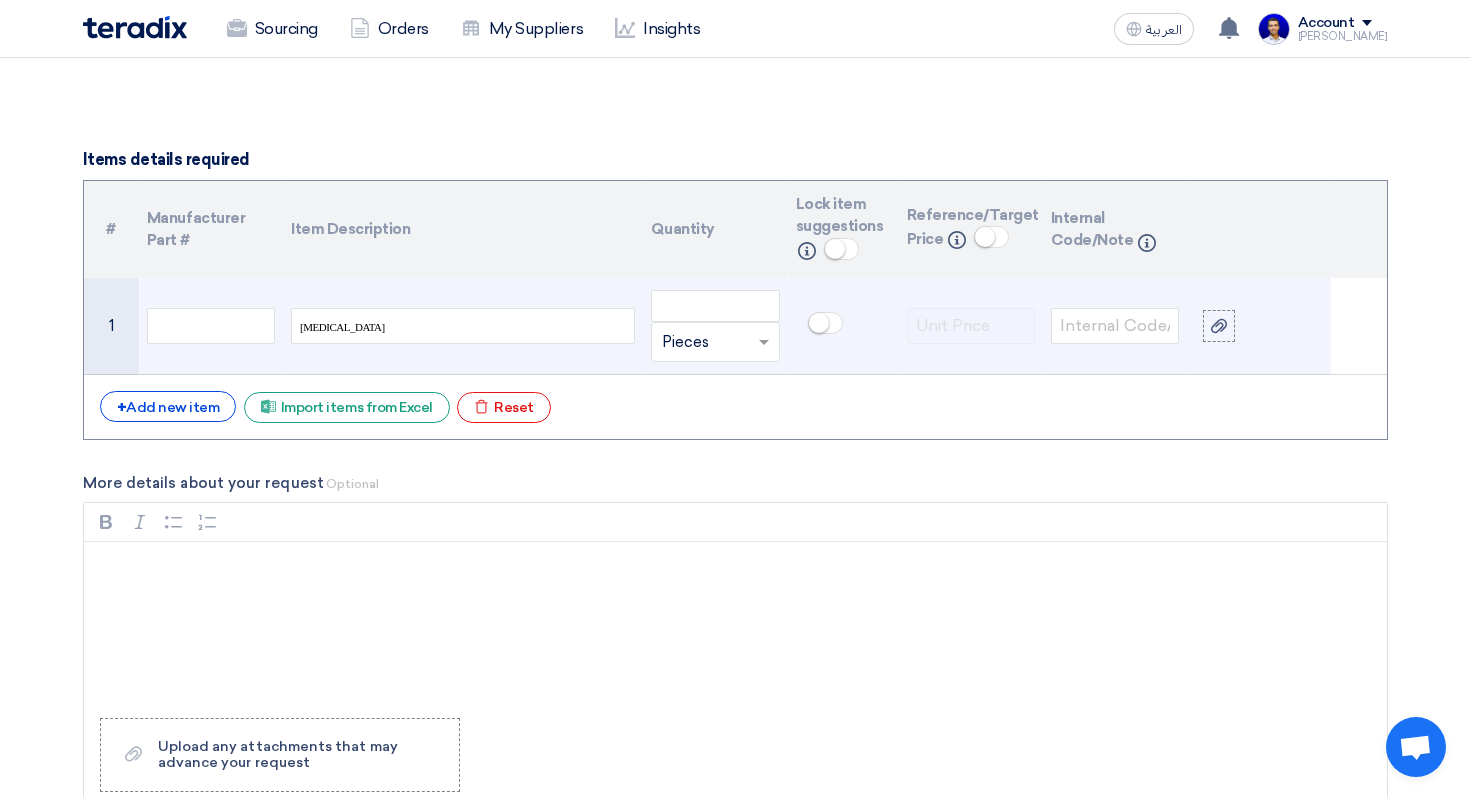 scroll, scrollTop: 1410, scrollLeft: 0, axis: vertical 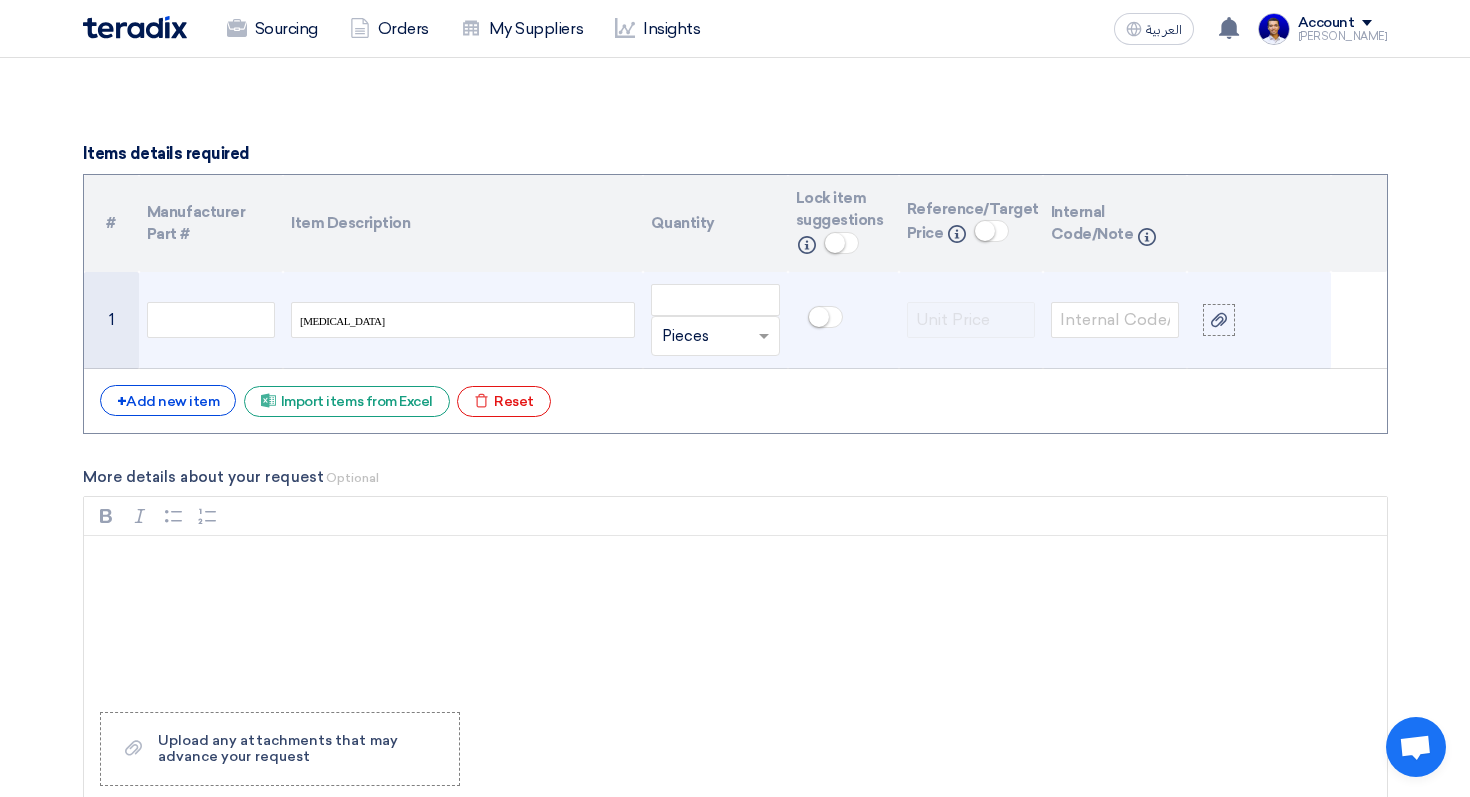 click on "[MEDICAL_DATA]" 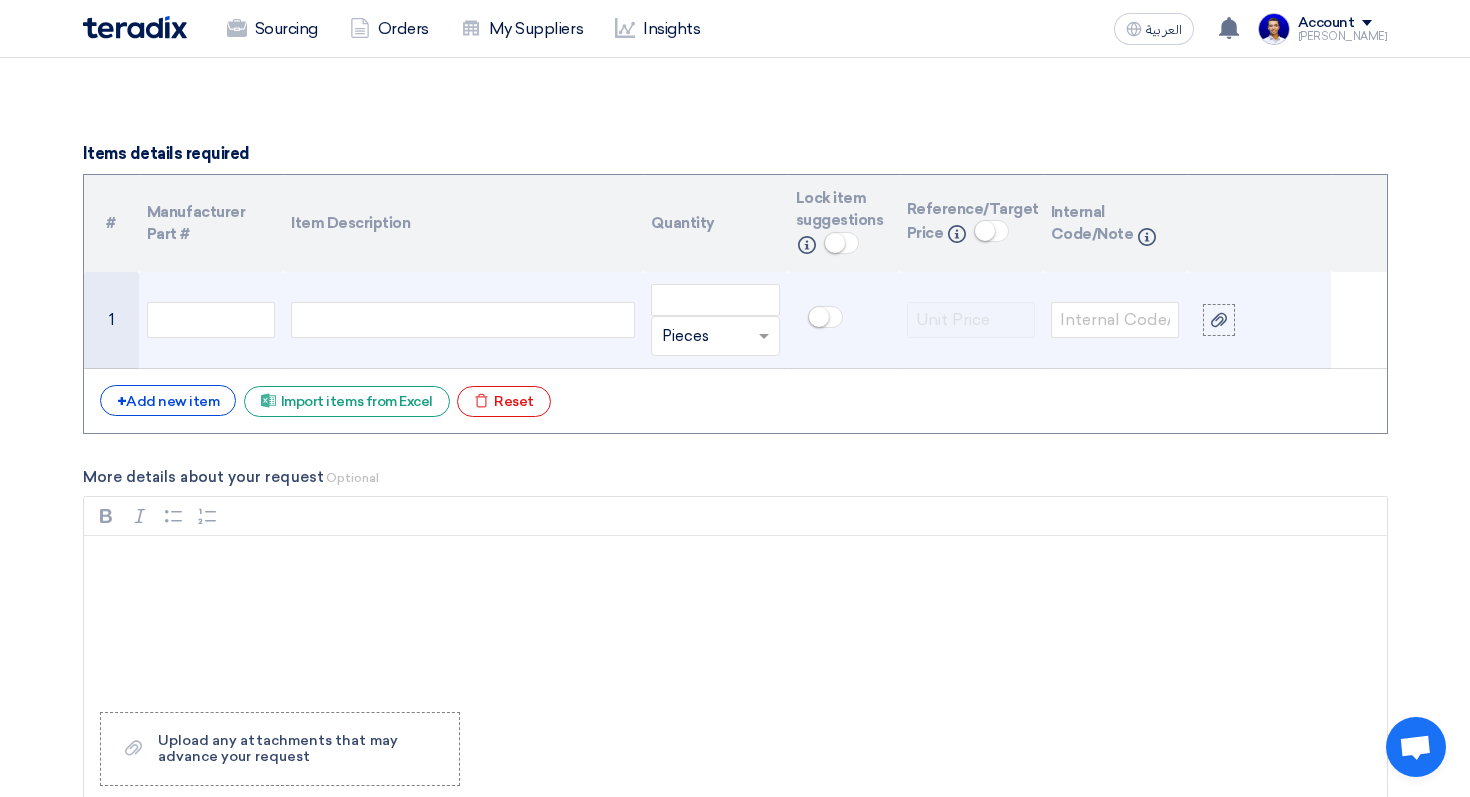click 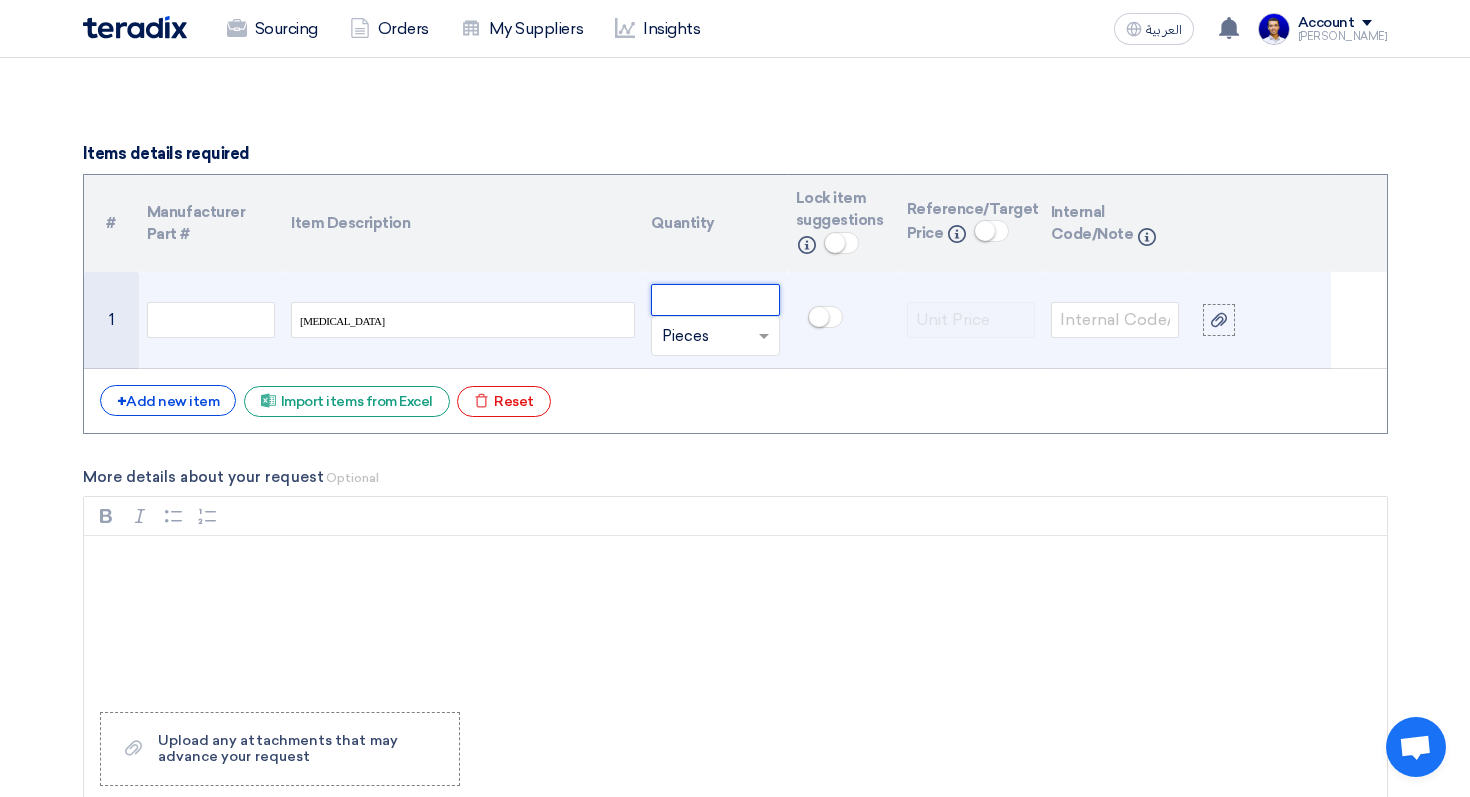 click 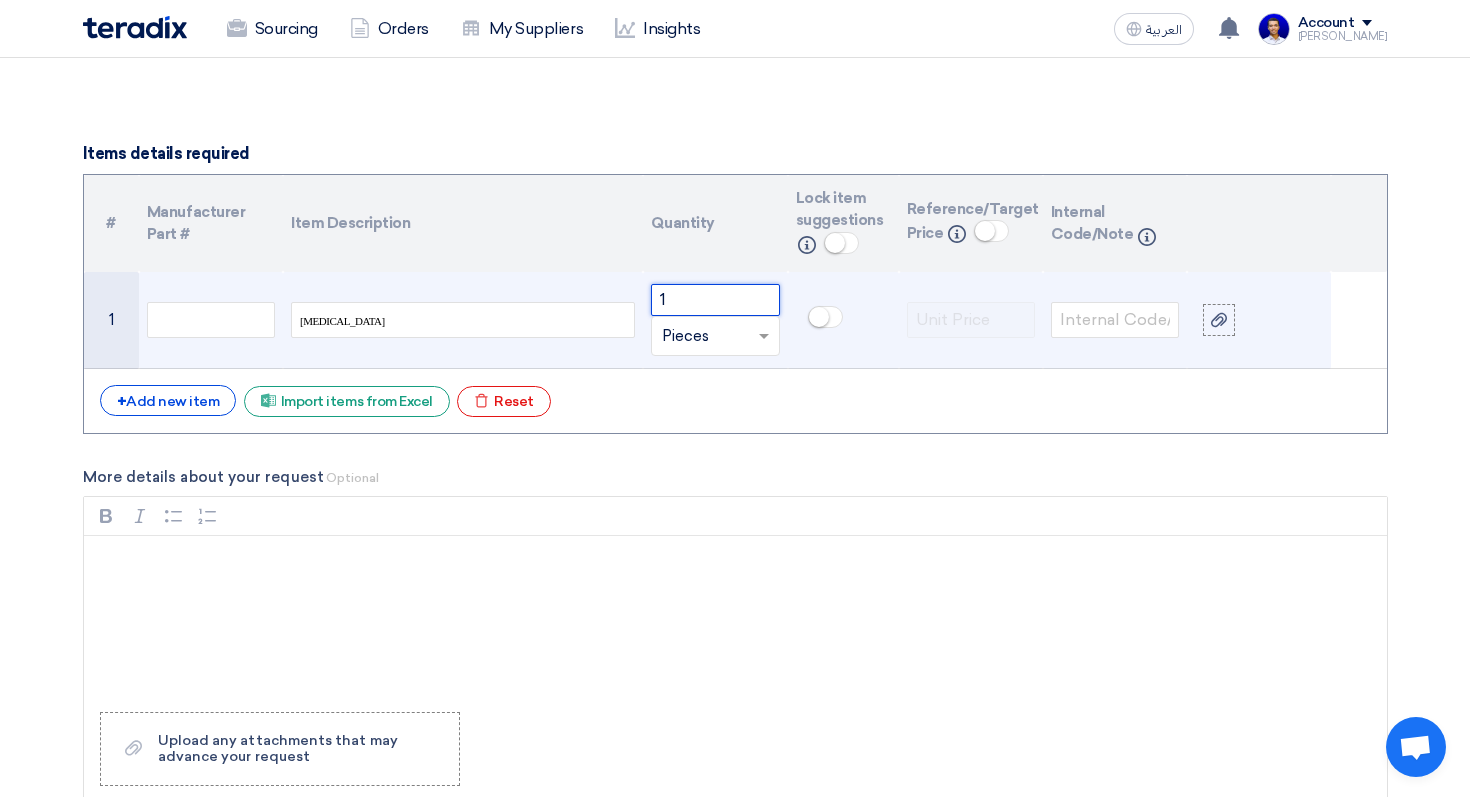type on "1" 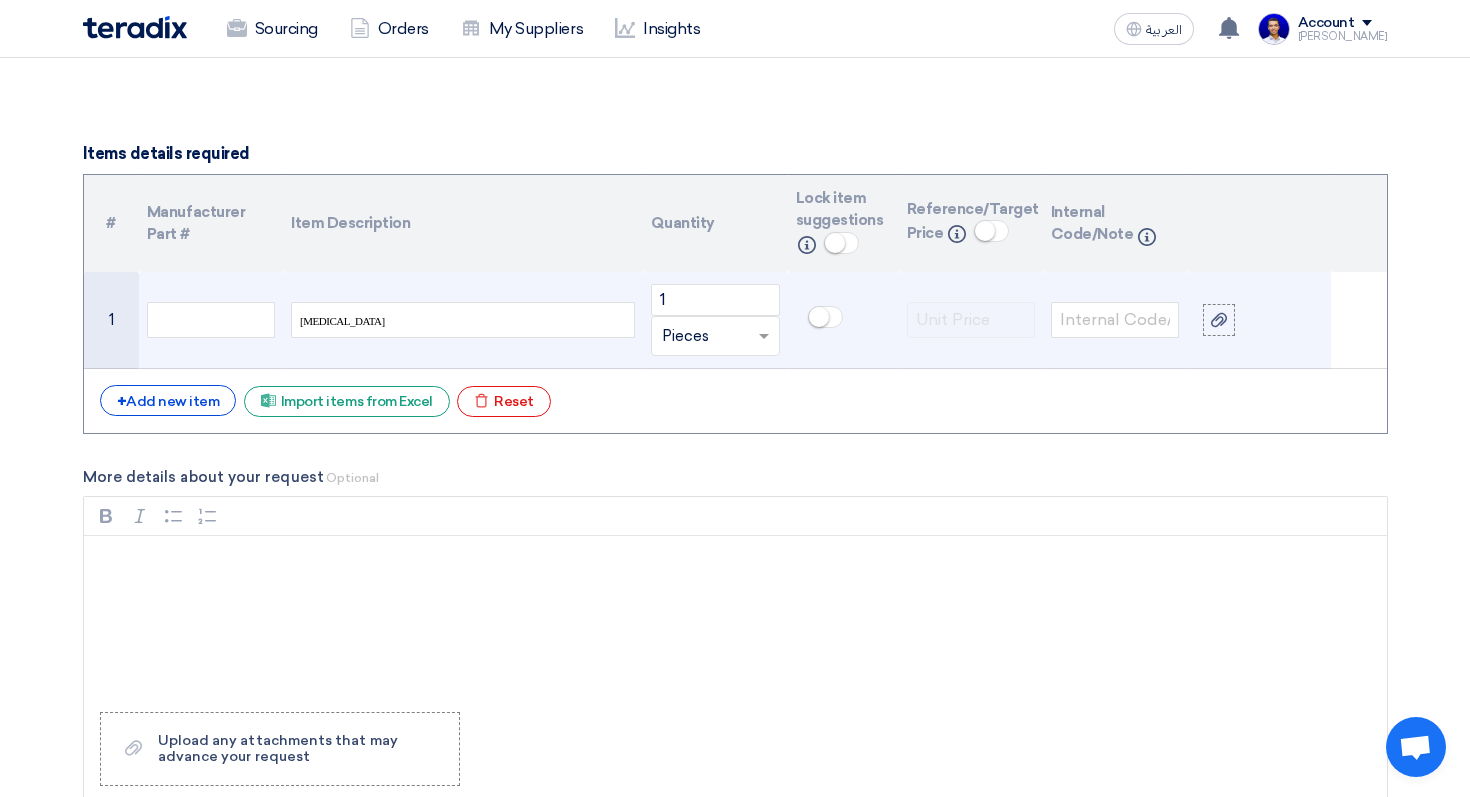click 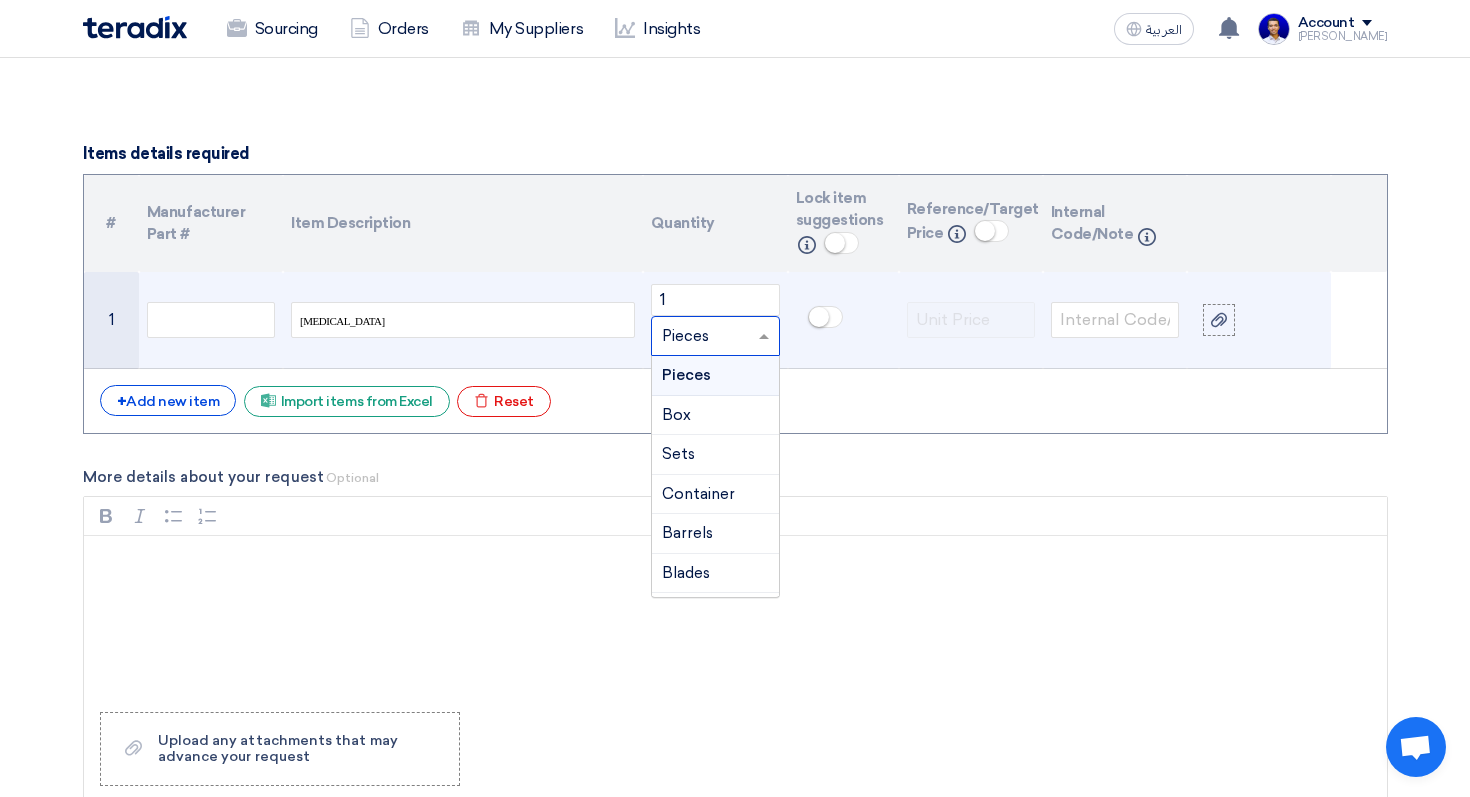 paste on "Tablet" 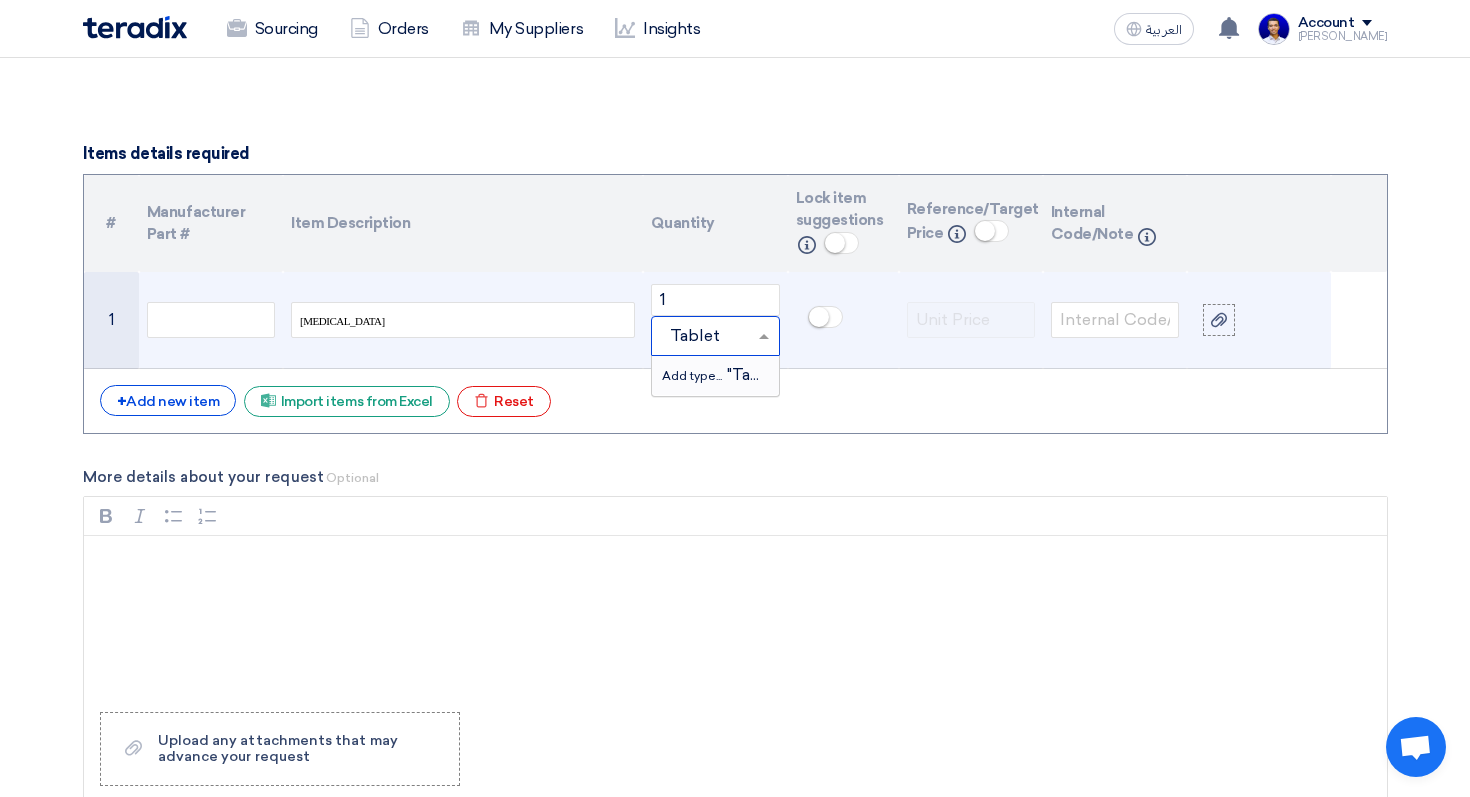click on "Add type..." at bounding box center (694, 376) 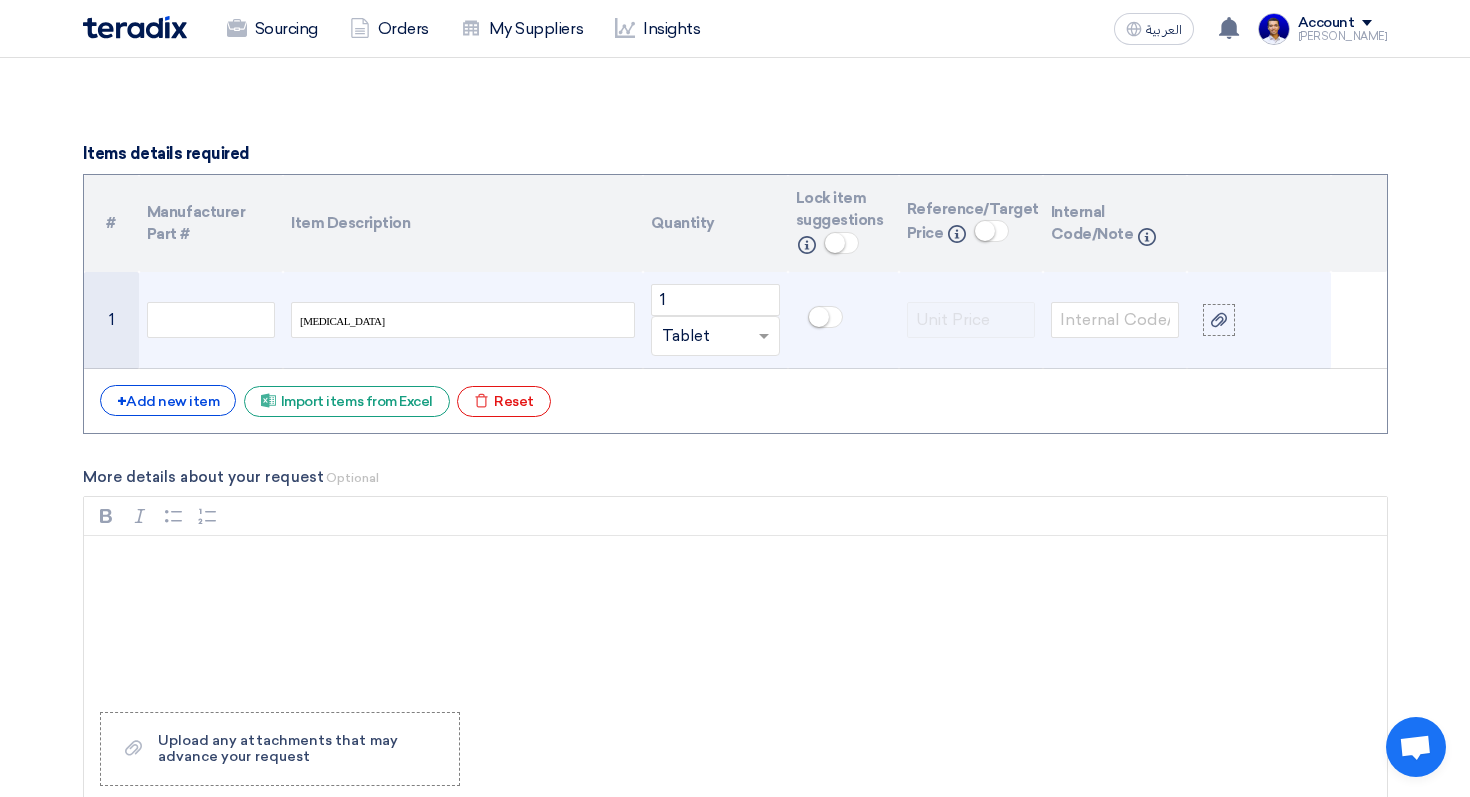 click on "[MEDICAL_DATA]" 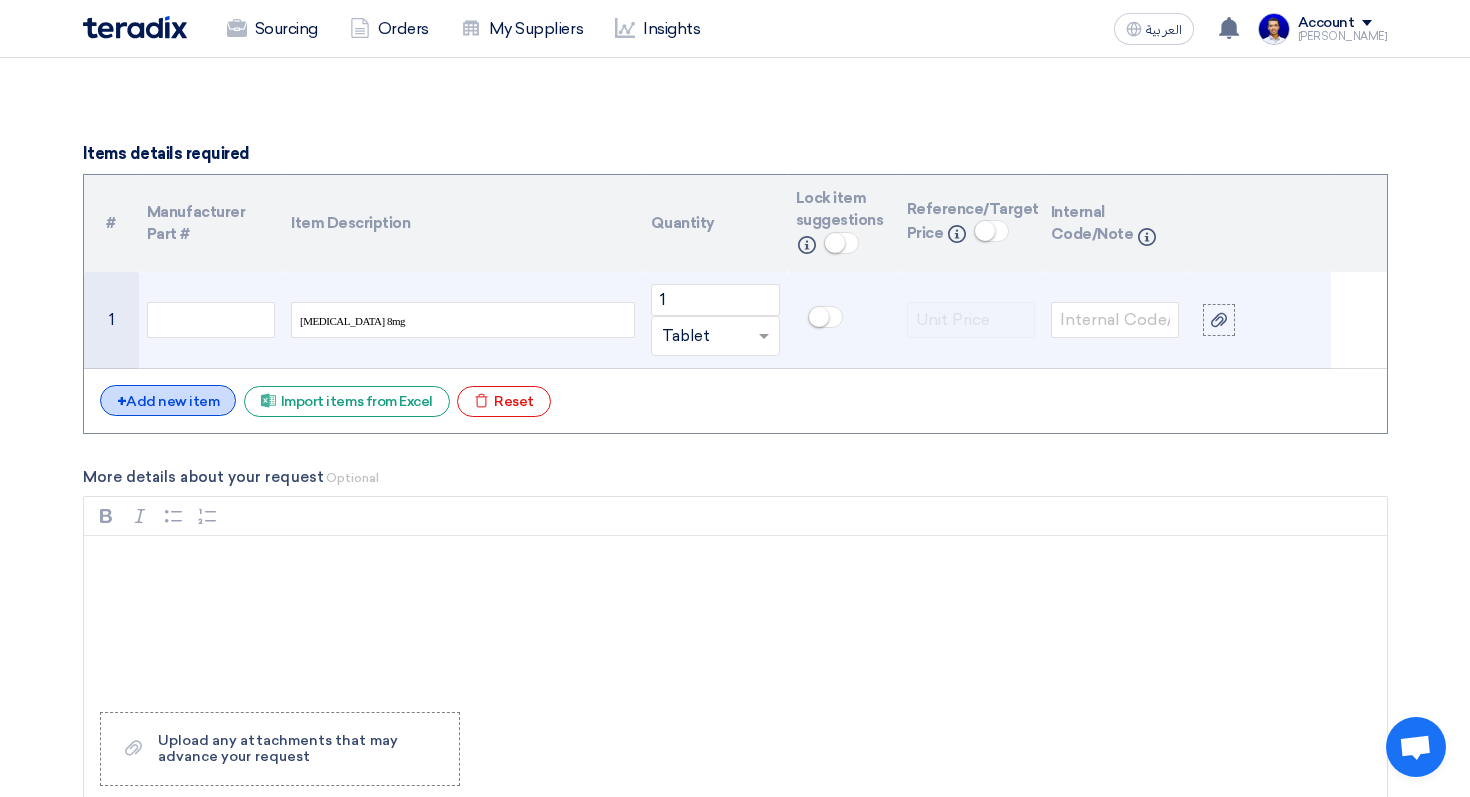 click on "+
Add new item" 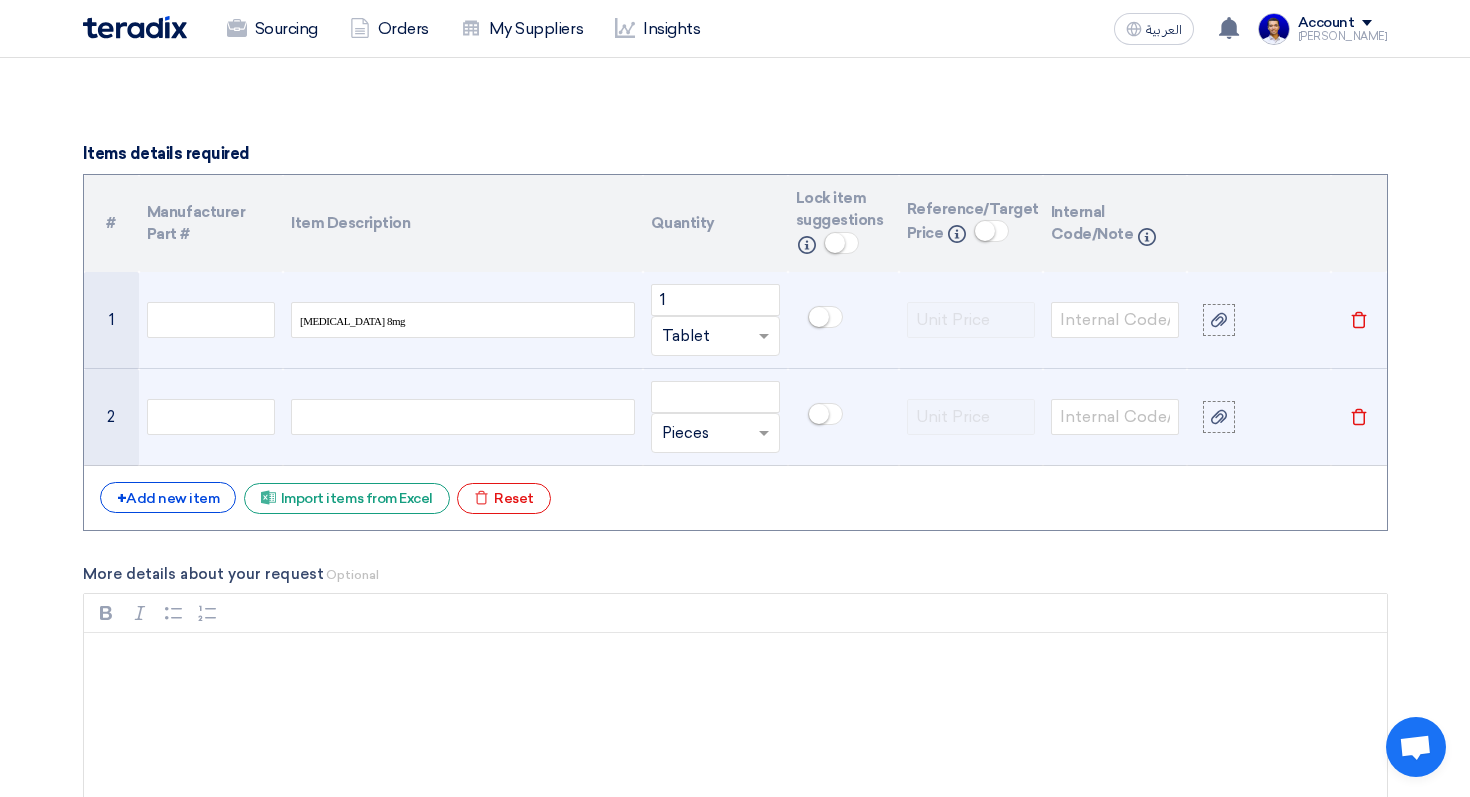 click 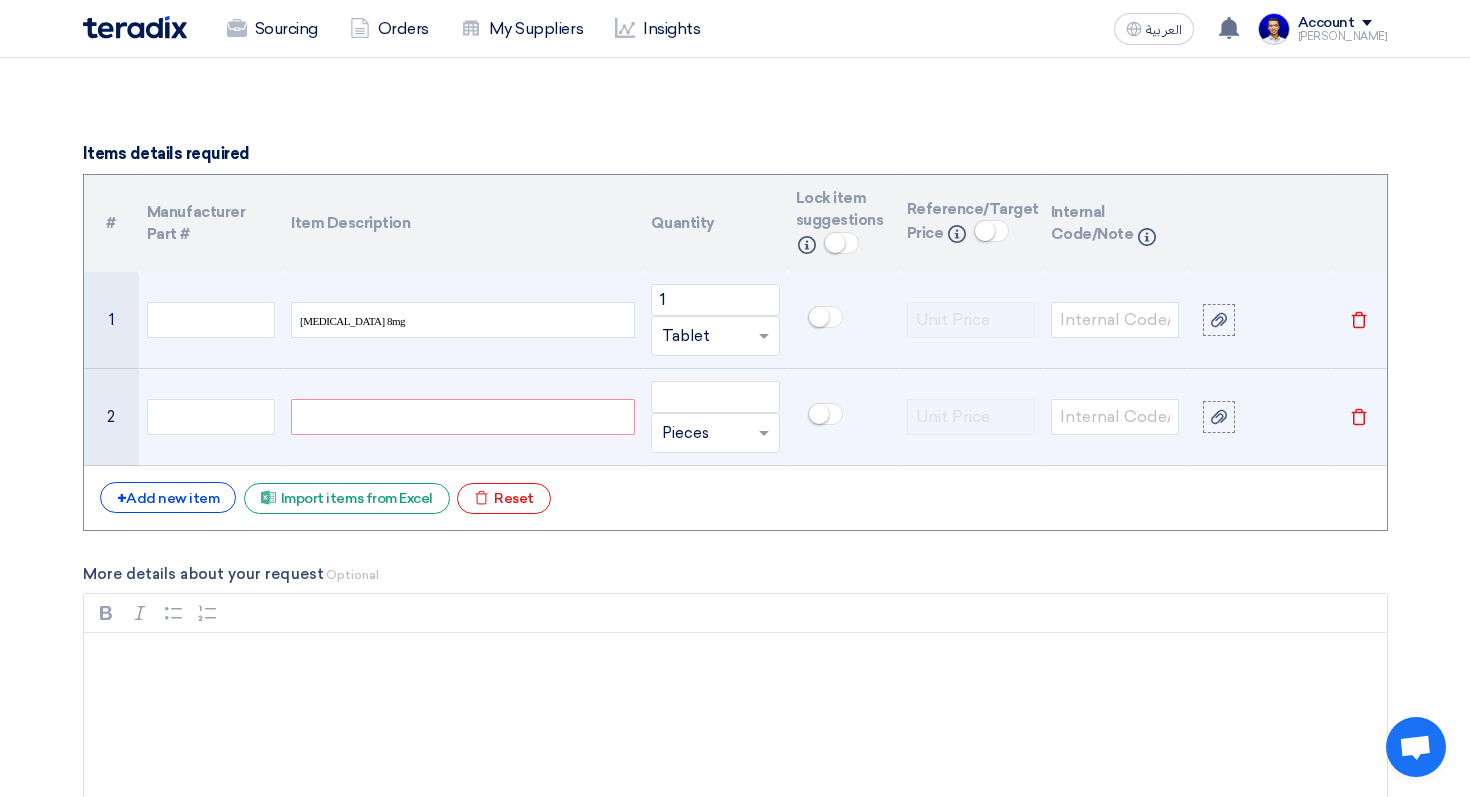 paste 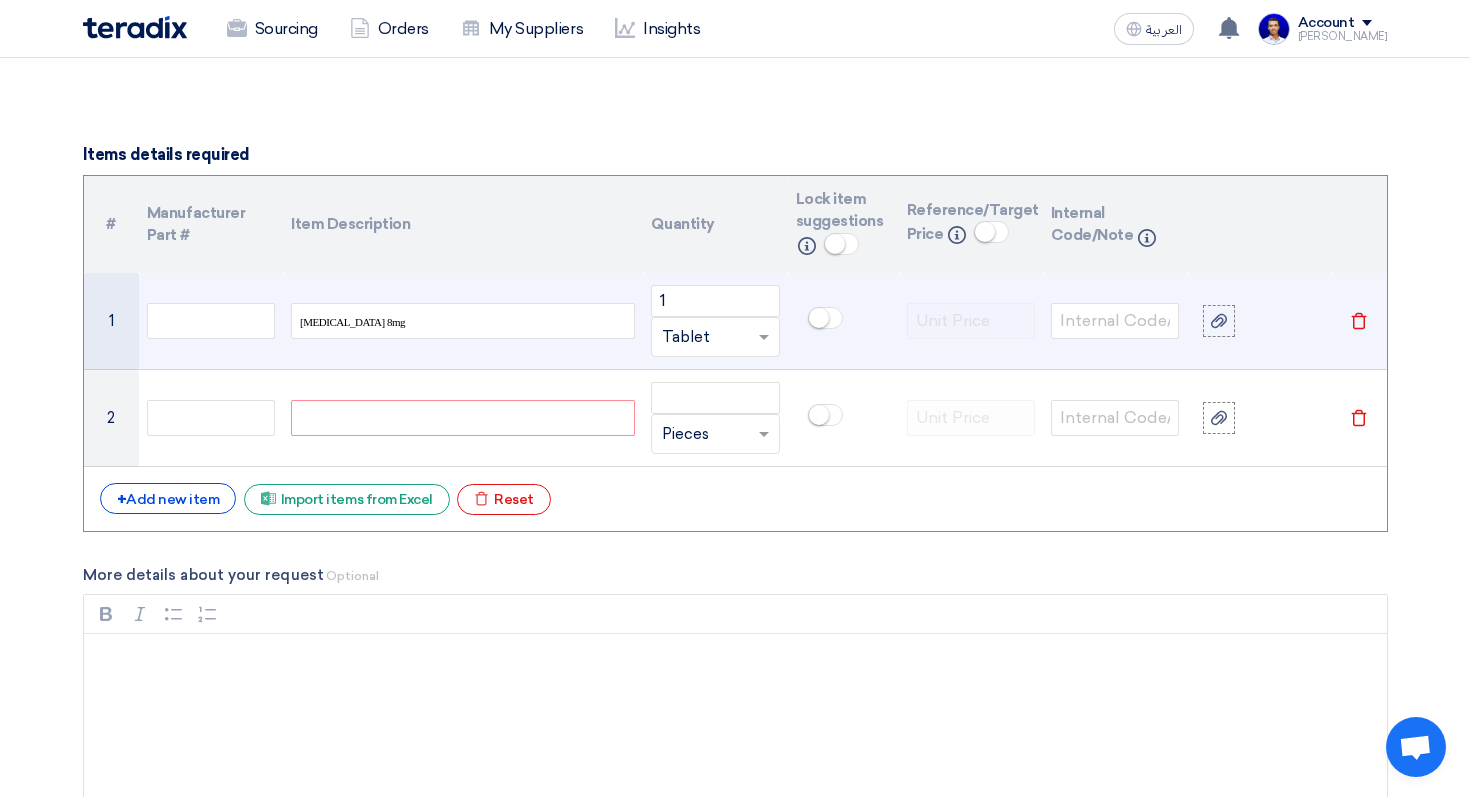 scroll, scrollTop: 1410, scrollLeft: 0, axis: vertical 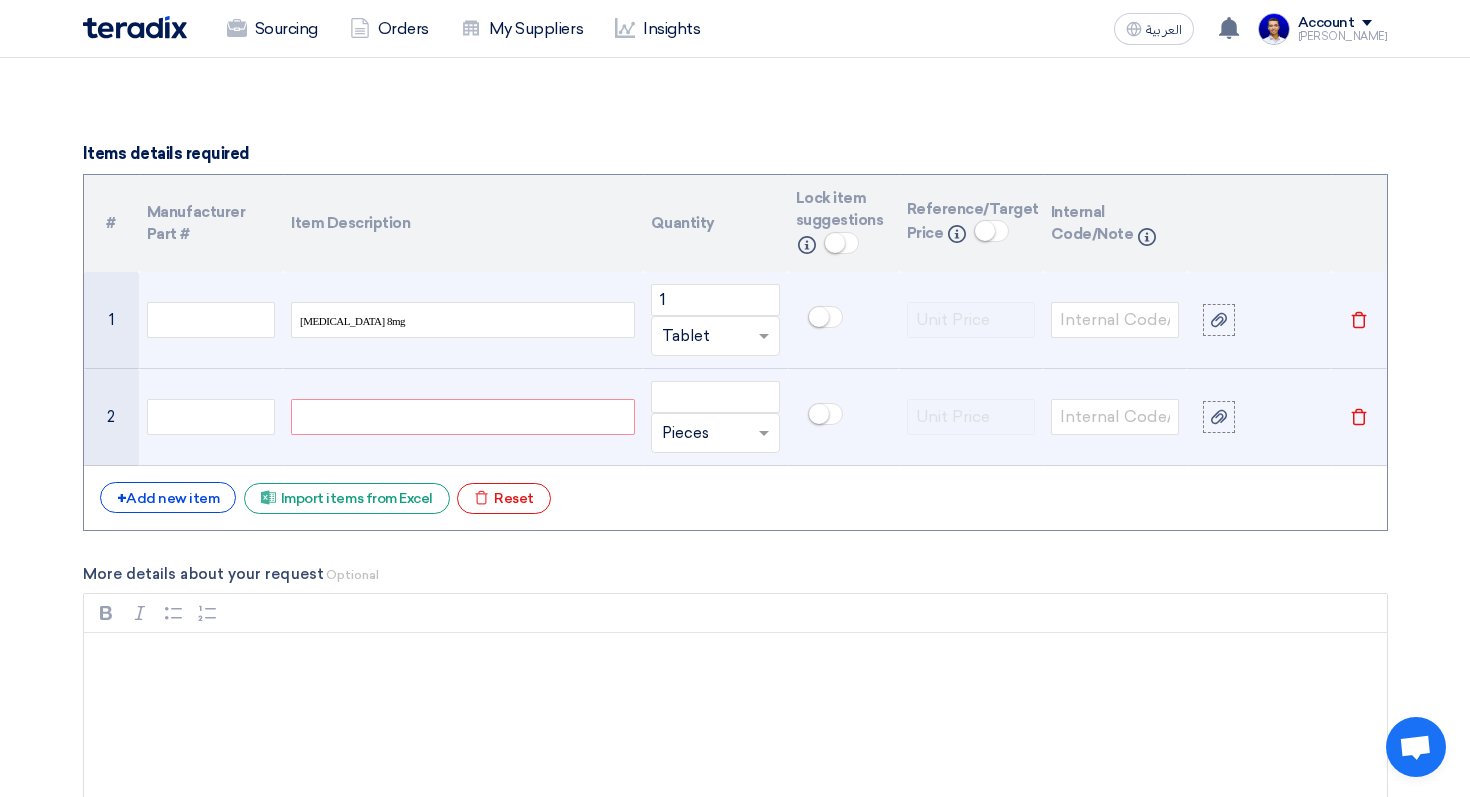 click 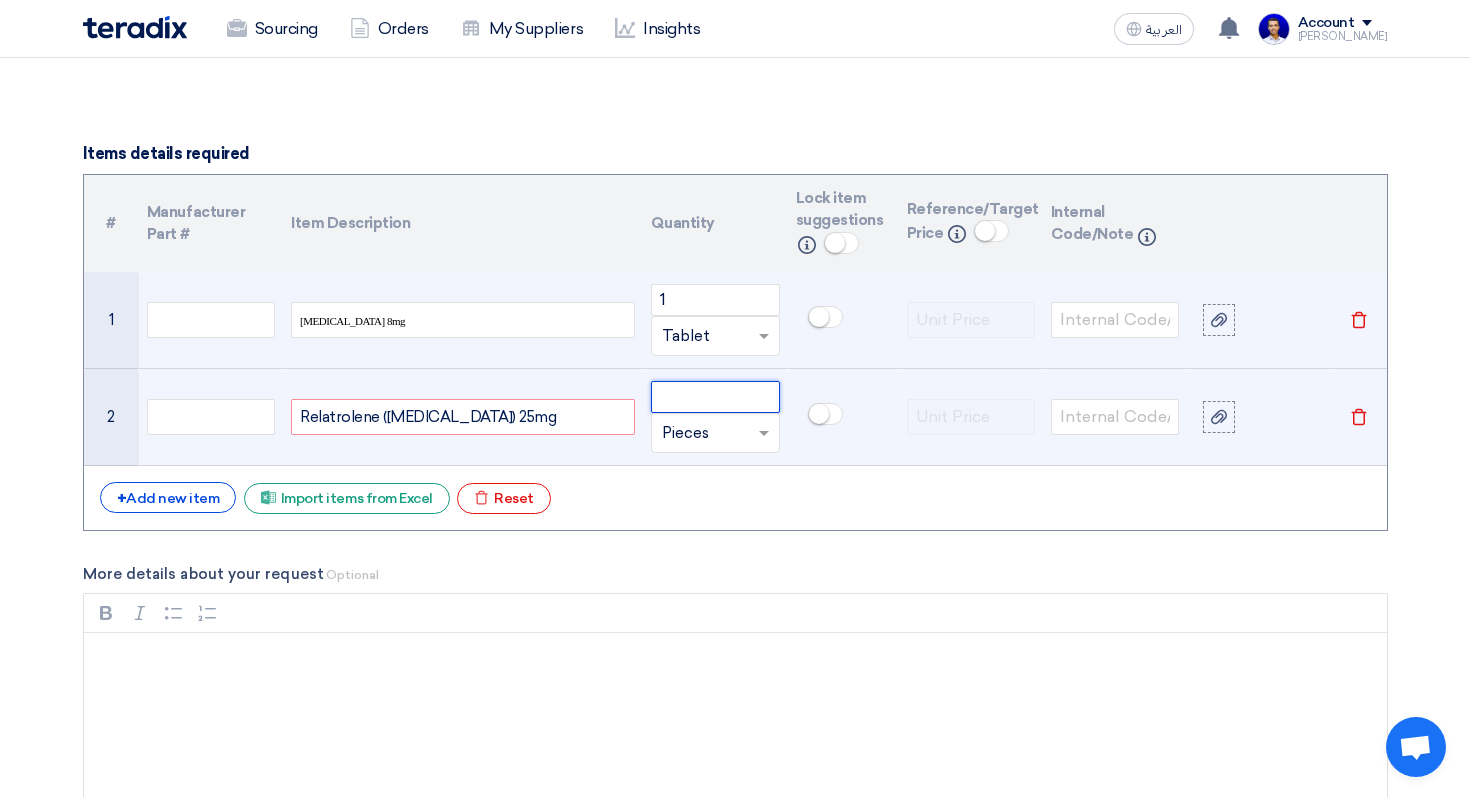 click 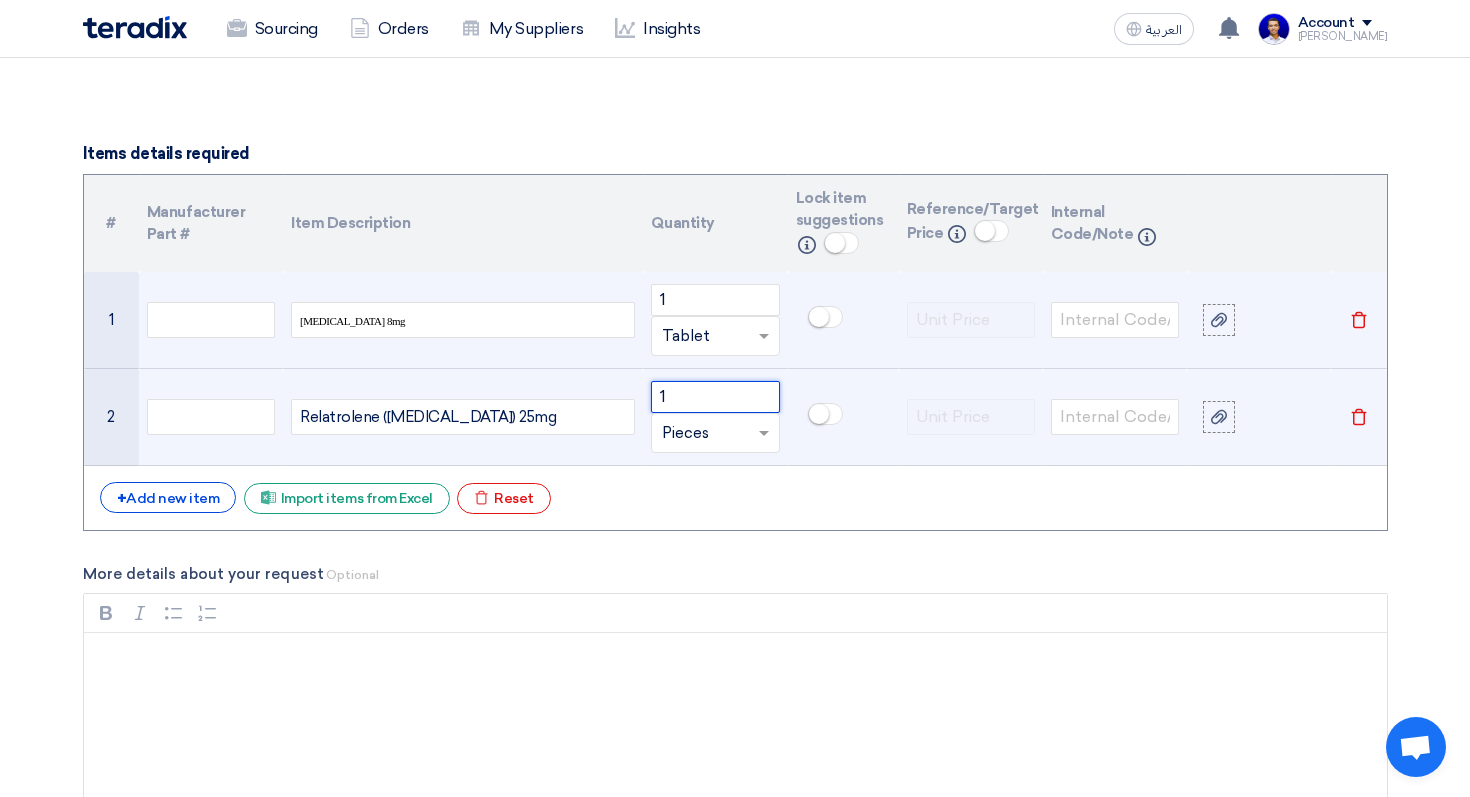 click on "1" 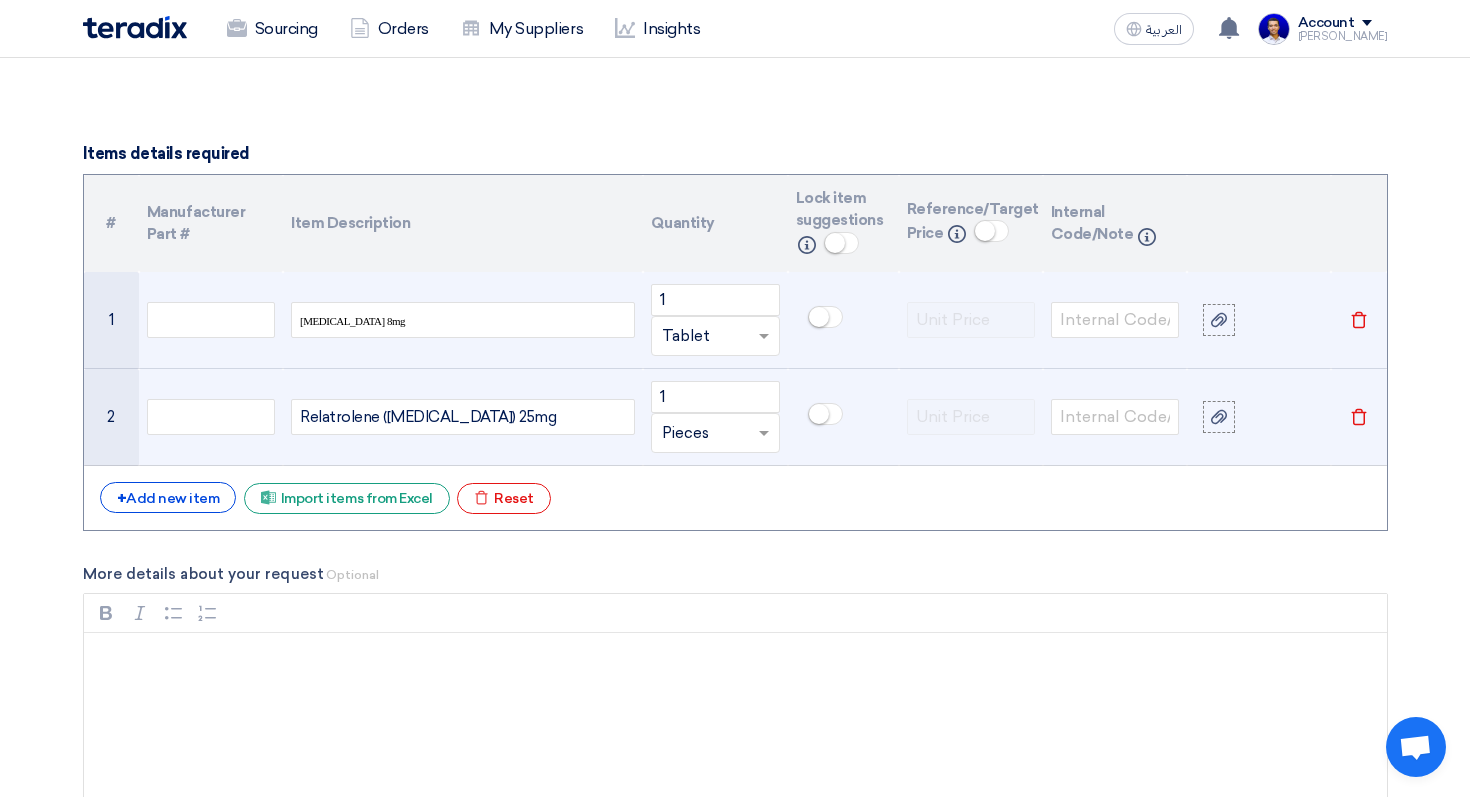 click 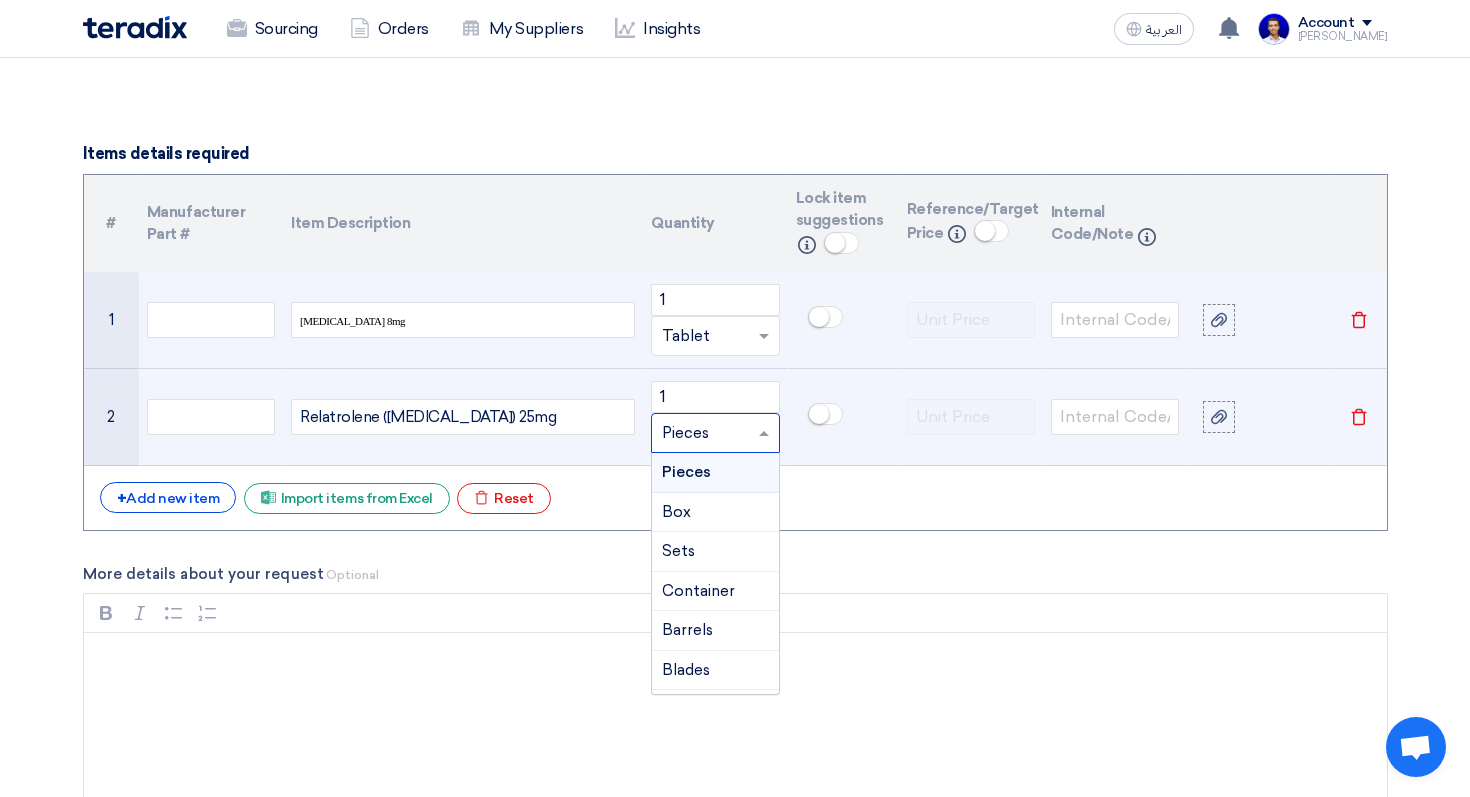 paste on "Capsule" 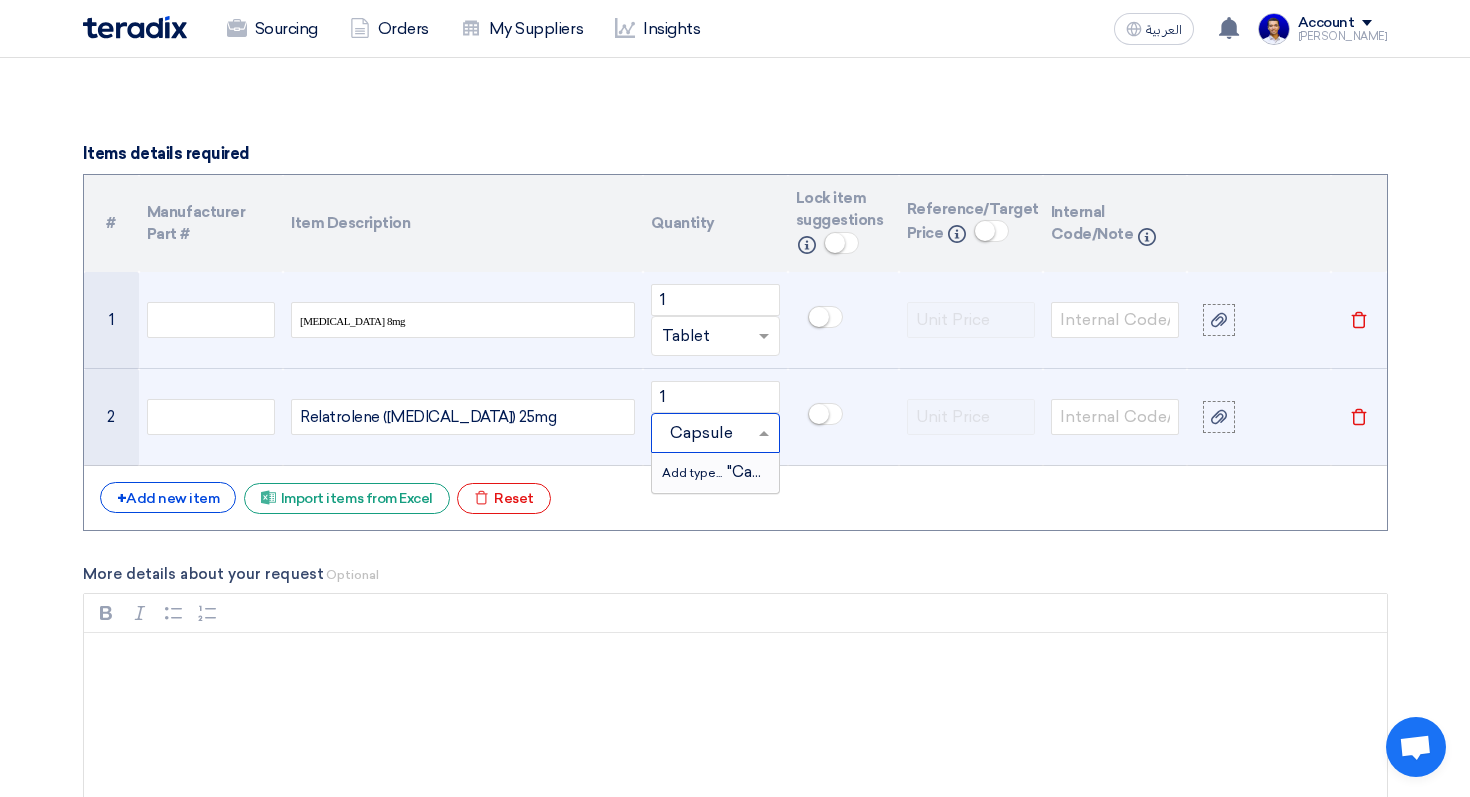 type 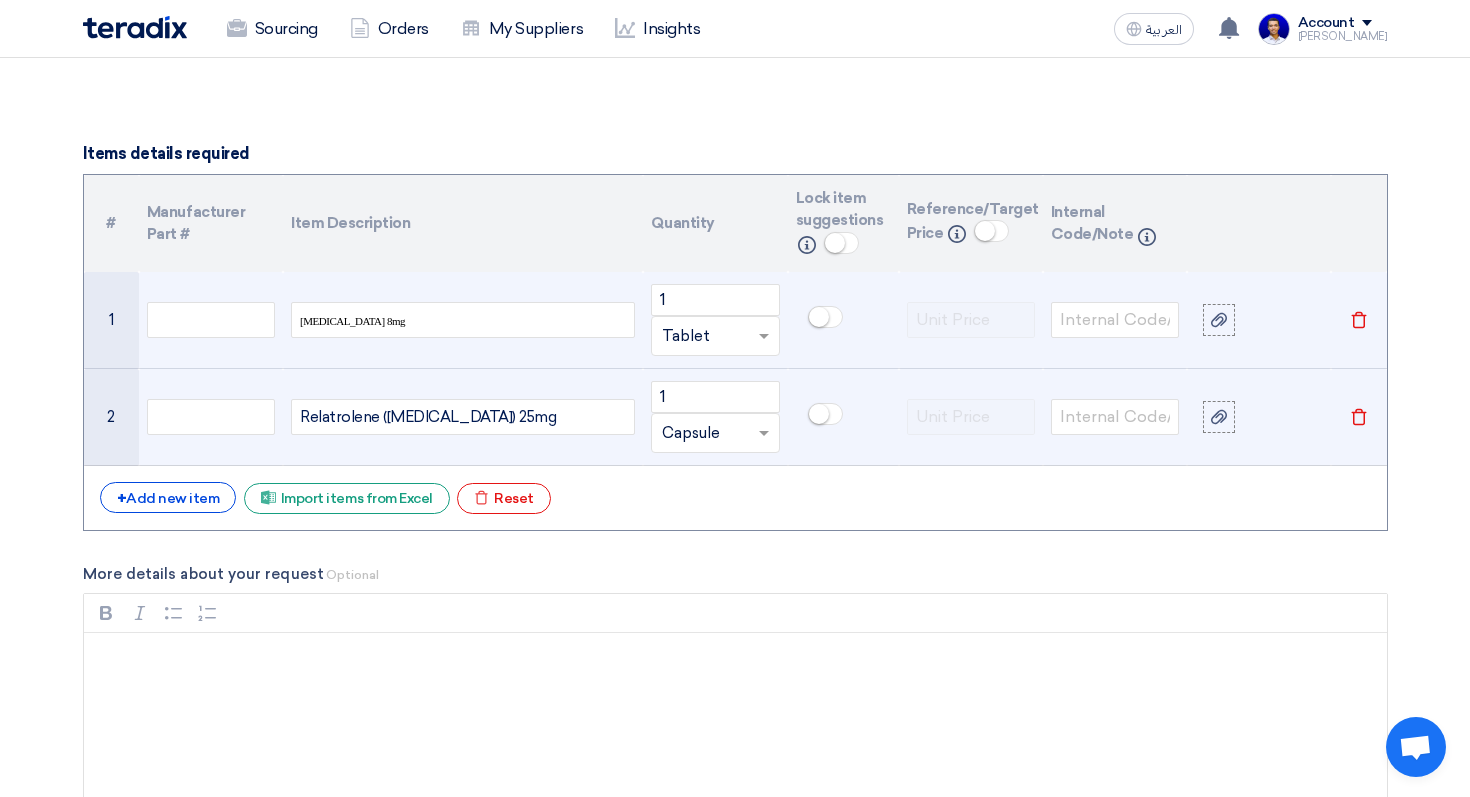 click 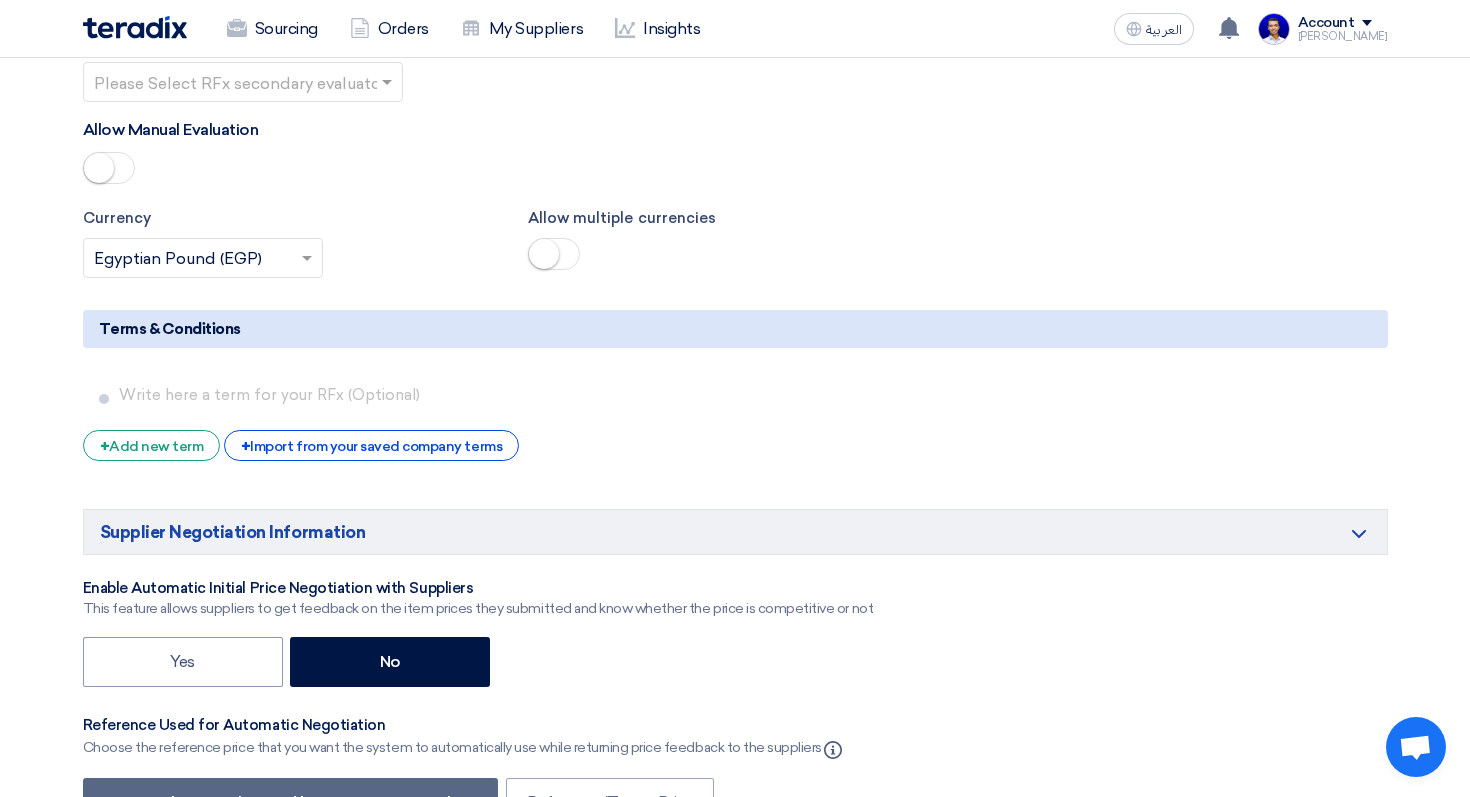 scroll, scrollTop: 3051, scrollLeft: 0, axis: vertical 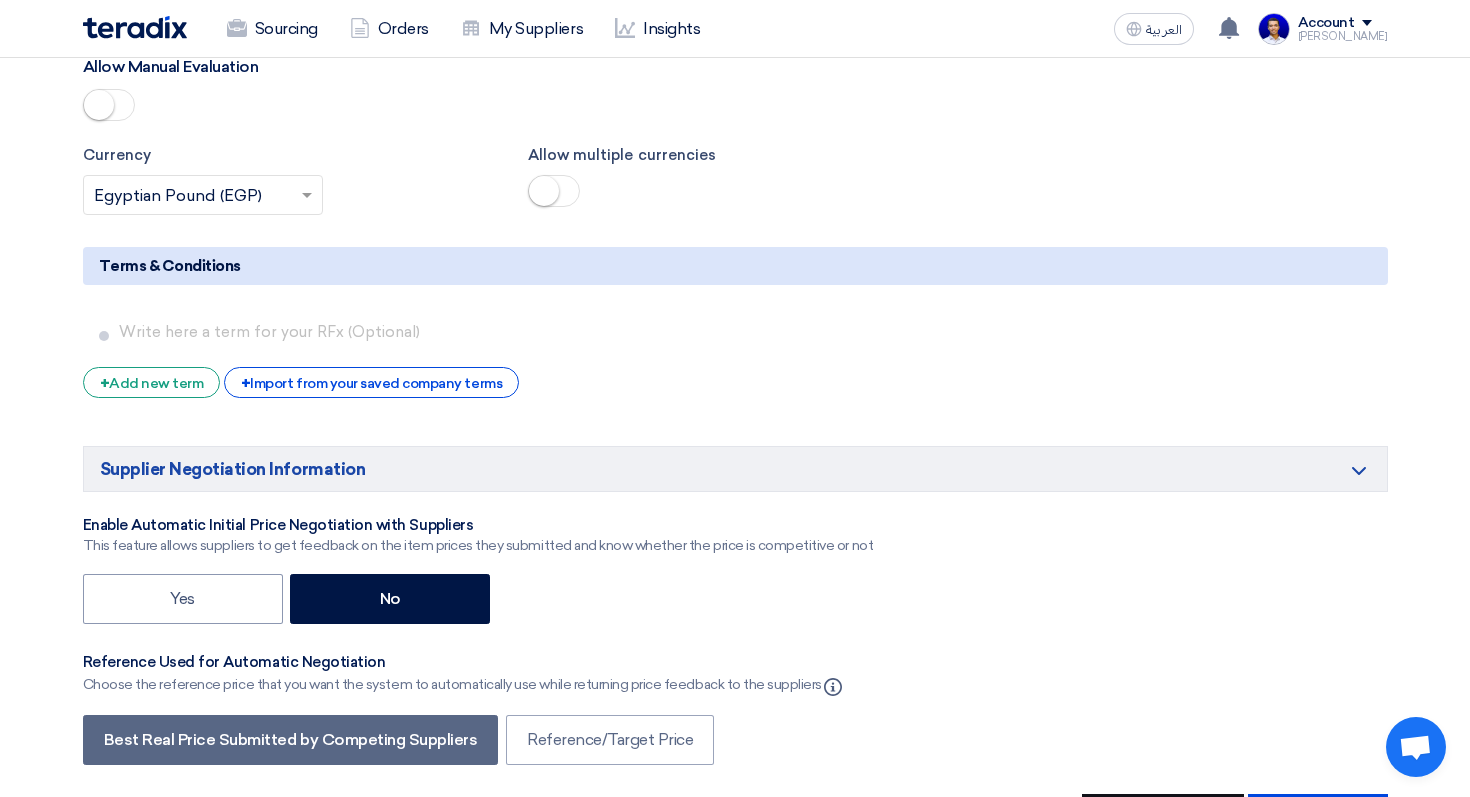 click on "Save As Draft" 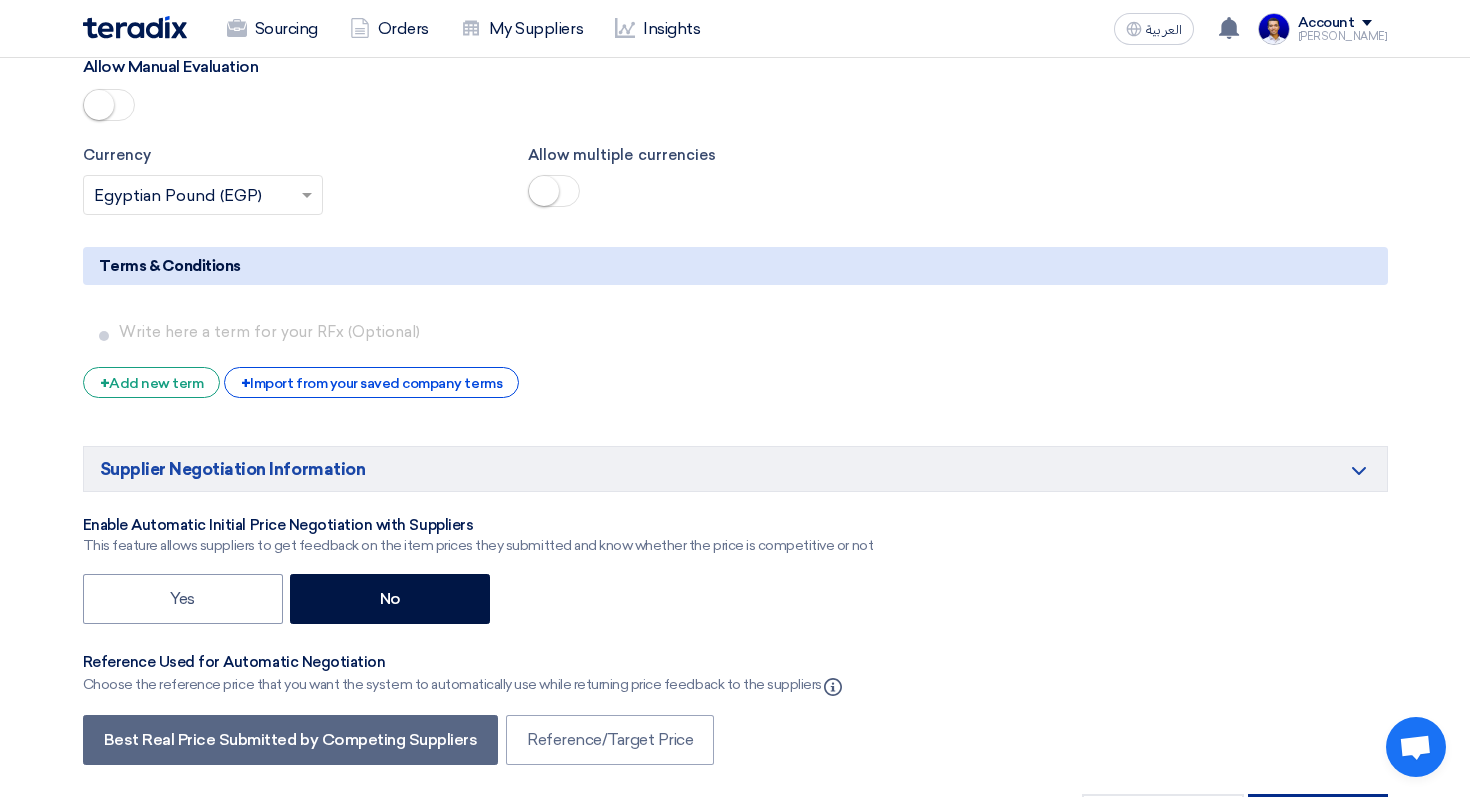 click on "Next" 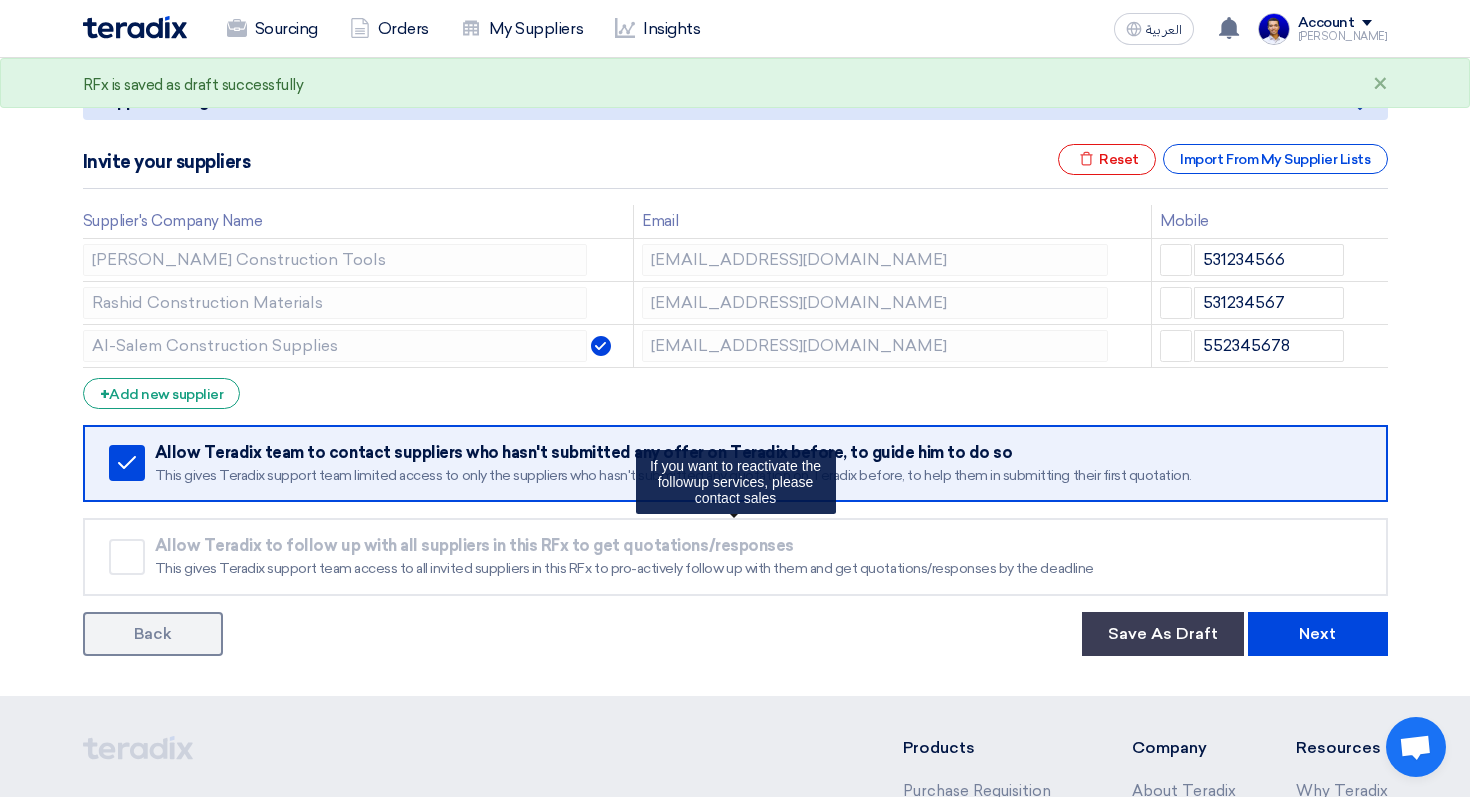 scroll, scrollTop: 155, scrollLeft: 0, axis: vertical 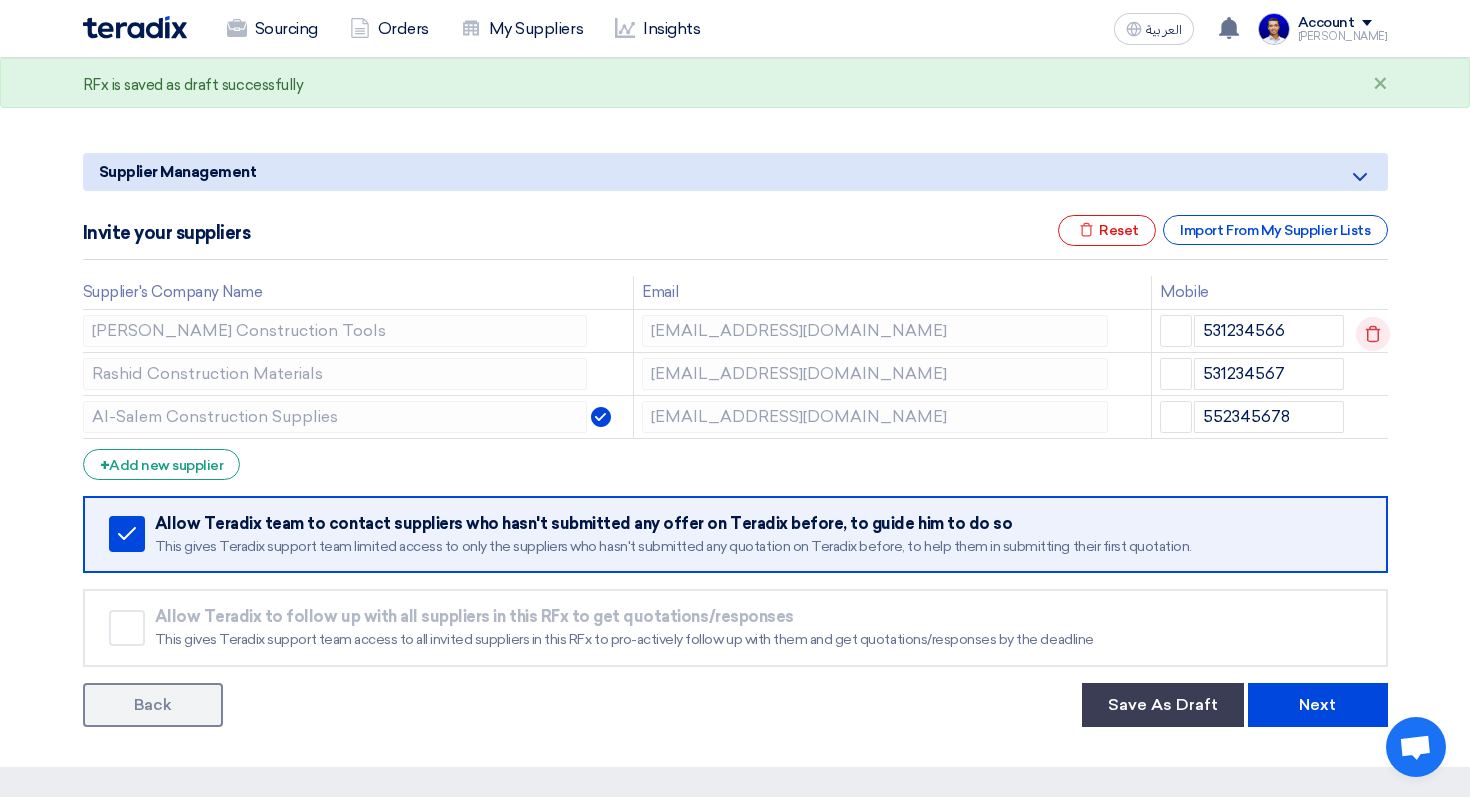 click 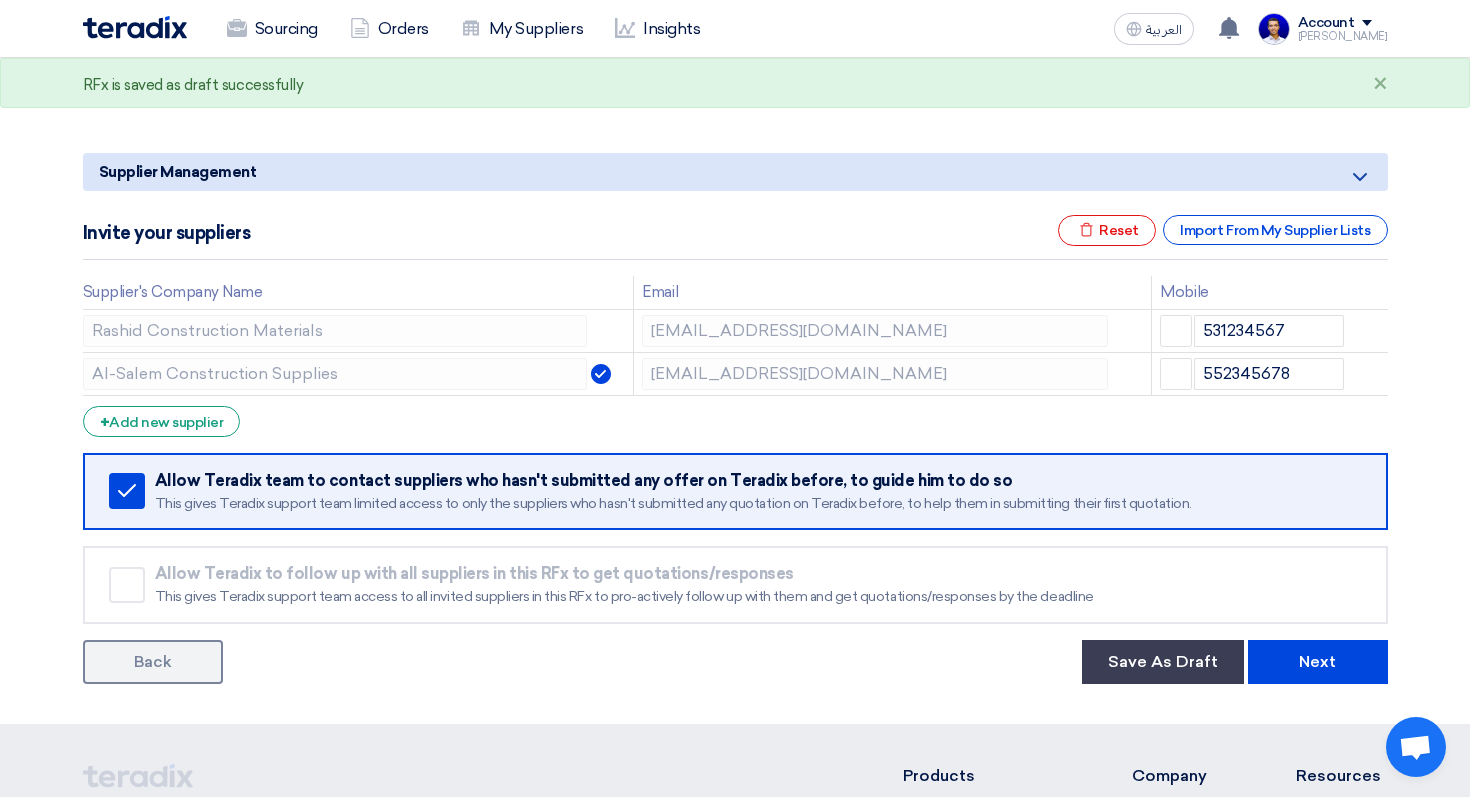 click 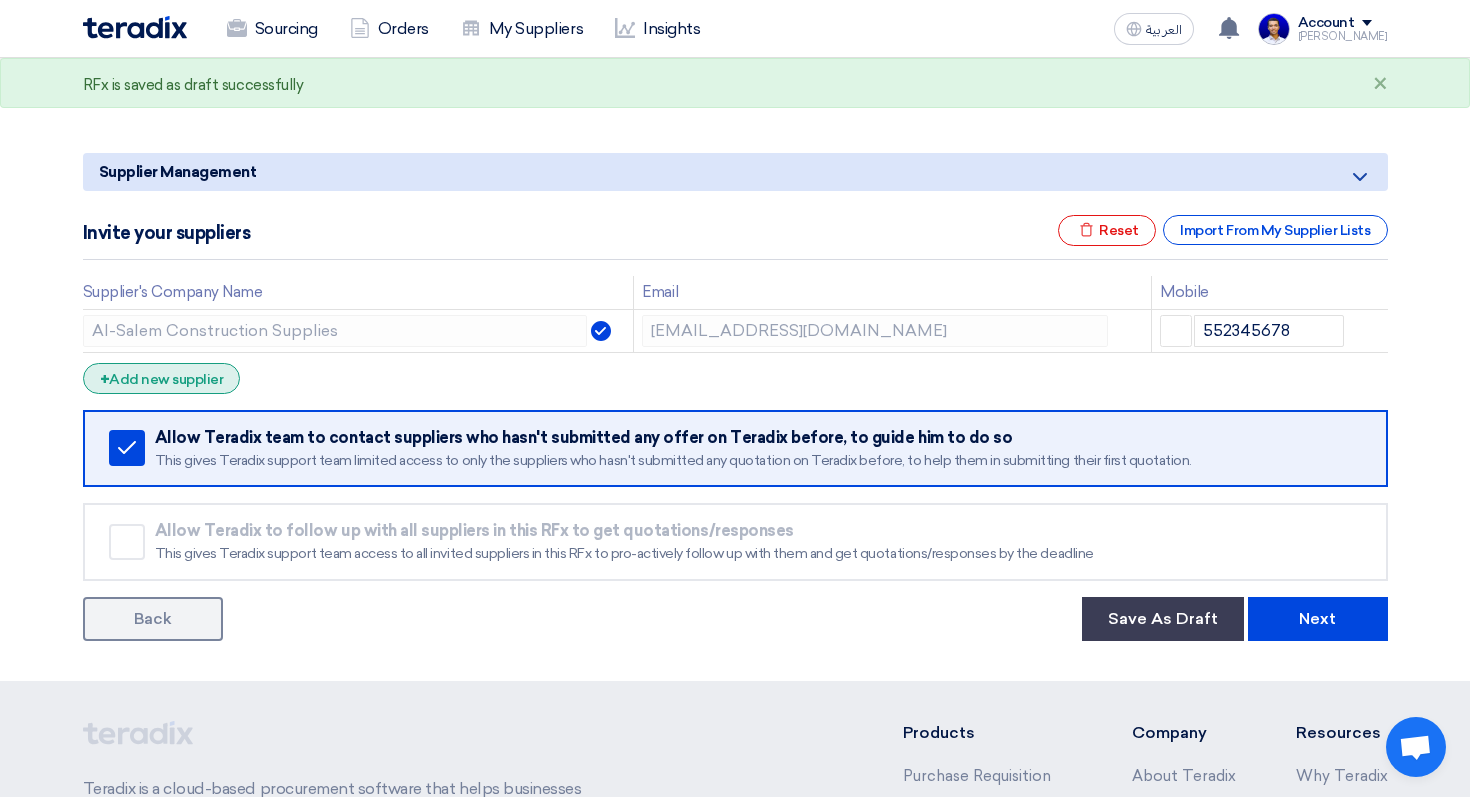 click on "+
Add new supplier" 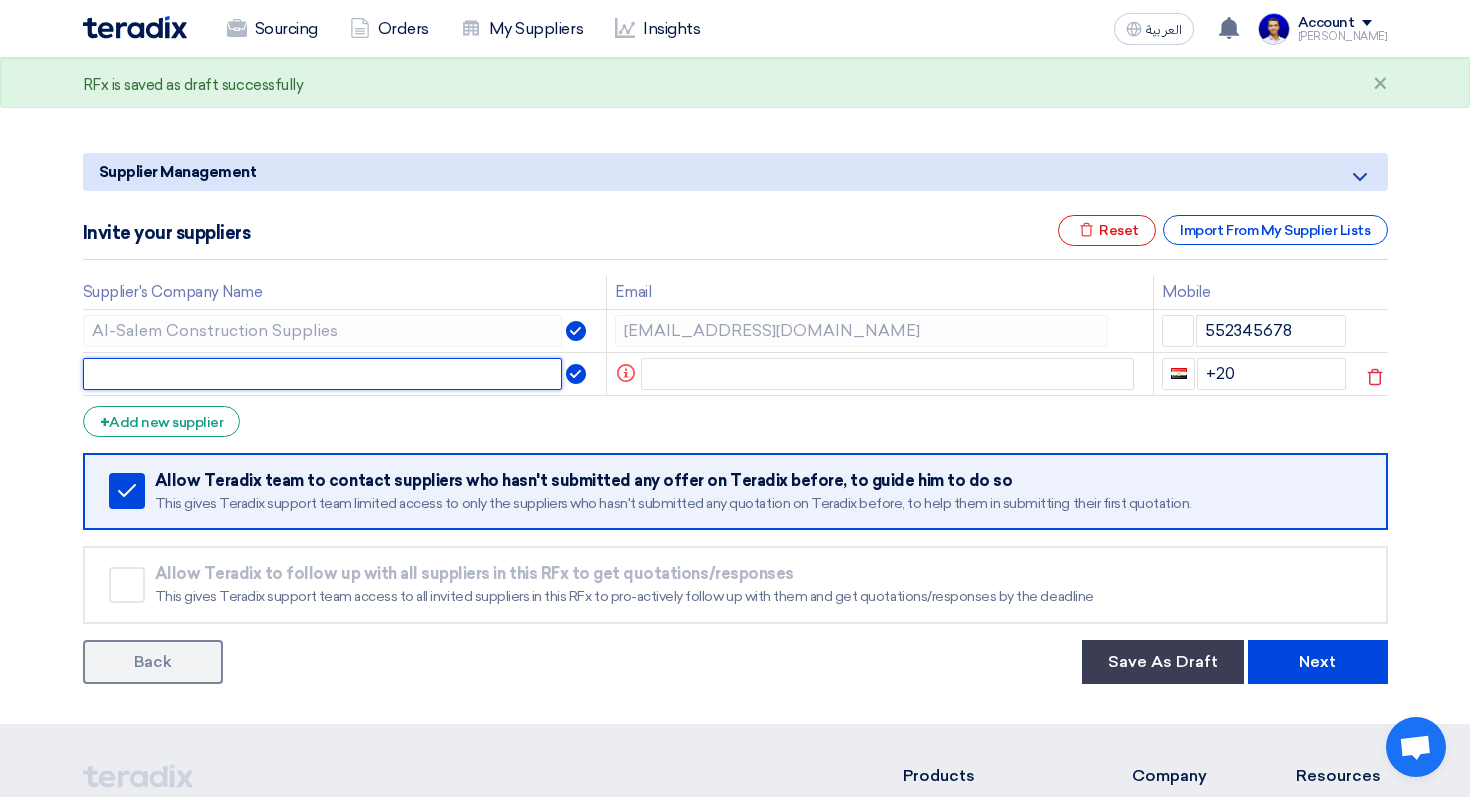 click 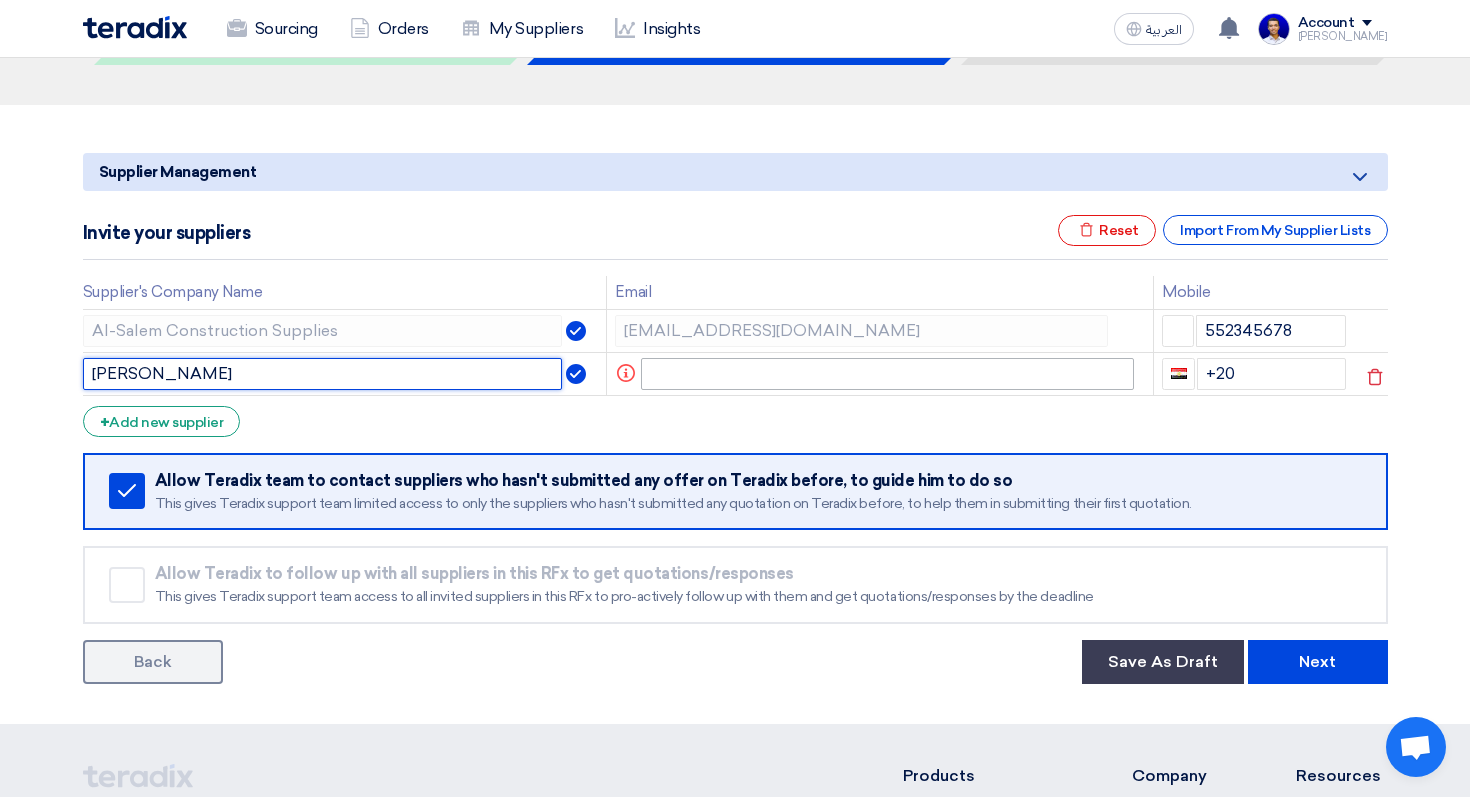 type on "[PERSON_NAME]" 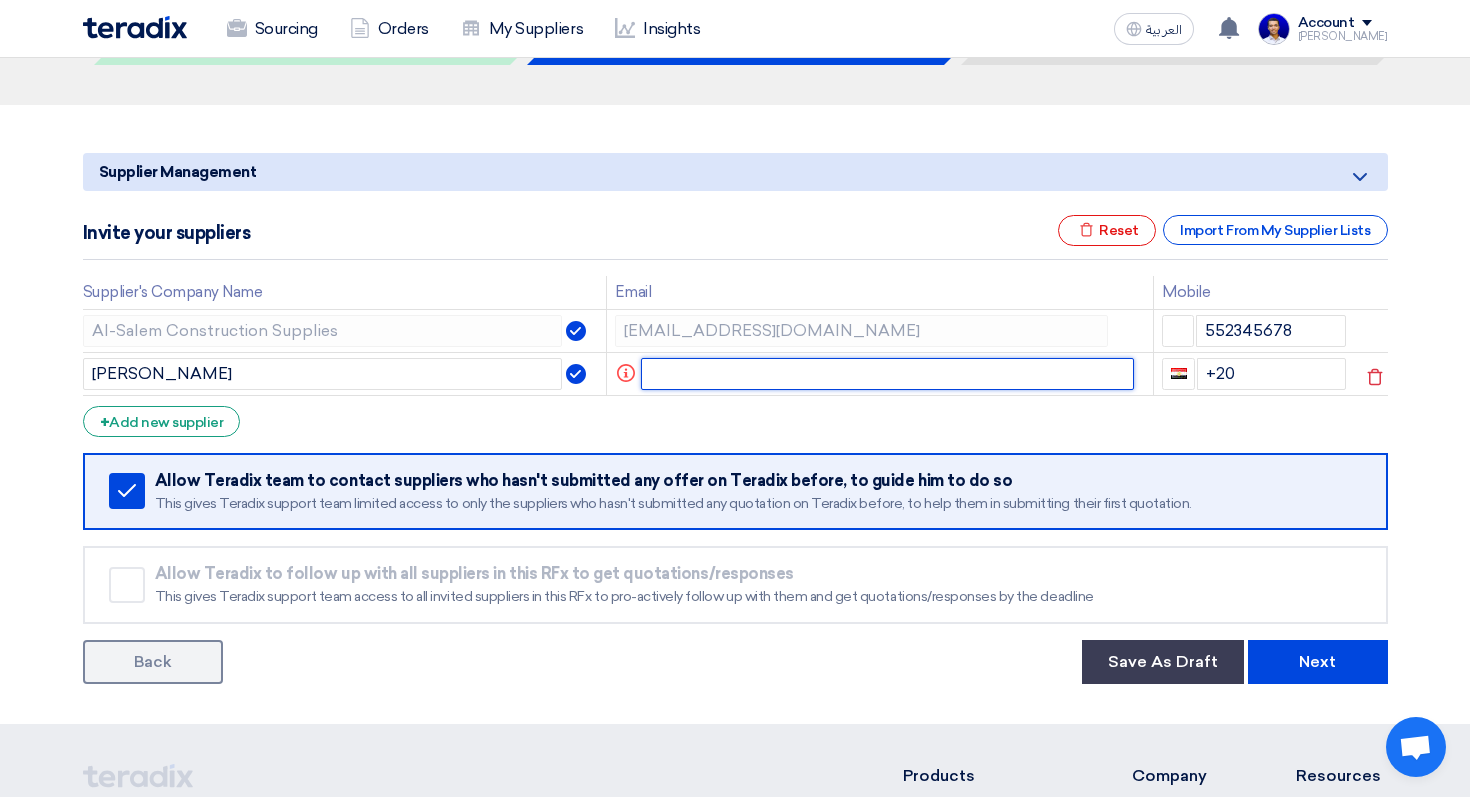 click 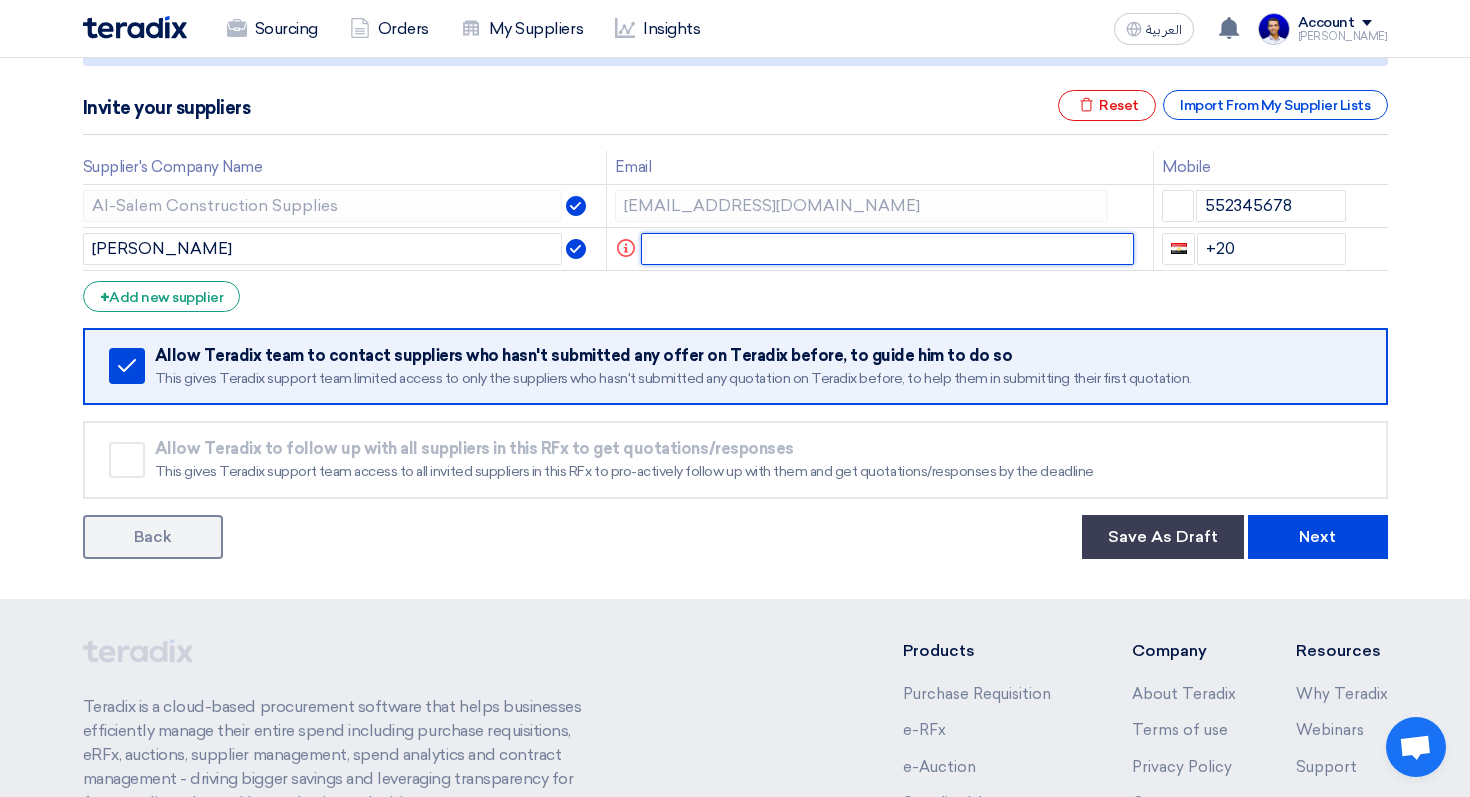 scroll, scrollTop: 284, scrollLeft: 0, axis: vertical 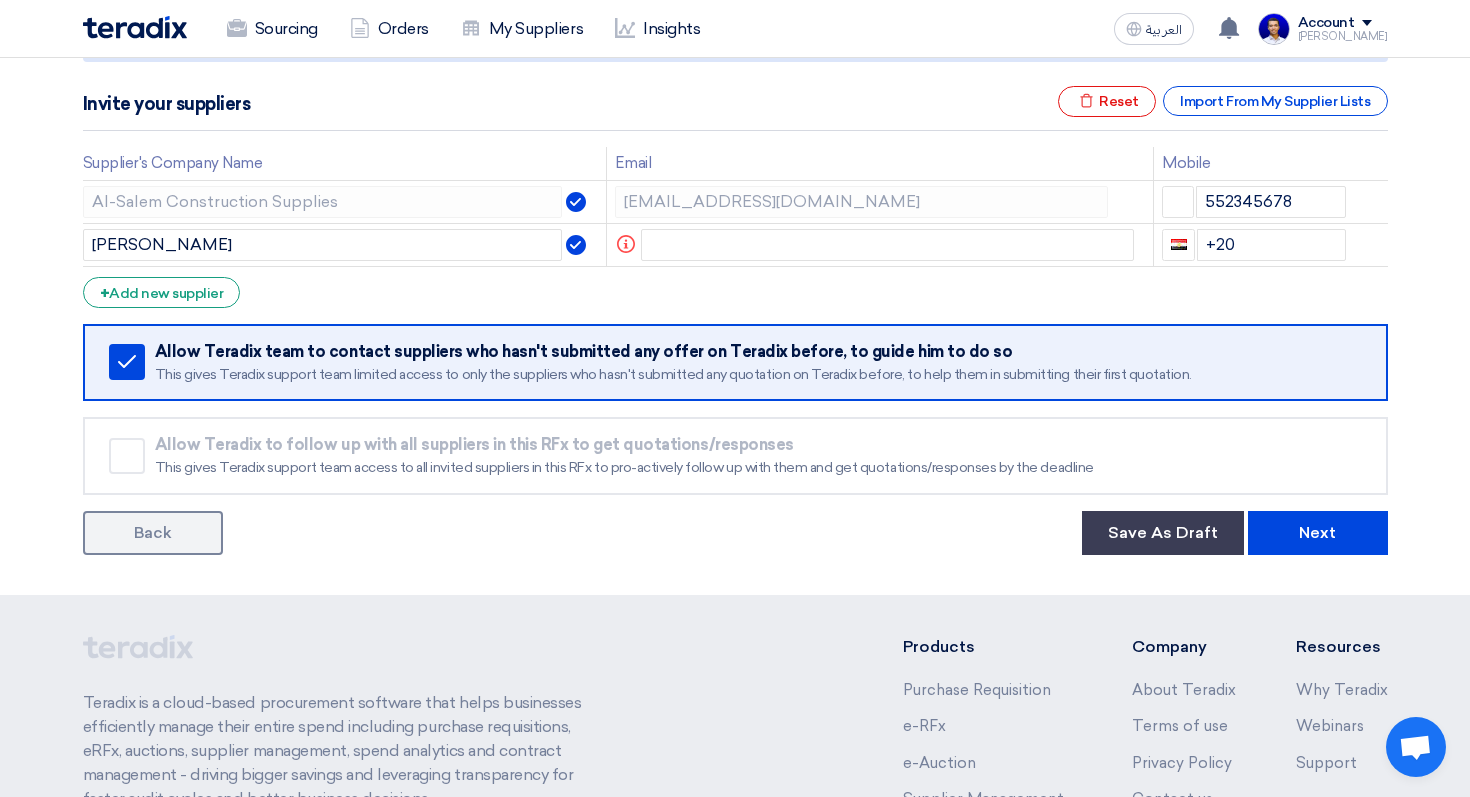 click on "Supplier Management
Minimize/Maximize Category
Invite your suppliers
Excel file
Reset
Import From My Supplier Lists
Supplier's Company Name
Email
Mobile
Al-Salem Construction Supplies
[EMAIL_ADDRESS][DOMAIN_NAME]
552345678
[PERSON_NAME] Tag
Info" 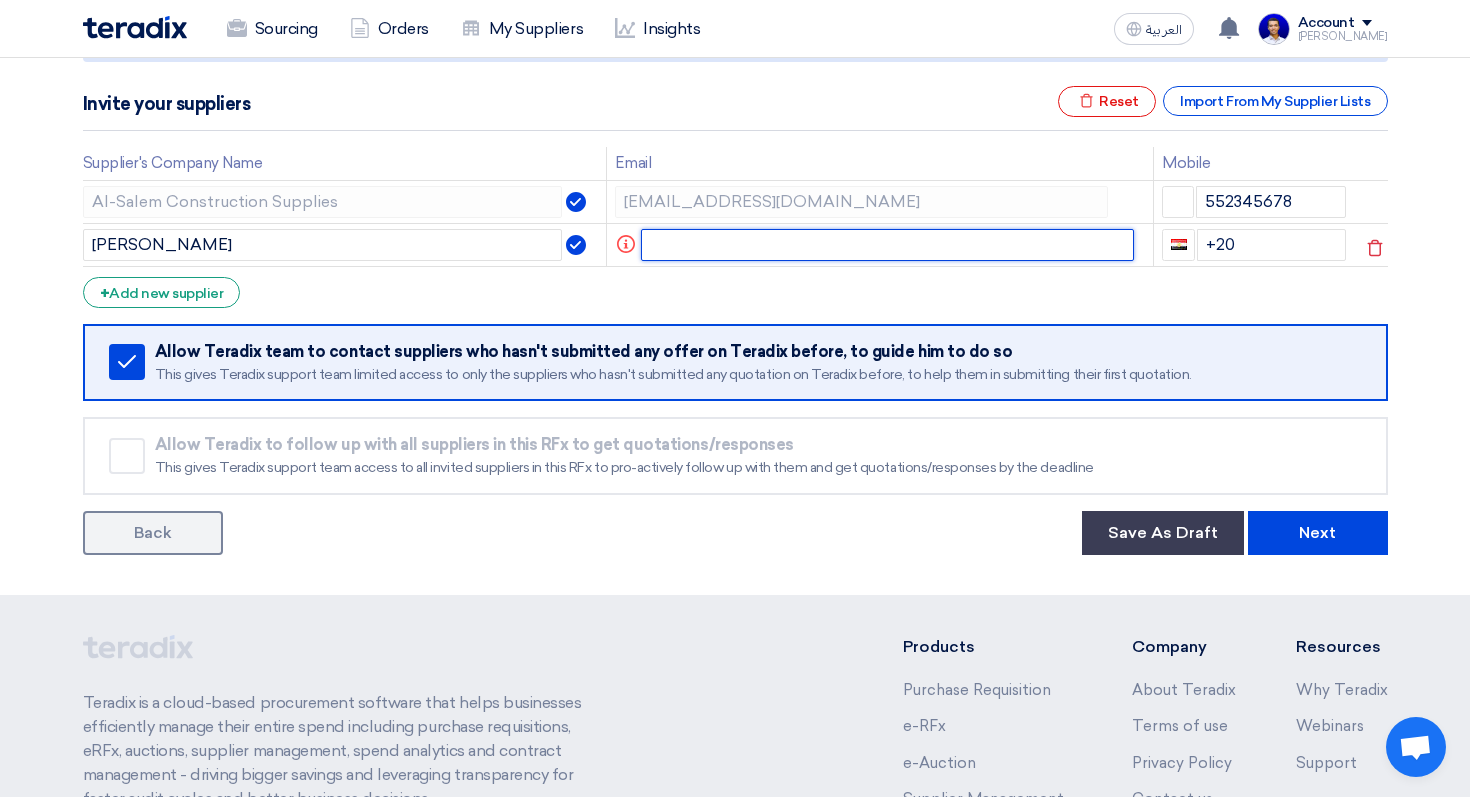 click 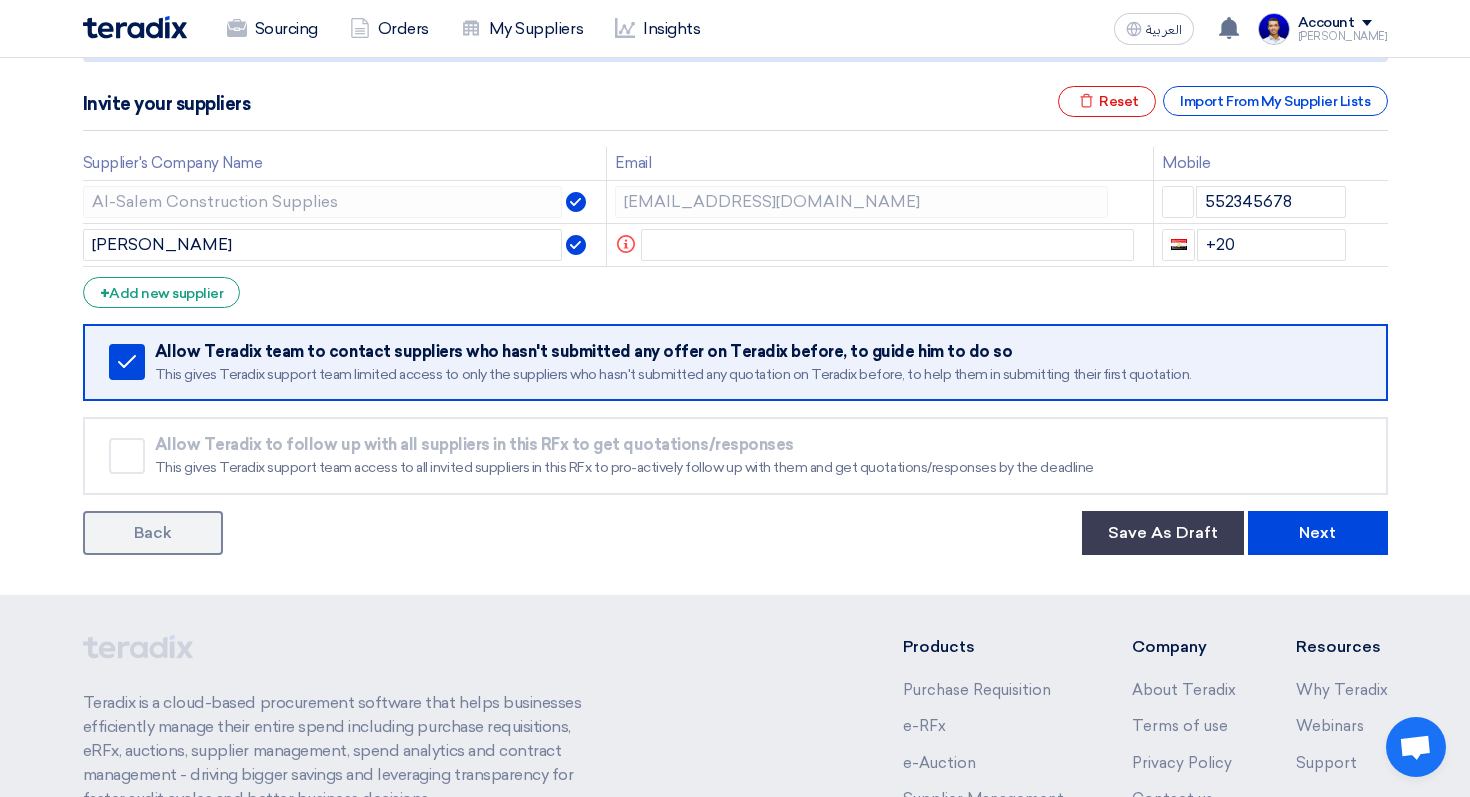 click on "Supplier Management
Minimize/Maximize Category
Invite your suppliers
Excel file
Reset
Import From My Supplier Lists
Supplier's Company Name
Email
Mobile
Al-Salem Construction Supplies
[EMAIL_ADDRESS][DOMAIN_NAME]
552345678
[PERSON_NAME] Tag
Info" 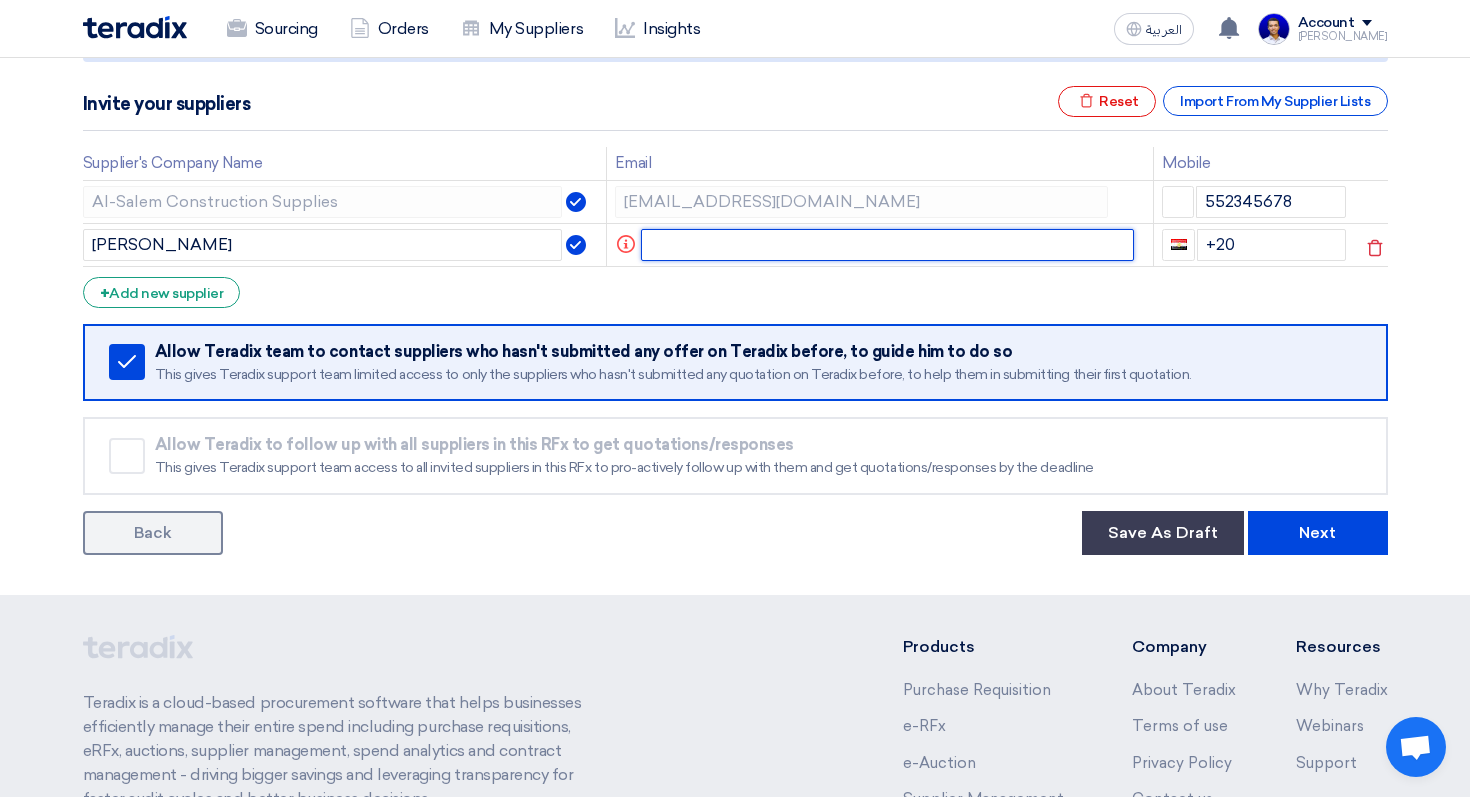 click 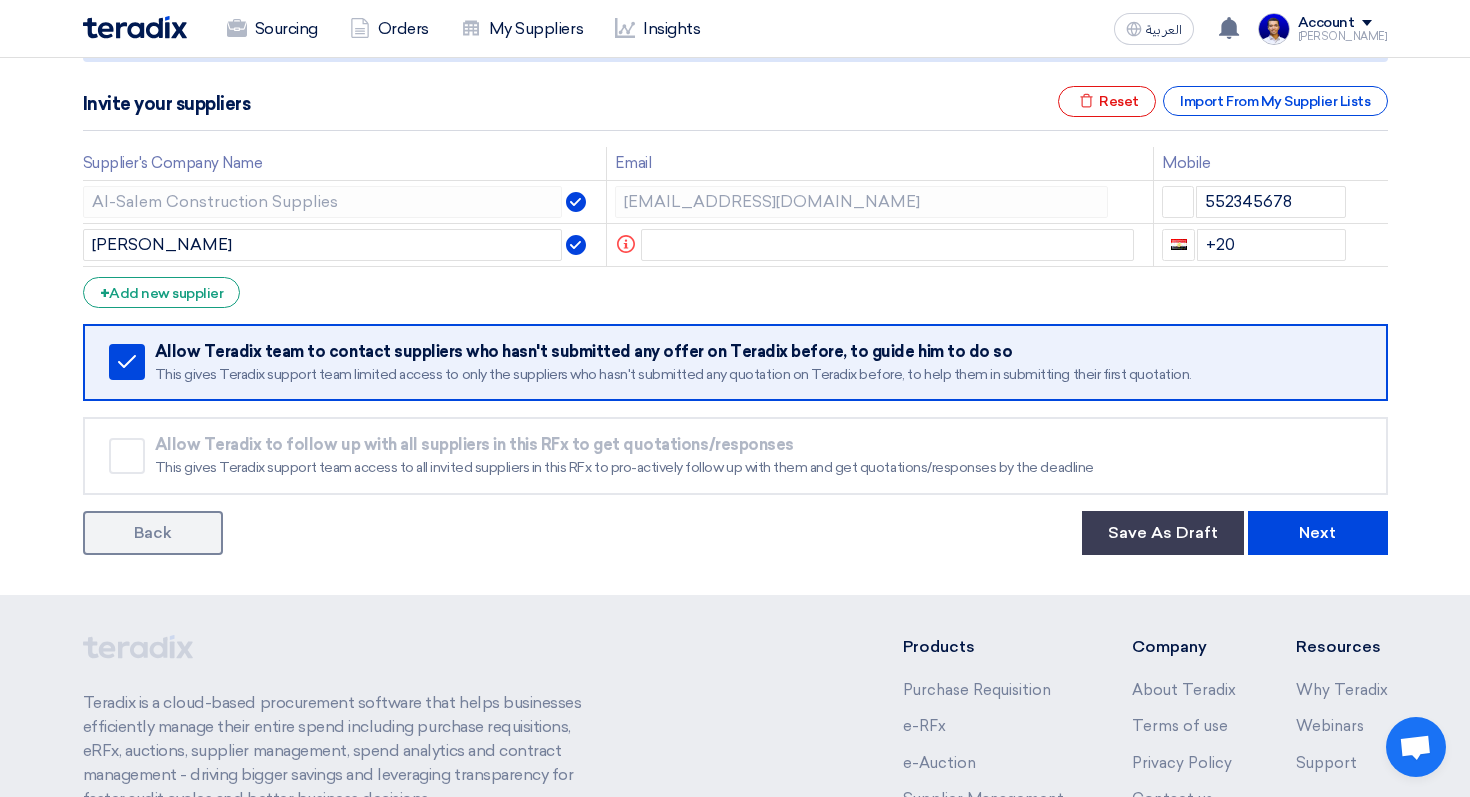 click on "Supplier Management
Minimize/Maximize Category
Invite your suppliers
Excel file
Reset
Import From My Supplier Lists
Supplier's Company Name
Email
Mobile
Al-Salem Construction Supplies
[EMAIL_ADDRESS][DOMAIN_NAME]
552345678
[PERSON_NAME] Tag
Info" 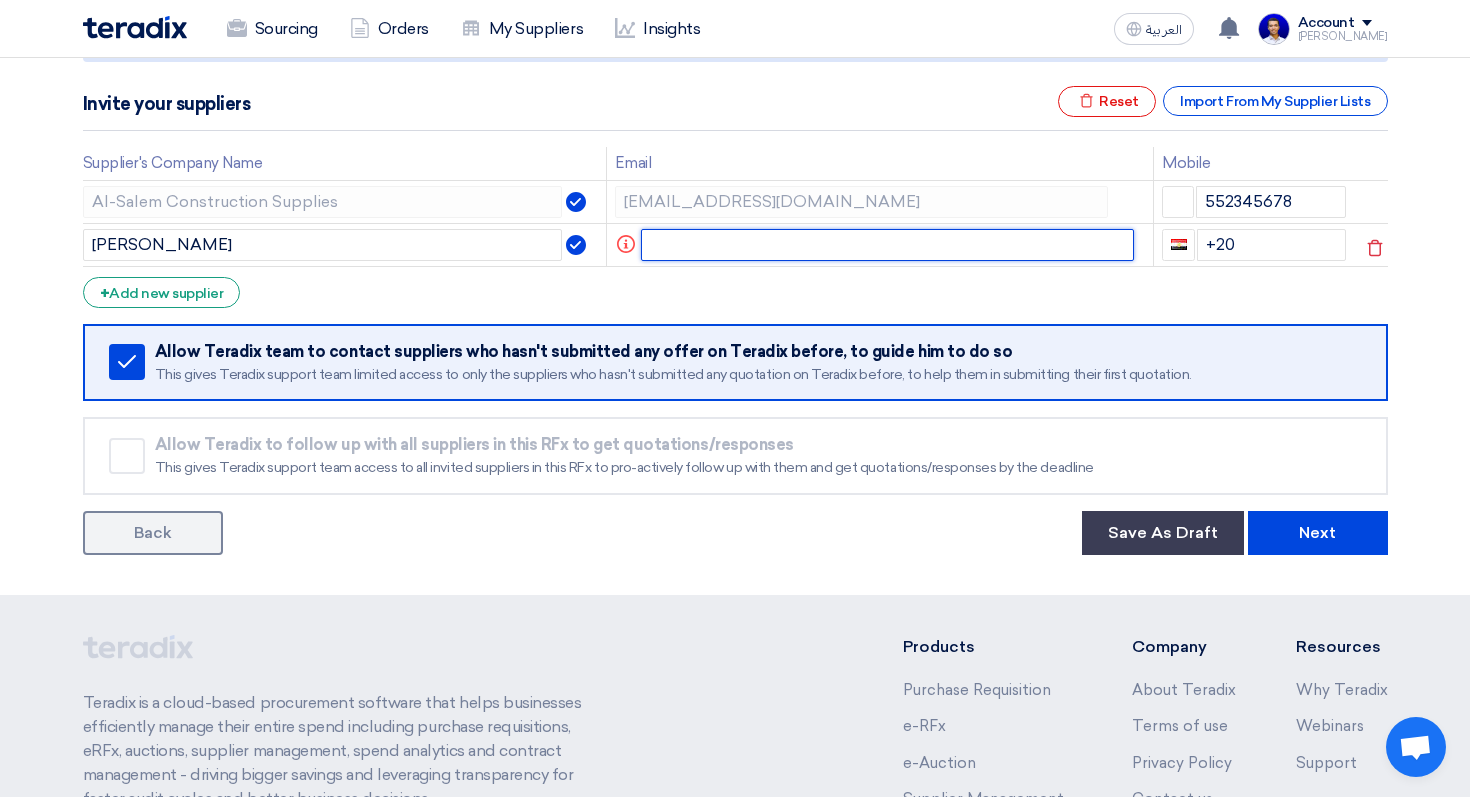 click 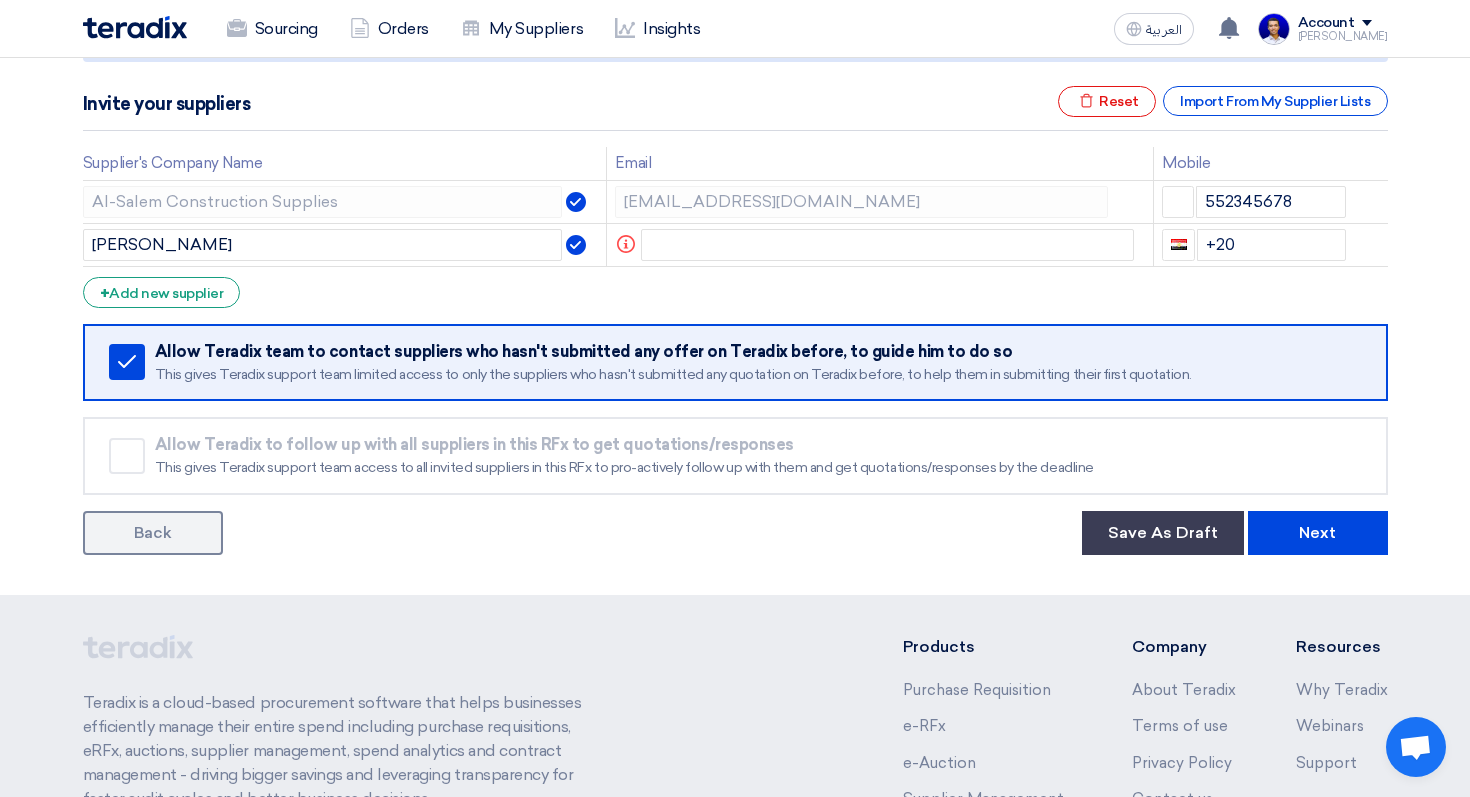 click on "Supplier Management
Minimize/Maximize Category
Invite your suppliers
Excel file
Reset
Import From My Supplier Lists
Supplier's Company Name
Email
Mobile
Al-Salem Construction Supplies
[EMAIL_ADDRESS][DOMAIN_NAME]
552345678
[PERSON_NAME] Tag
Info" 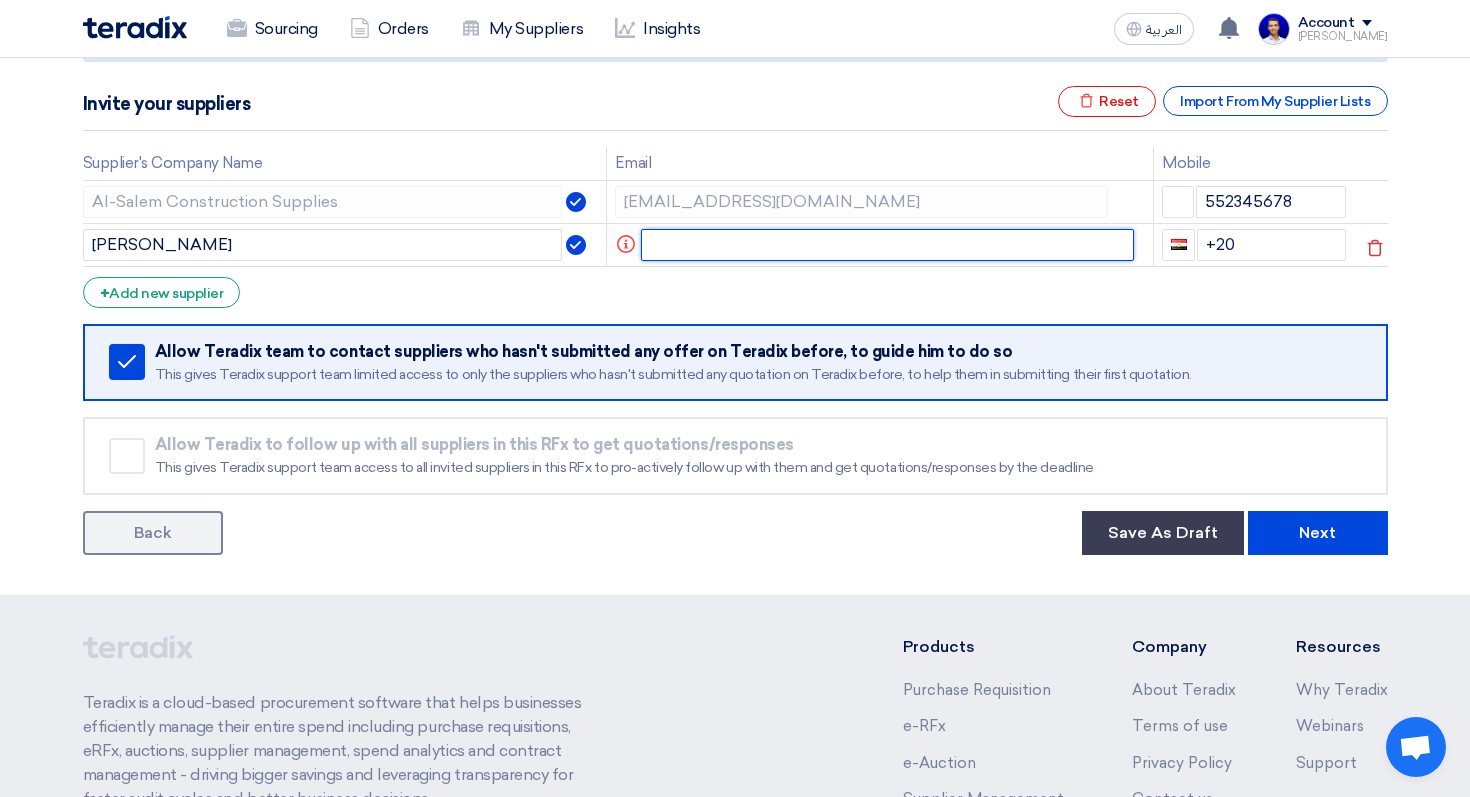 click 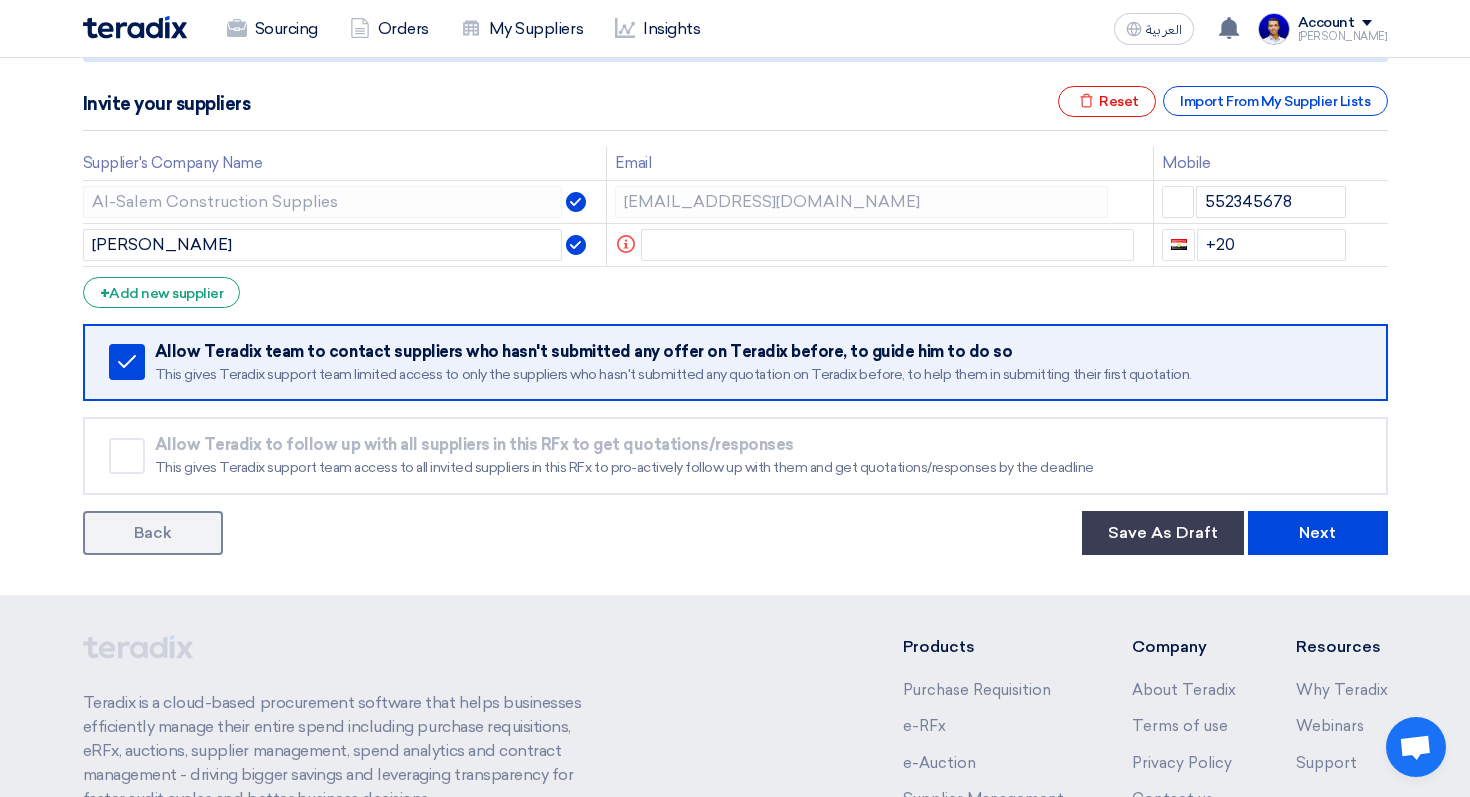 click on "Supplier Management
Minimize/Maximize Category
Invite your suppliers
Excel file
Reset
Import From My Supplier Lists
Supplier's Company Name
Email
Mobile
Al-Salem Construction Supplies
[EMAIL_ADDRESS][DOMAIN_NAME]
552345678
[PERSON_NAME] Tag
Info" 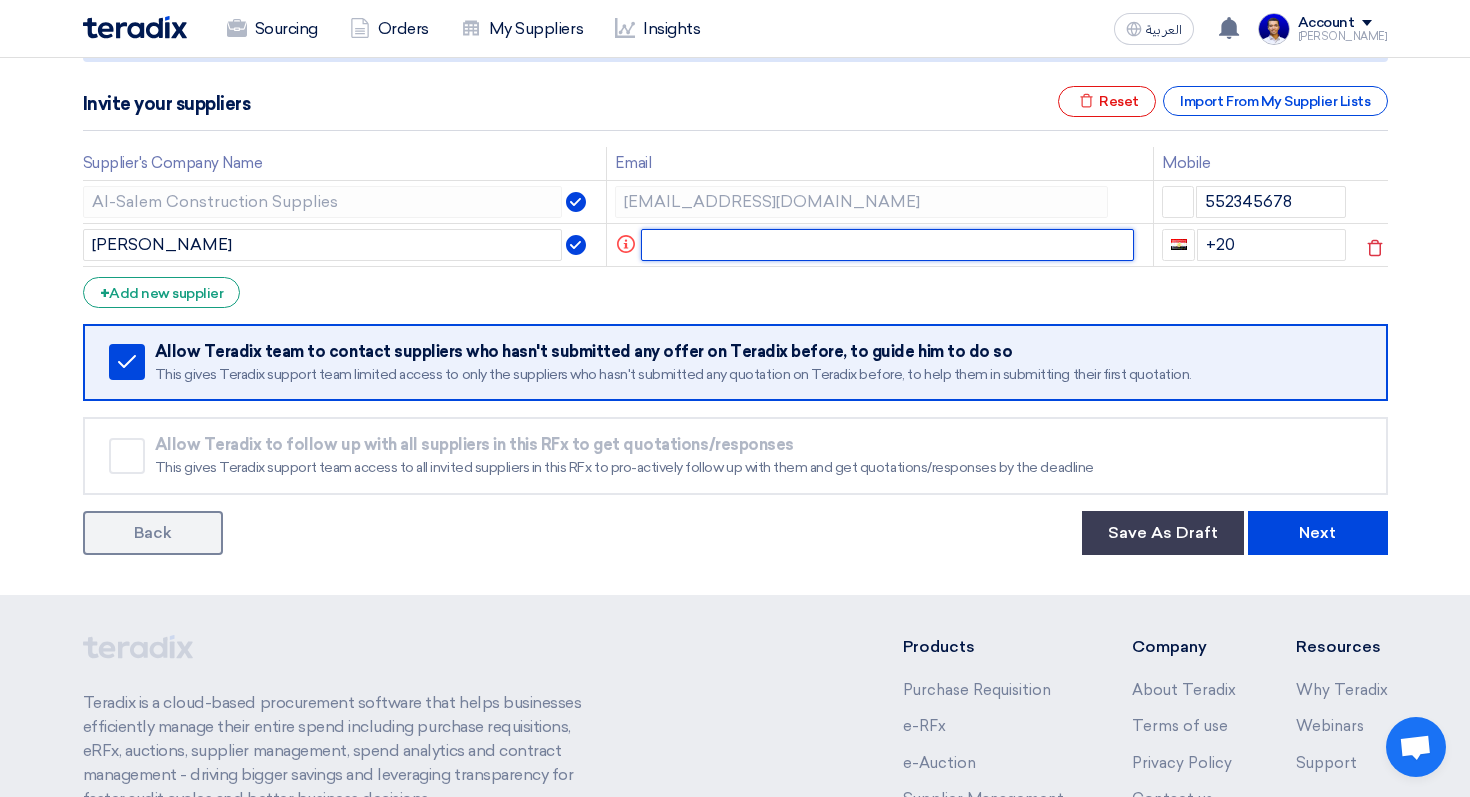 click 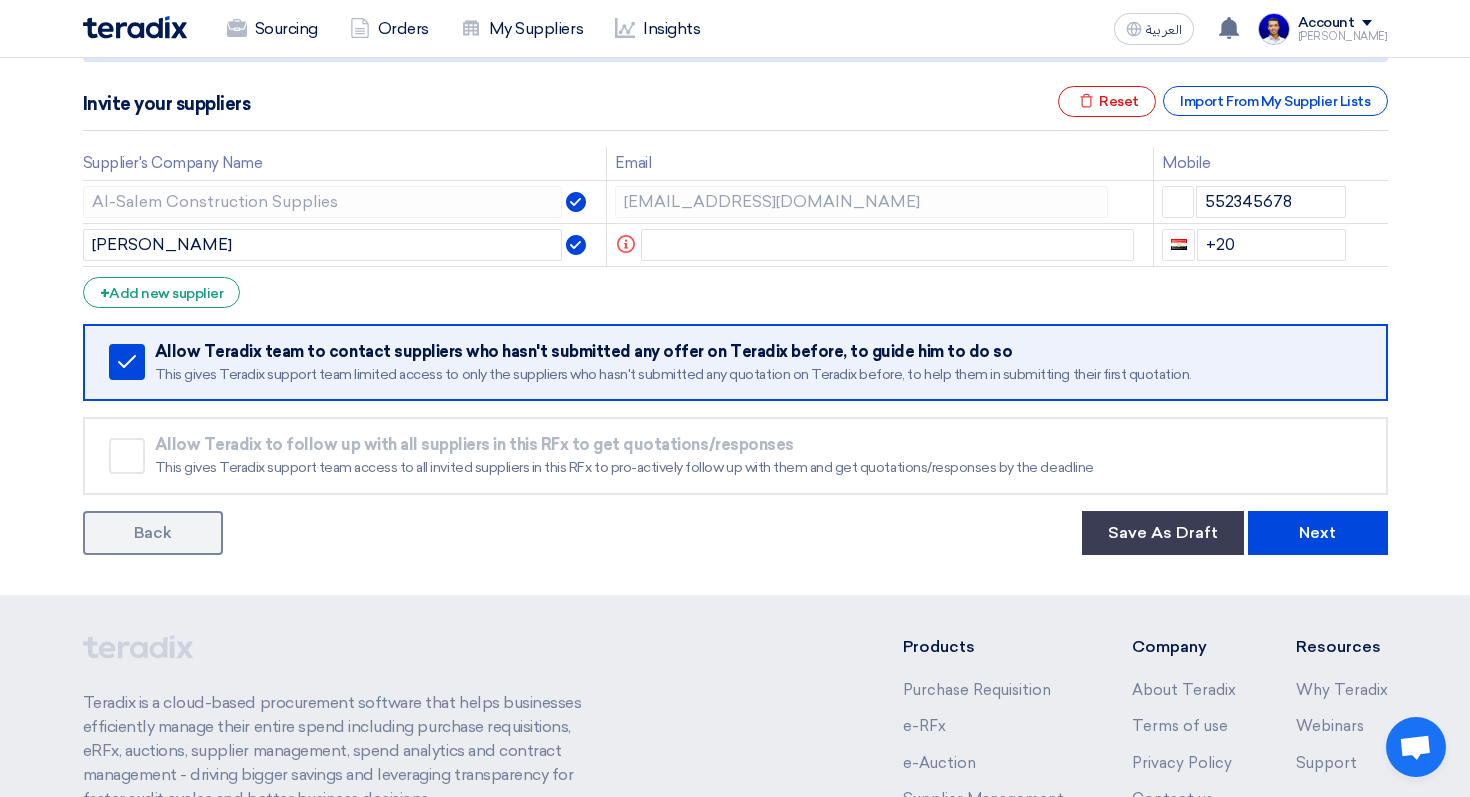 click on "Supplier Management
Minimize/Maximize Category
Invite your suppliers
Excel file
Reset
Import From My Supplier Lists
Supplier's Company Name
Email
Mobile
Al-Salem Construction Supplies
[EMAIL_ADDRESS][DOMAIN_NAME]
552345678
[PERSON_NAME] Tag
Info" 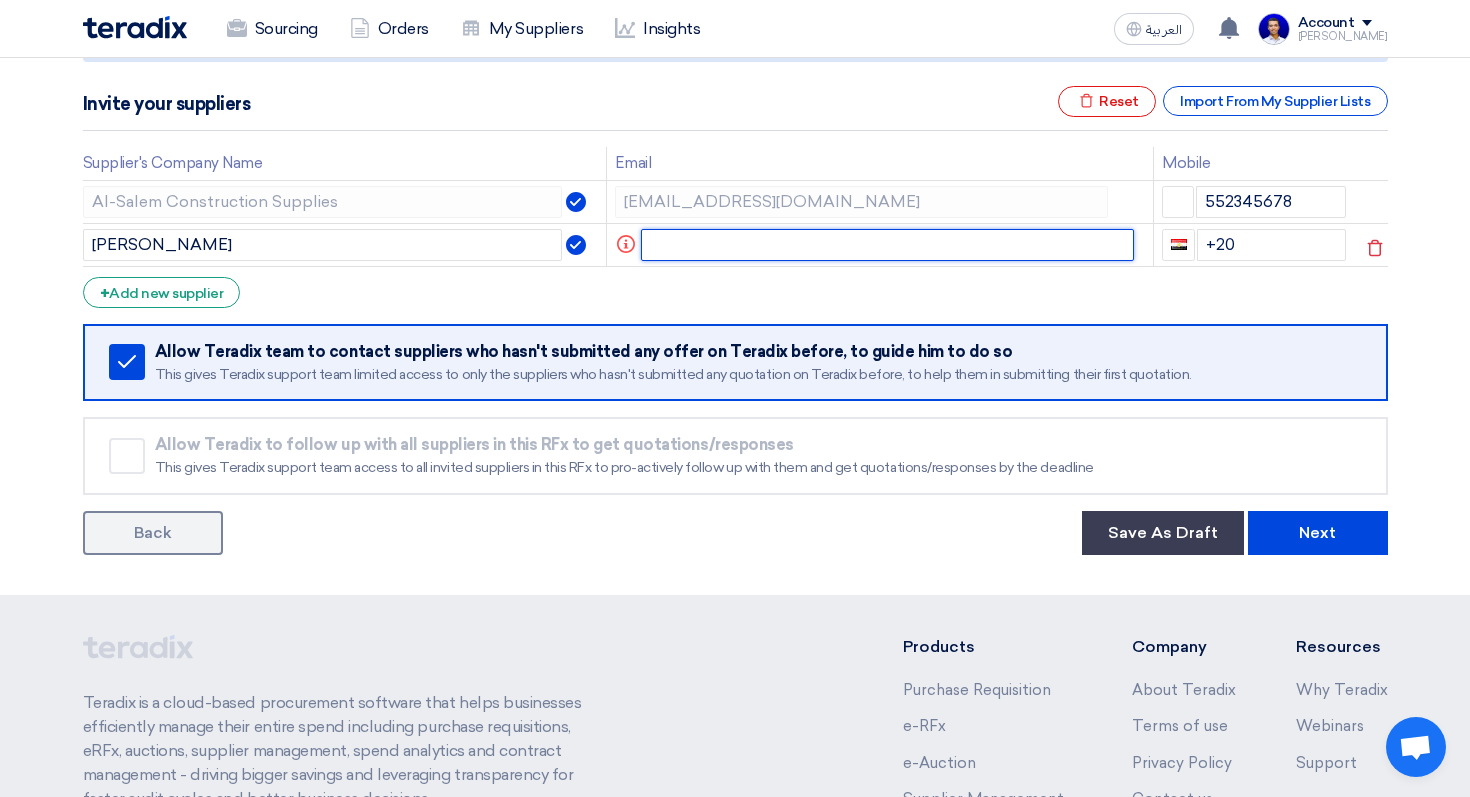 click 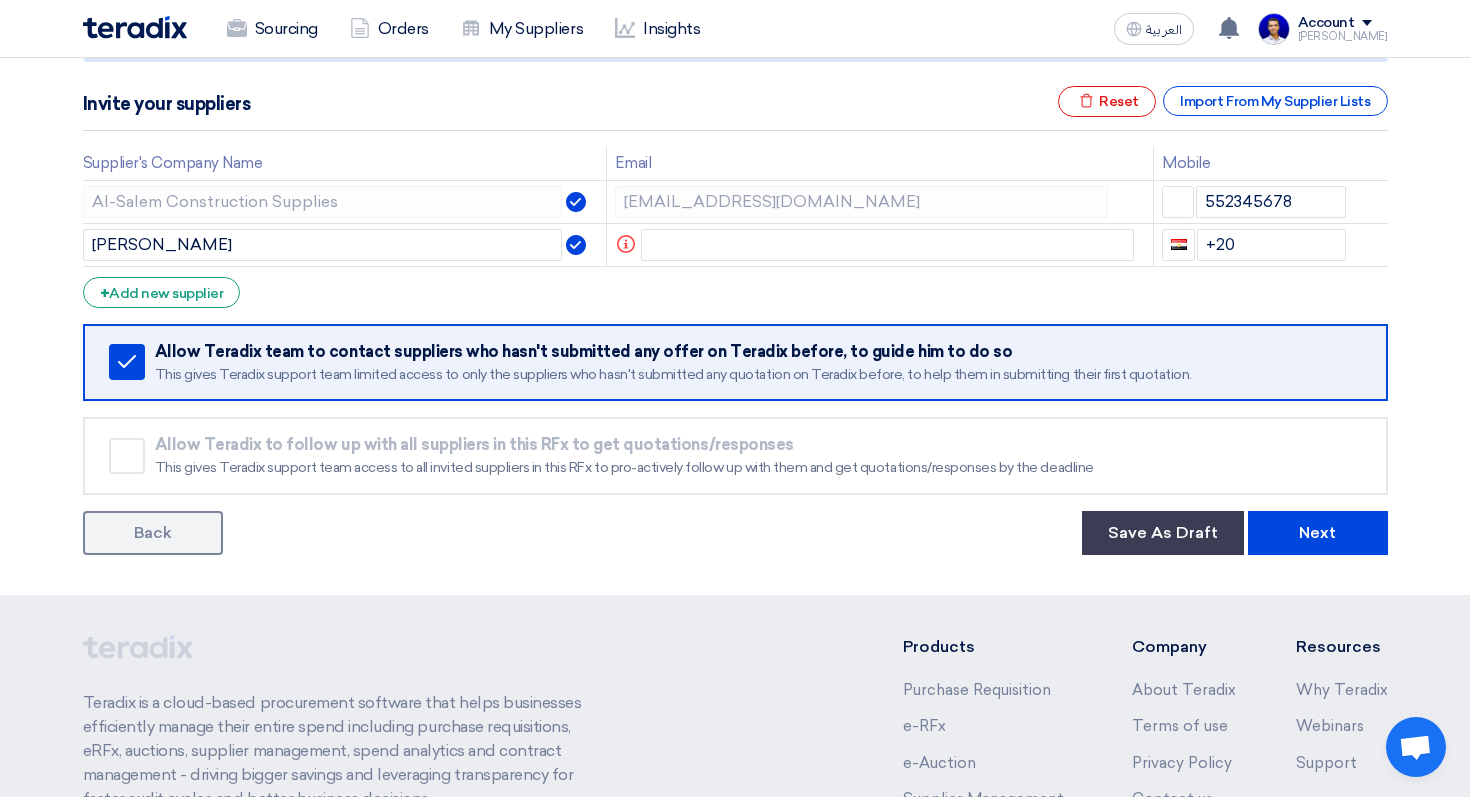 click on "Supplier Management
Minimize/Maximize Category
Invite your suppliers
Excel file
Reset
Import From My Supplier Lists
Supplier's Company Name
Email
Mobile
Al-Salem Construction Supplies
[EMAIL_ADDRESS][DOMAIN_NAME]
552345678
[PERSON_NAME] Tag
Info" 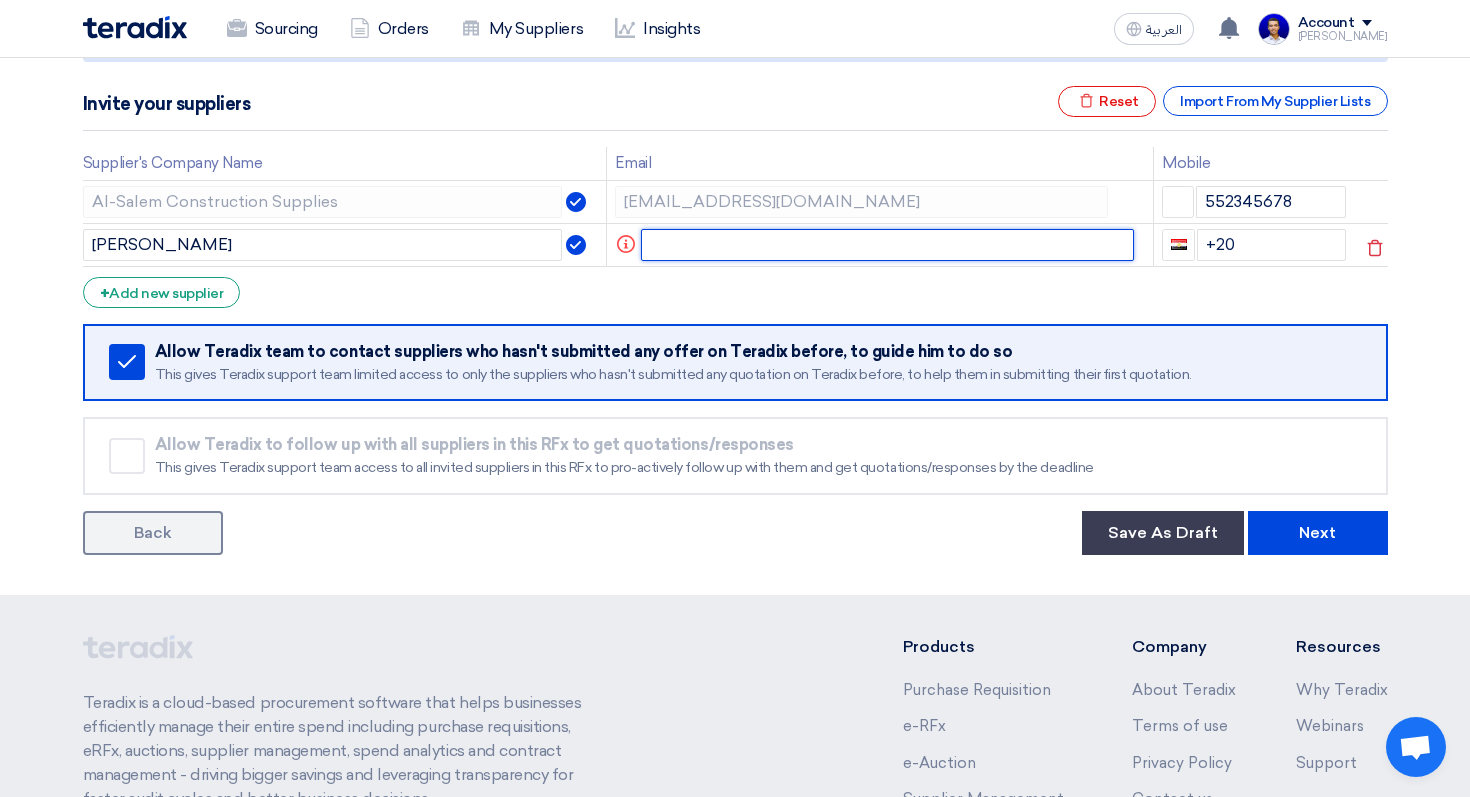 click 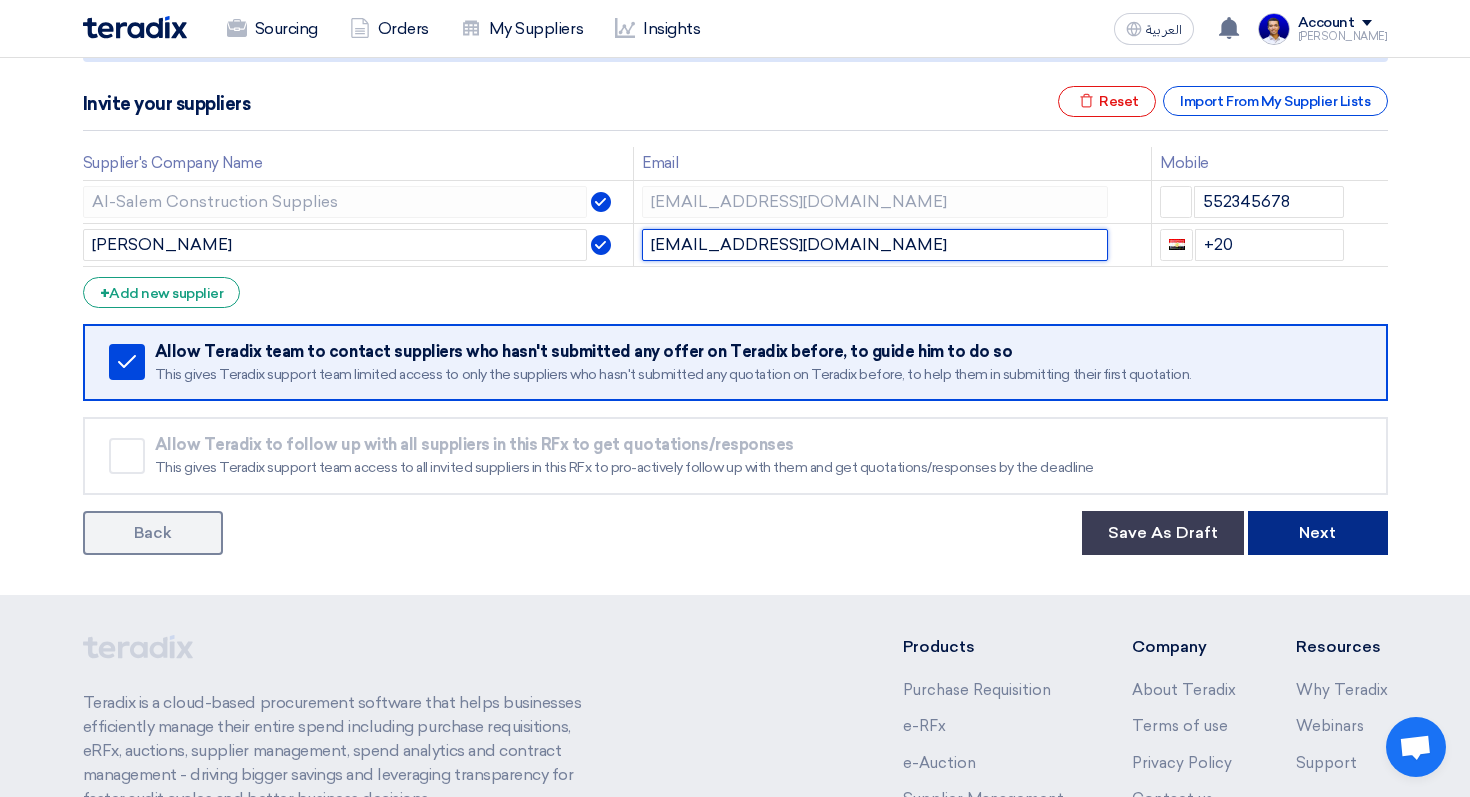 type on "[EMAIL_ADDRESS][DOMAIN_NAME]" 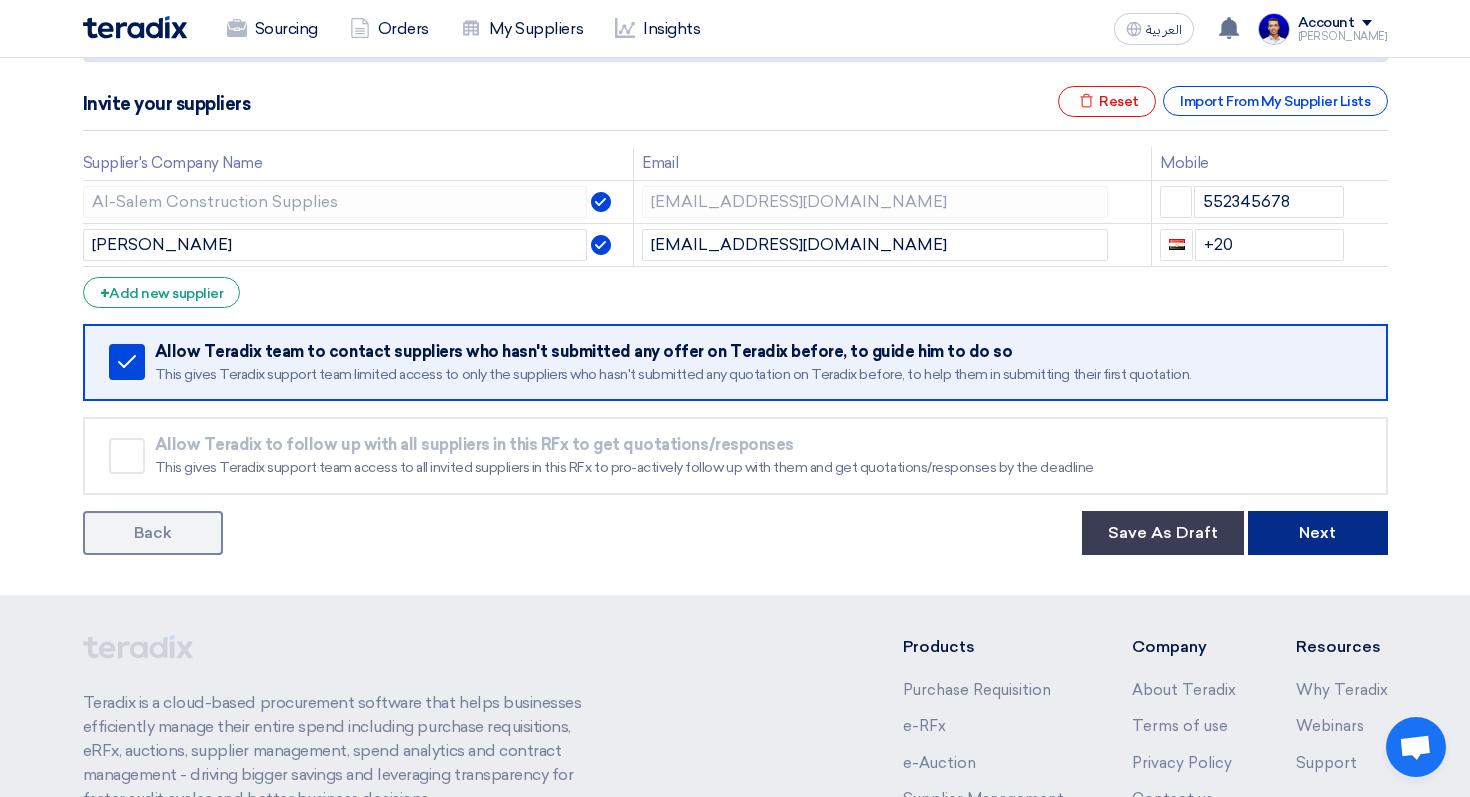 click on "Next" 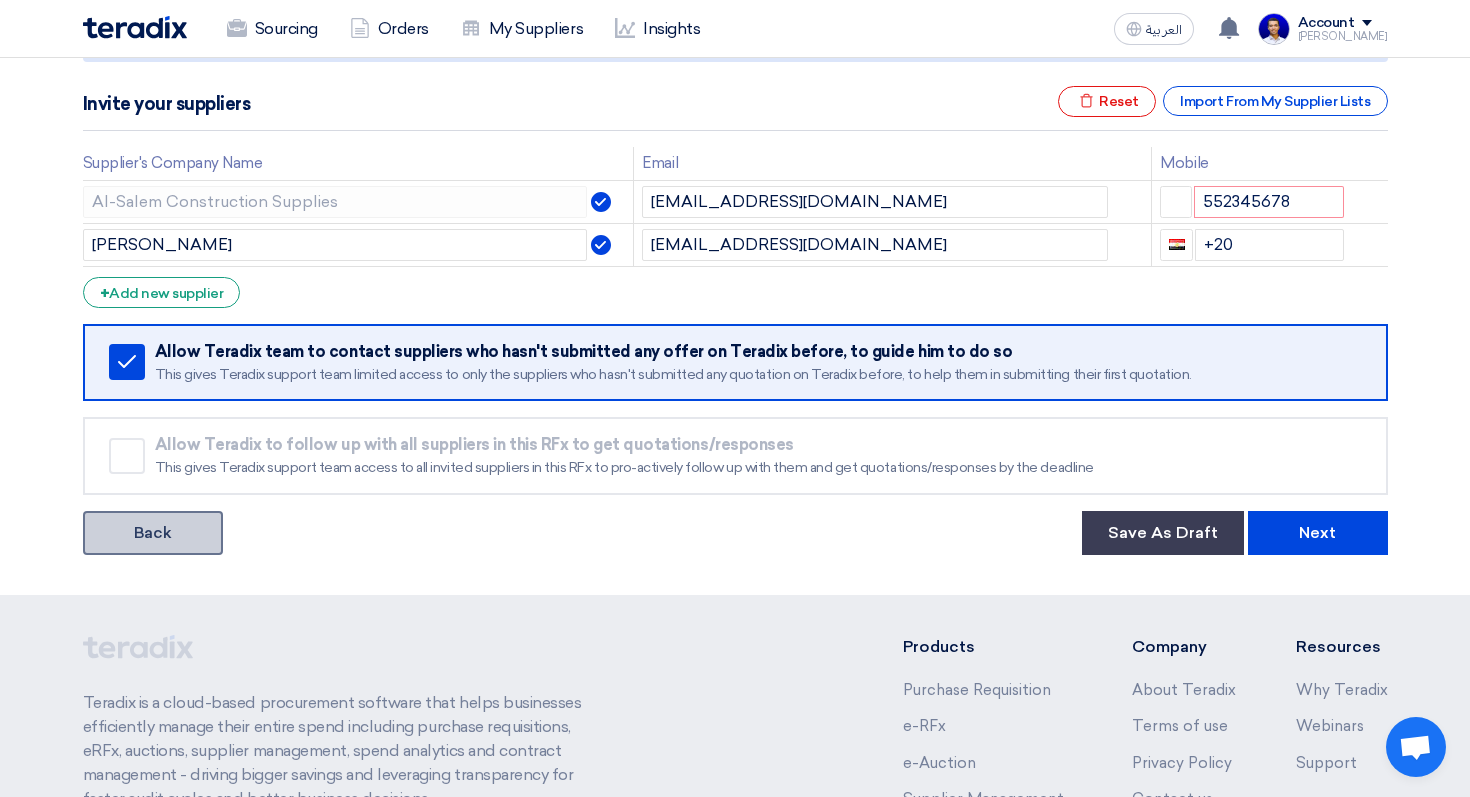 click on "Back" 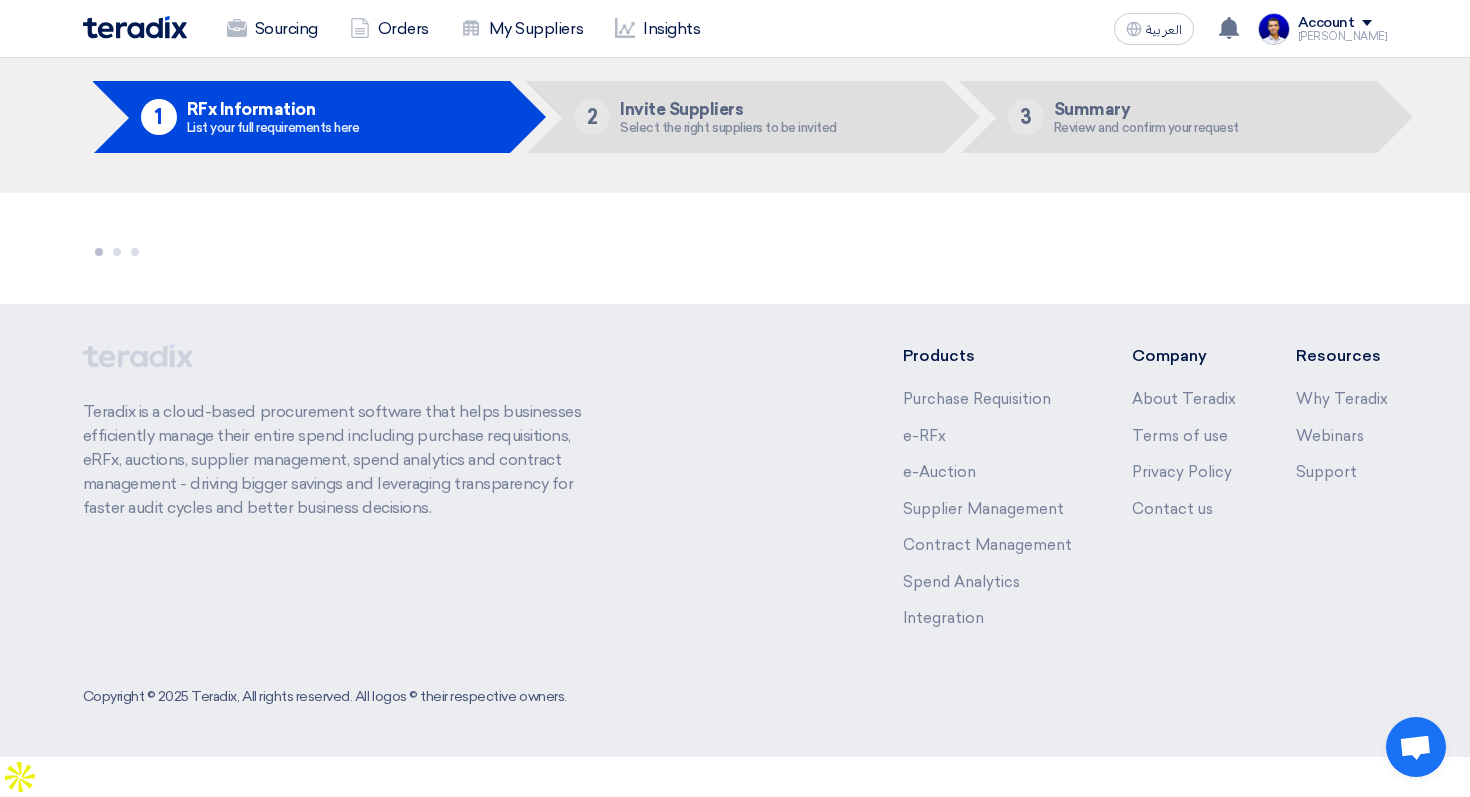 scroll, scrollTop: 0, scrollLeft: 0, axis: both 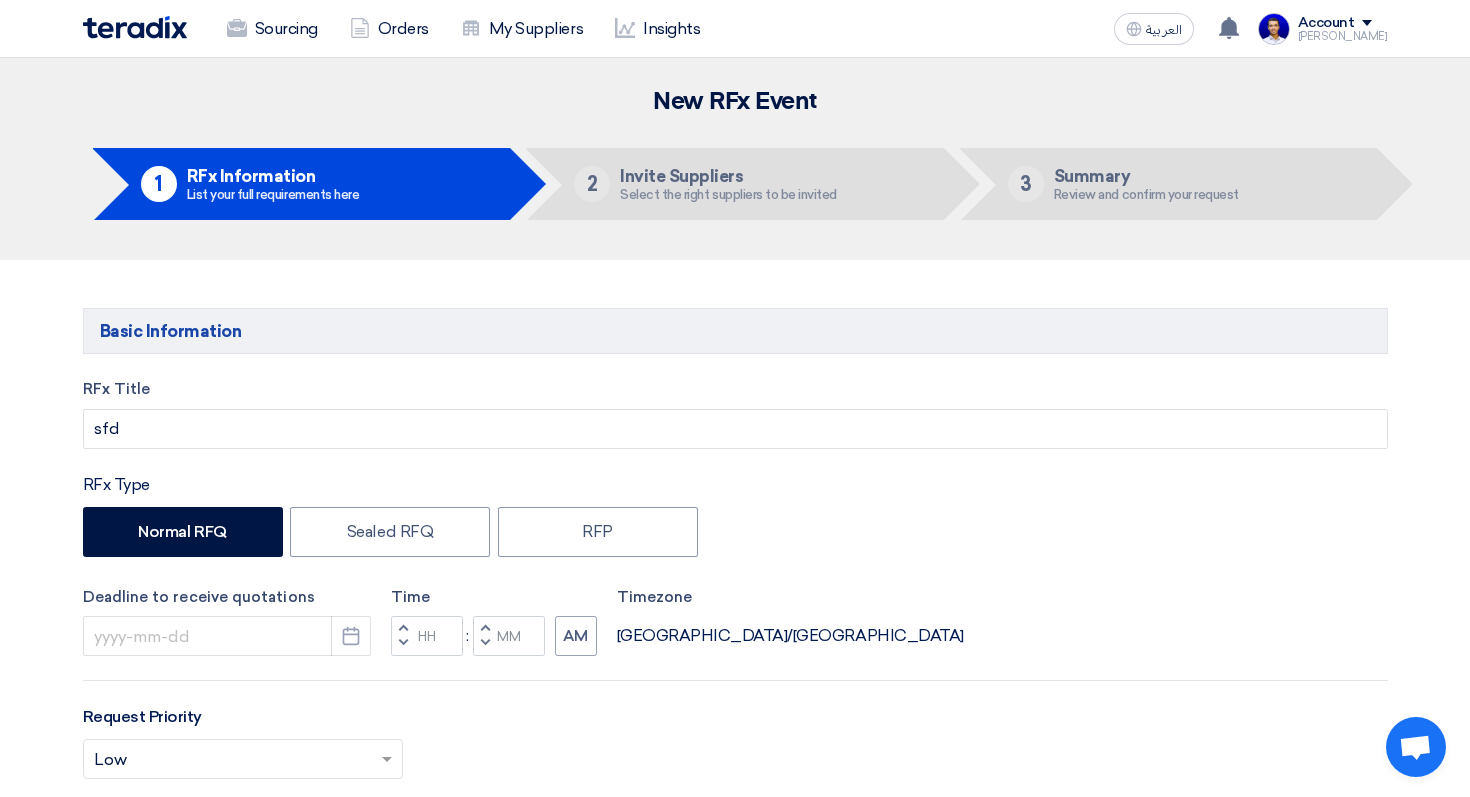 type on "[DATE]" 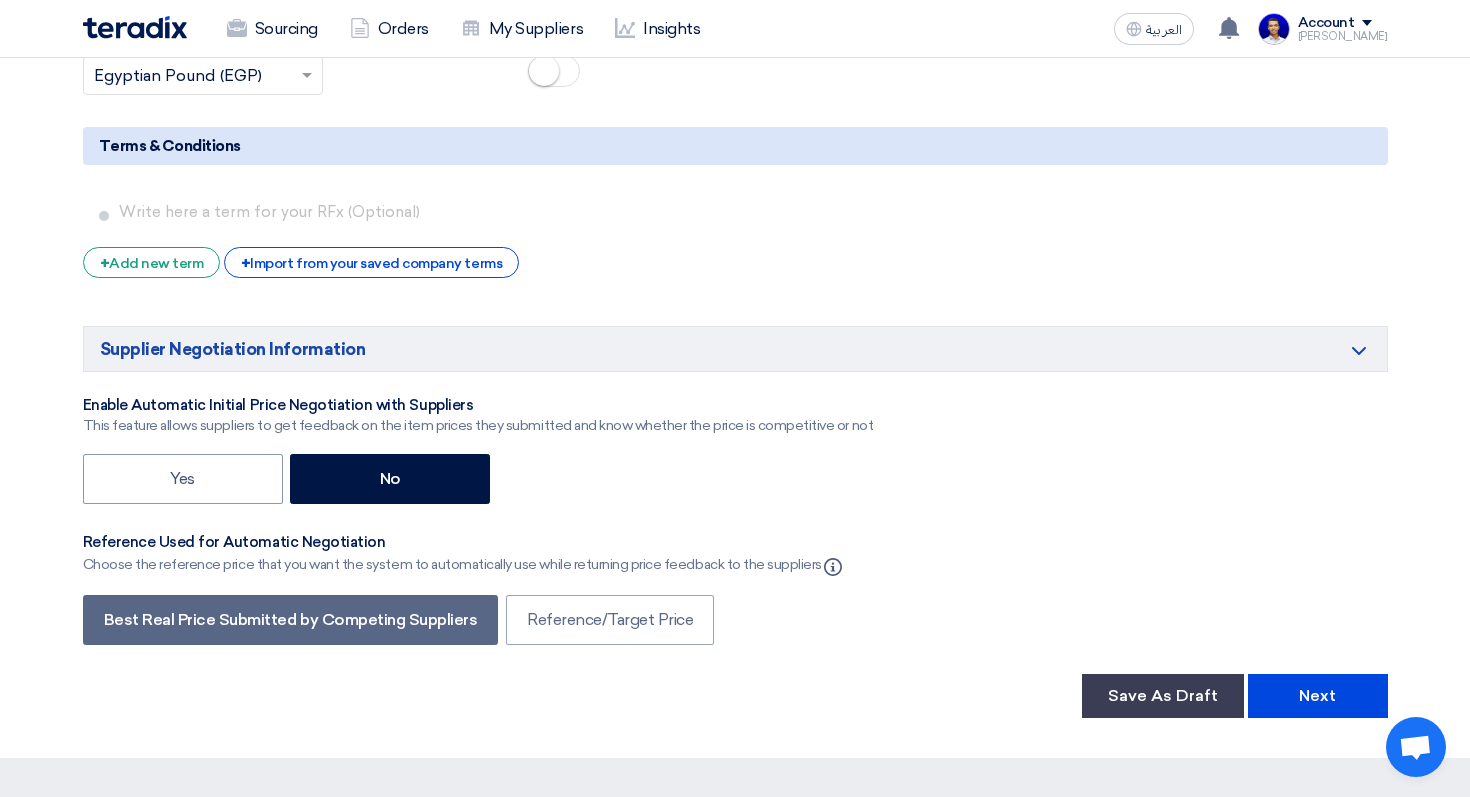 scroll, scrollTop: 3309, scrollLeft: 0, axis: vertical 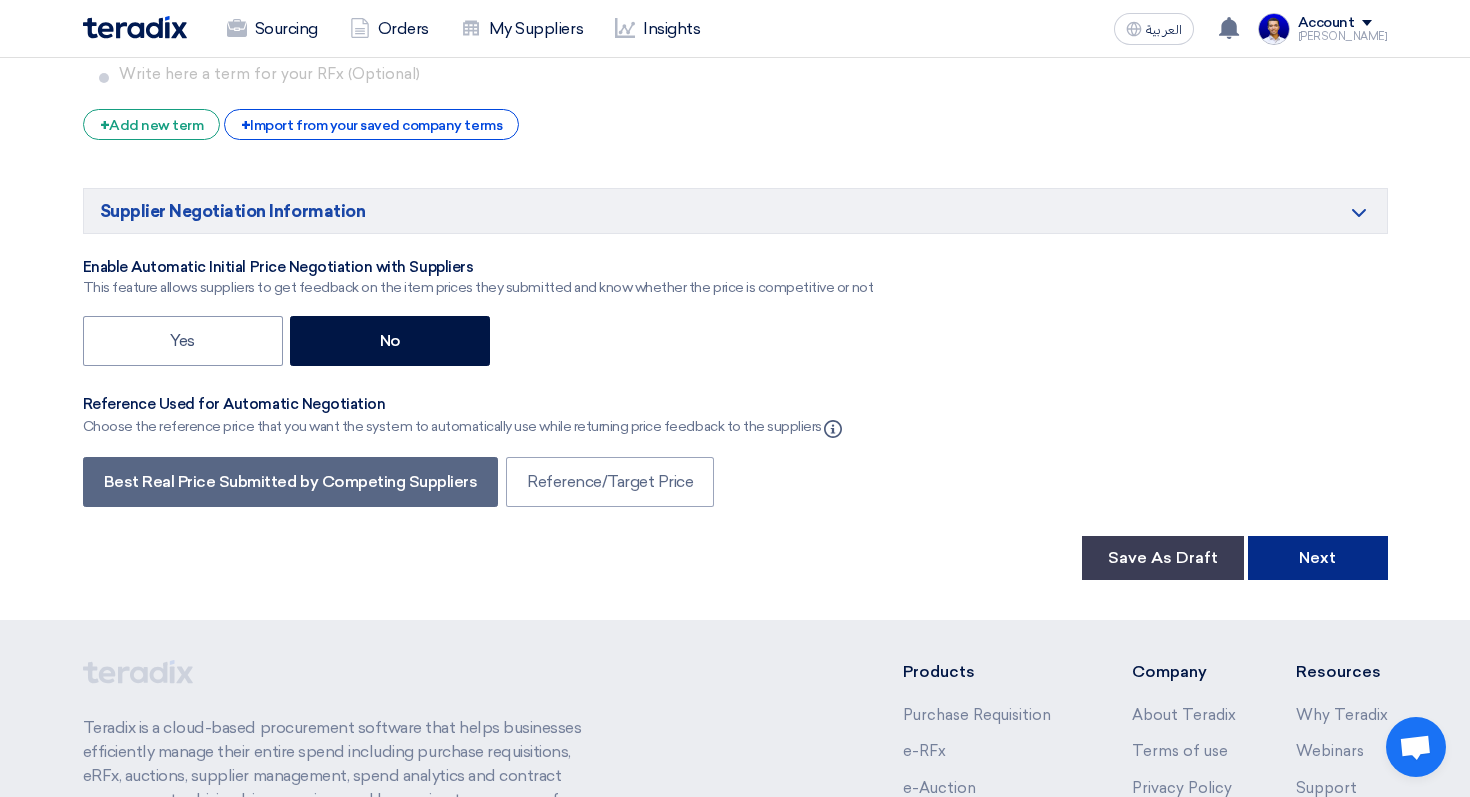 click on "Next" 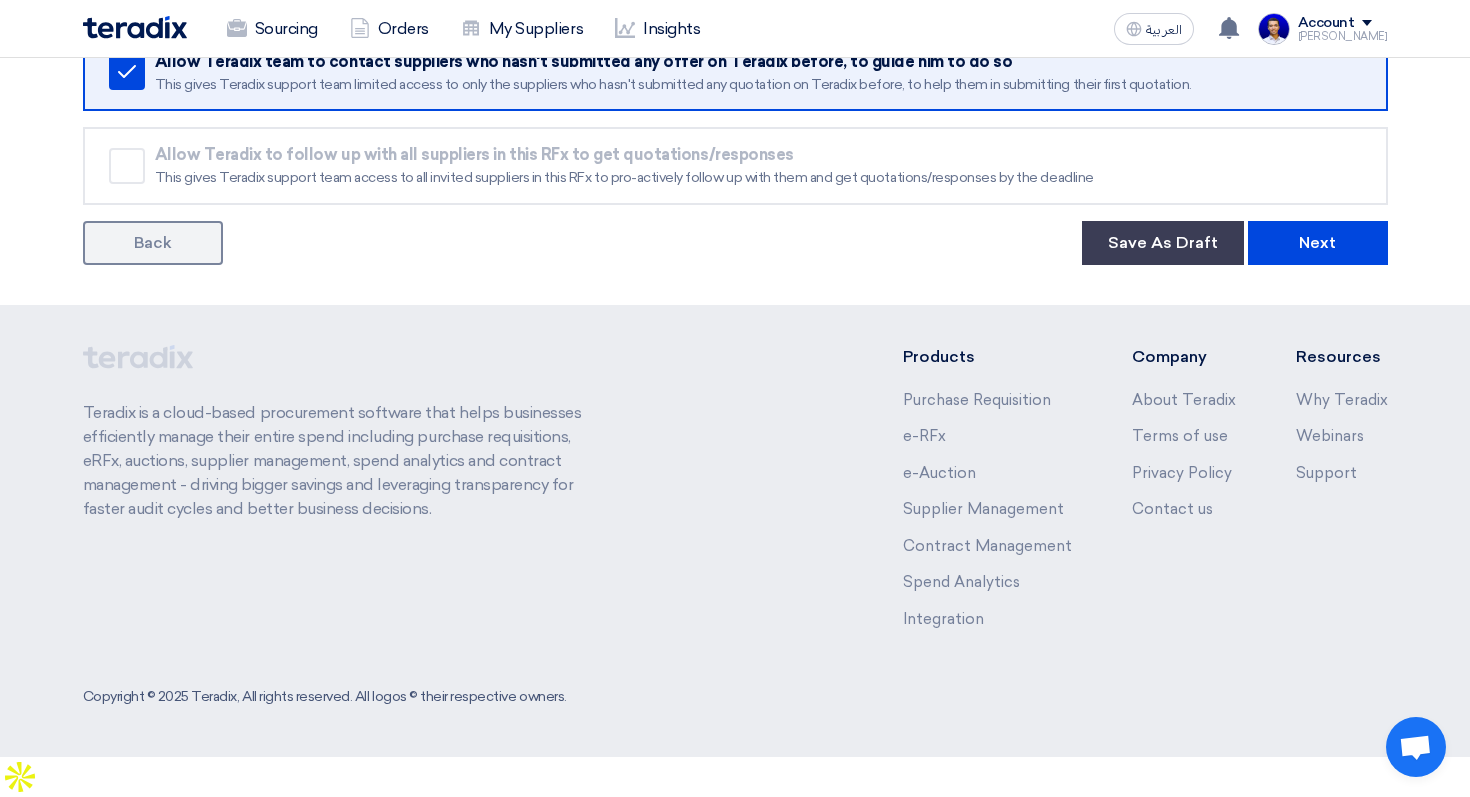 scroll, scrollTop: 0, scrollLeft: 0, axis: both 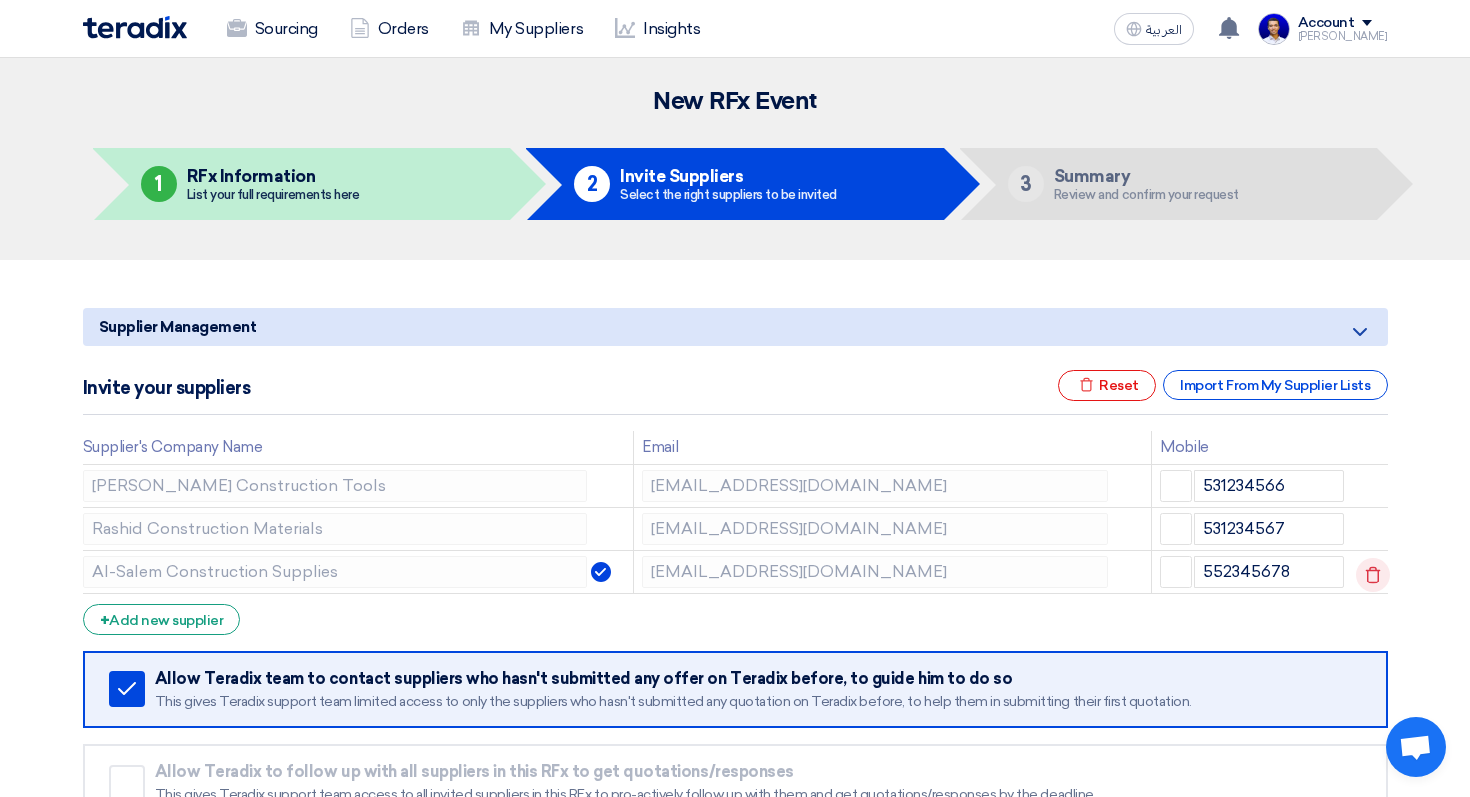 click 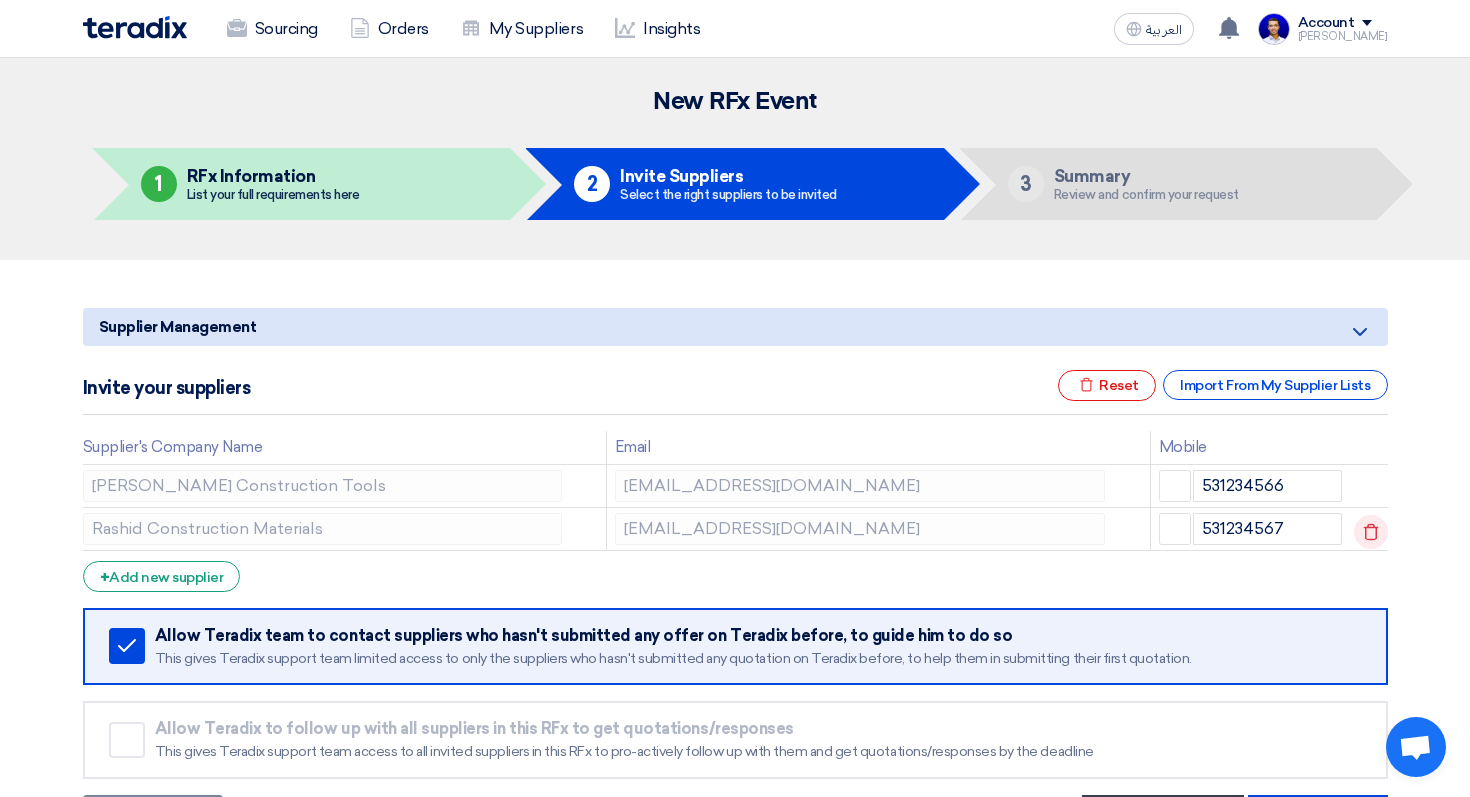 click 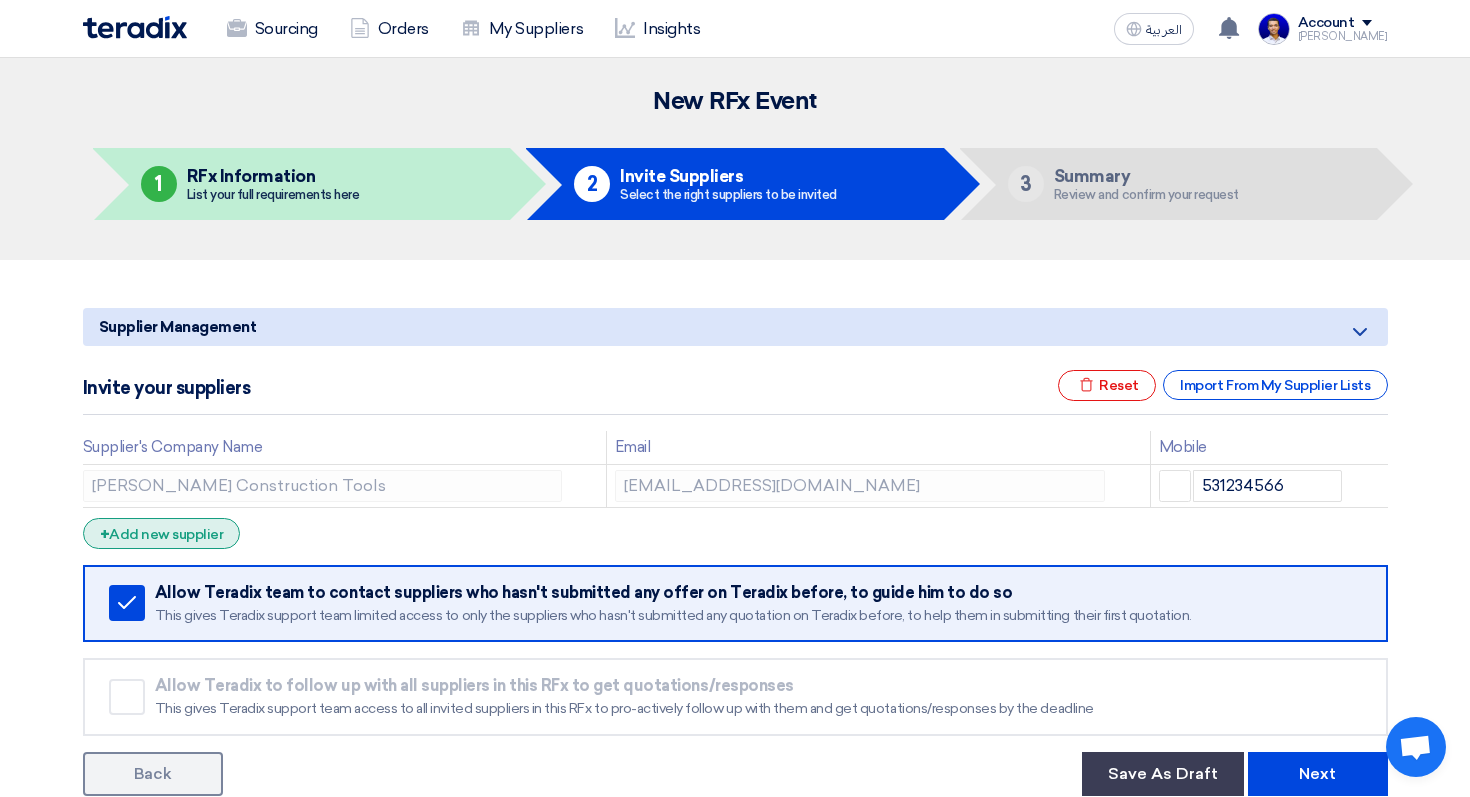 click on "+
Add new supplier" 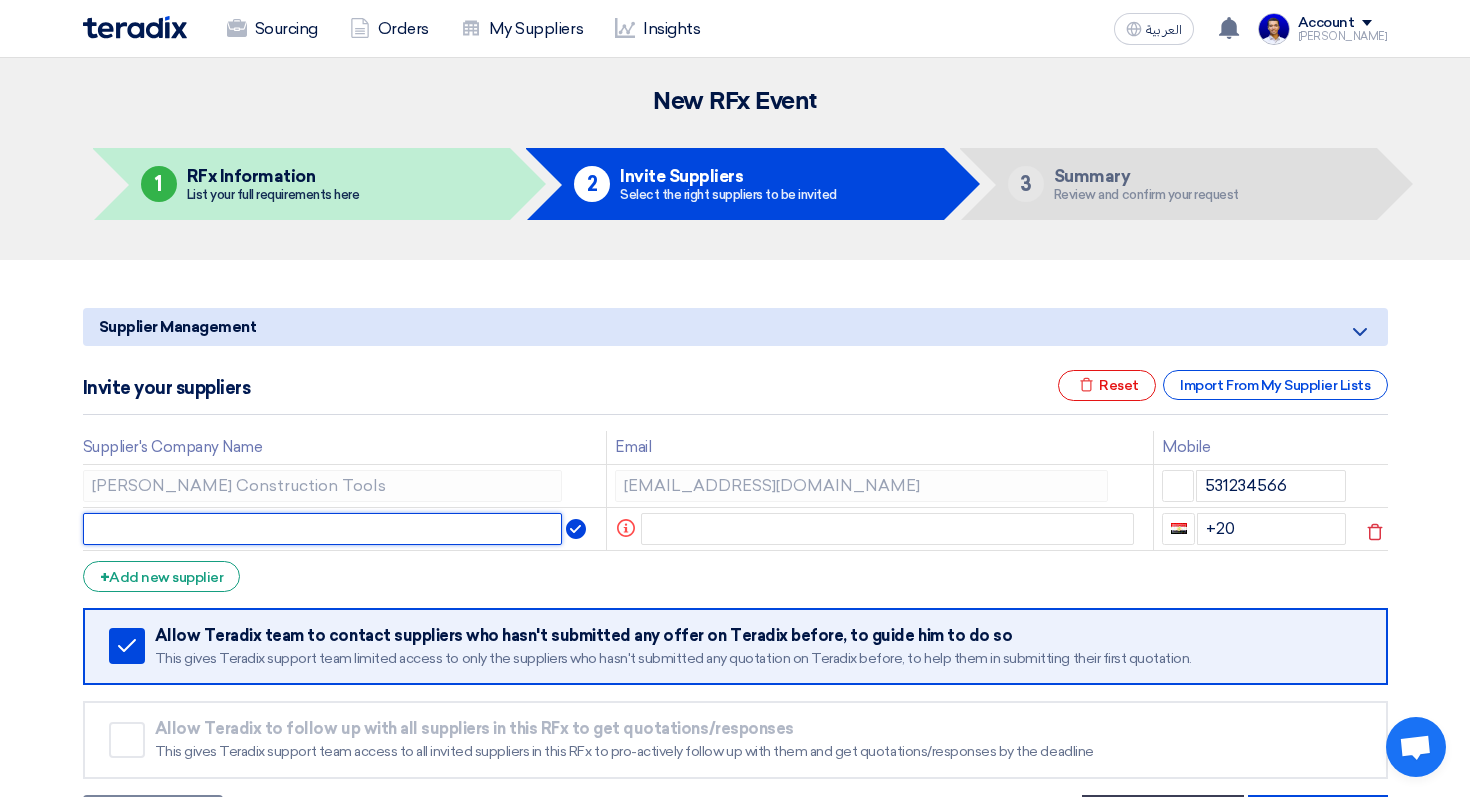click 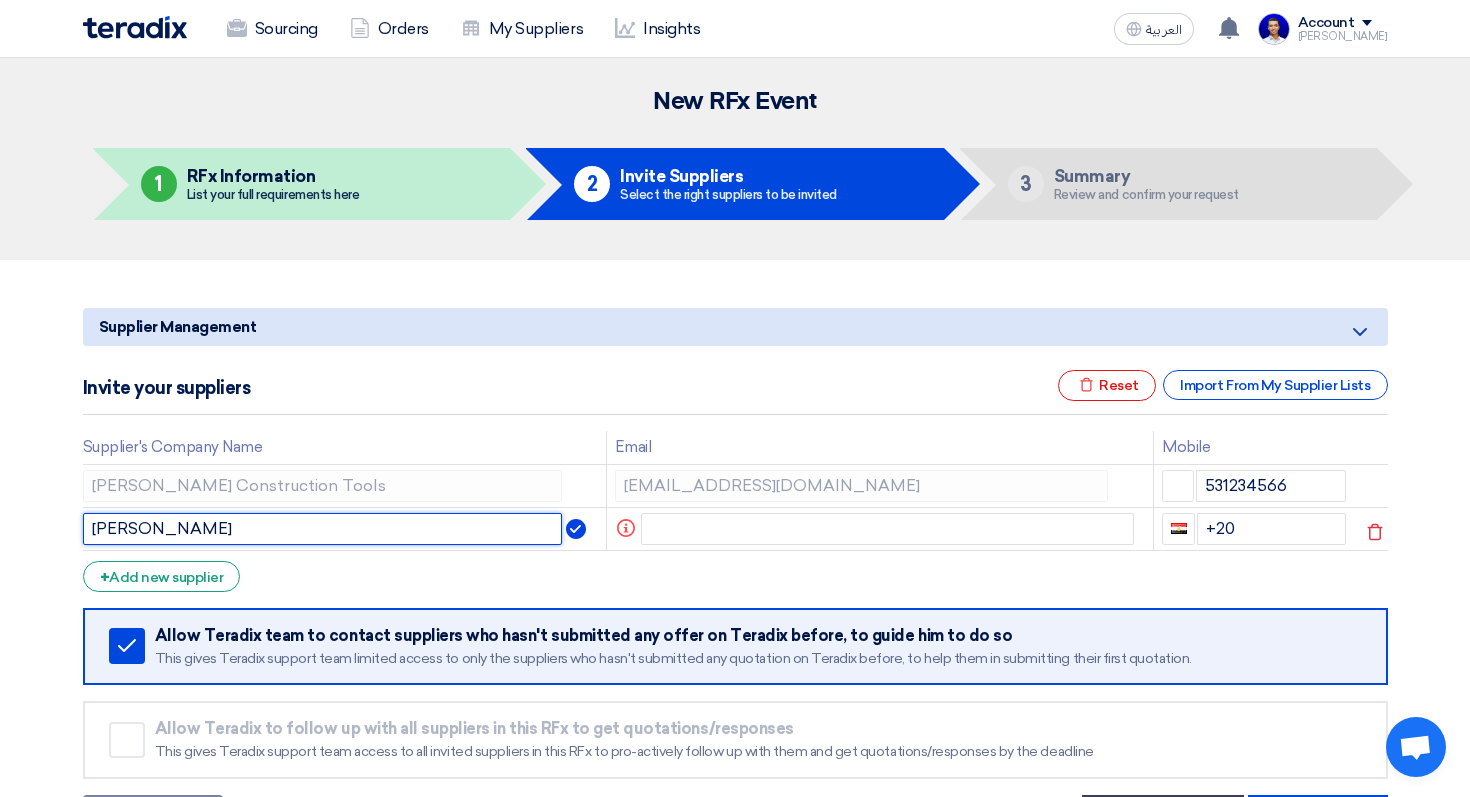type on "[PERSON_NAME]" 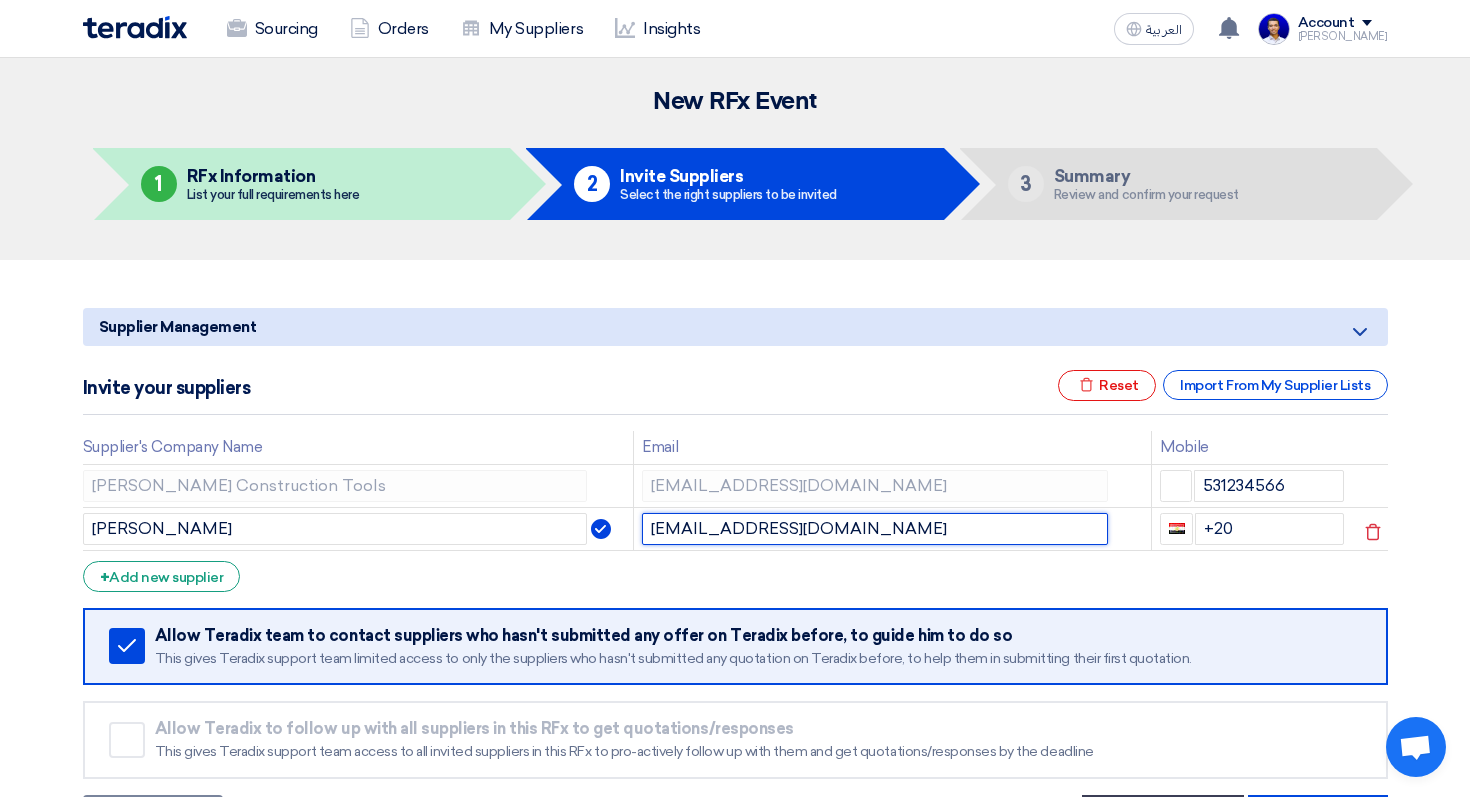 click on "[EMAIL_ADDRESS][DOMAIN_NAME]" 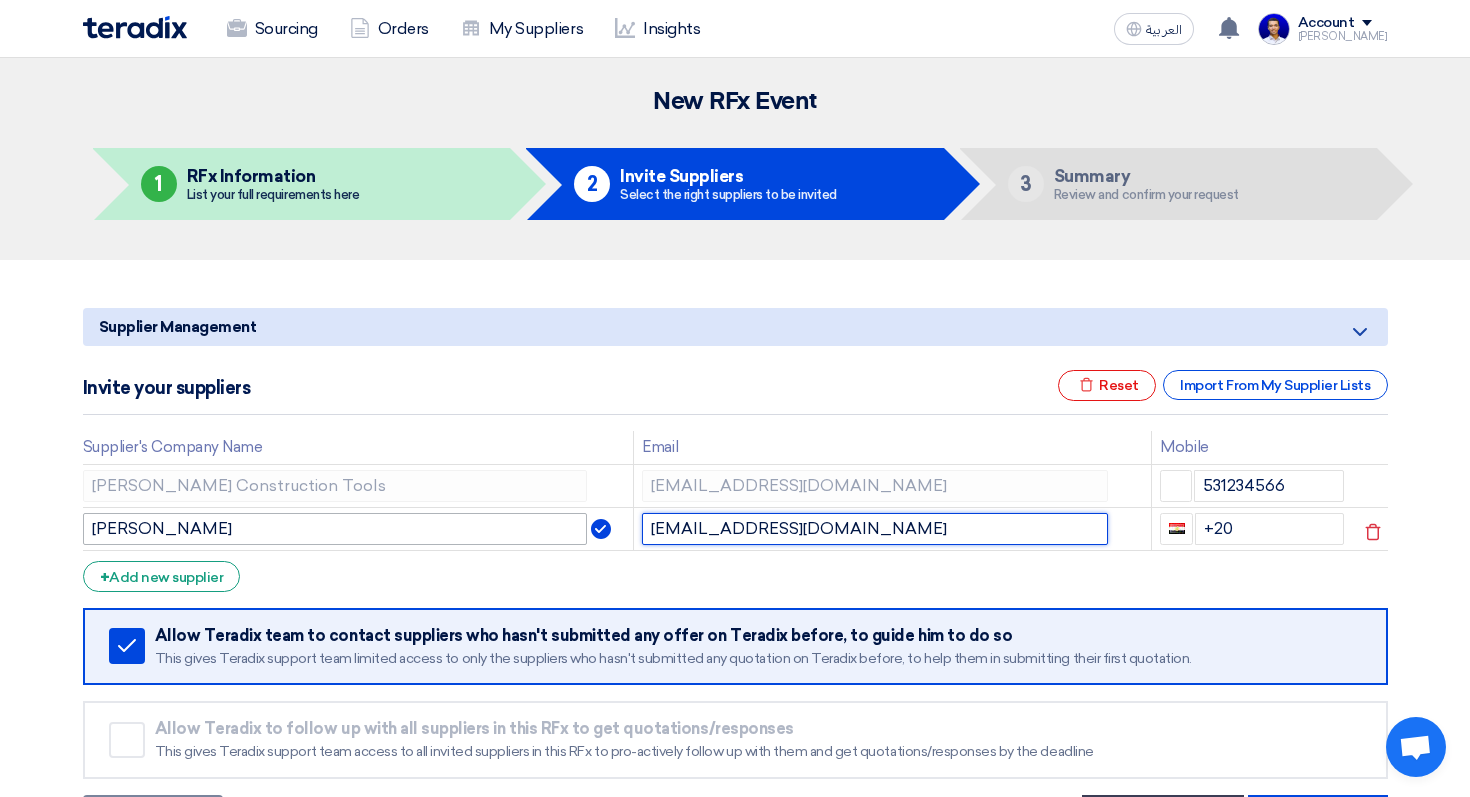 drag, startPoint x: 909, startPoint y: 528, endPoint x: 454, endPoint y: 542, distance: 455.21533 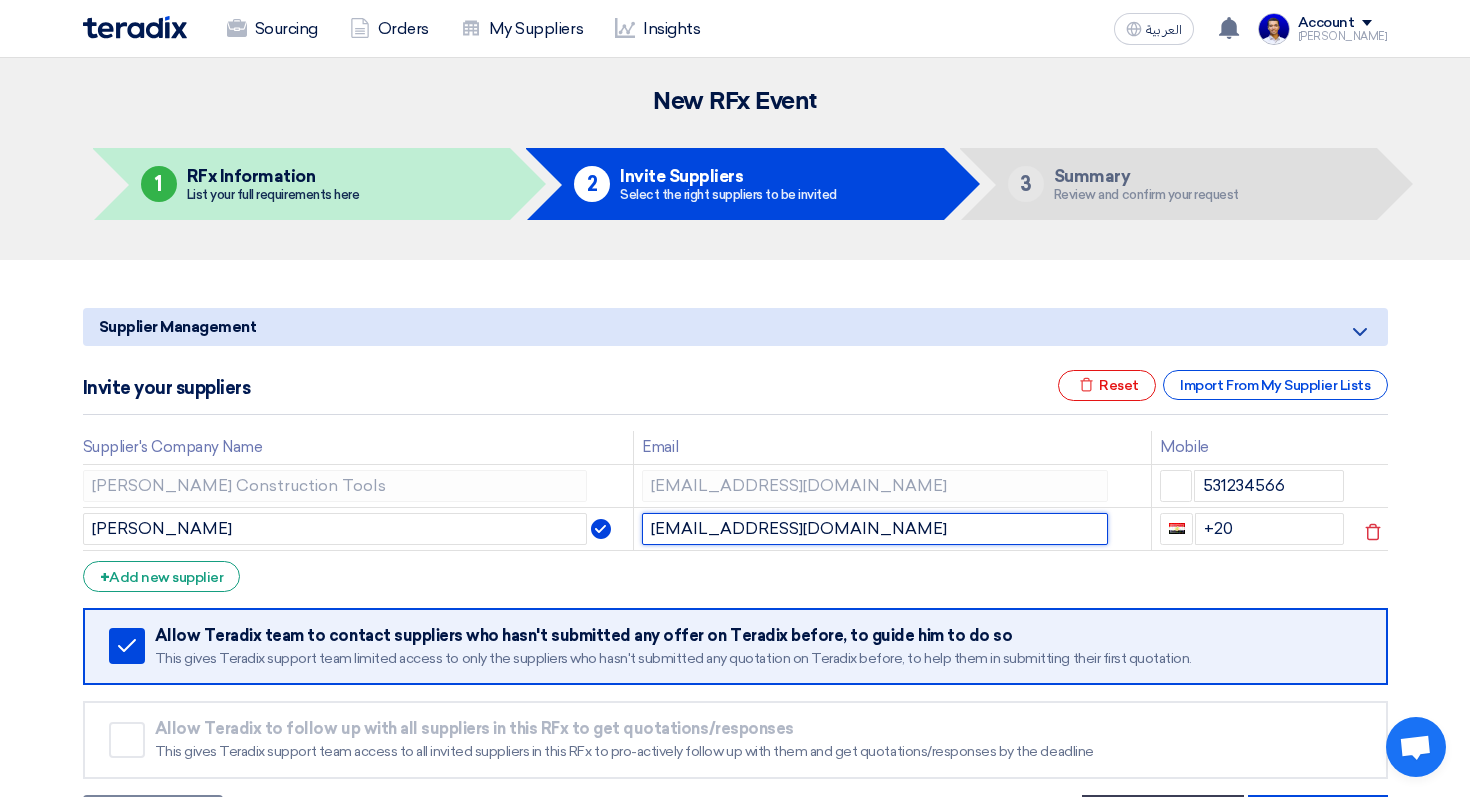 click on "[EMAIL_ADDRESS][DOMAIN_NAME]" 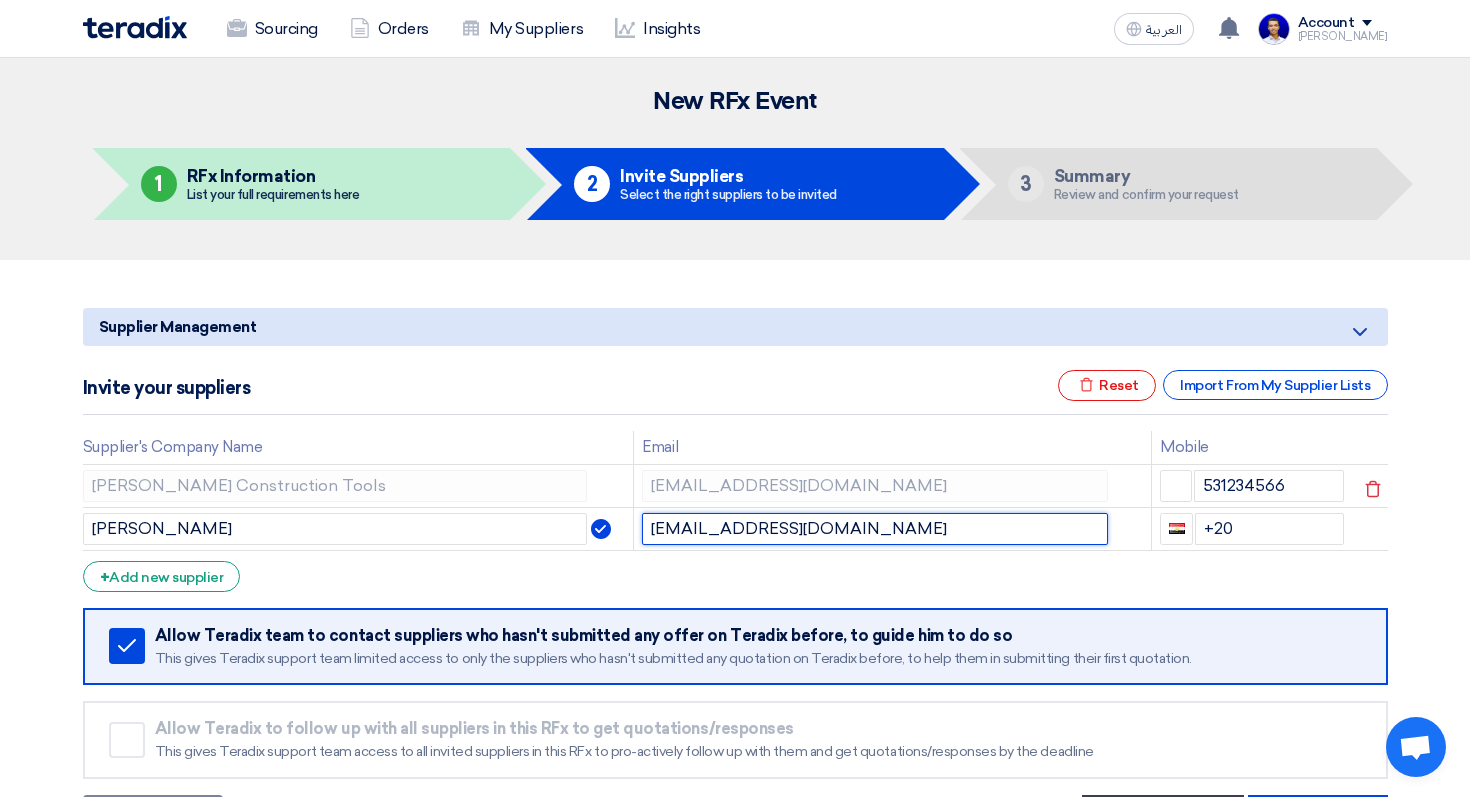 type on "[EMAIL_ADDRESS][DOMAIN_NAME]" 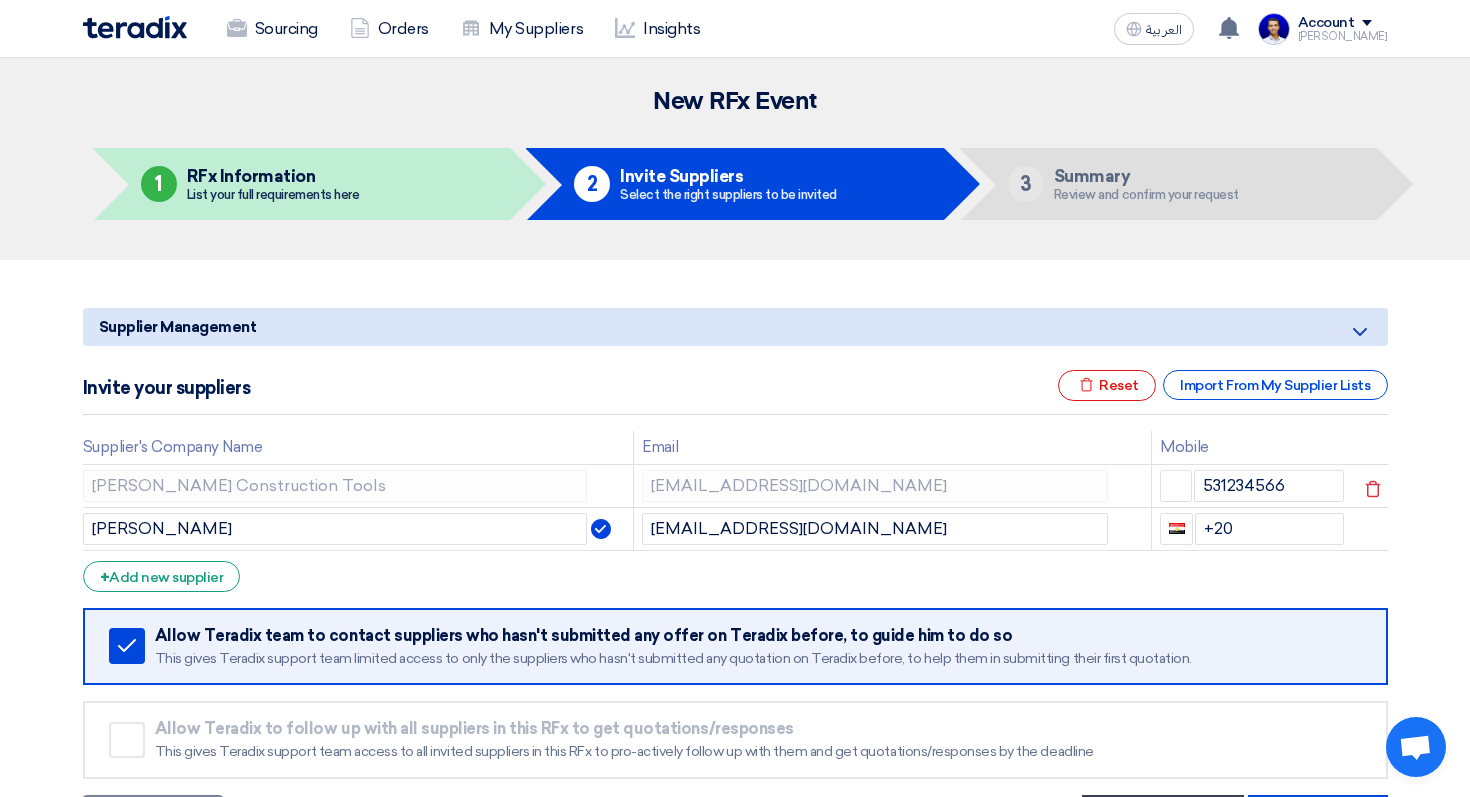 click on "[EMAIL_ADDRESS][DOMAIN_NAME]" 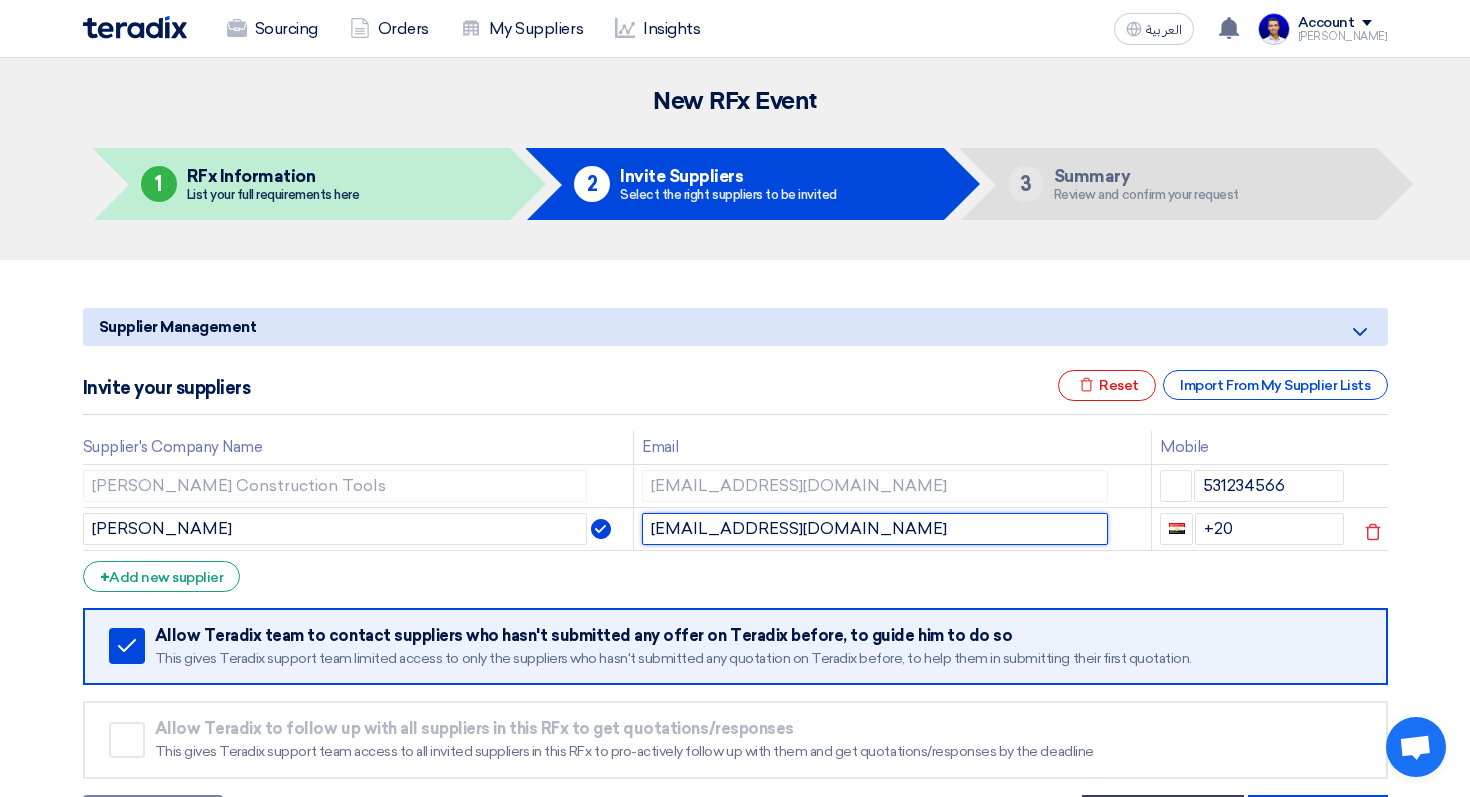 click on "[EMAIL_ADDRESS][DOMAIN_NAME]" 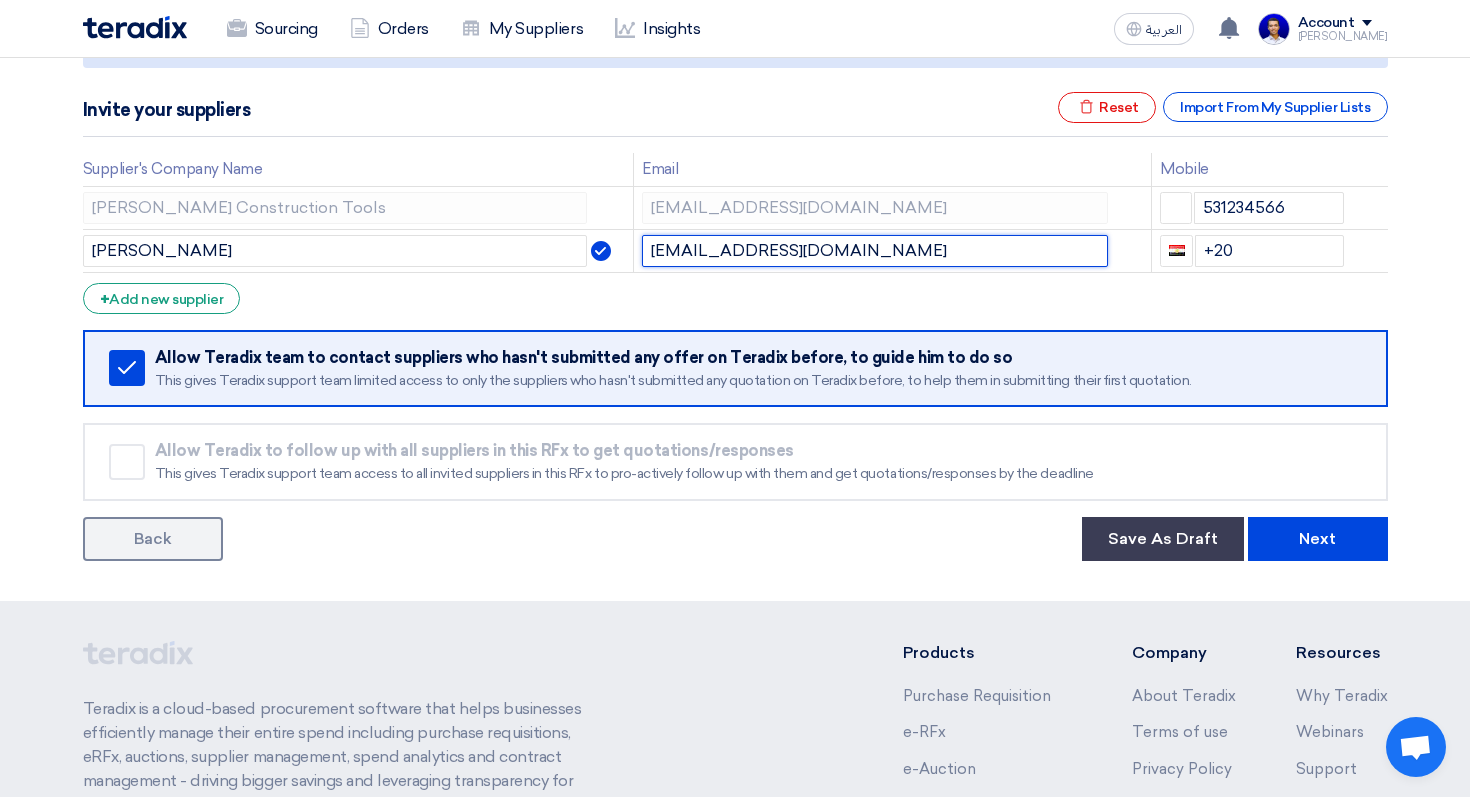 scroll, scrollTop: 428, scrollLeft: 0, axis: vertical 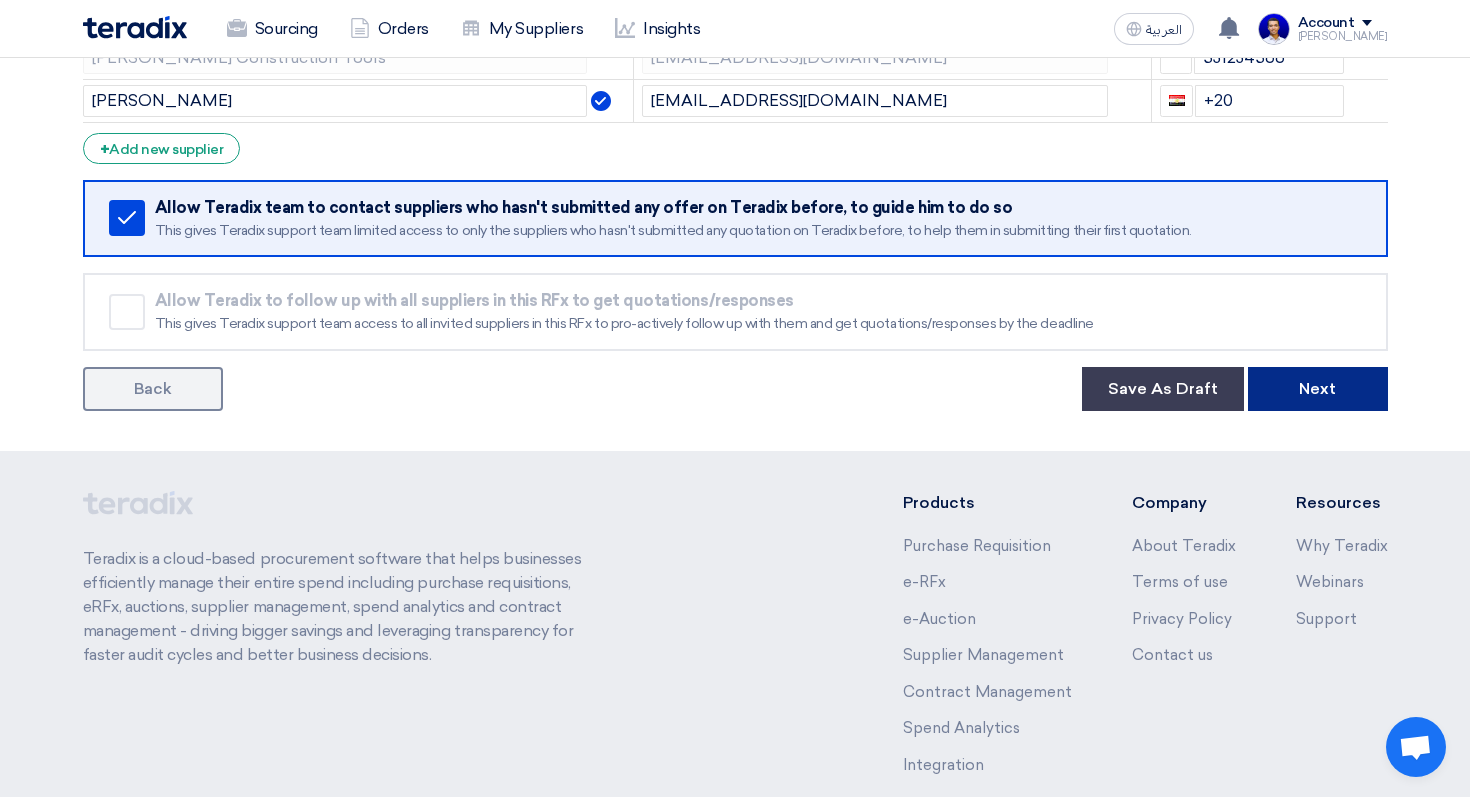 click on "Next" 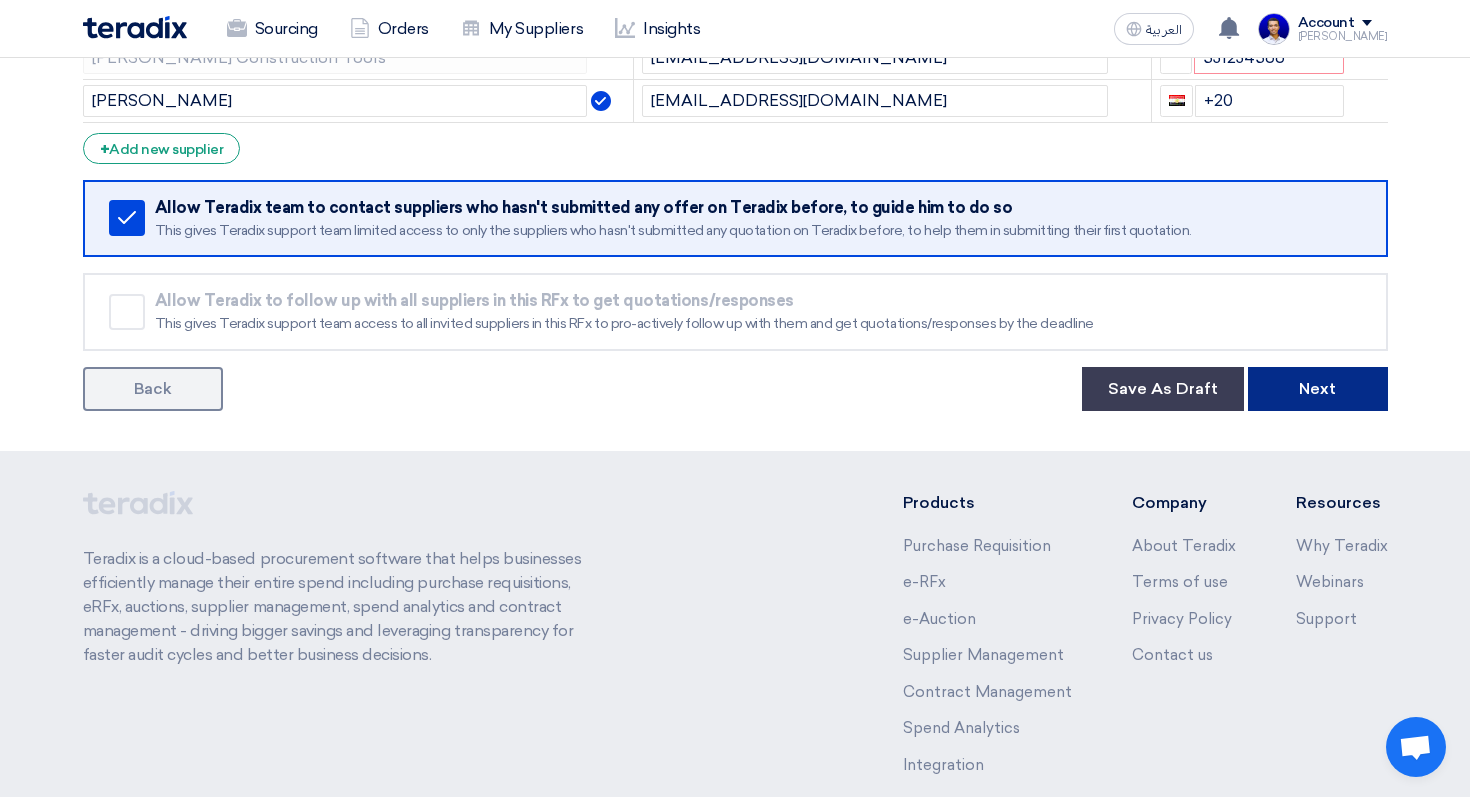 click on "Next" 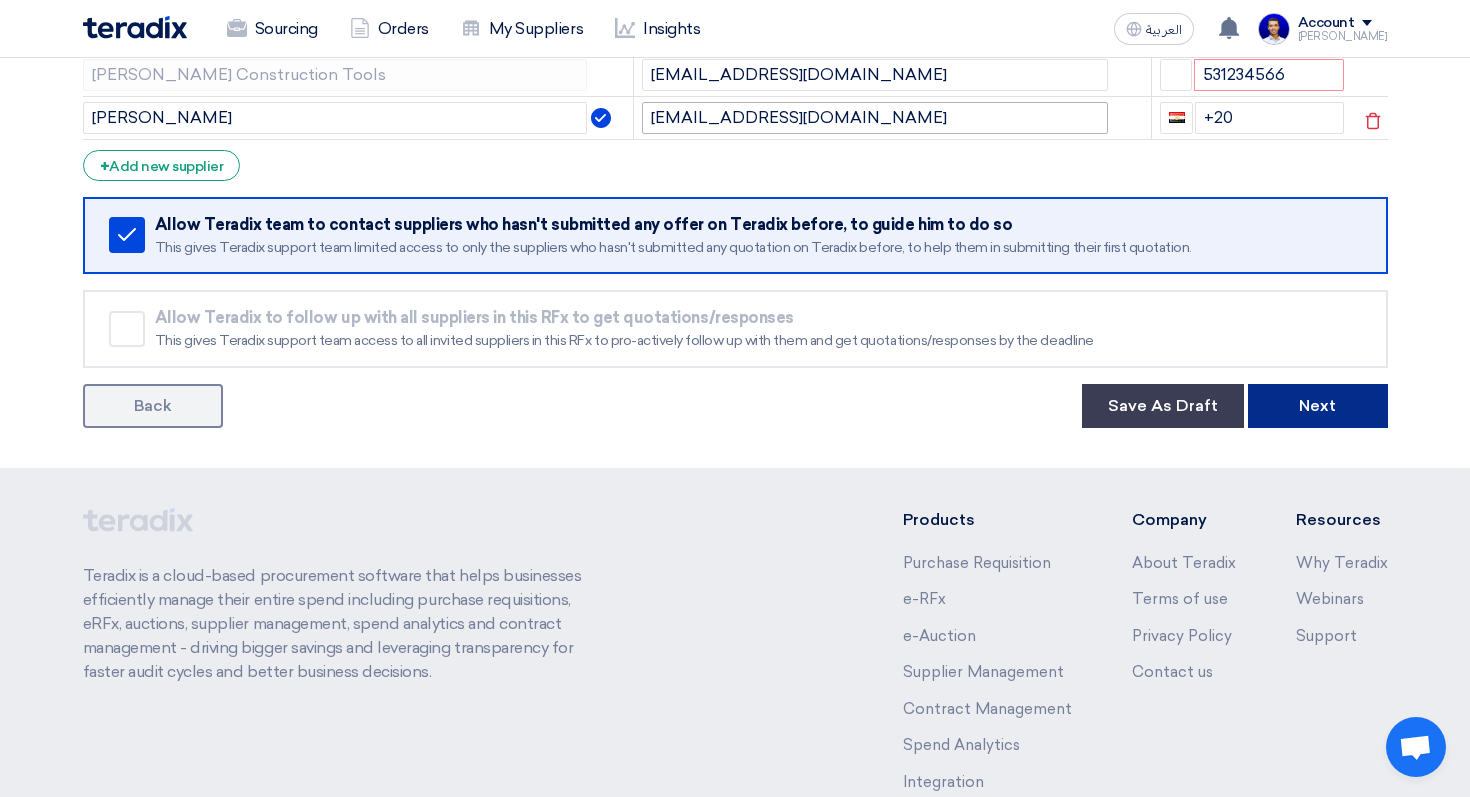 scroll, scrollTop: 0, scrollLeft: 0, axis: both 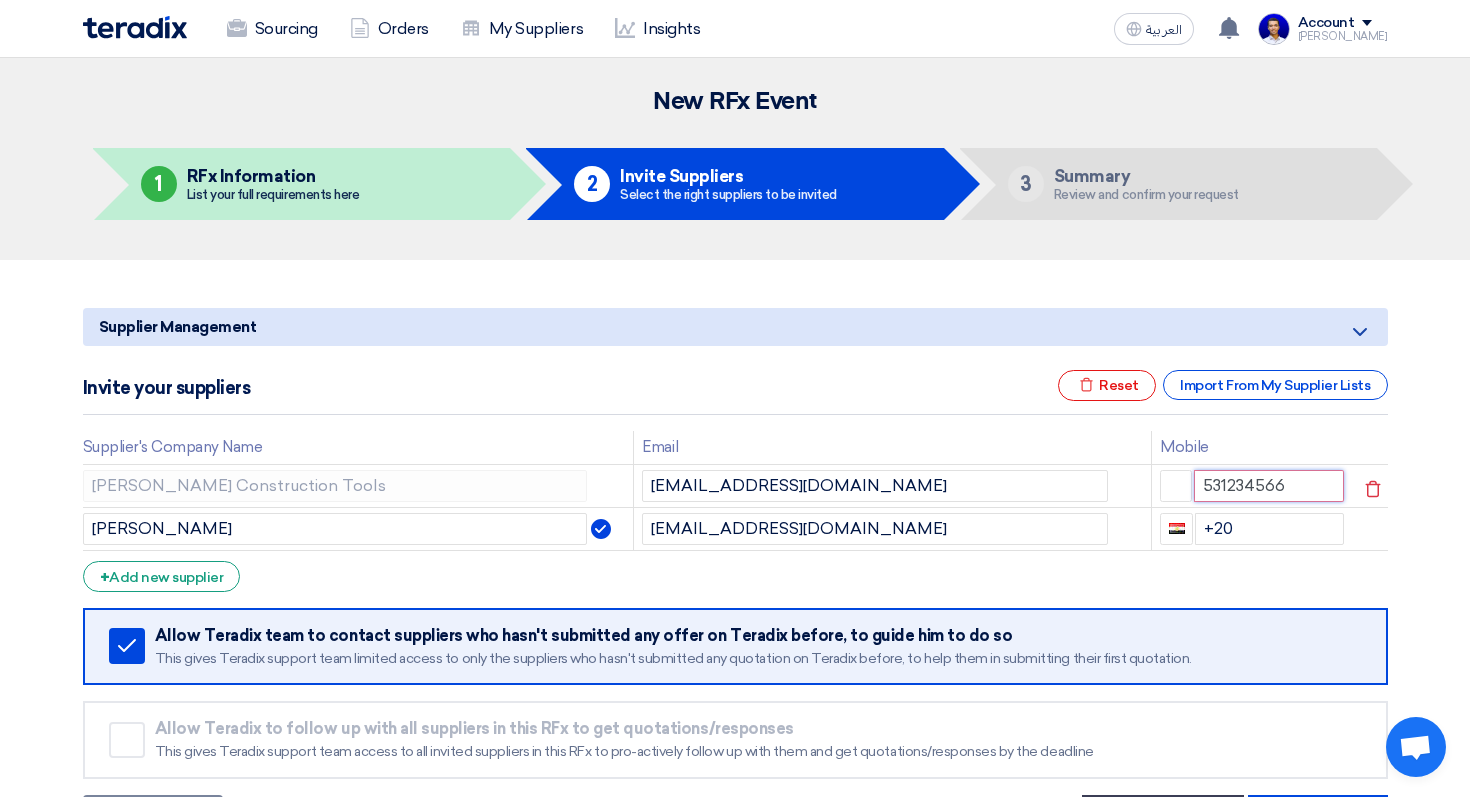 click on "531234566" 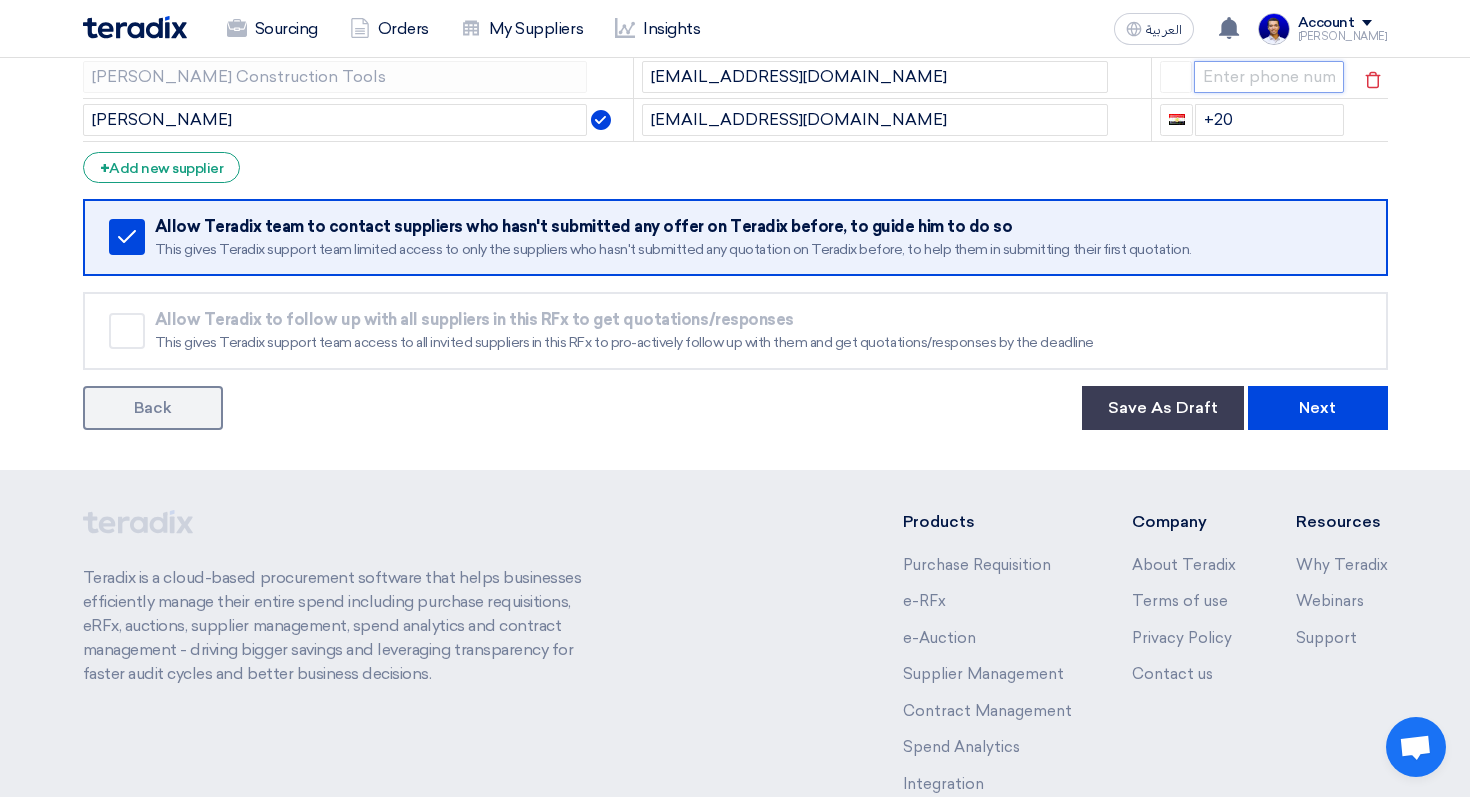scroll, scrollTop: 534, scrollLeft: 0, axis: vertical 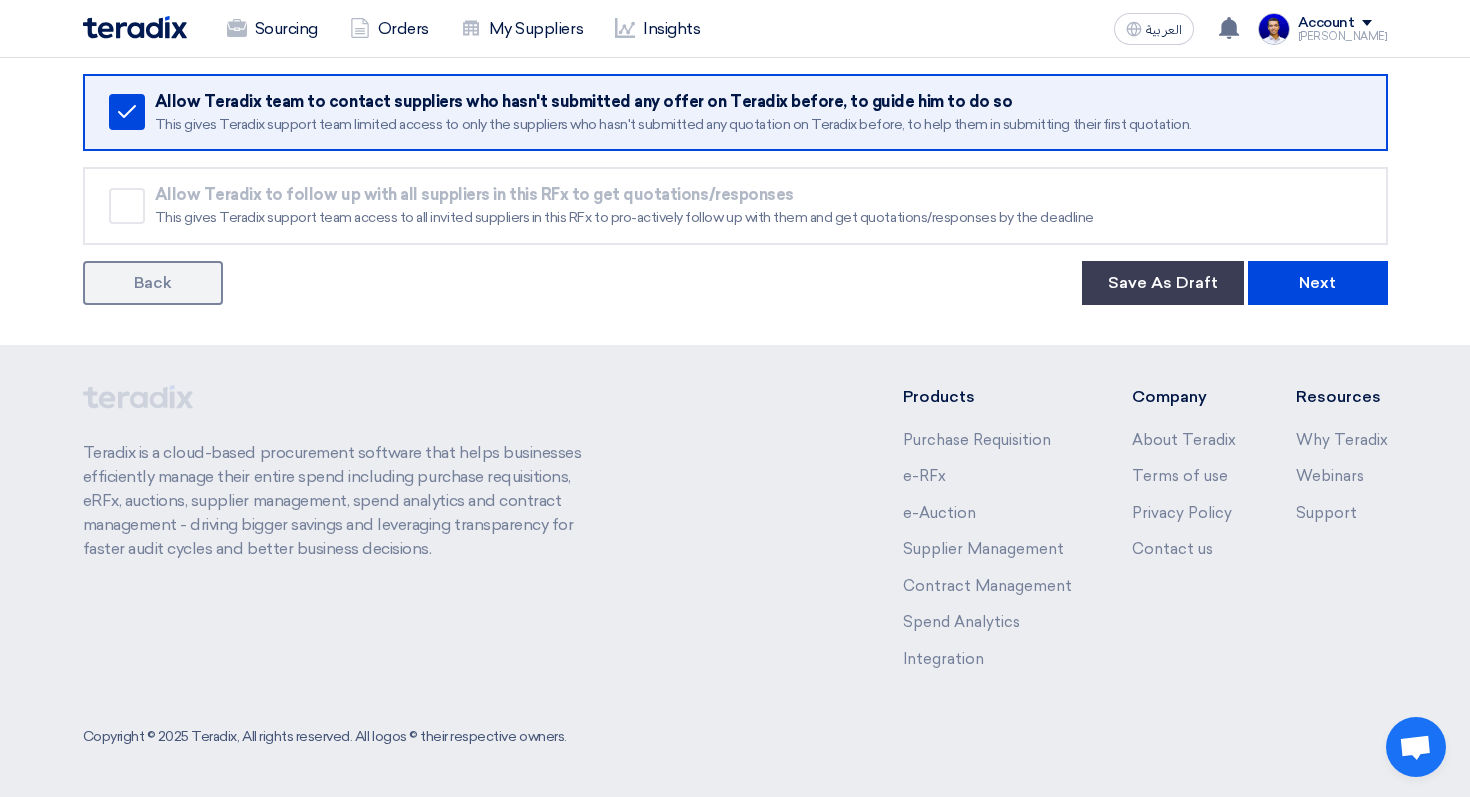 type 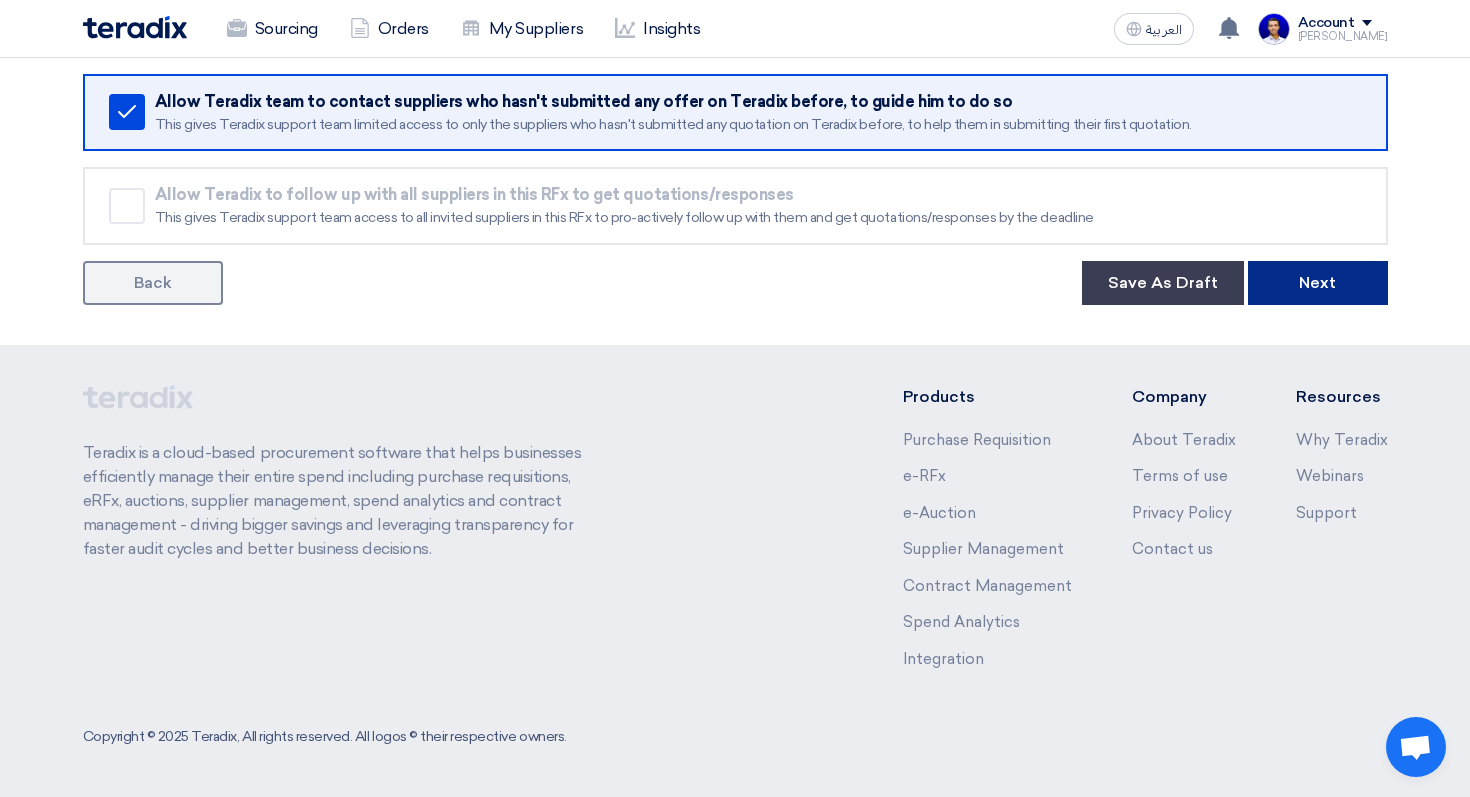 click on "Next" 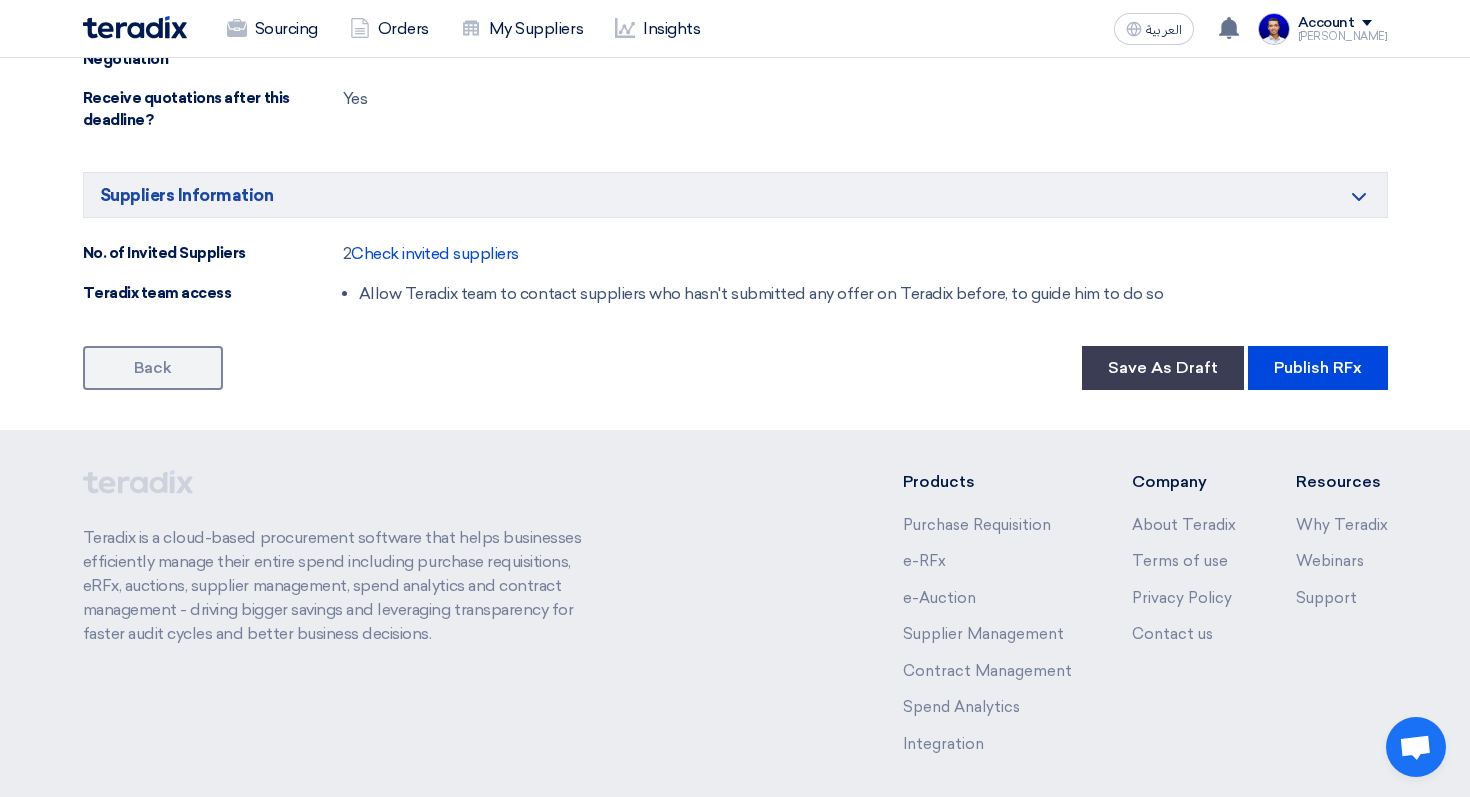 scroll, scrollTop: 1311, scrollLeft: 0, axis: vertical 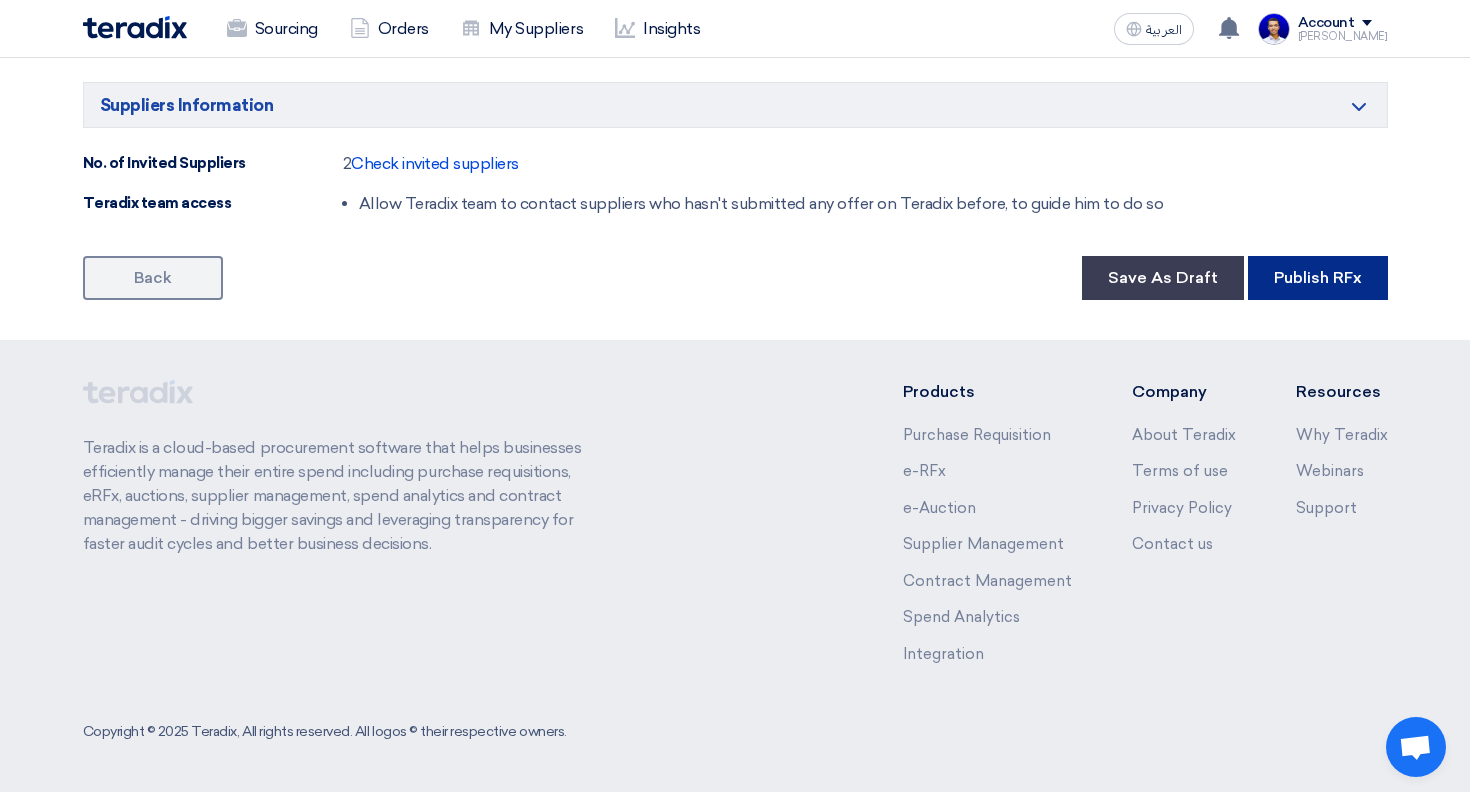 click on "Publish RFx" 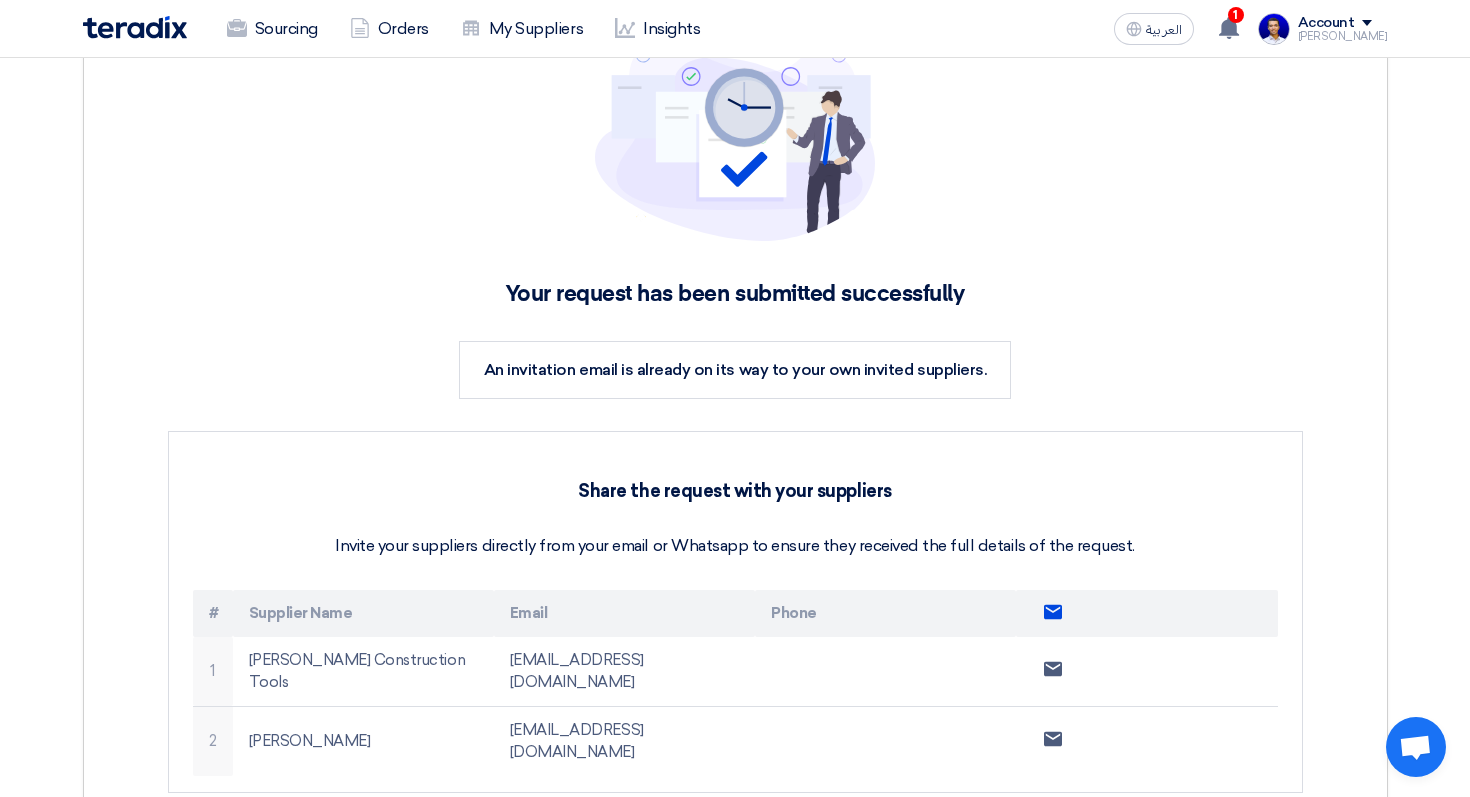 scroll, scrollTop: 0, scrollLeft: 0, axis: both 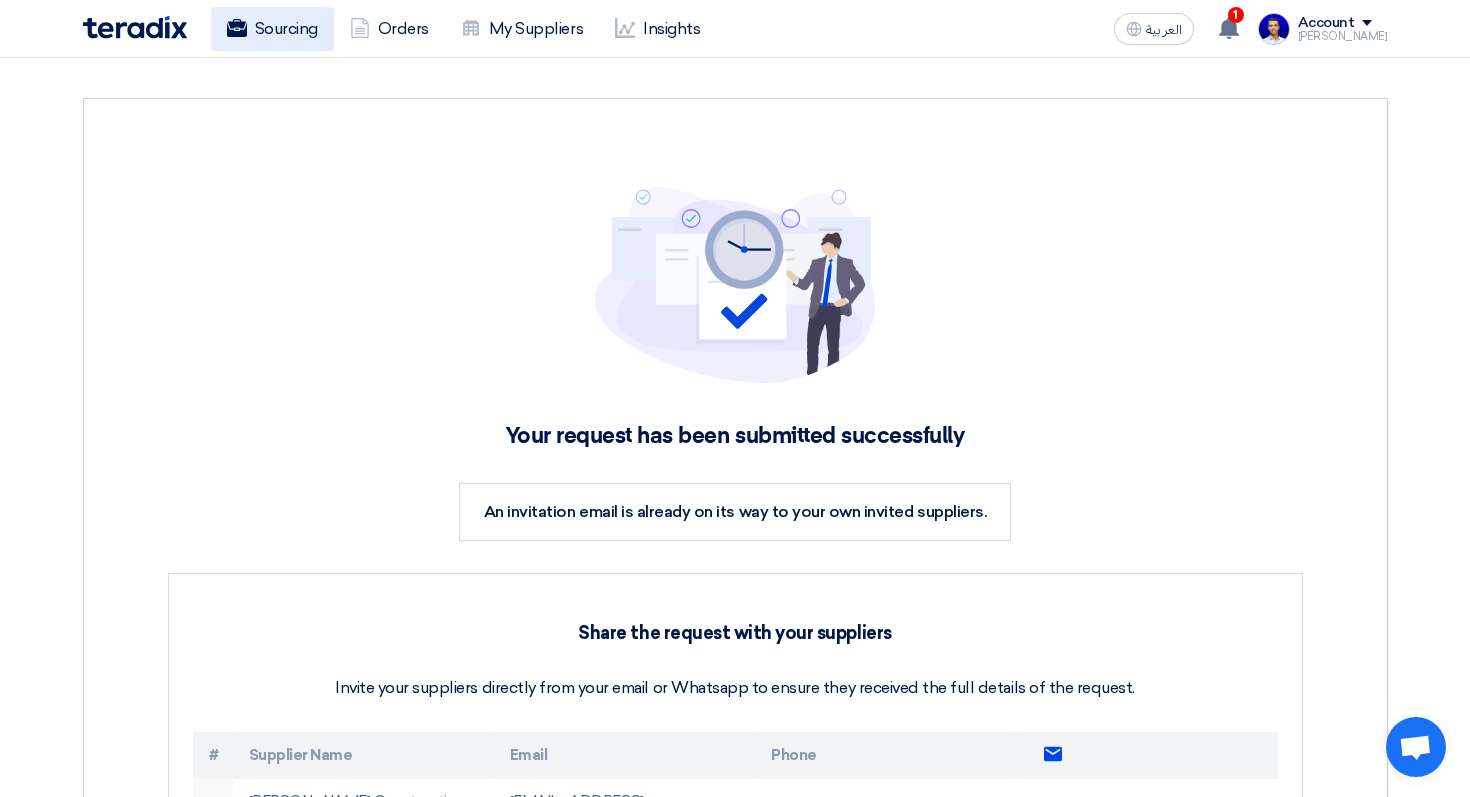 click on "Sourcing" 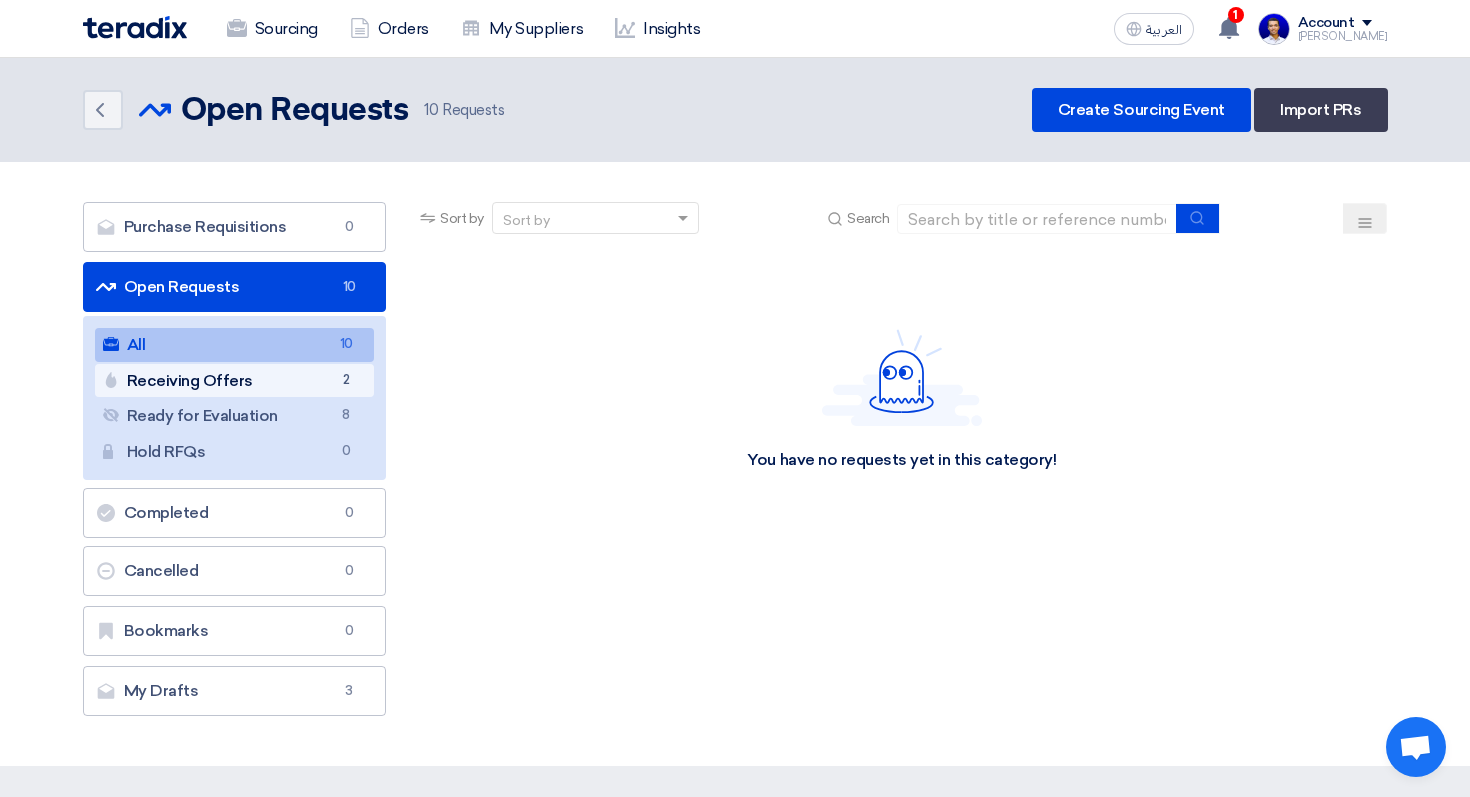 click on "Receiving Offers
Receiving Offers
2" 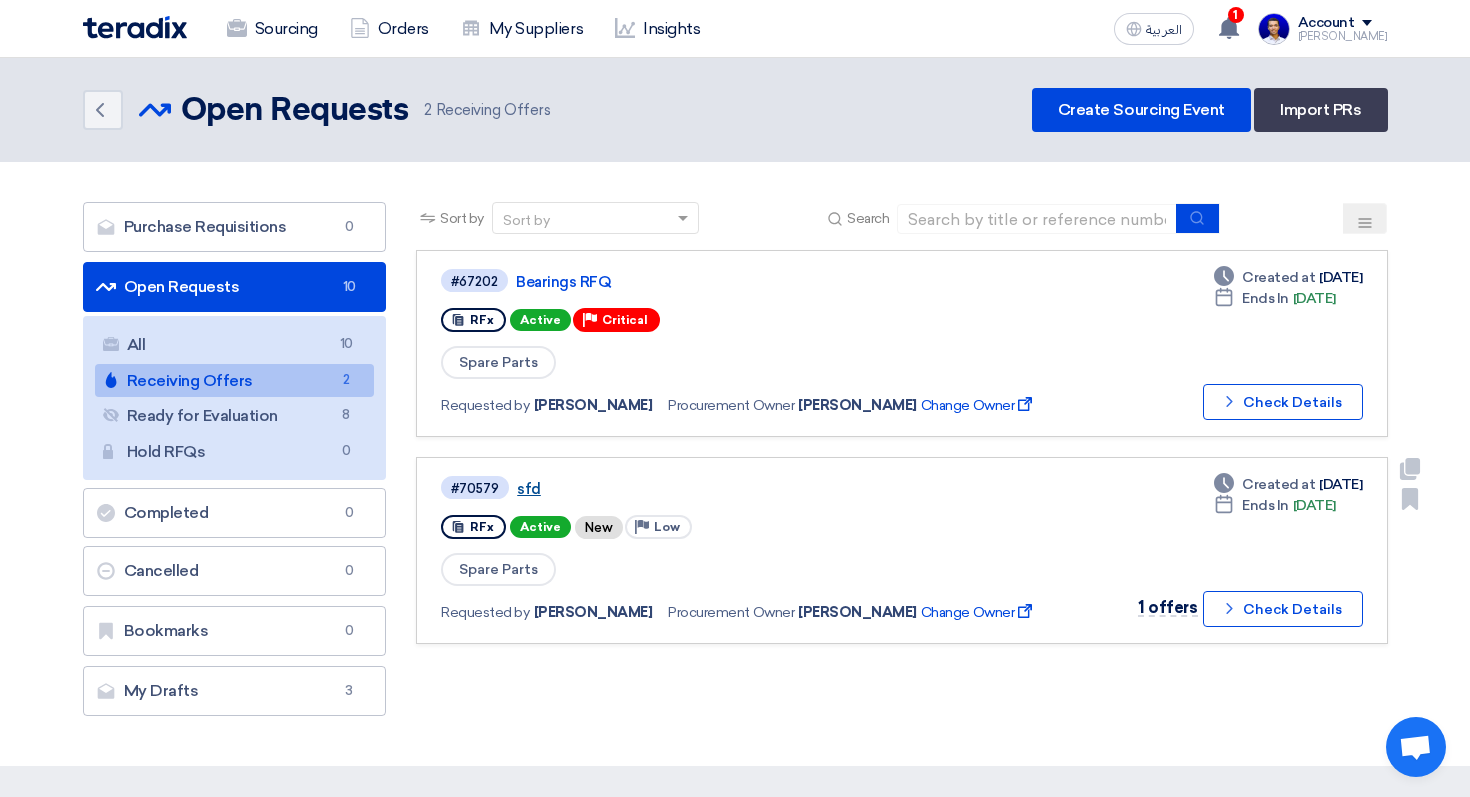 click on "sfd" 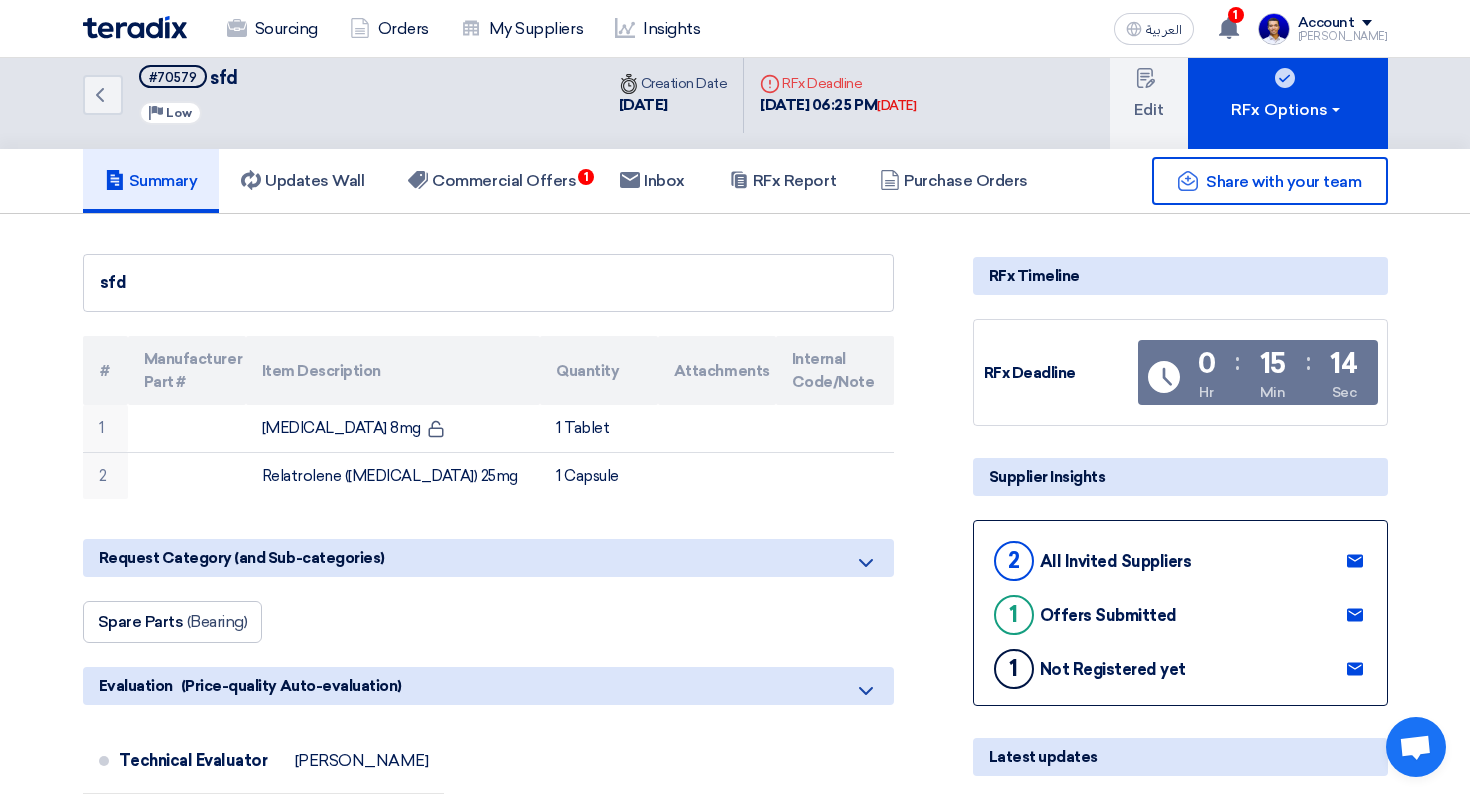 scroll, scrollTop: 0, scrollLeft: 0, axis: both 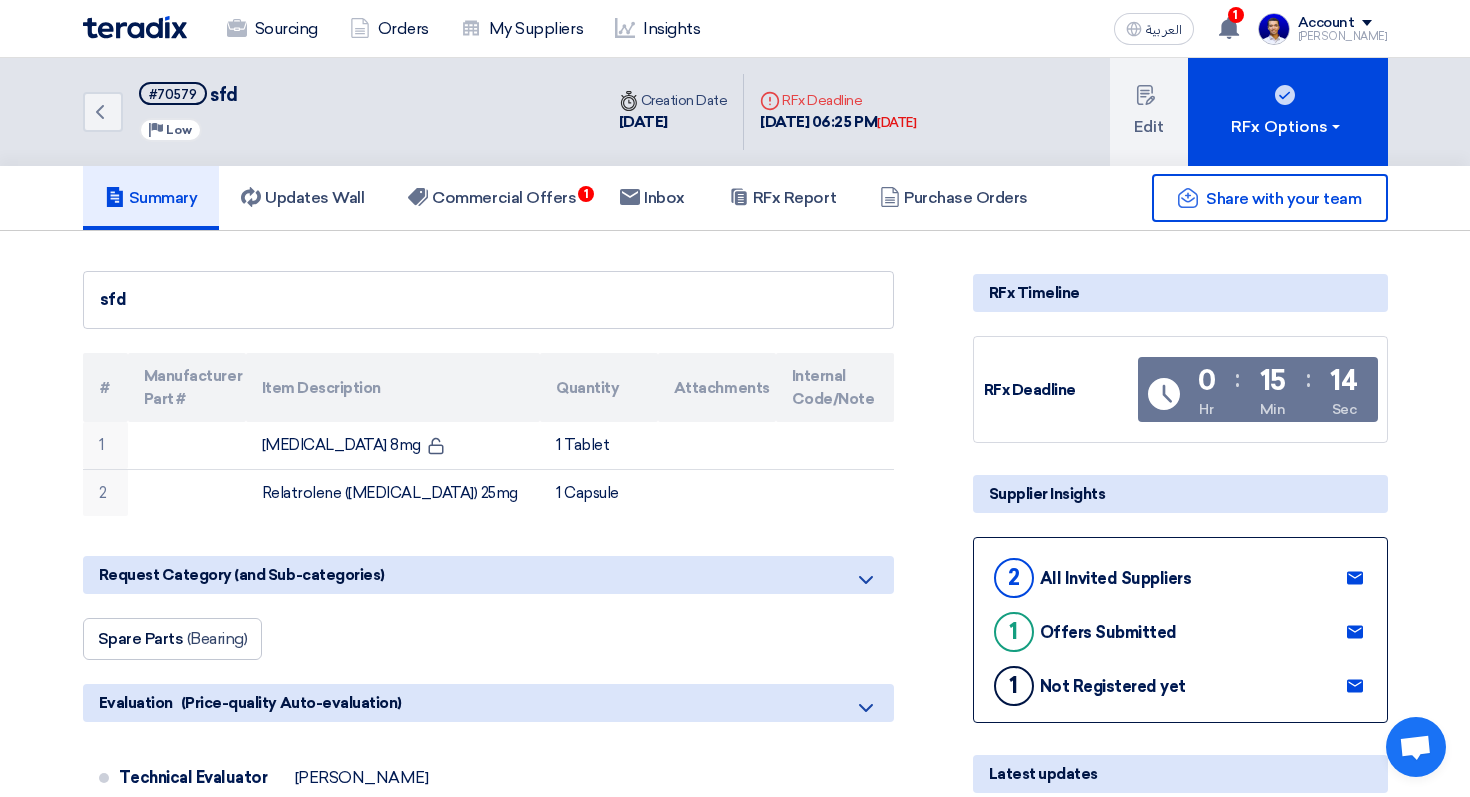 click on "Back
#70579
sfd
Priority
Low" 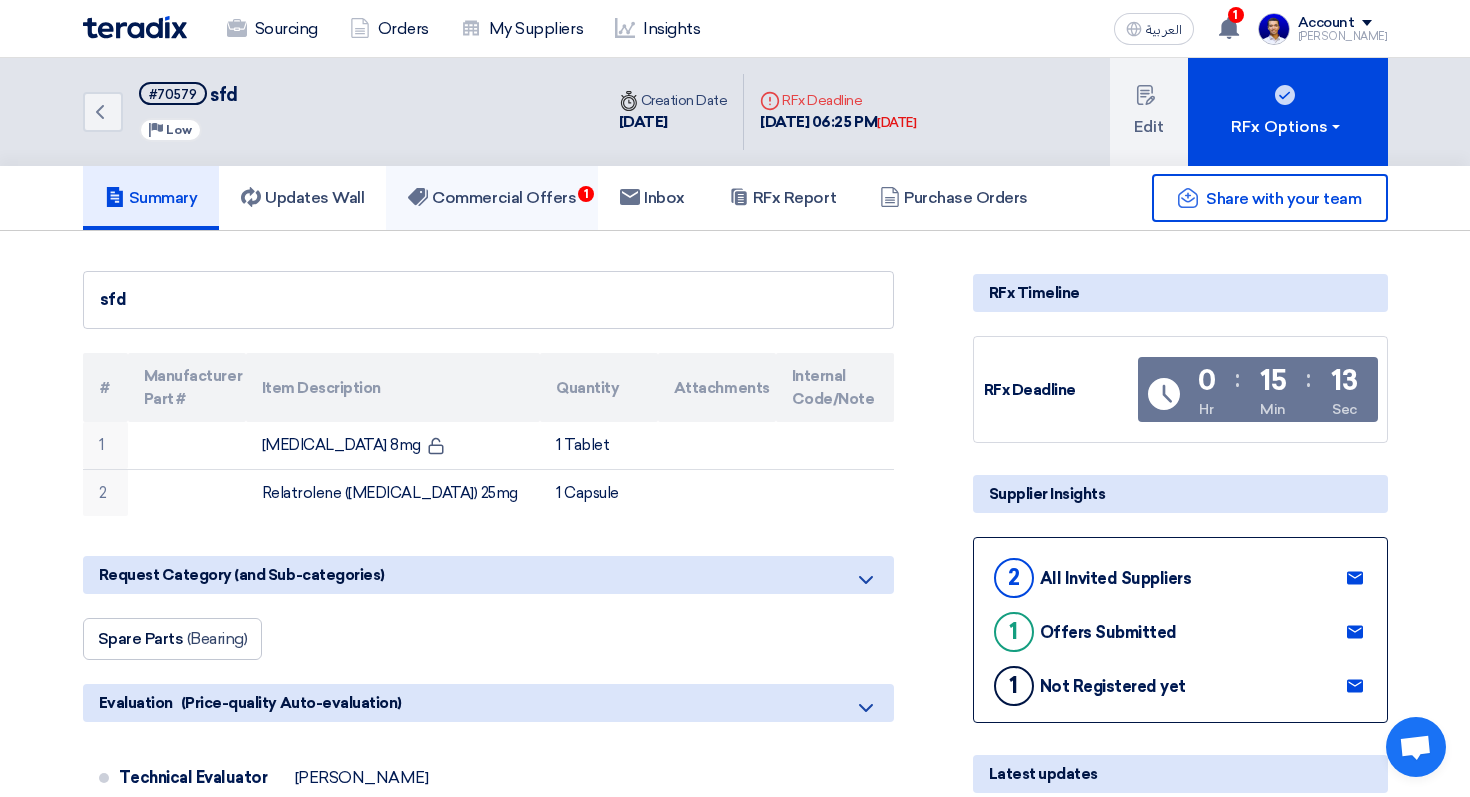 click on "Commercial Offers
1" 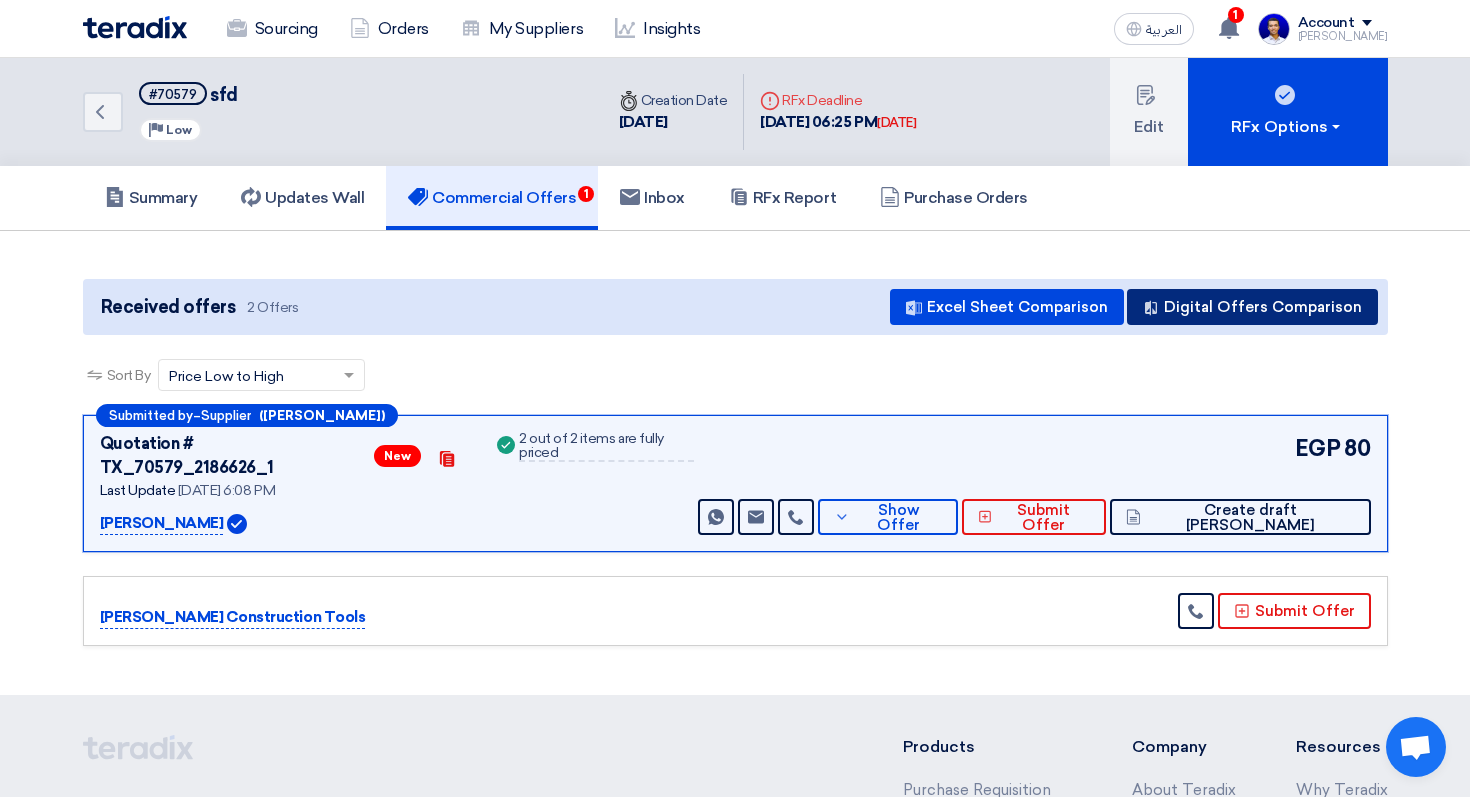 click on "Digital Offers Comparison" 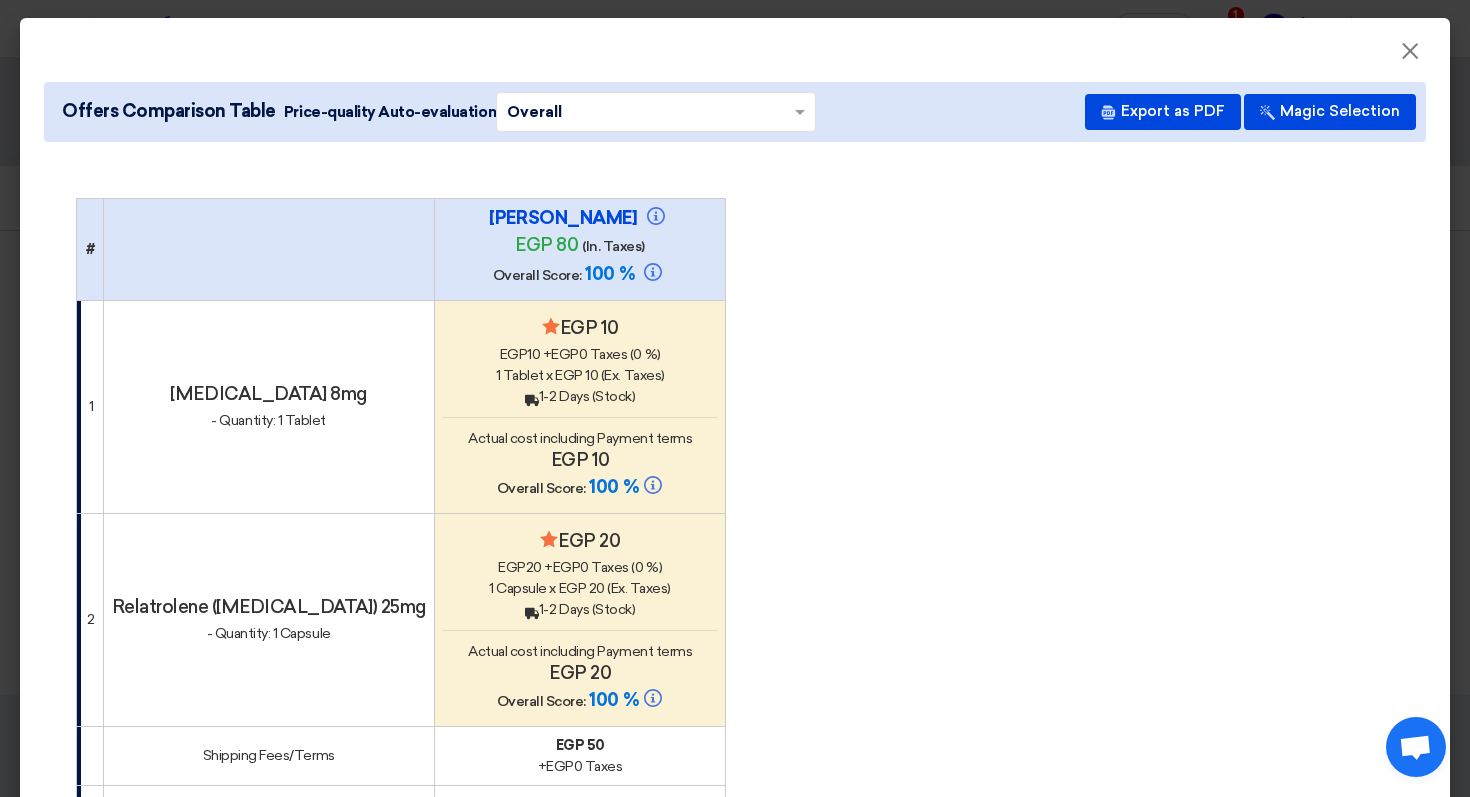 click on "egp
10
+
egp
0
Taxes
(0 %)" 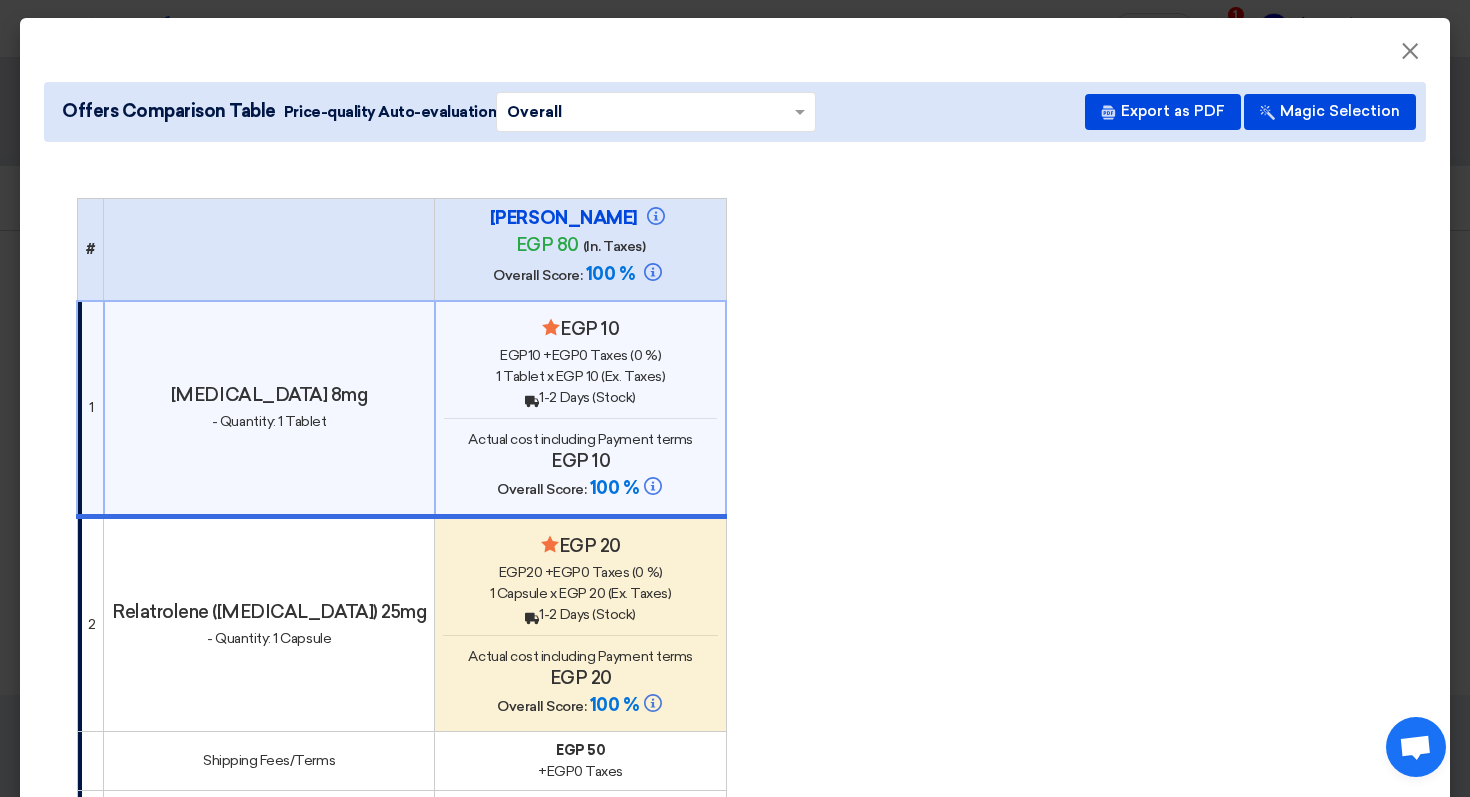 click on "egp
20
+
egp
0
Taxes
(0 %)" 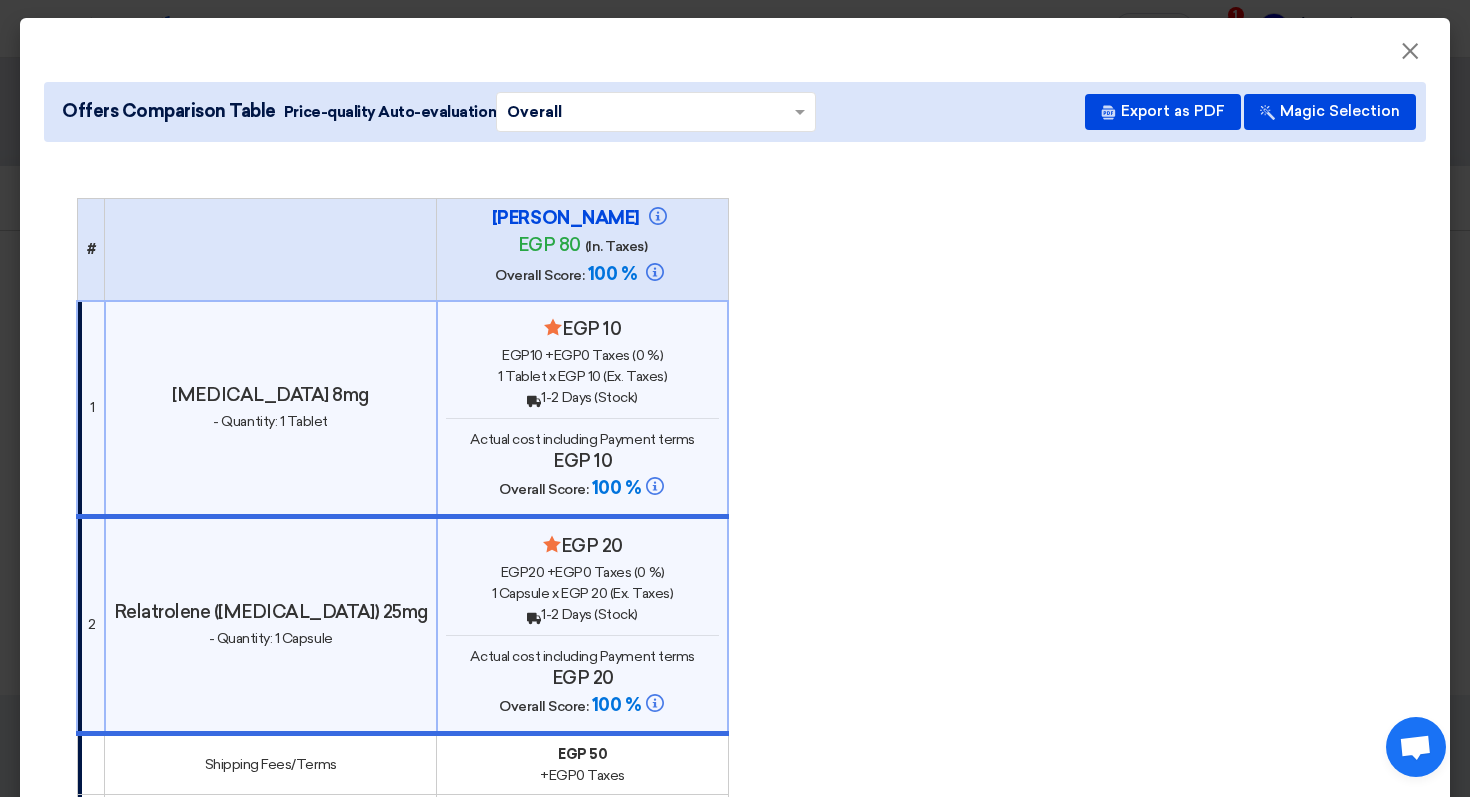 scroll, scrollTop: 736, scrollLeft: 0, axis: vertical 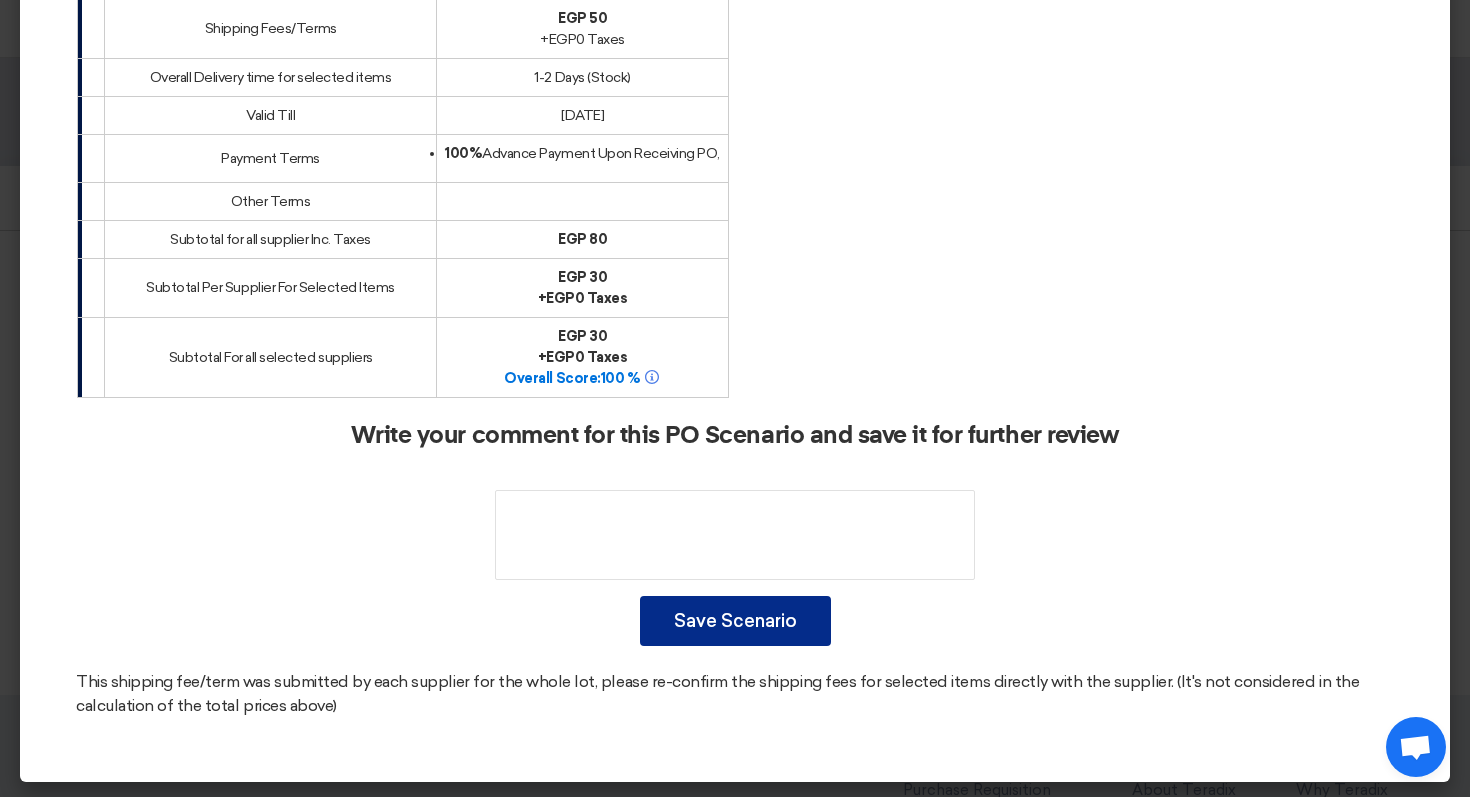 click on "Save Scenario" 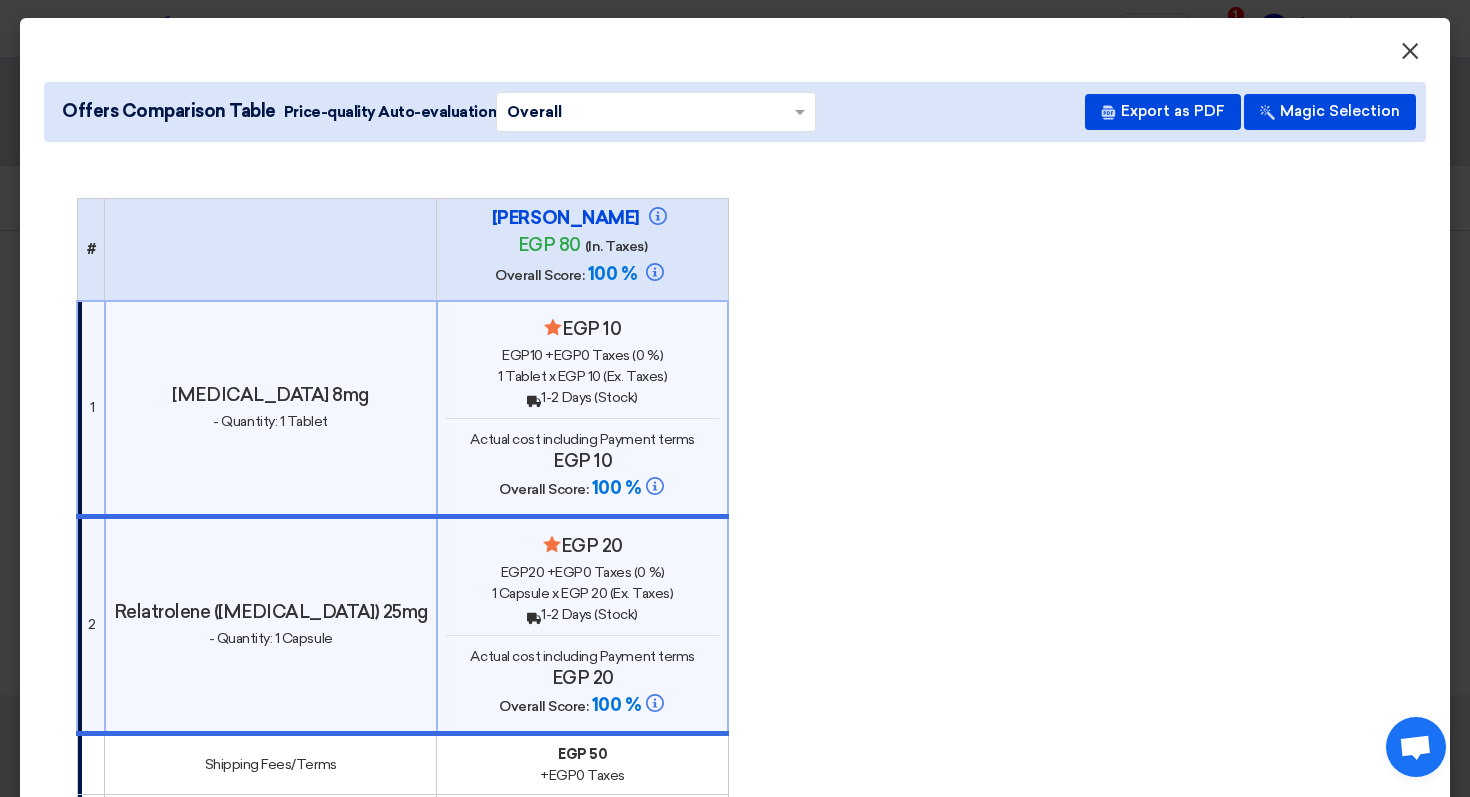 click on "×" 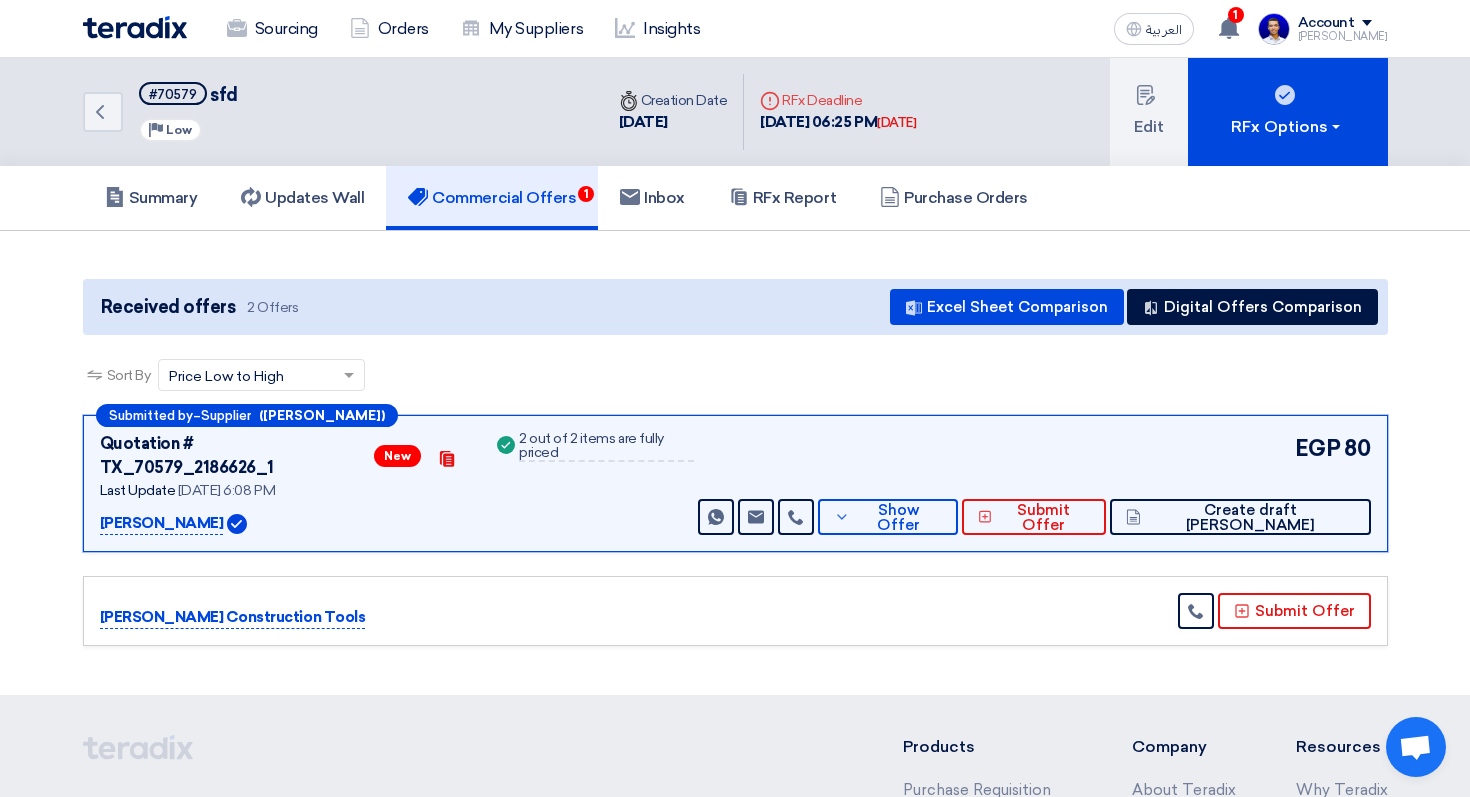 scroll, scrollTop: 114, scrollLeft: 0, axis: vertical 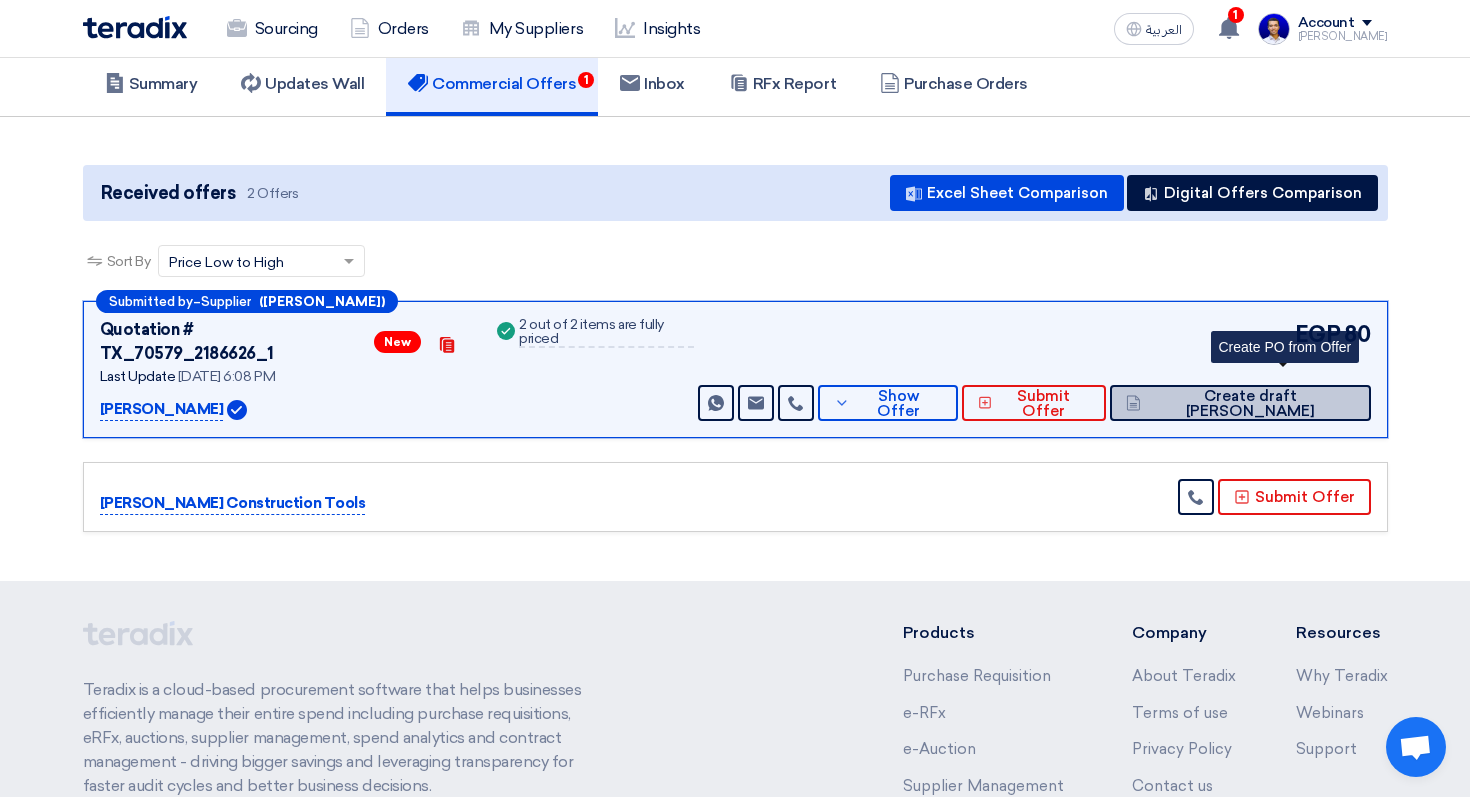 click on "Create draft [PERSON_NAME]" at bounding box center (1250, 404) 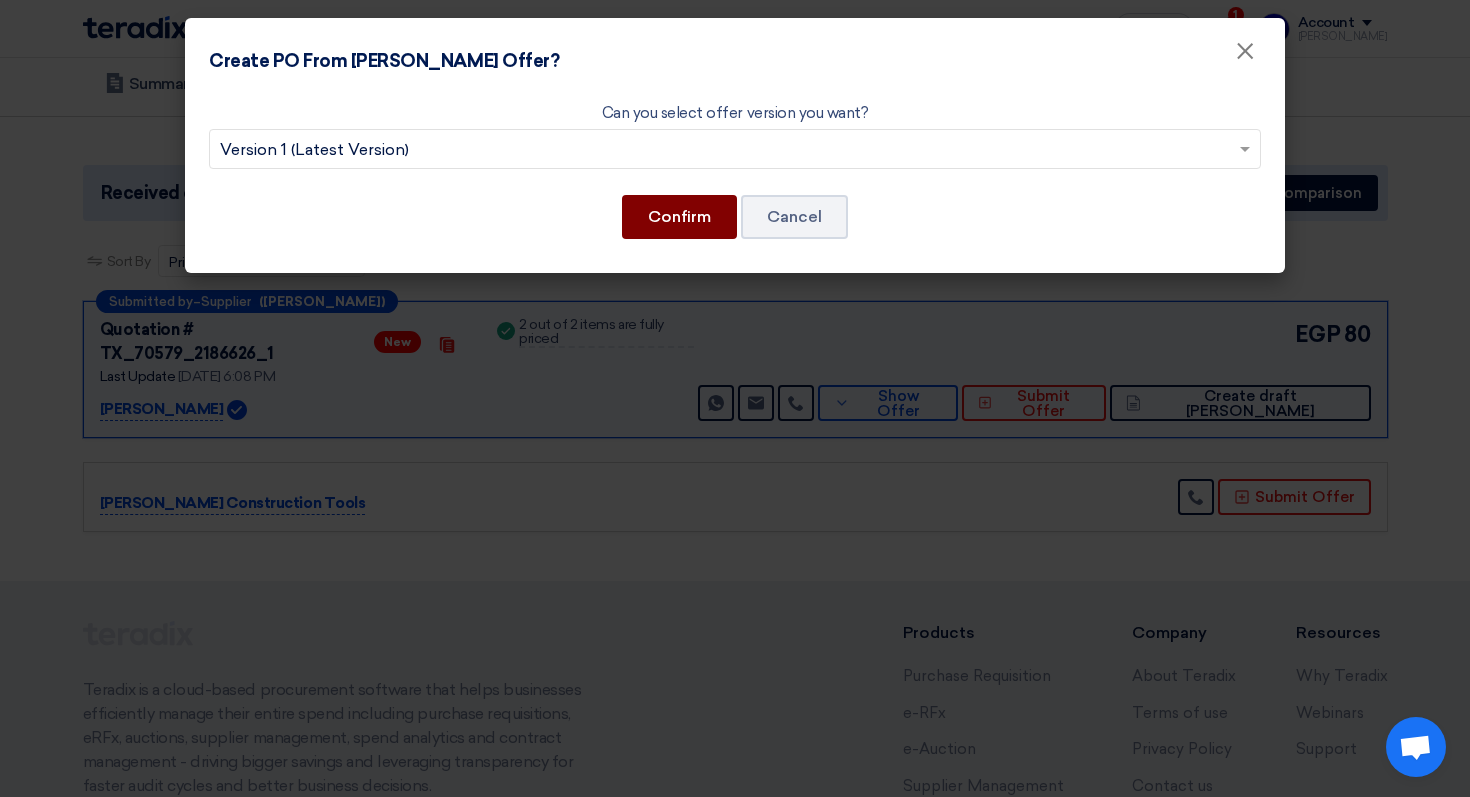 click on "Confirm" 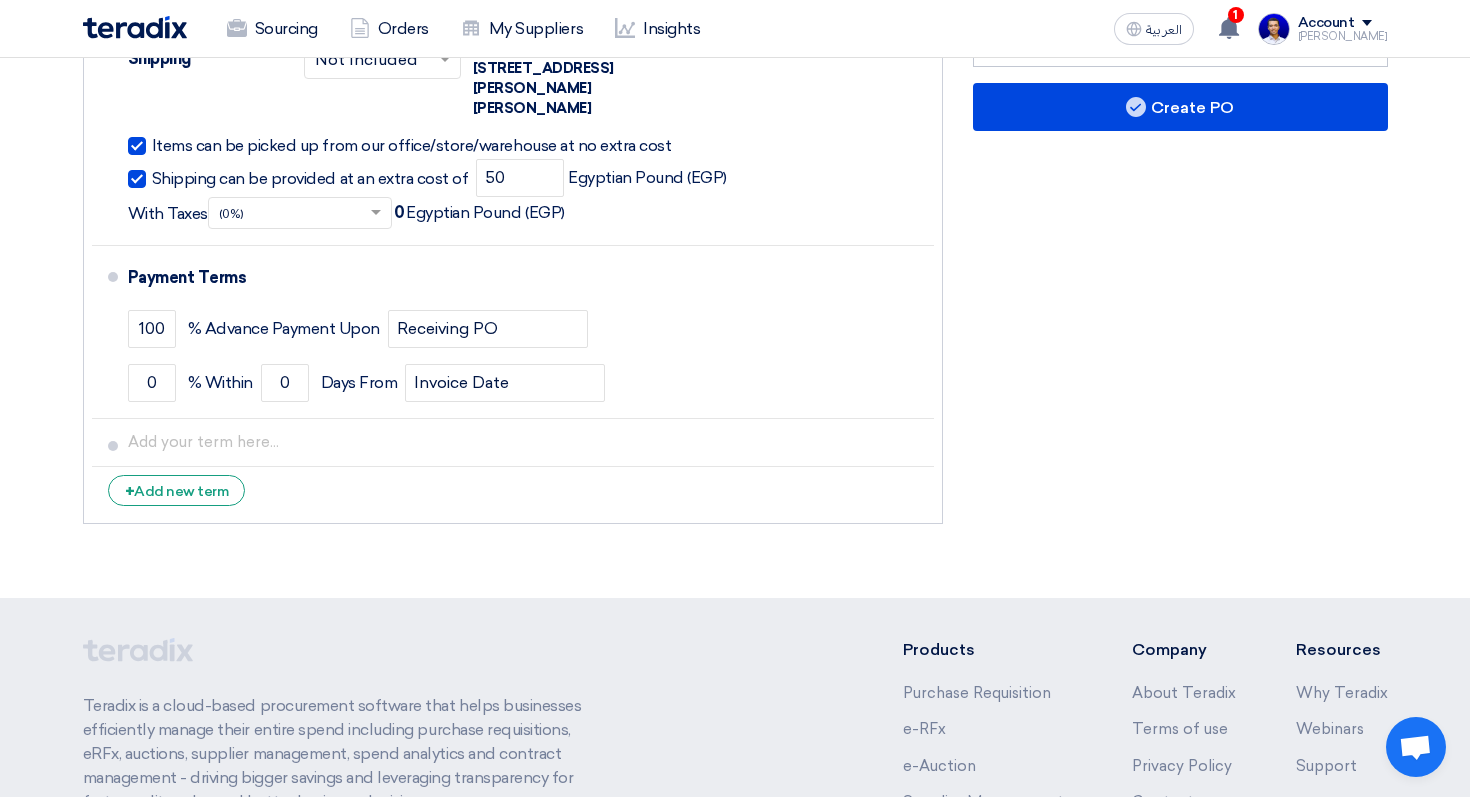 scroll, scrollTop: 940, scrollLeft: 0, axis: vertical 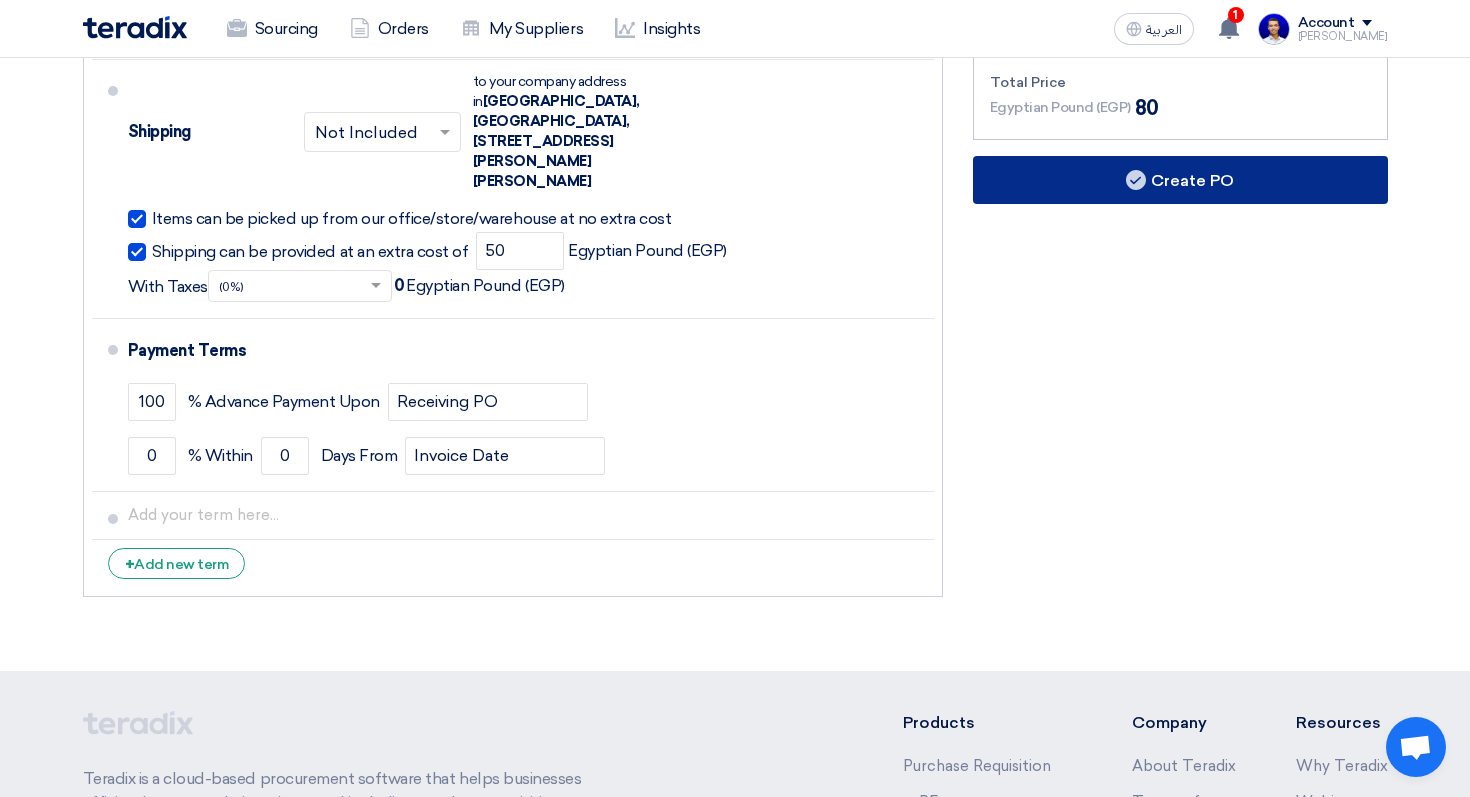 click on "Create PO" 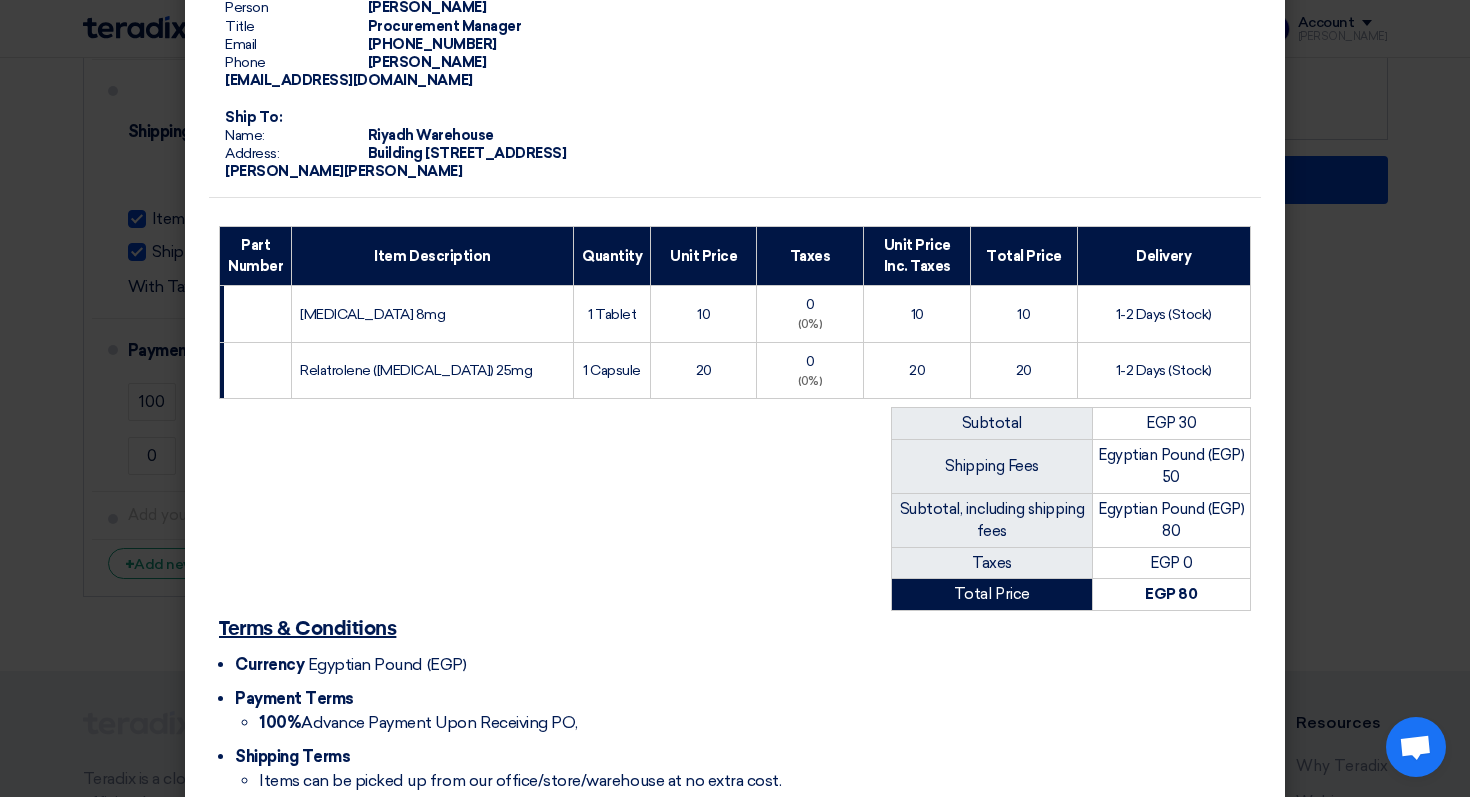 scroll, scrollTop: 416, scrollLeft: 0, axis: vertical 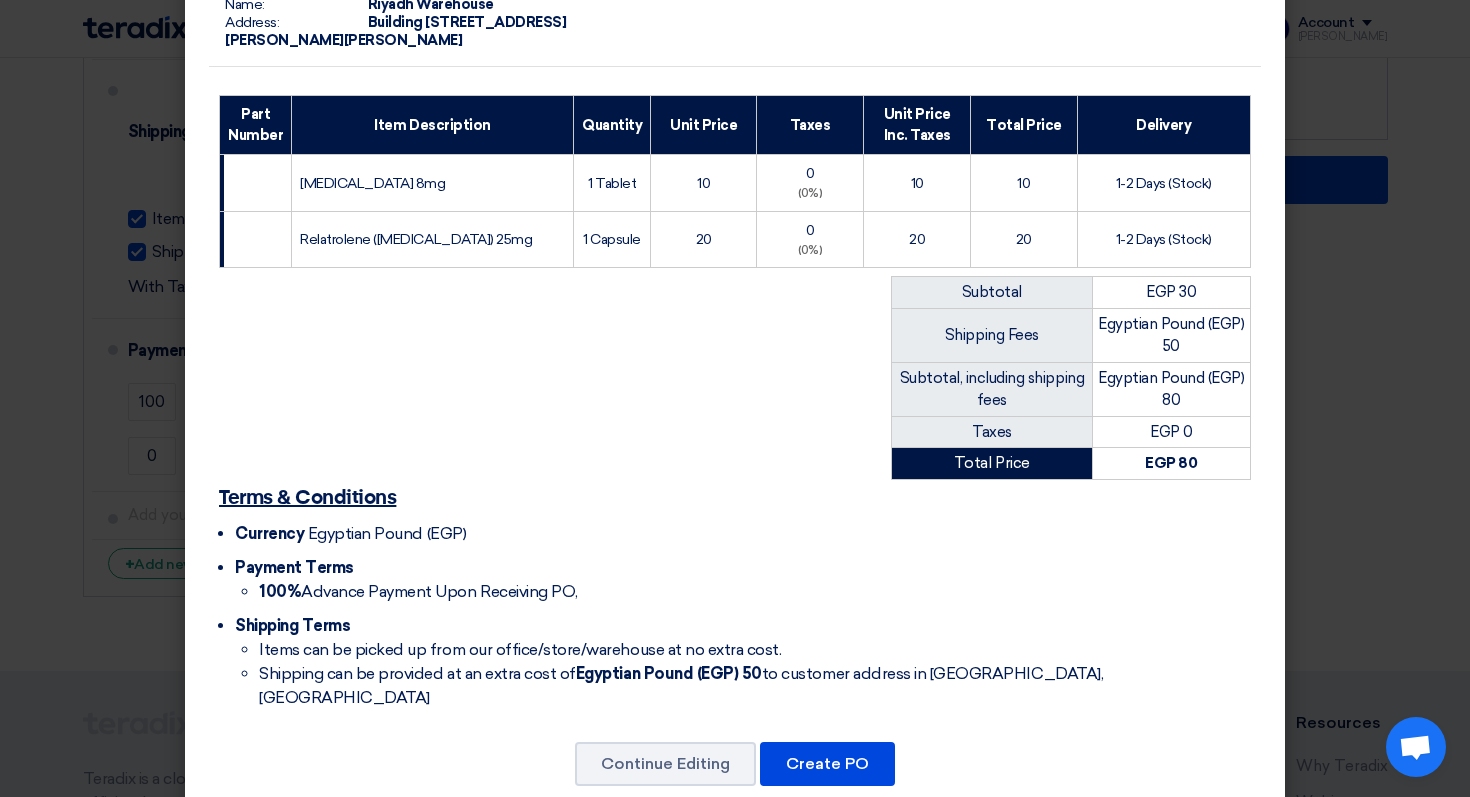 click on "From:
Name:
Al-Fursan Construction and Engineering Co.
Address:
[STREET_ADDRESS][PERSON_NAME][PERSON_NAME]
Person
[PERSON_NAME]
Title
Procurement Manager
Email
[PHONE_NUMBER]
Phone
[PERSON_NAME][EMAIL_ADDRESS][DOMAIN_NAME]
Ship To:
Name:
[GEOGRAPHIC_DATA]" 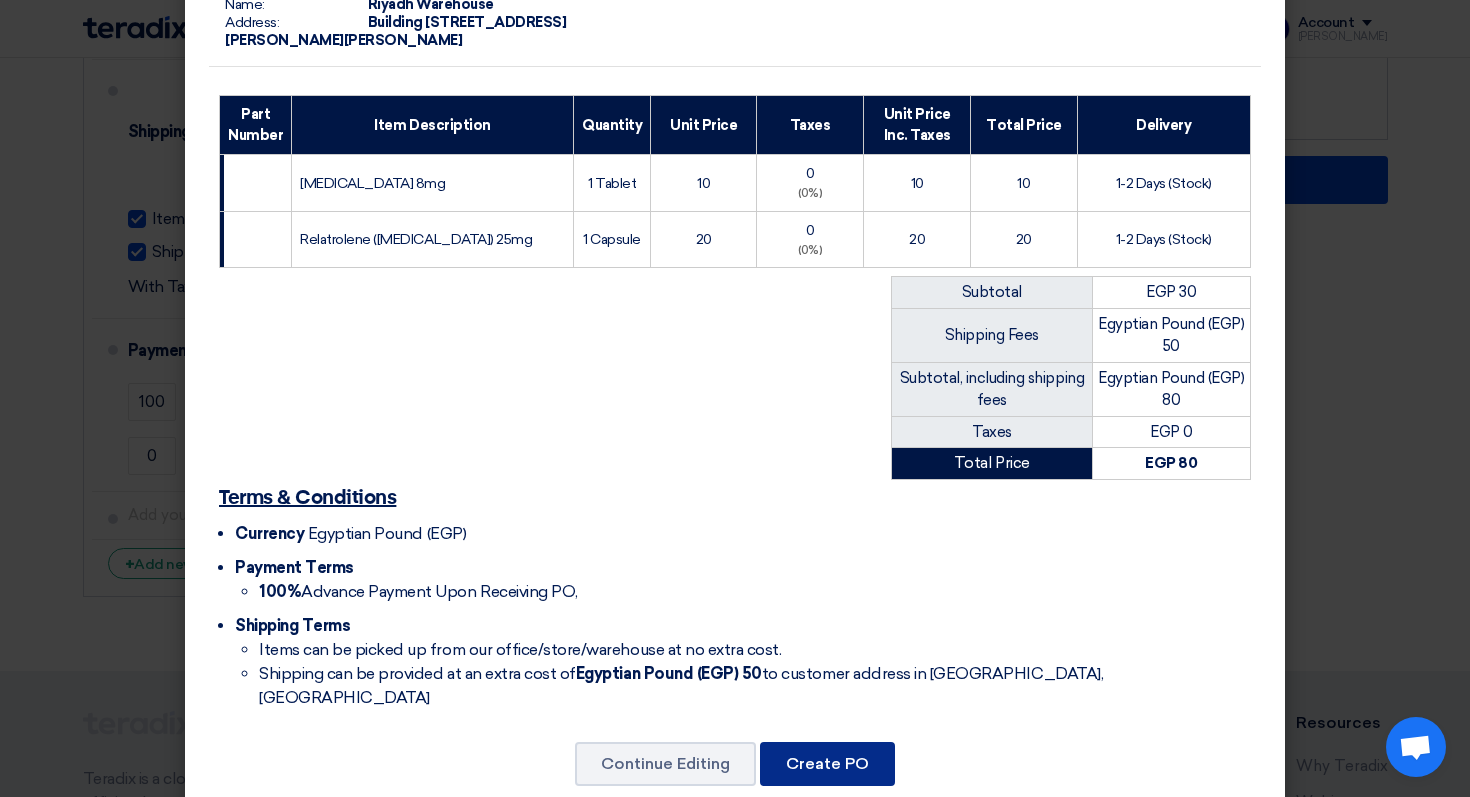 click on "Create PO" 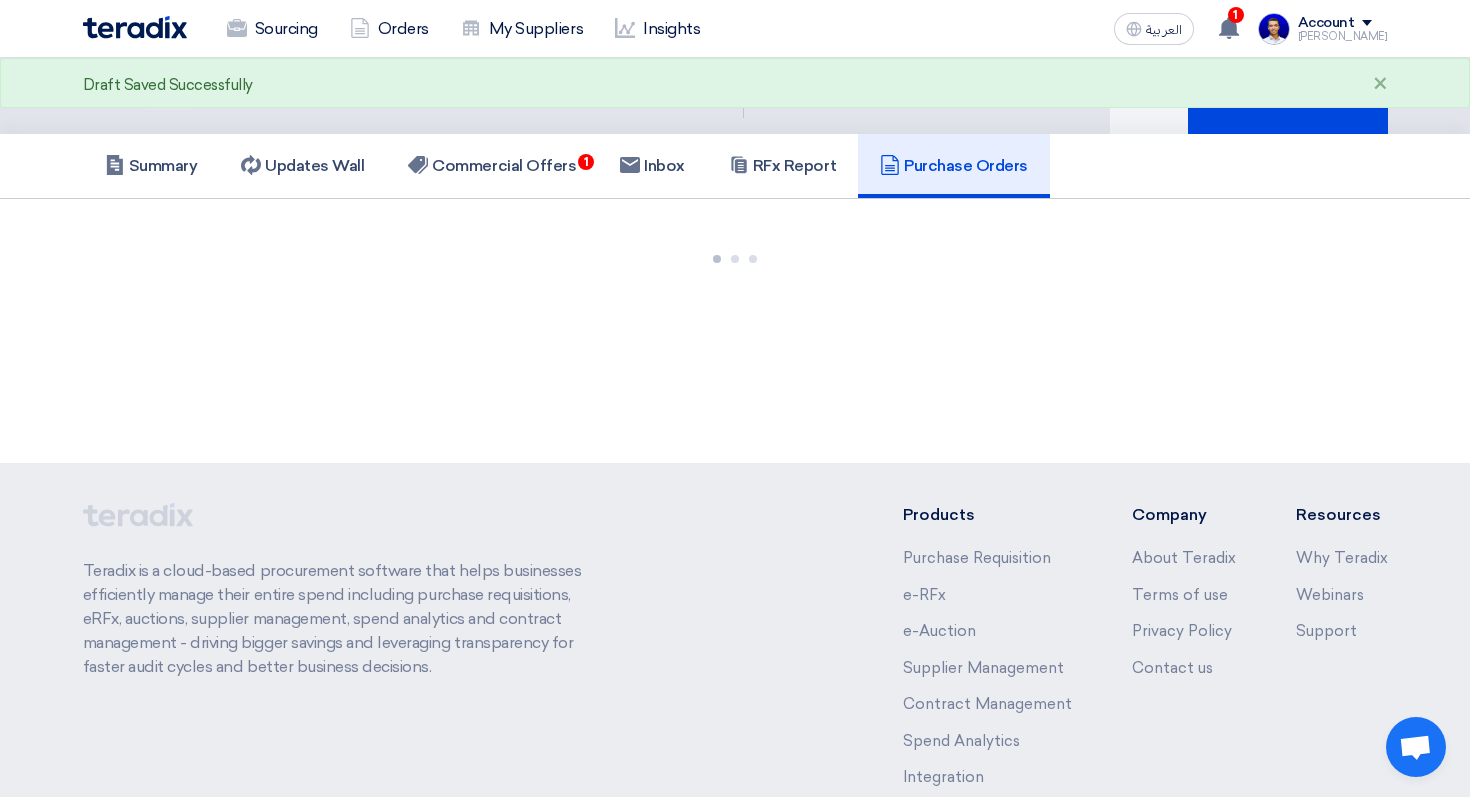 scroll, scrollTop: 0, scrollLeft: 0, axis: both 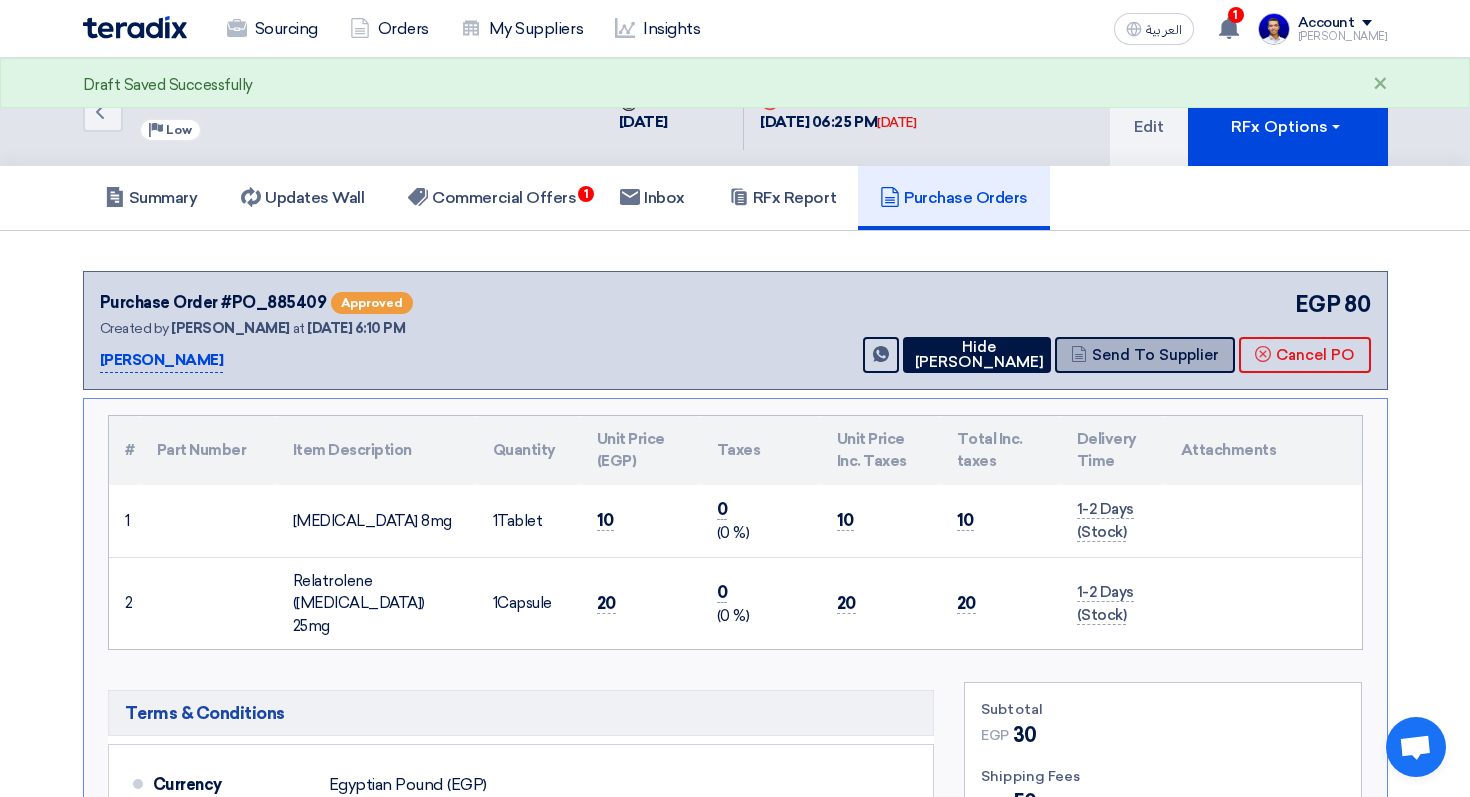 click on "Send To Supplier" at bounding box center (1145, 355) 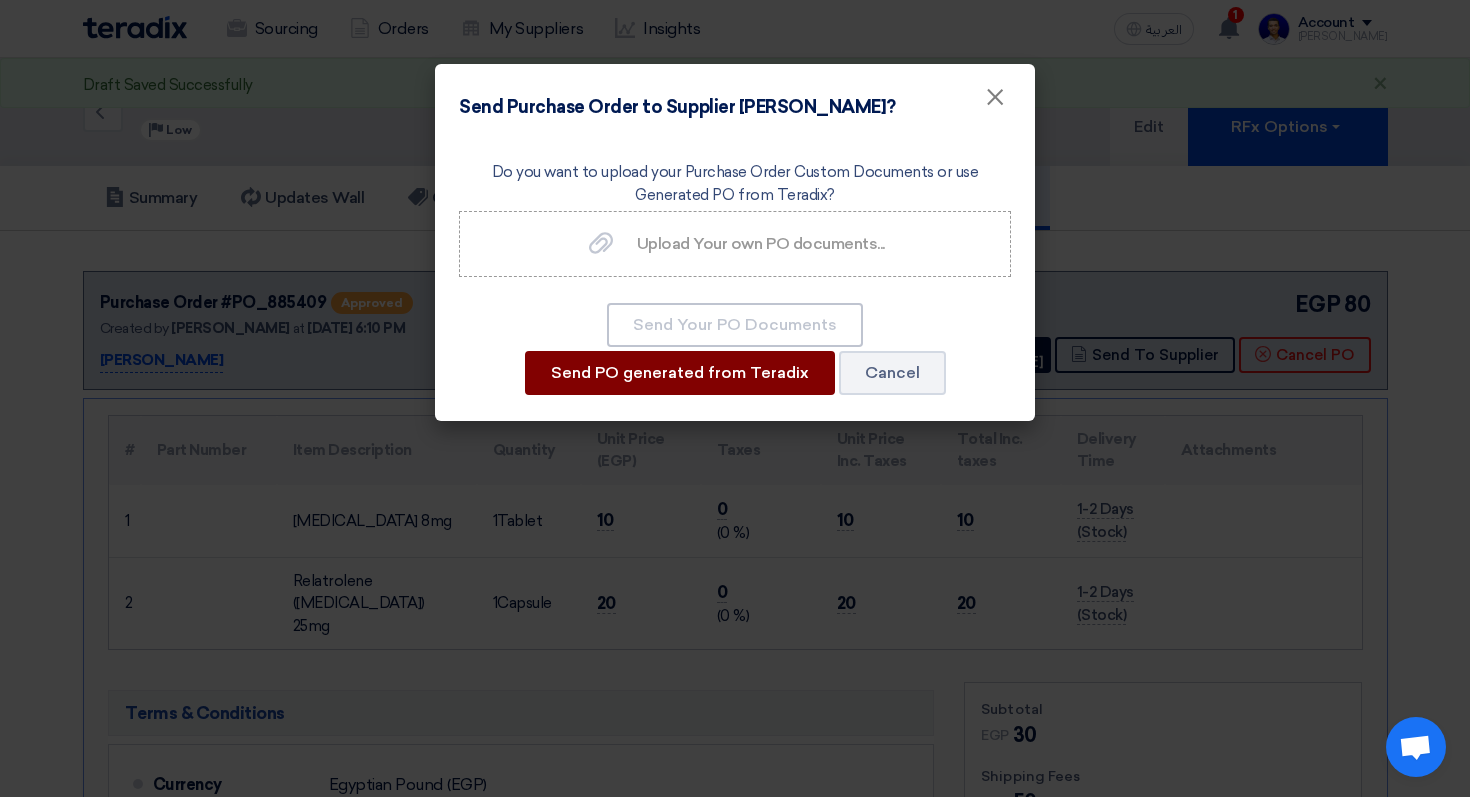 click on "Send PO generated from Teradix" 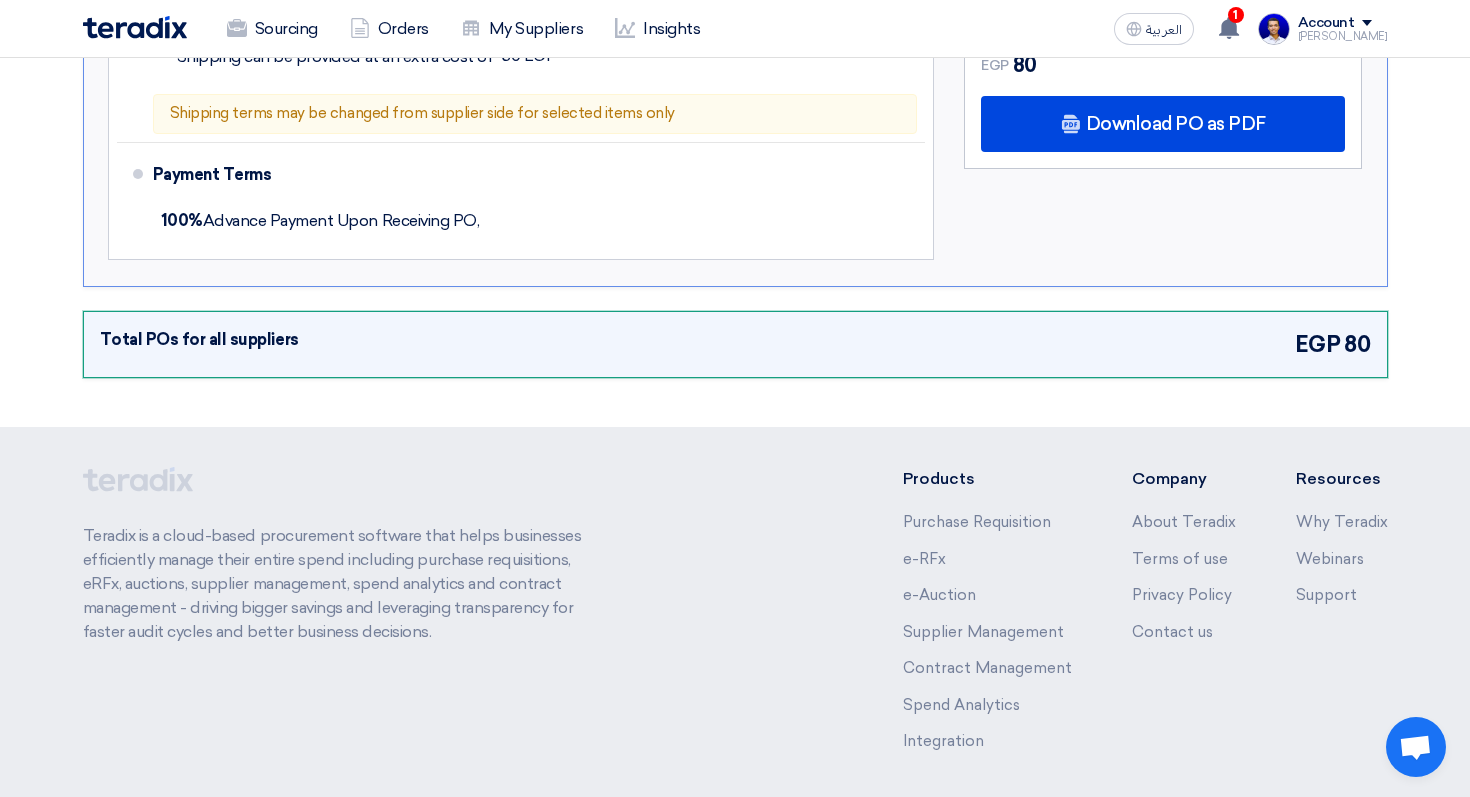scroll, scrollTop: 0, scrollLeft: 0, axis: both 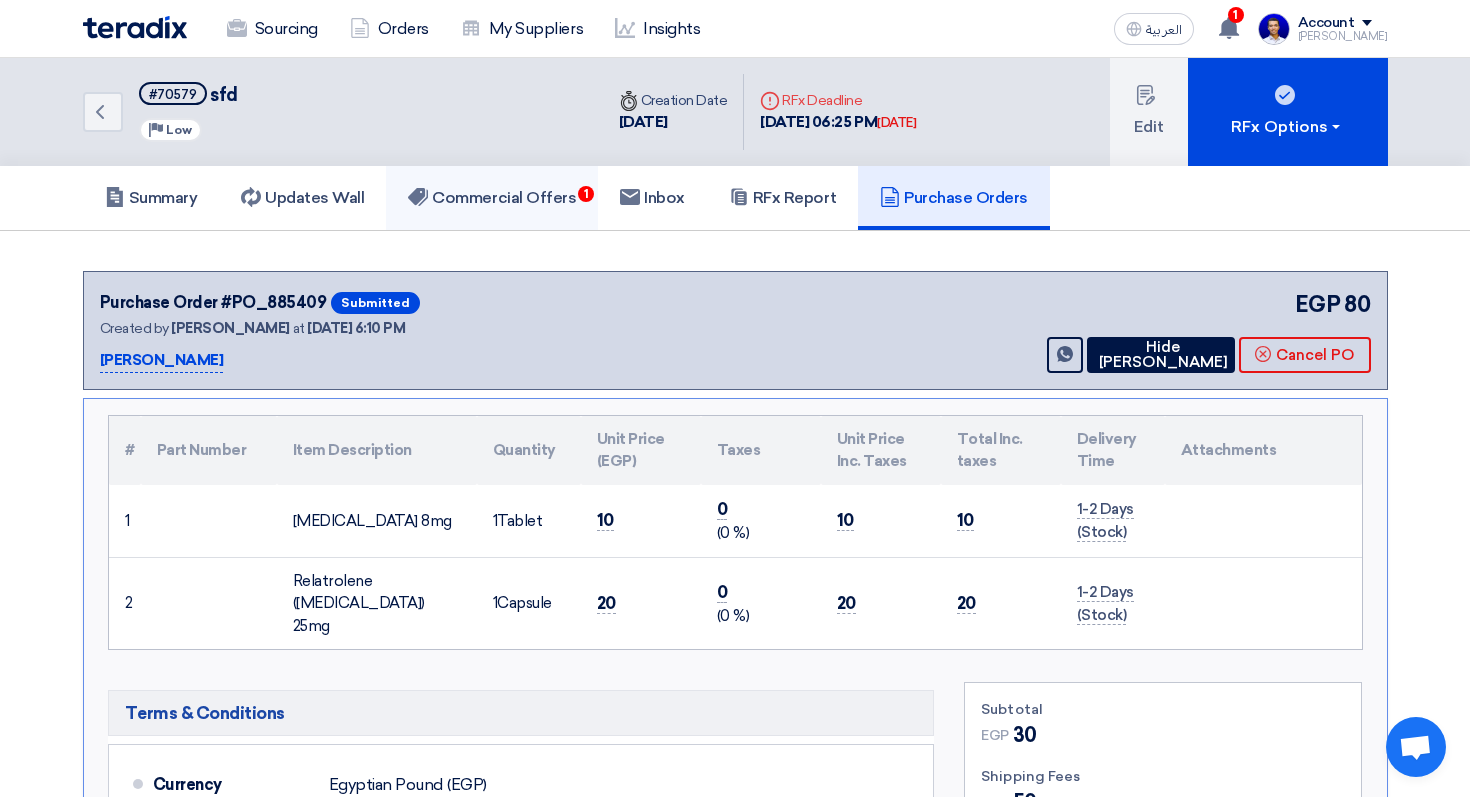 click on "Commercial Offers
1" 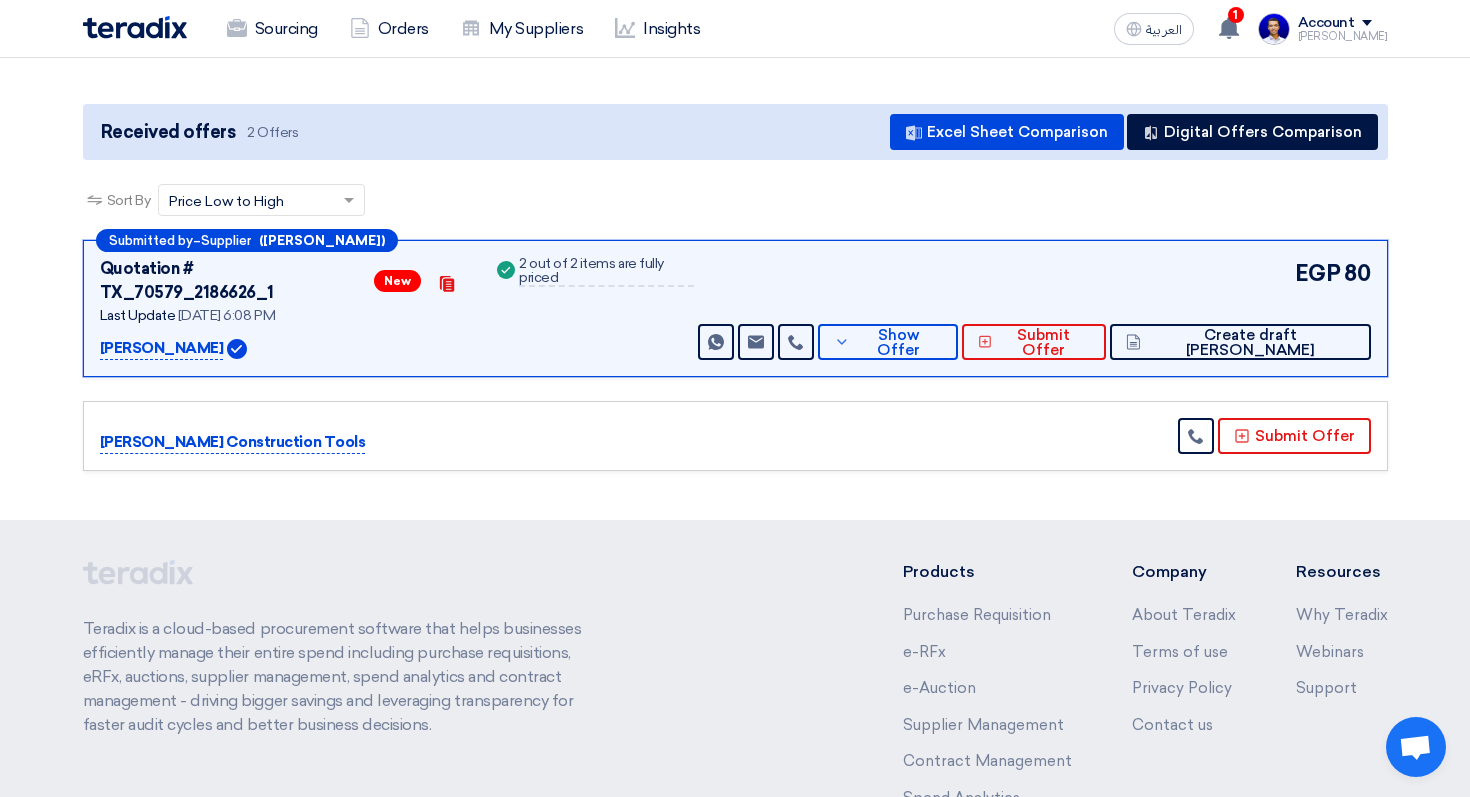 scroll, scrollTop: 0, scrollLeft: 0, axis: both 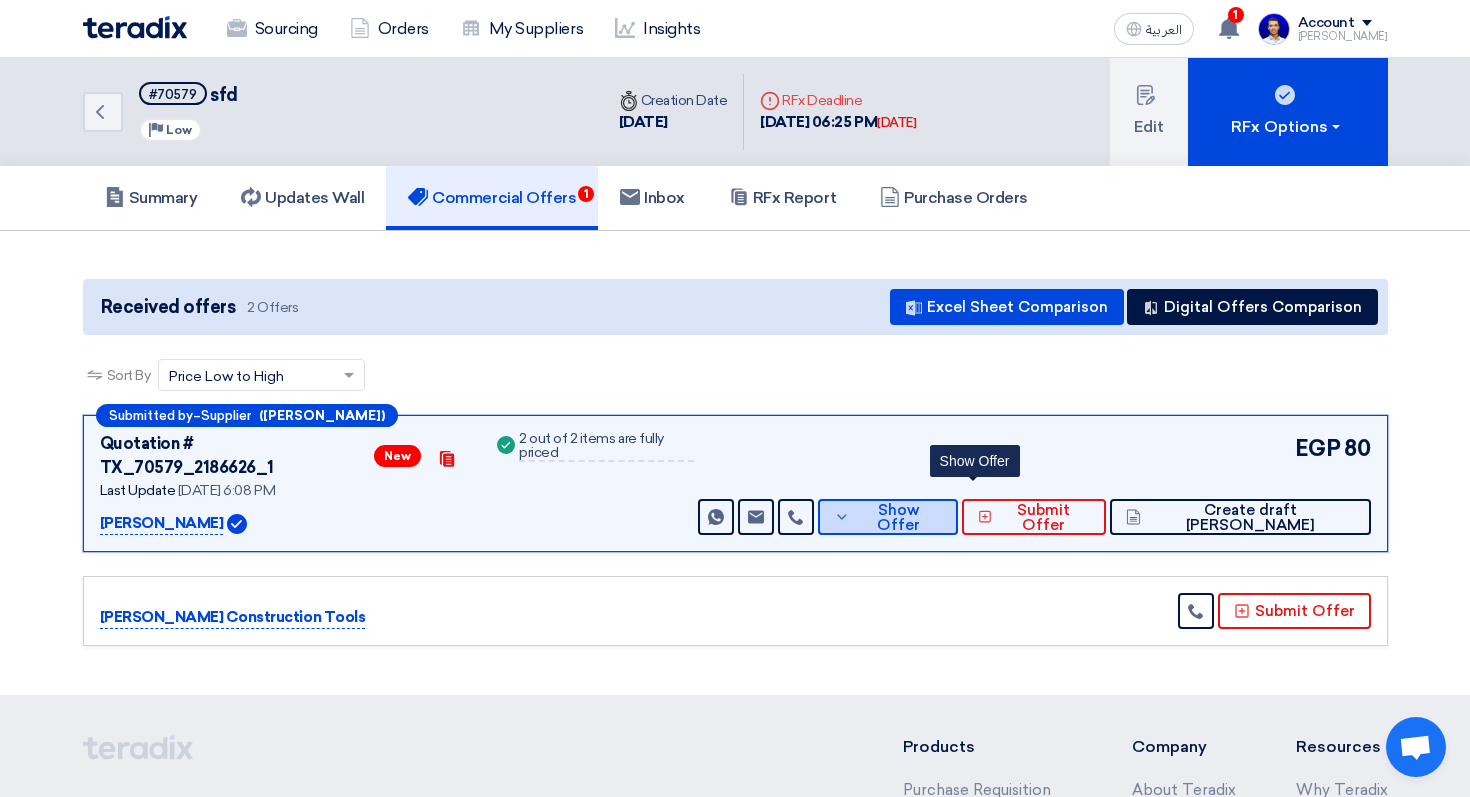 click on "Show Offer" at bounding box center [898, 518] 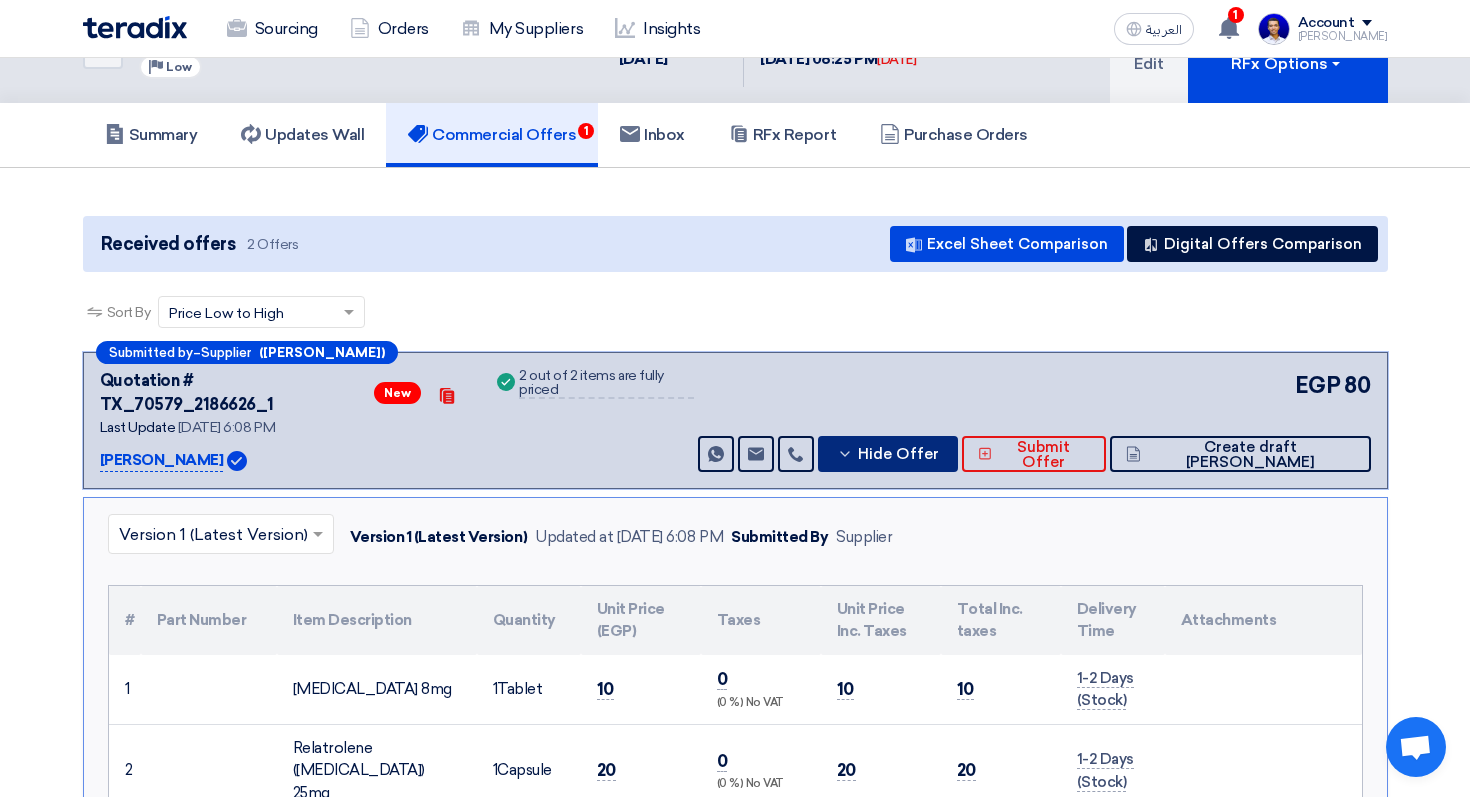 scroll, scrollTop: 54, scrollLeft: 0, axis: vertical 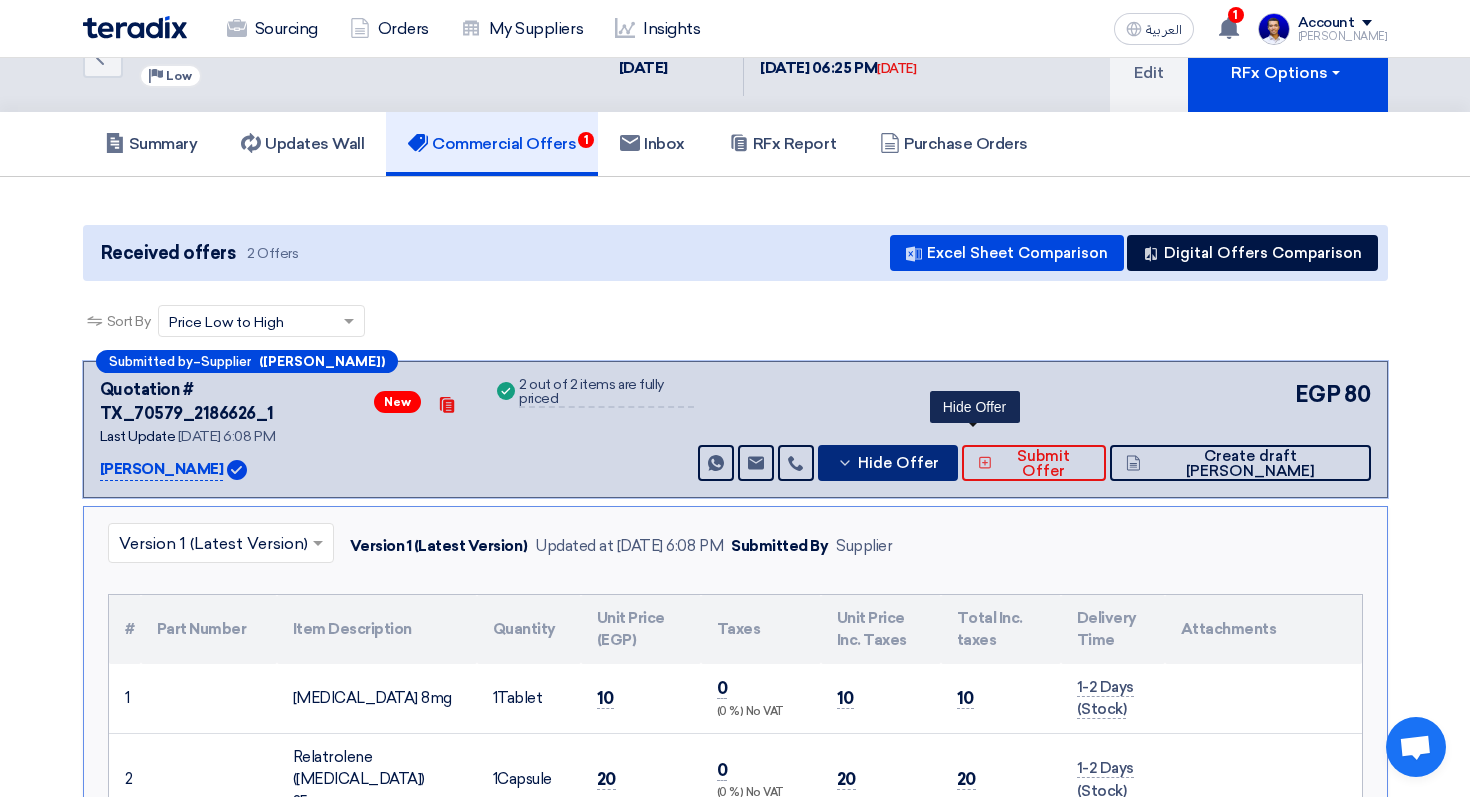 click on "Hide Offer" at bounding box center (887, 463) 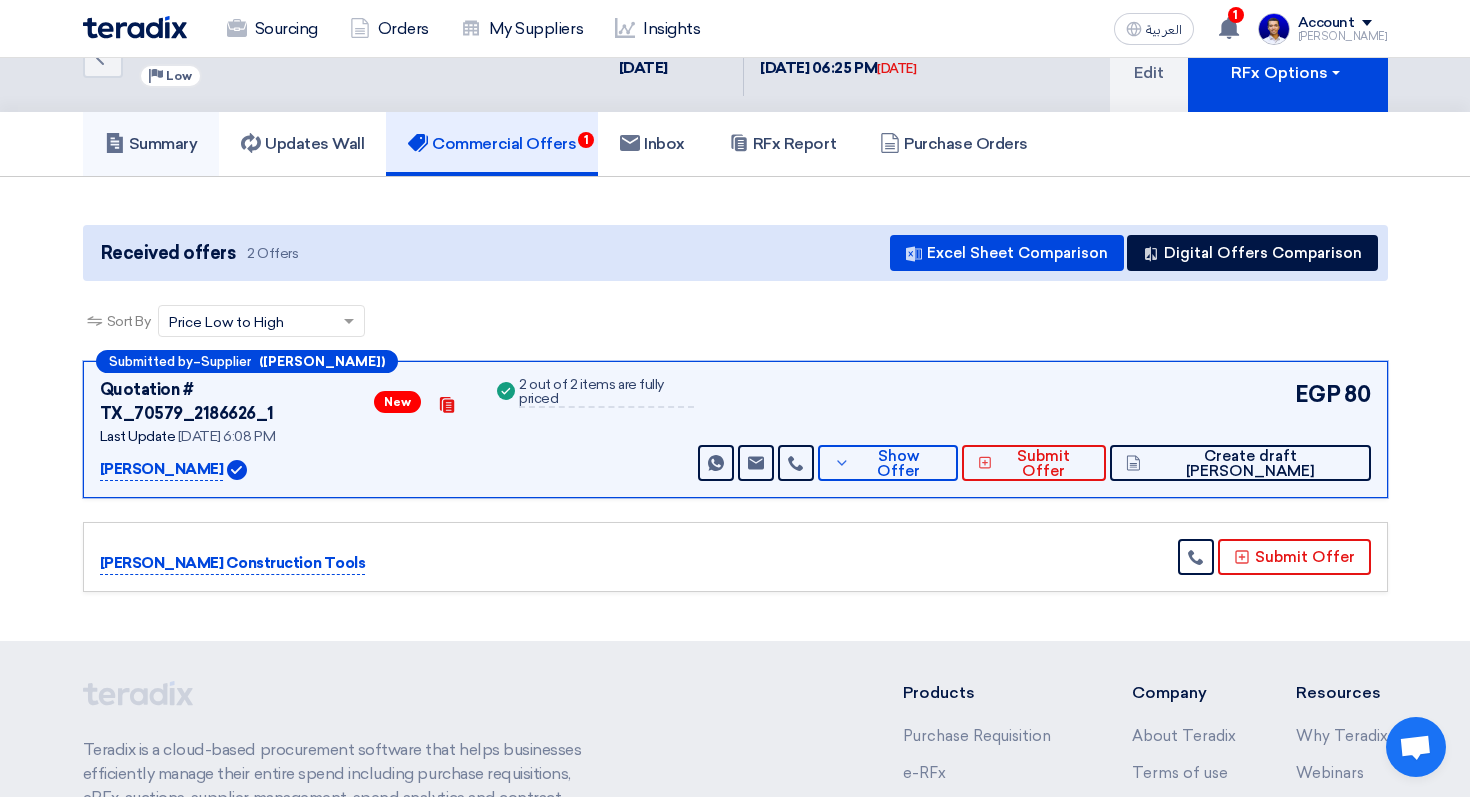 click on "Summary" 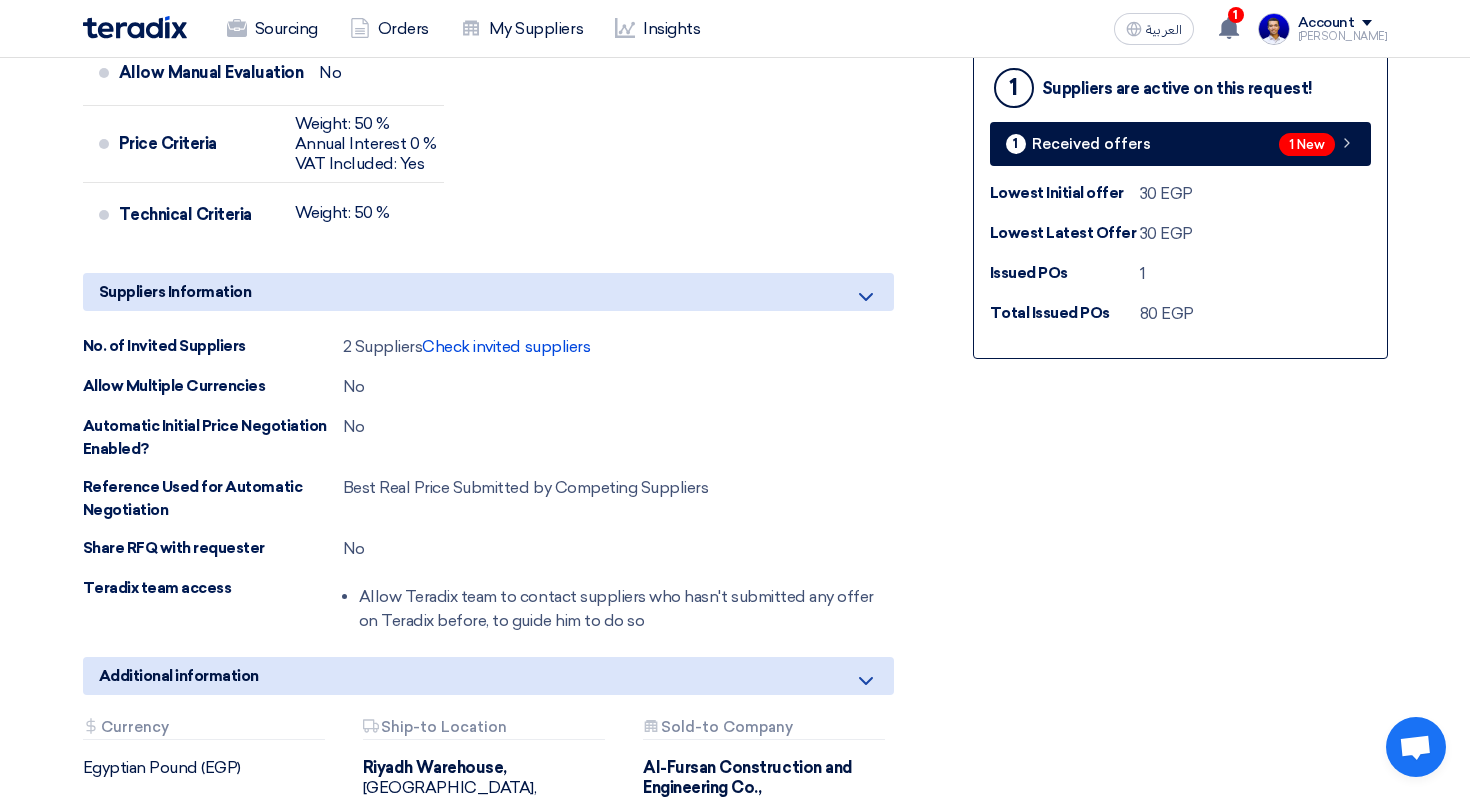 scroll, scrollTop: 644, scrollLeft: 0, axis: vertical 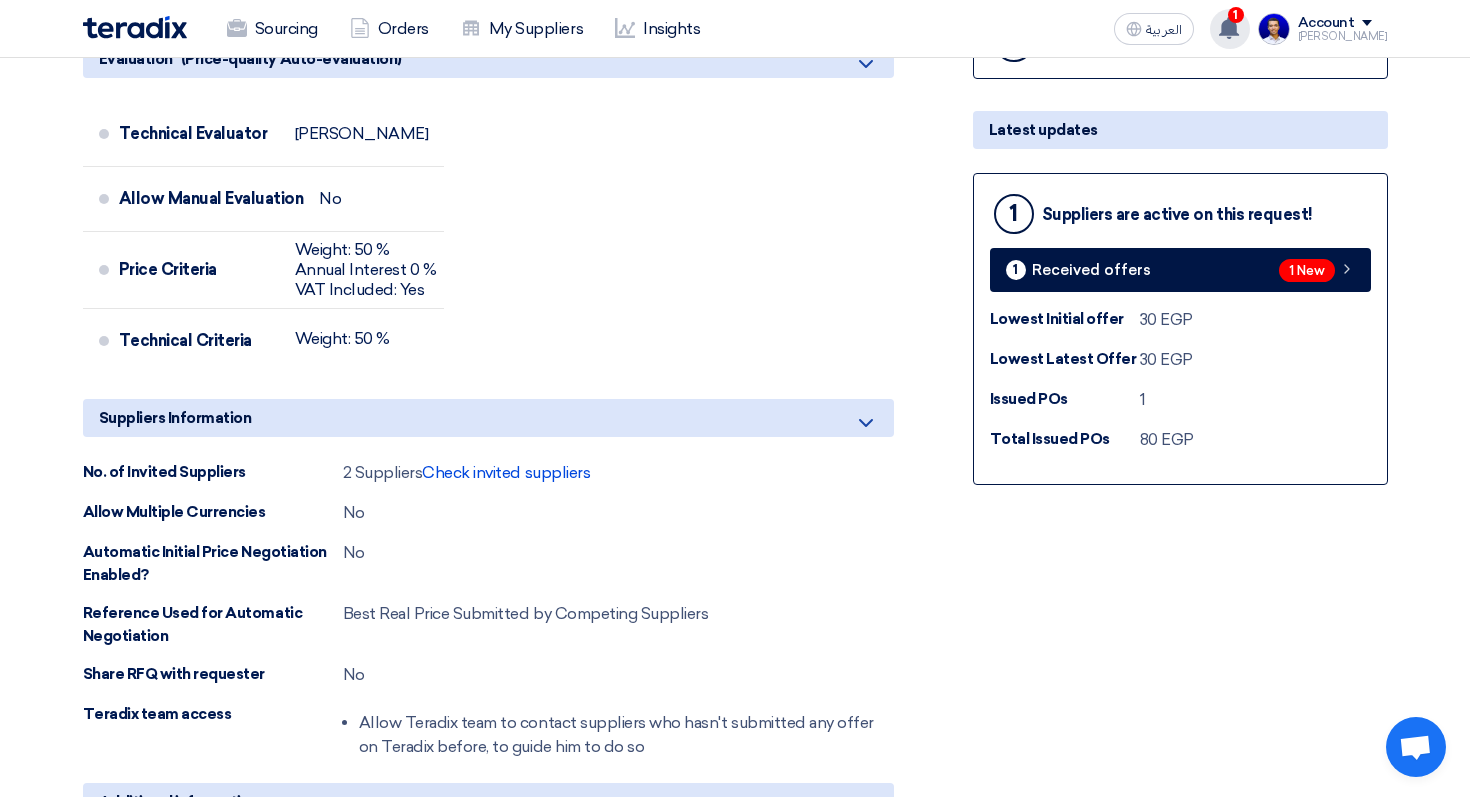 click on "1
You have a new offer for 'sfd' request with total price '80'
4 minutes ago
Congratulations! "كرتون مقاس (س) نوع (ص)" Auction has been approved.
[DATE]
Your auction "كرتون مقاس (س) نوع (ص)" has been scheduled!" 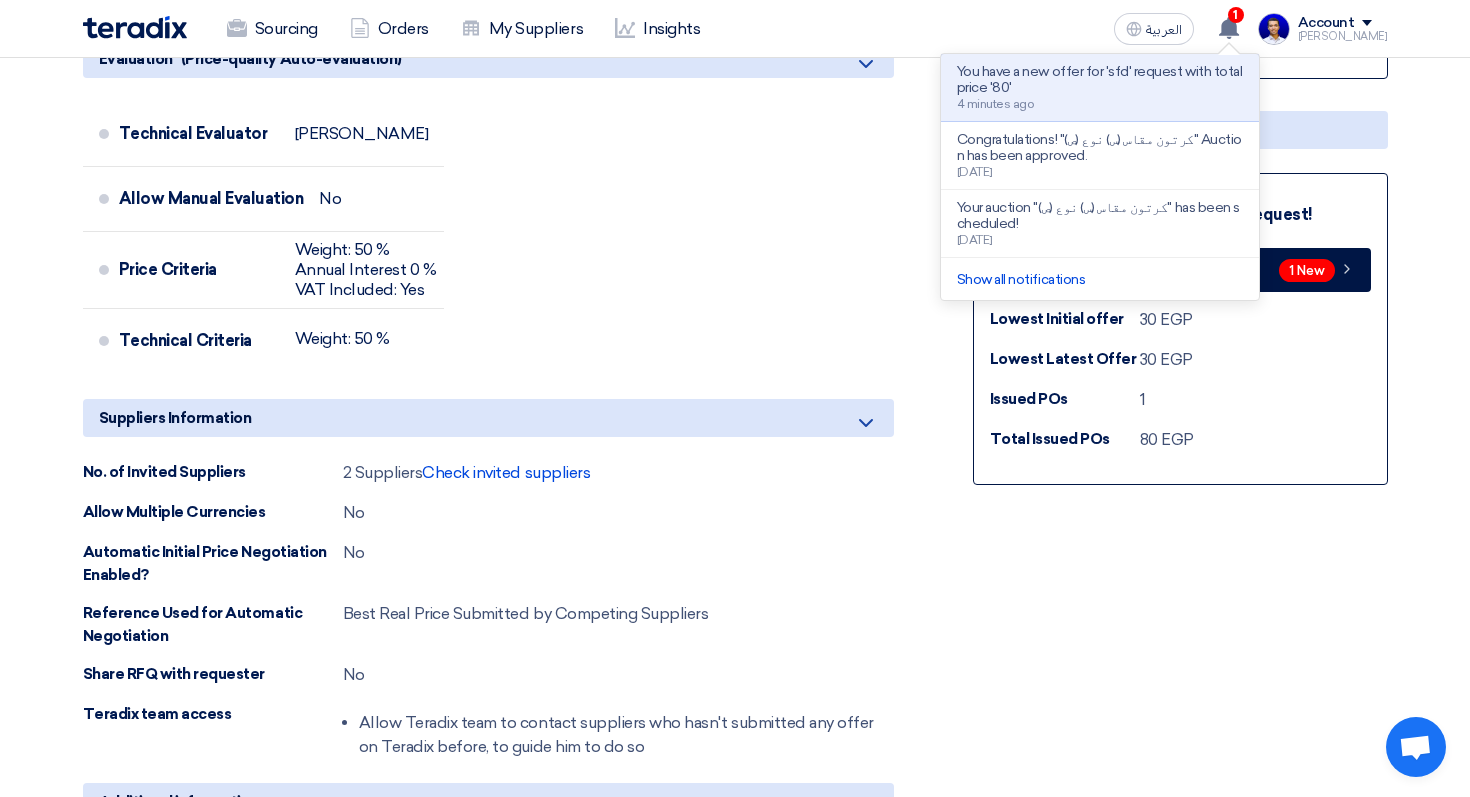 click on "Technical Evaluator
[PERSON_NAME]
Allow Manual Evaluation
No
Price Criteria
Weight: 50 %
Annual Interest 0 %
VAT Included: Yes" at bounding box center (488, 242) 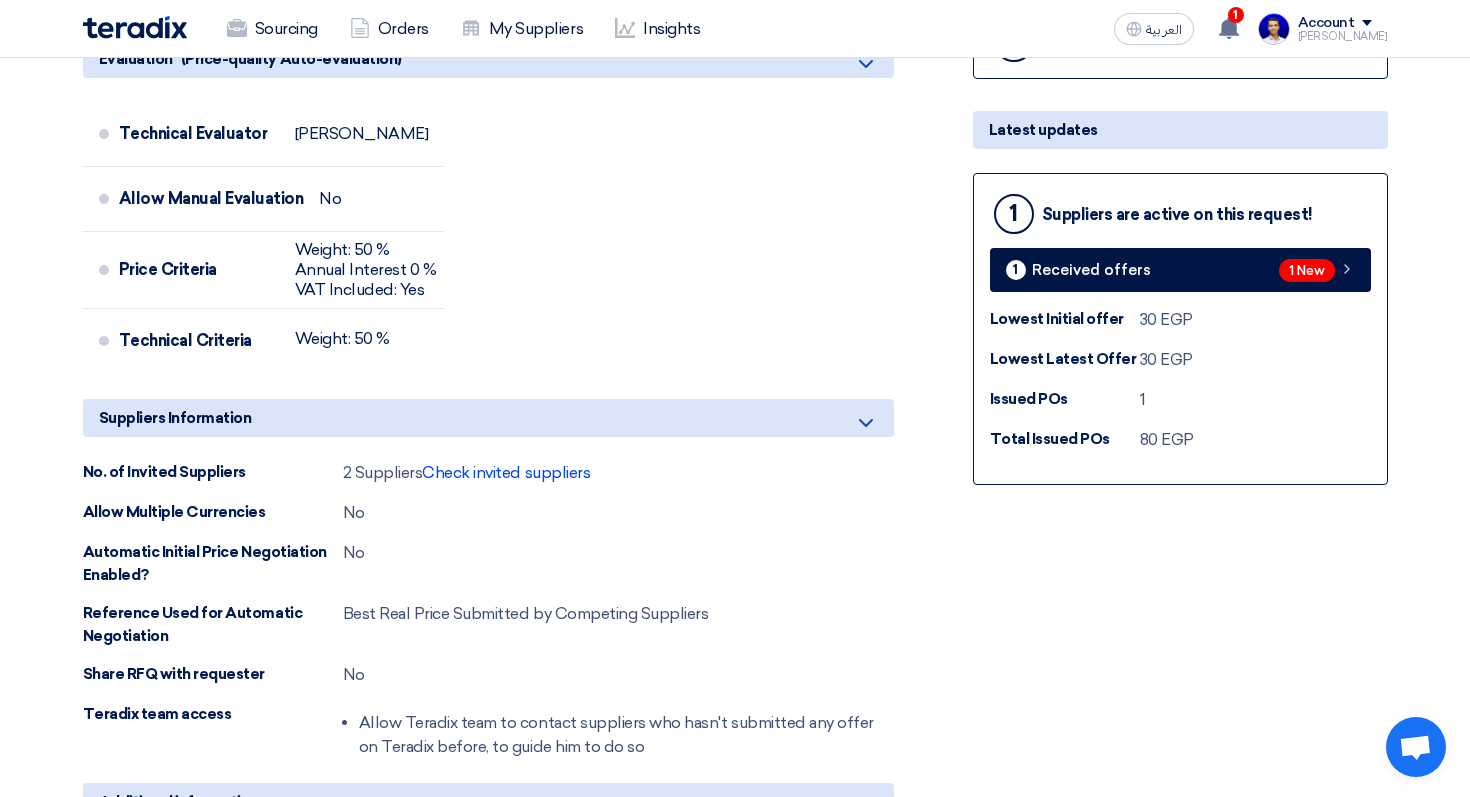 scroll, scrollTop: 0, scrollLeft: 0, axis: both 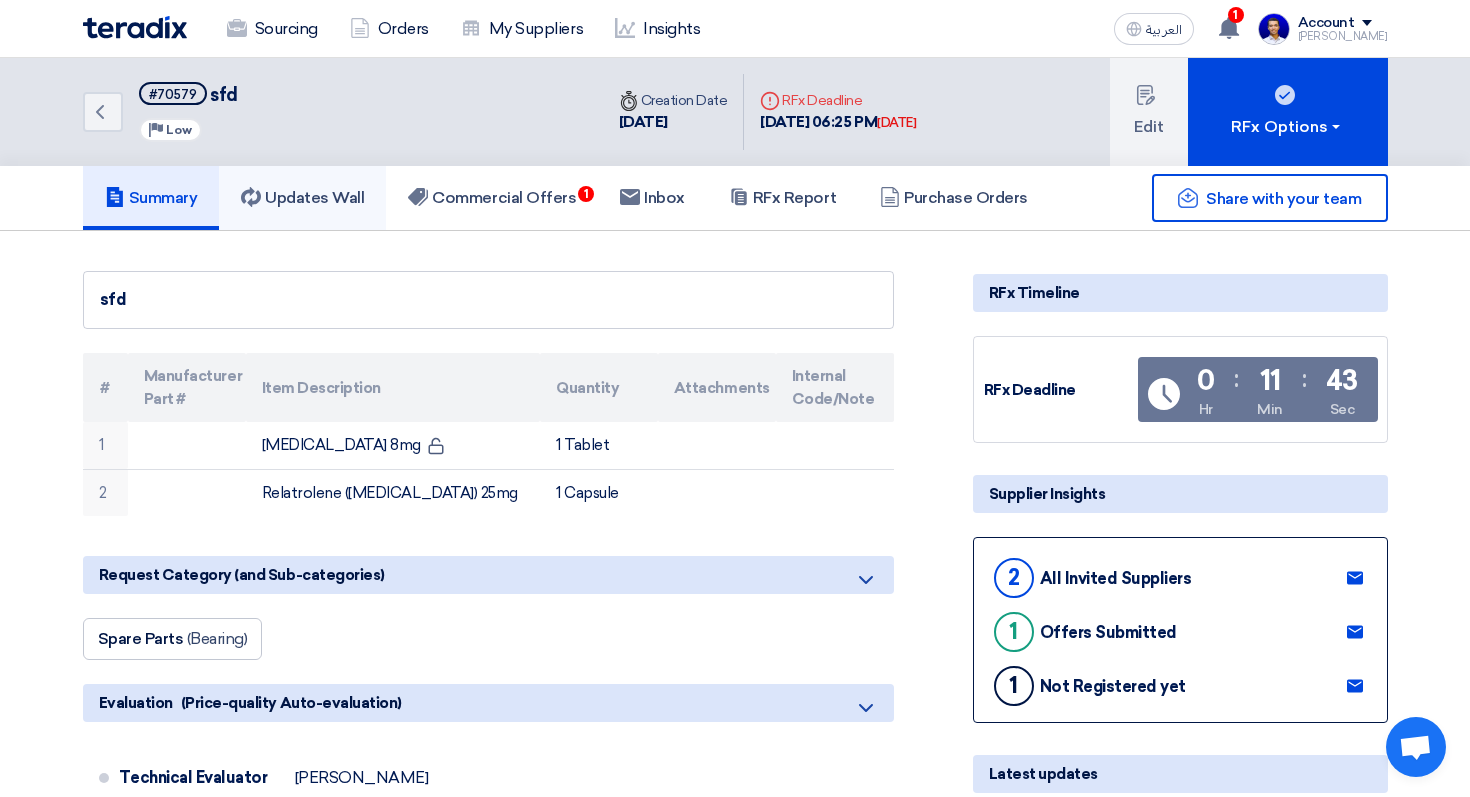 click on "Updates Wall" 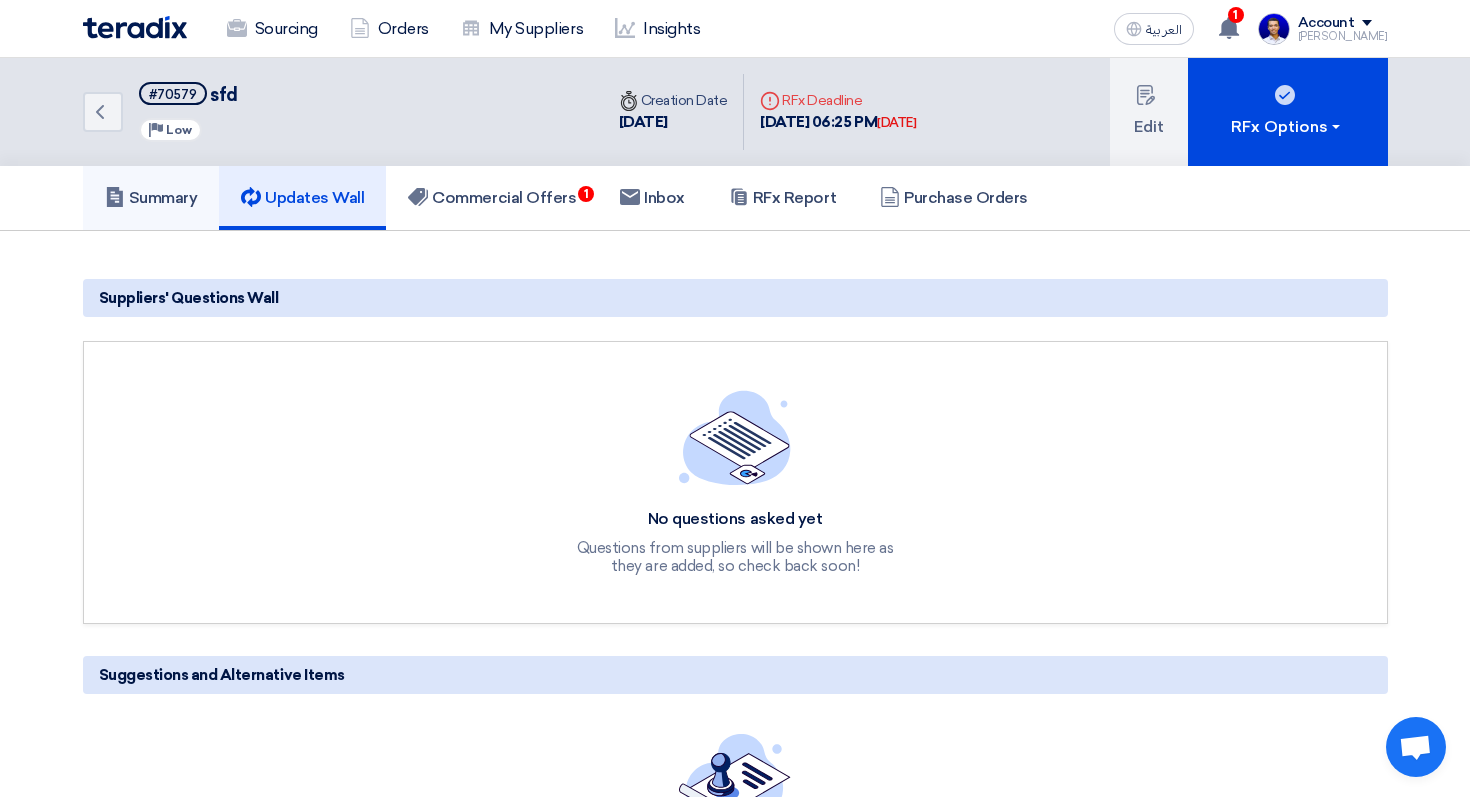click on "Summary" 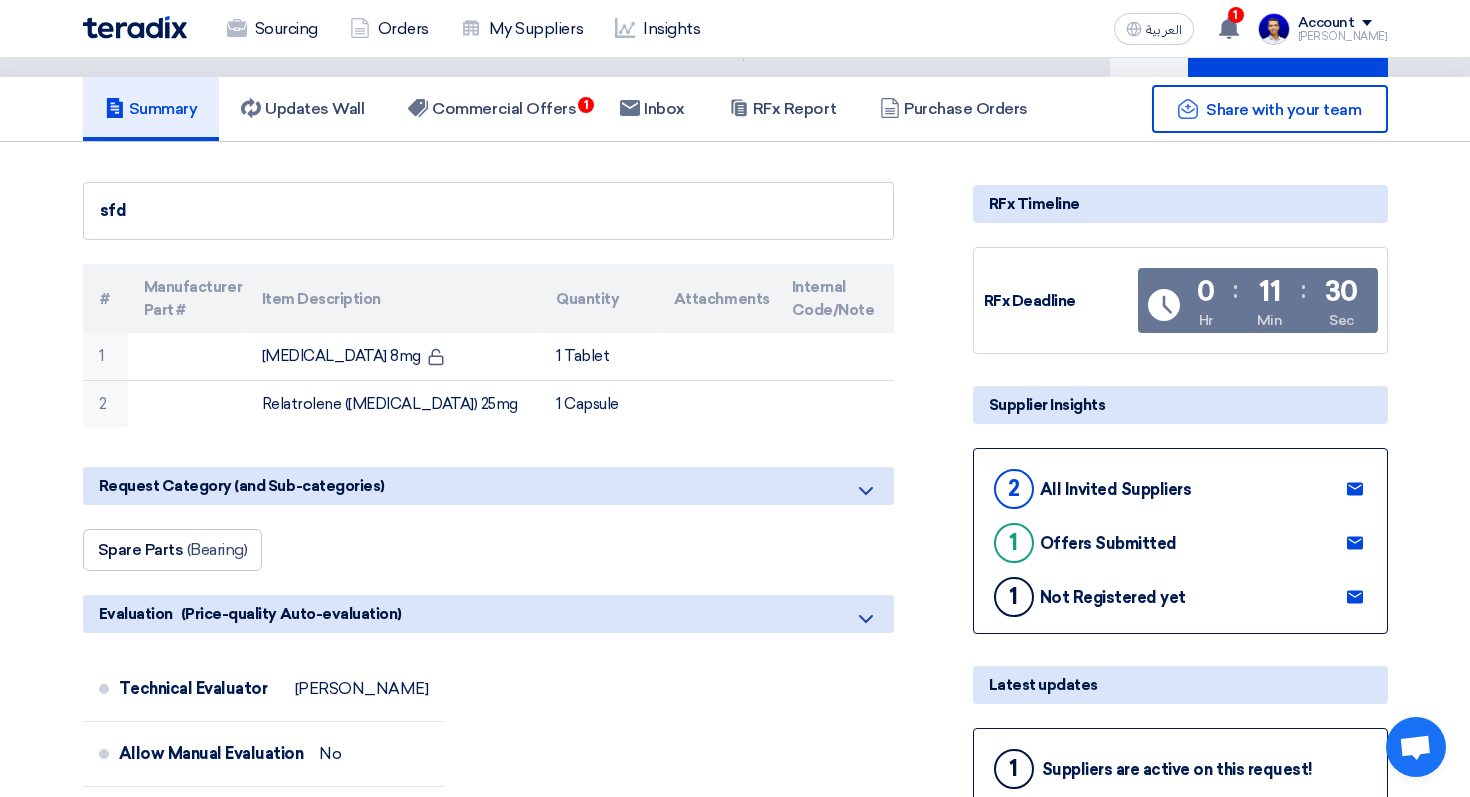 scroll, scrollTop: 0, scrollLeft: 0, axis: both 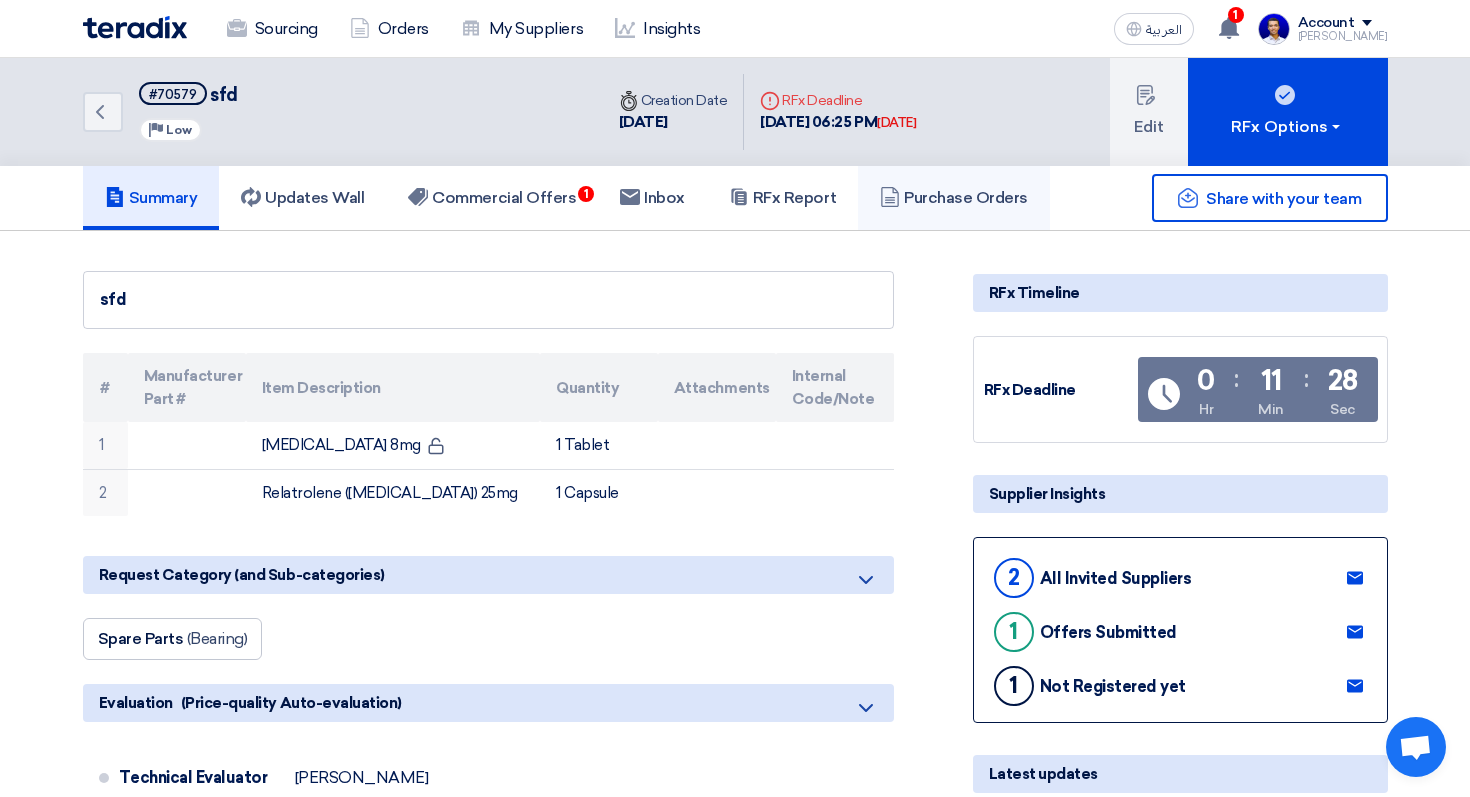 click on "Purchase Orders" 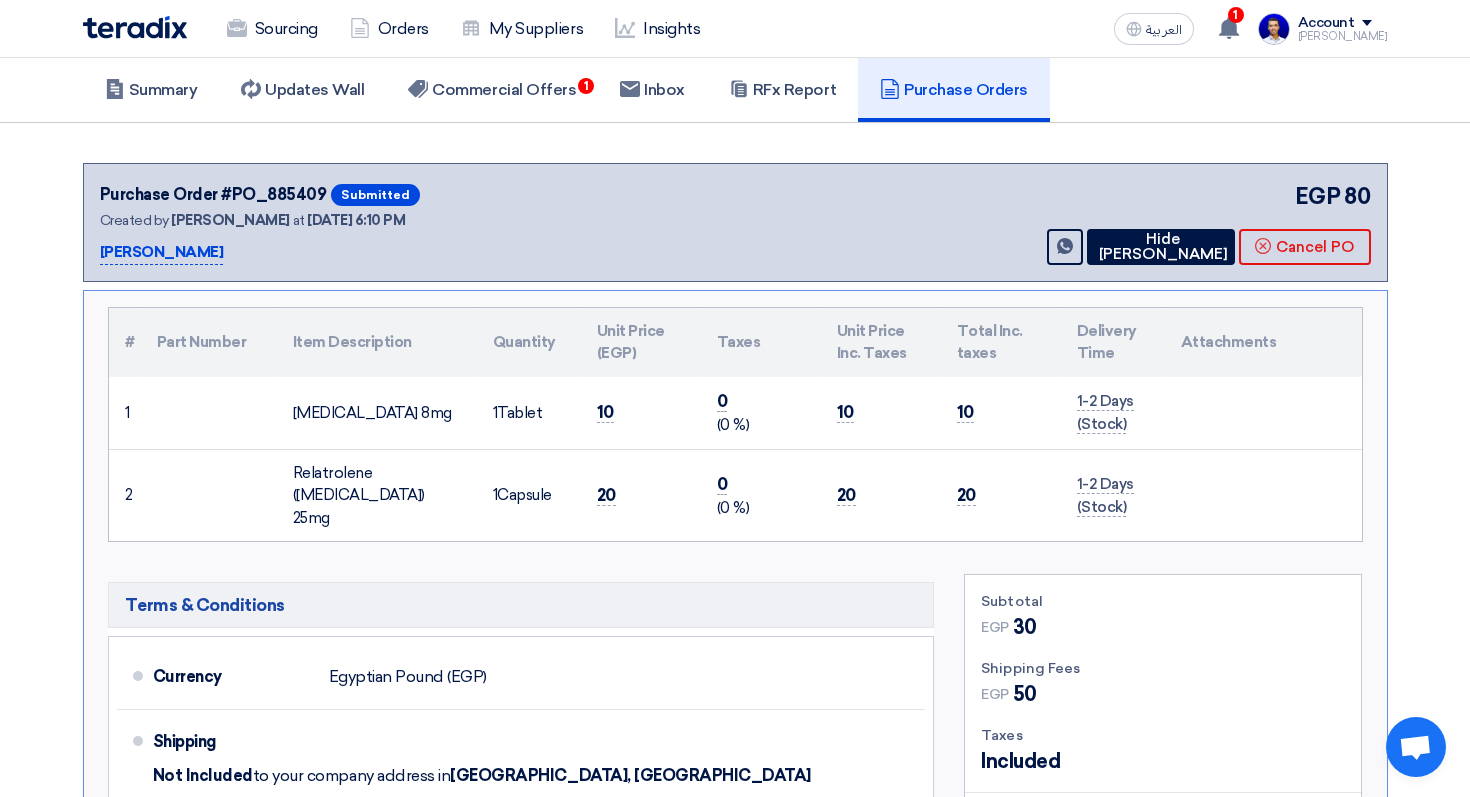 scroll, scrollTop: 0, scrollLeft: 0, axis: both 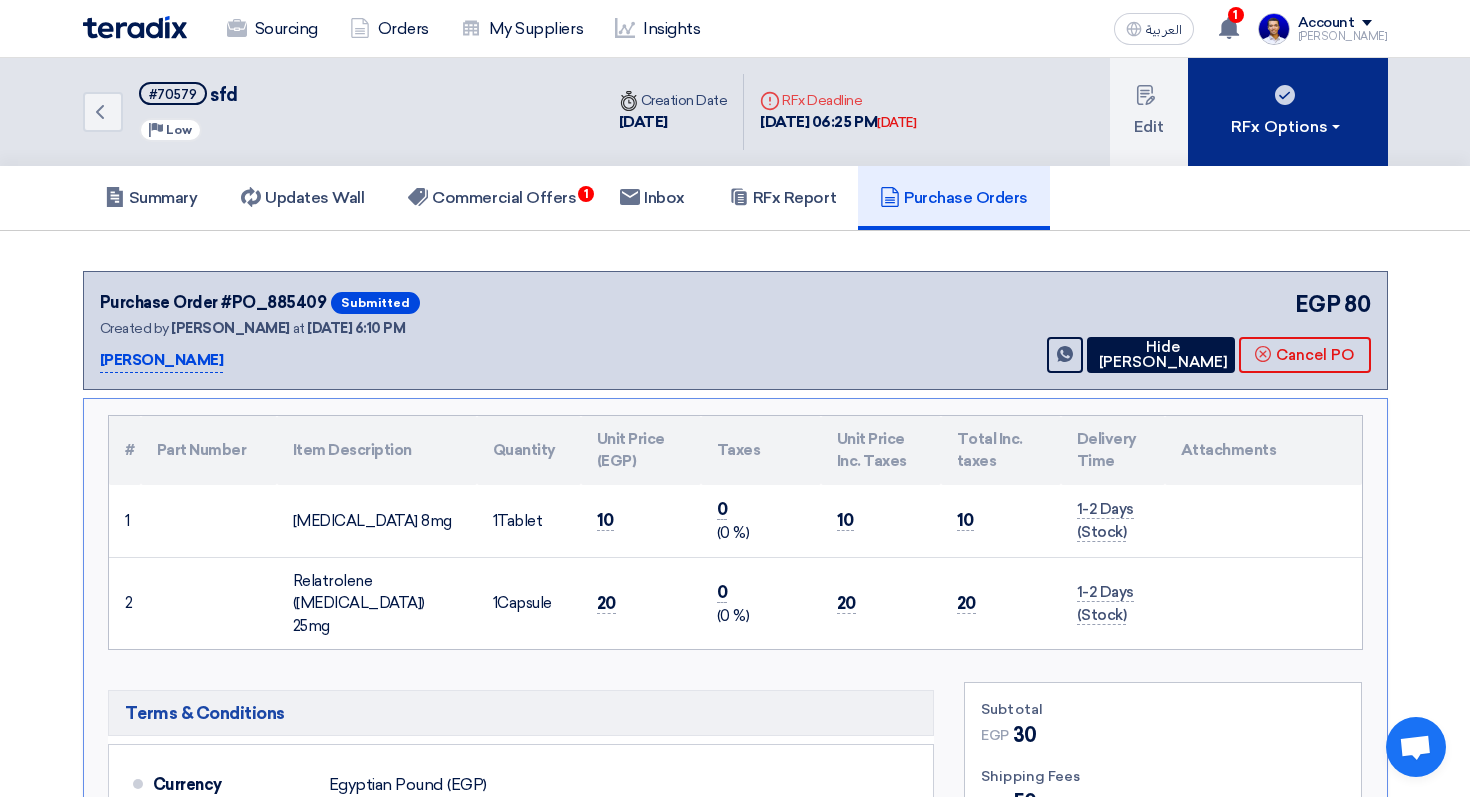 click on "RFx Options" at bounding box center (1288, 112) 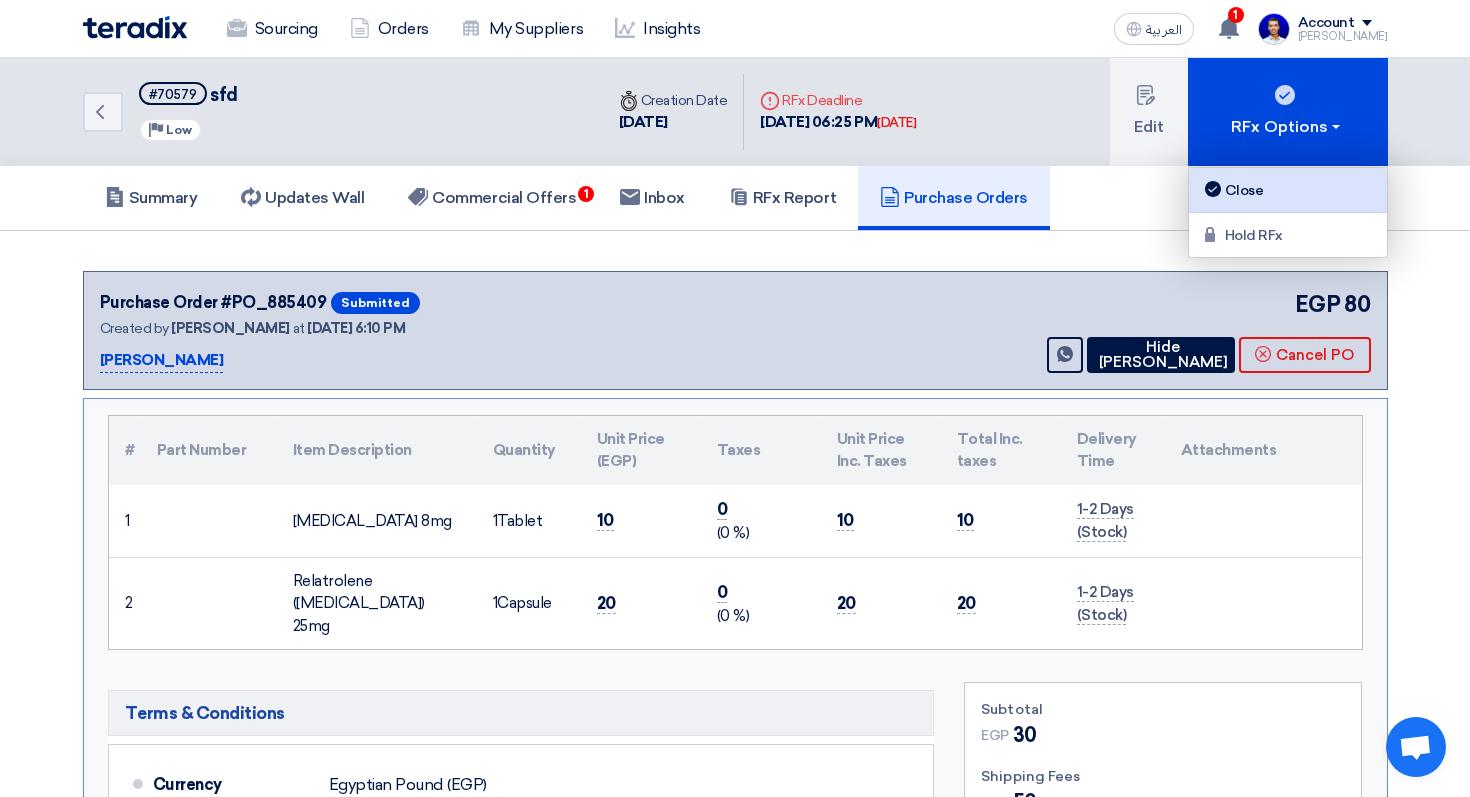 click on "Close" 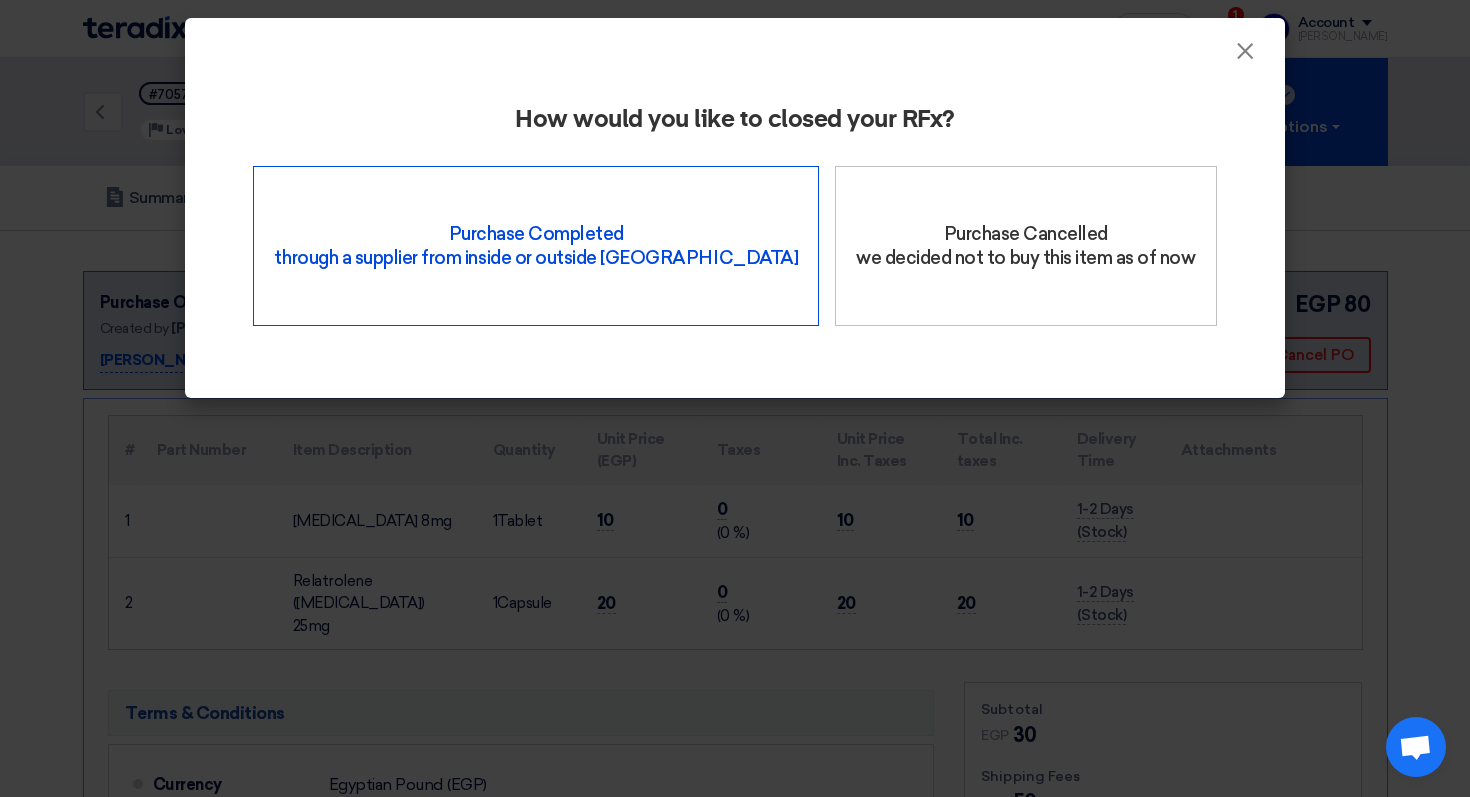 click on "Purchase Completed   through a supplier from inside or outside Teradix" 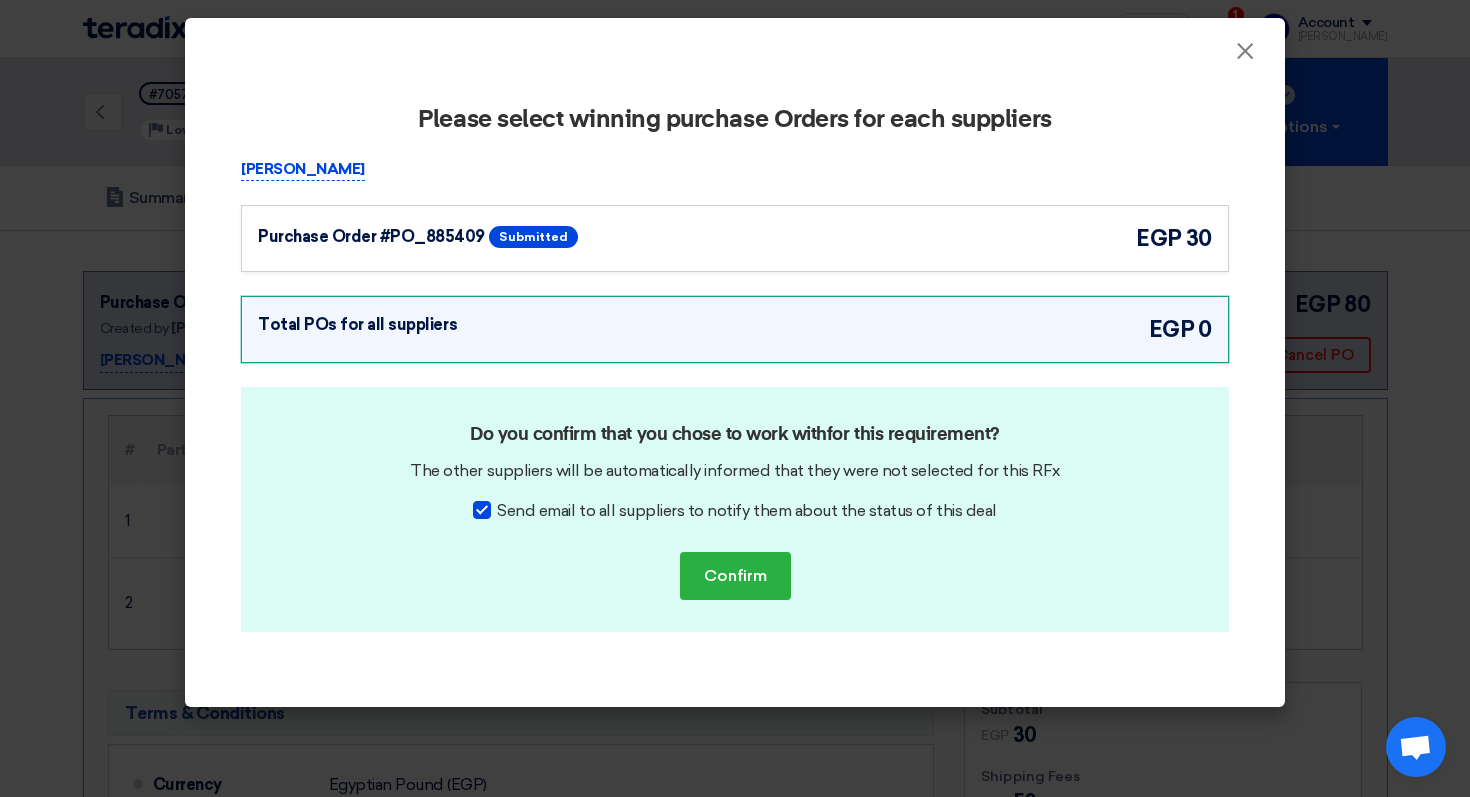 click on "Send email to all suppliers to notify them about the status of this deal" 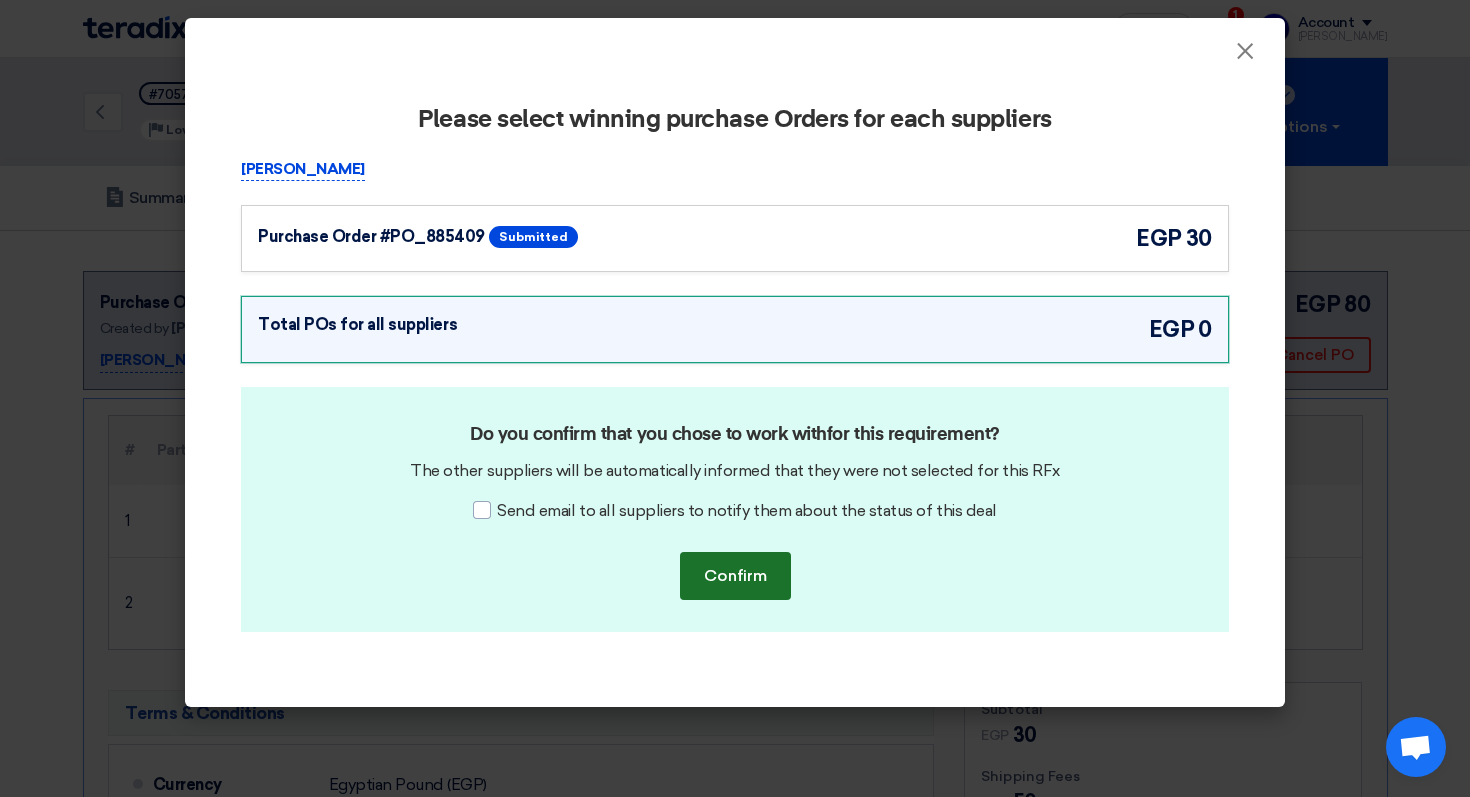 click on "Confirm" 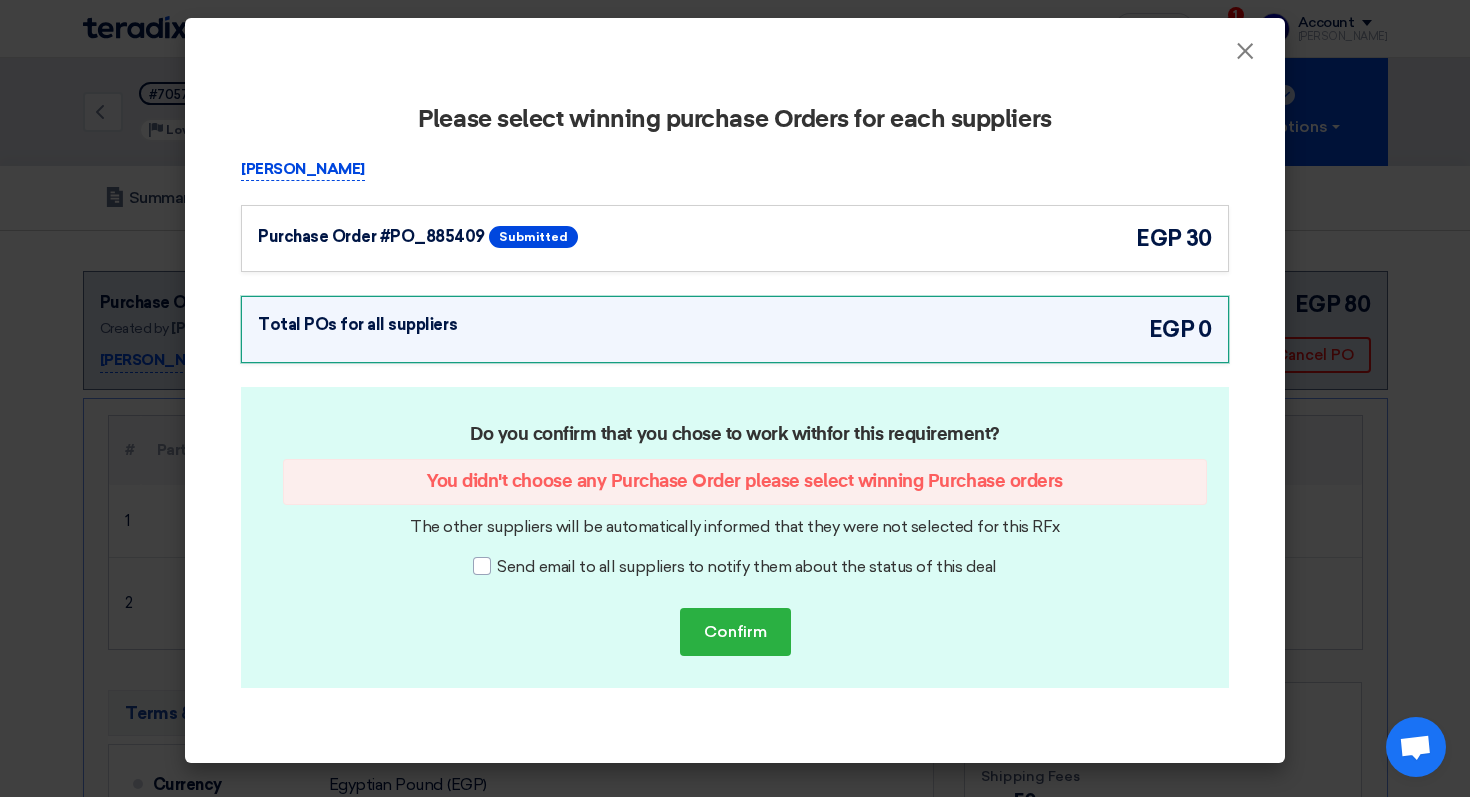 click on "Purchase Order #PO_885409" 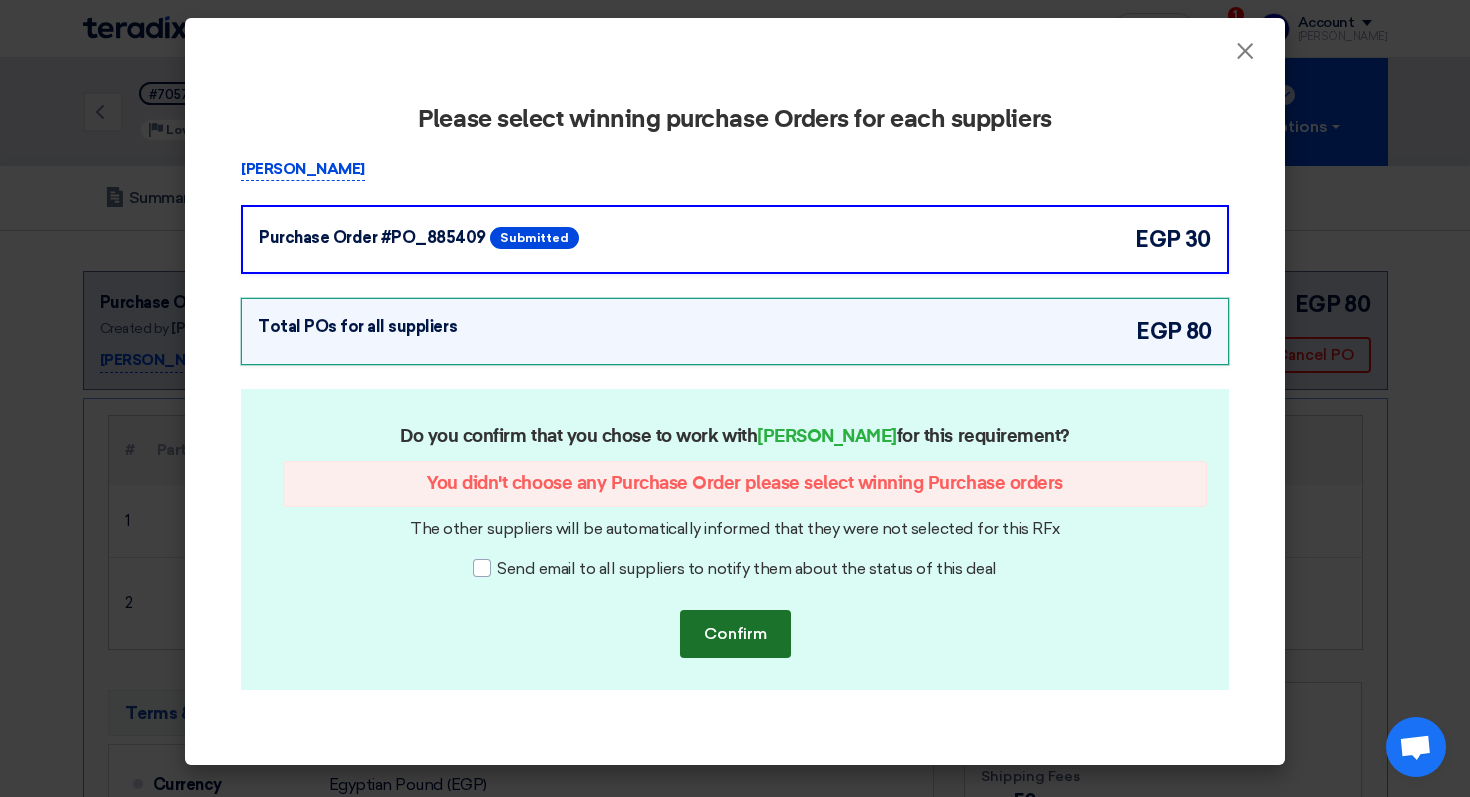 click on "Confirm" 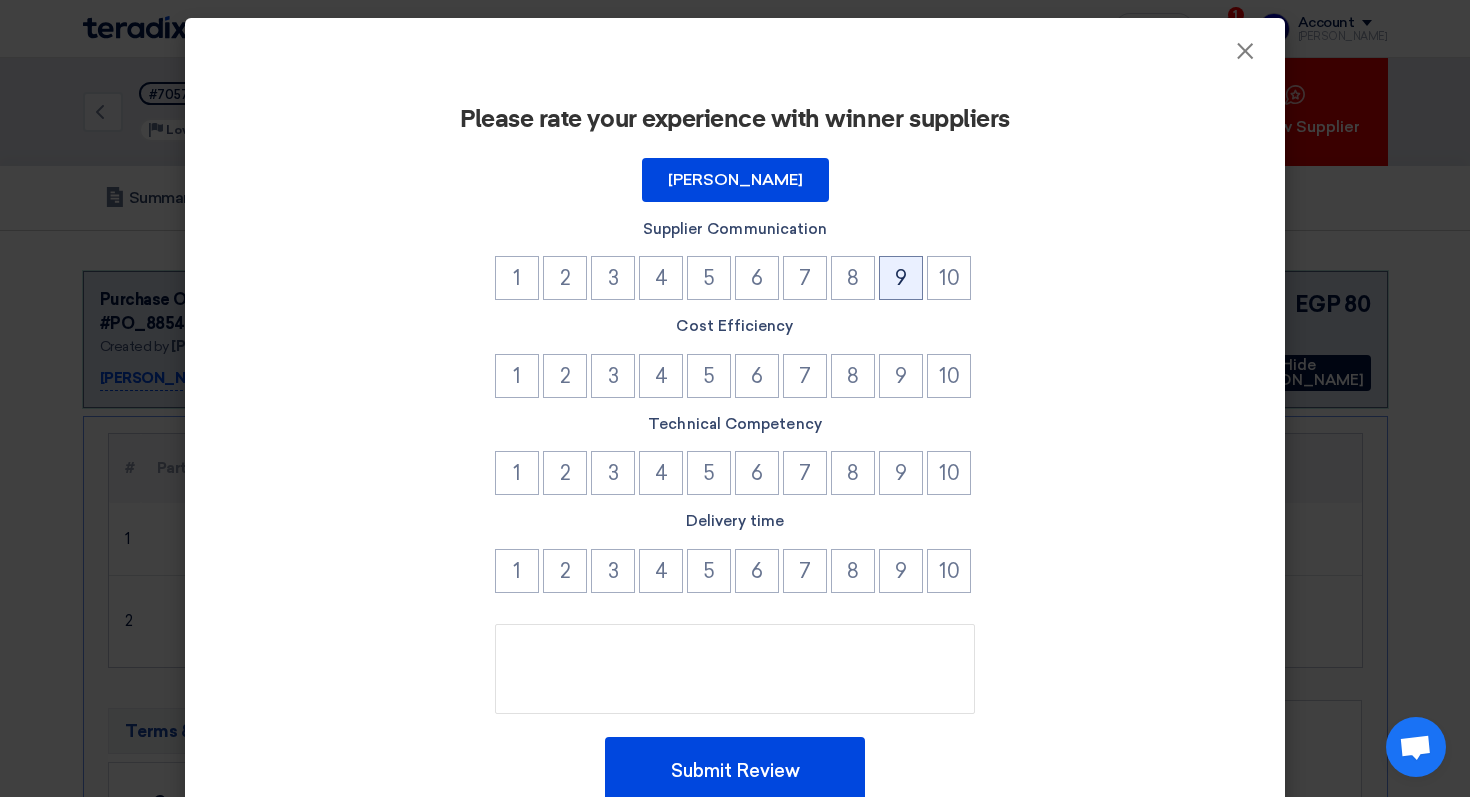 click on "9" 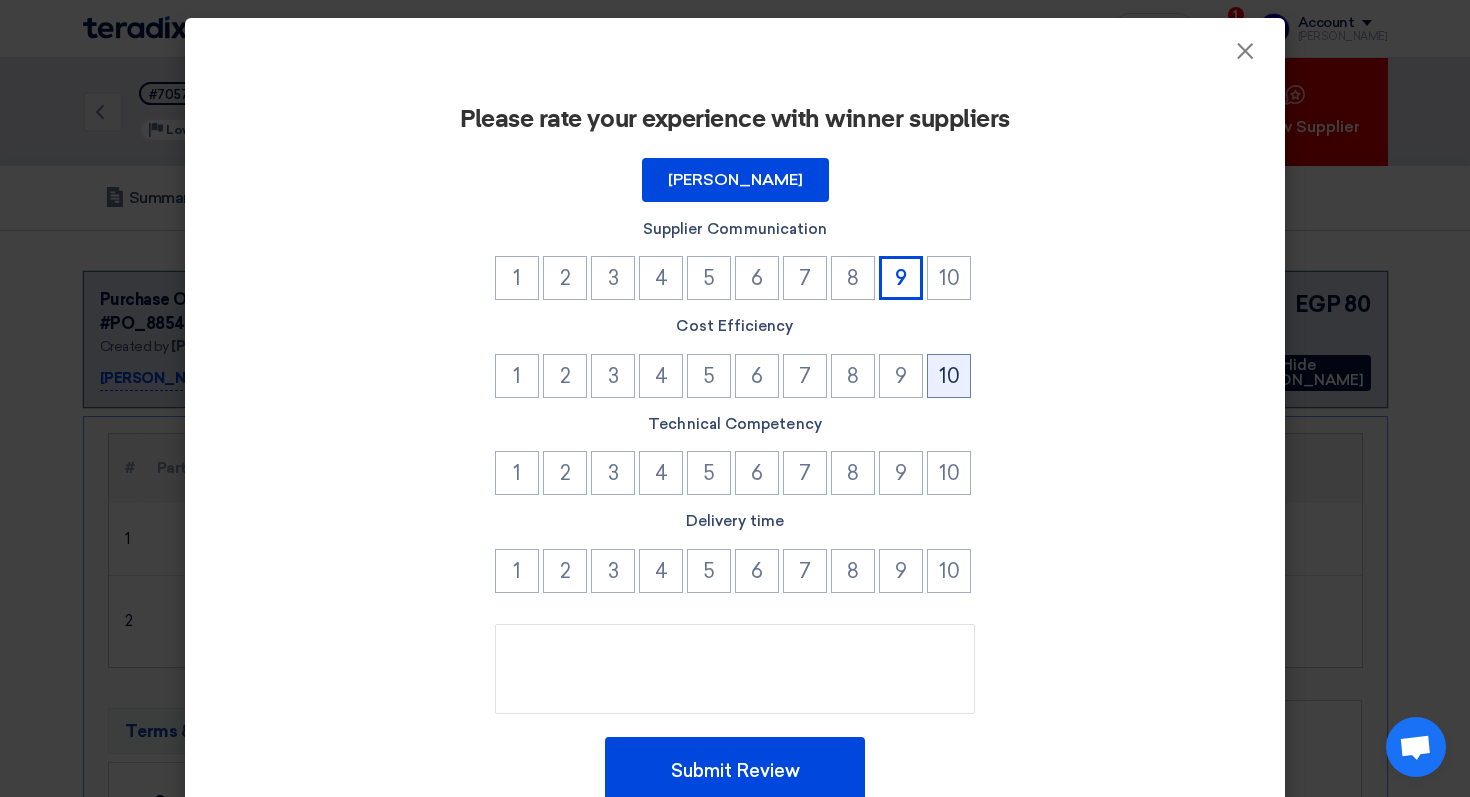 click on "10" 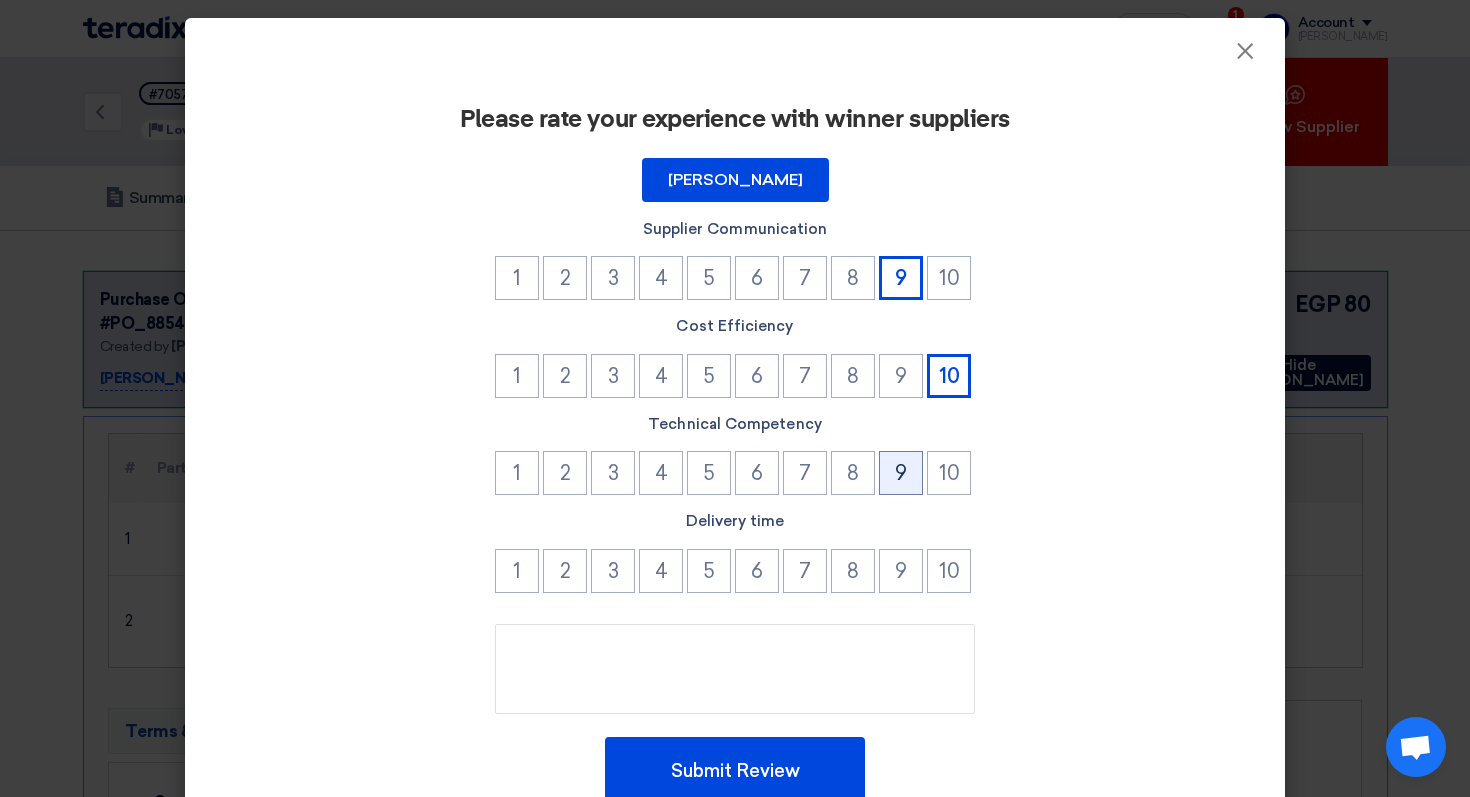 click on "9" 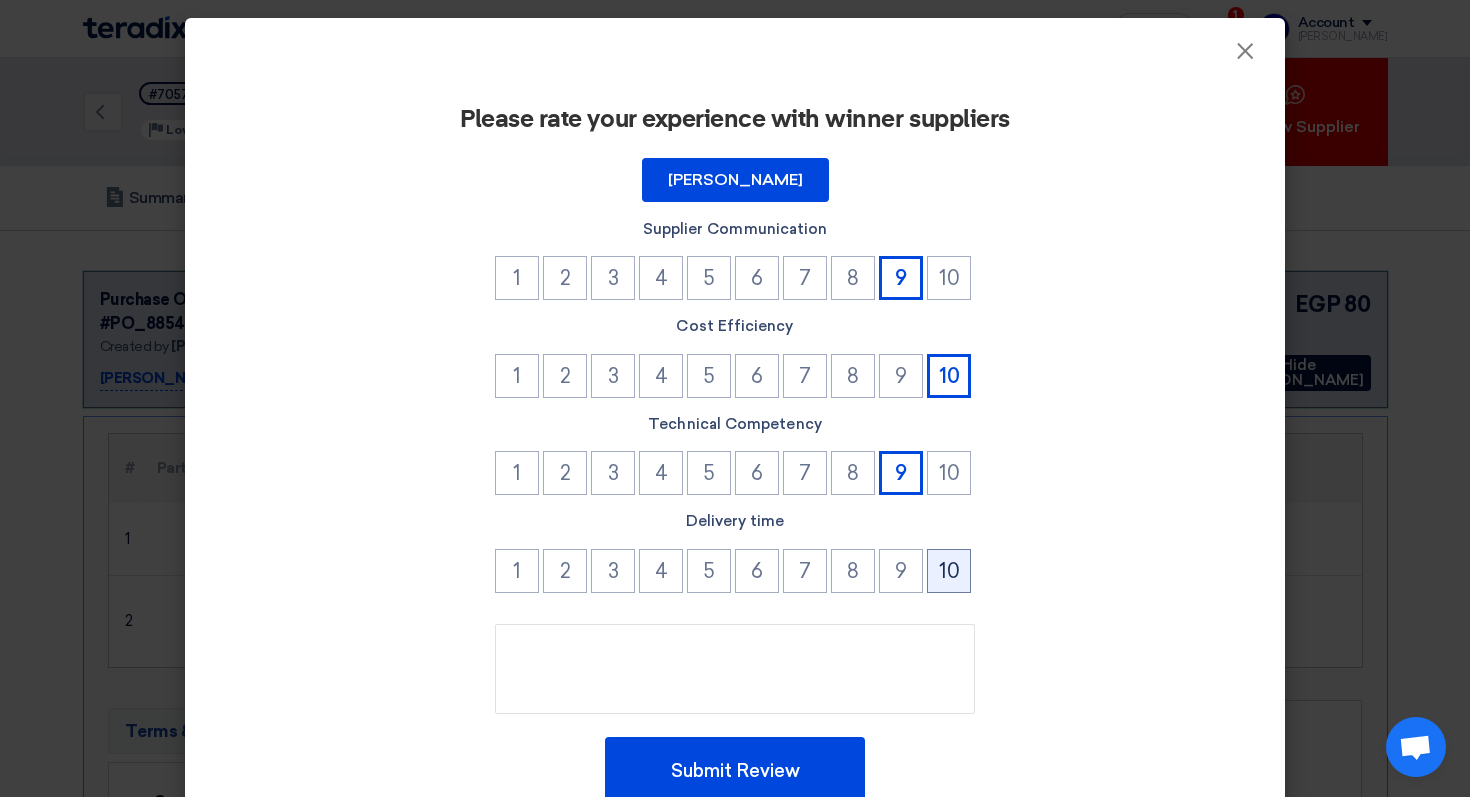 click on "10" 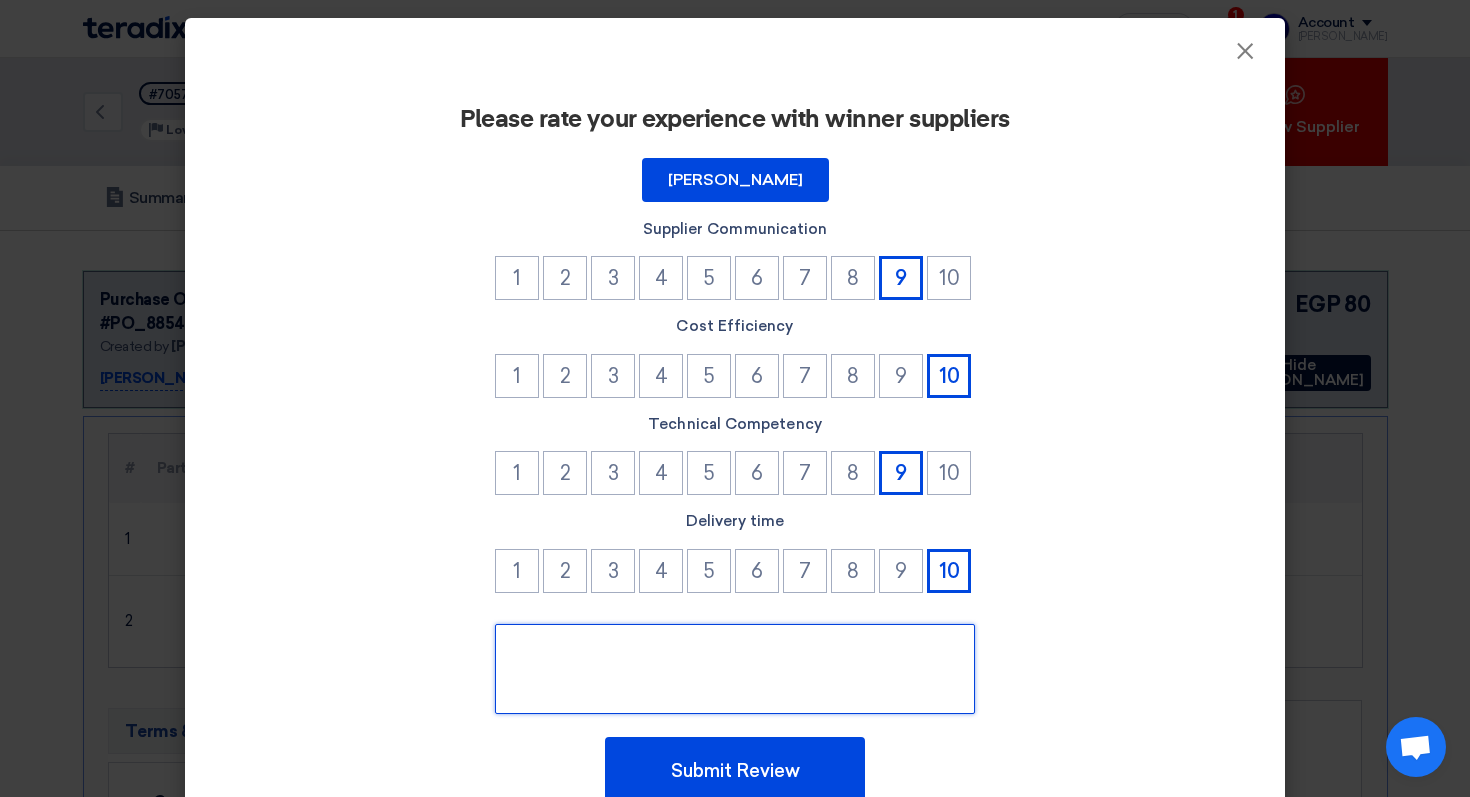 click 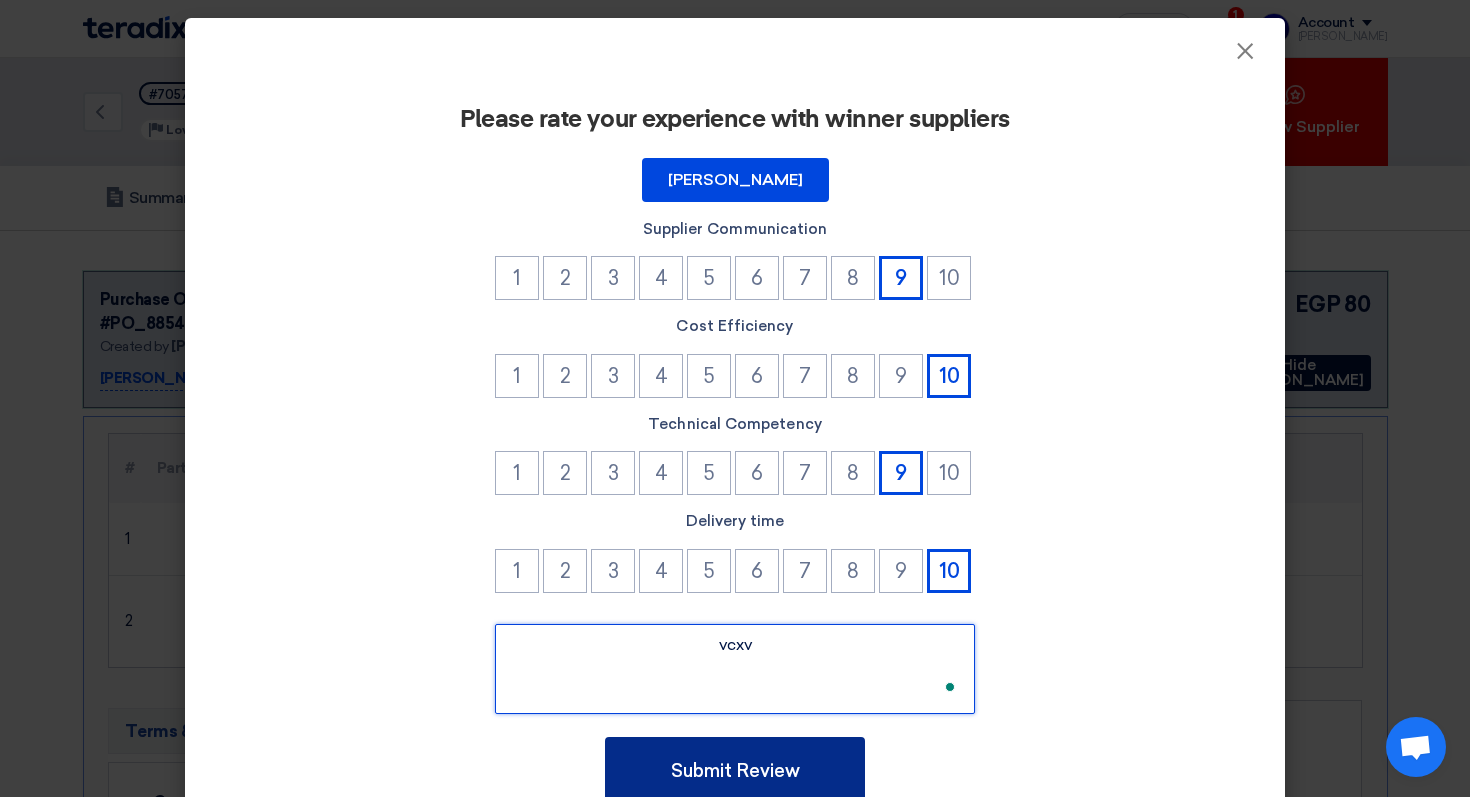 type on "vcxv" 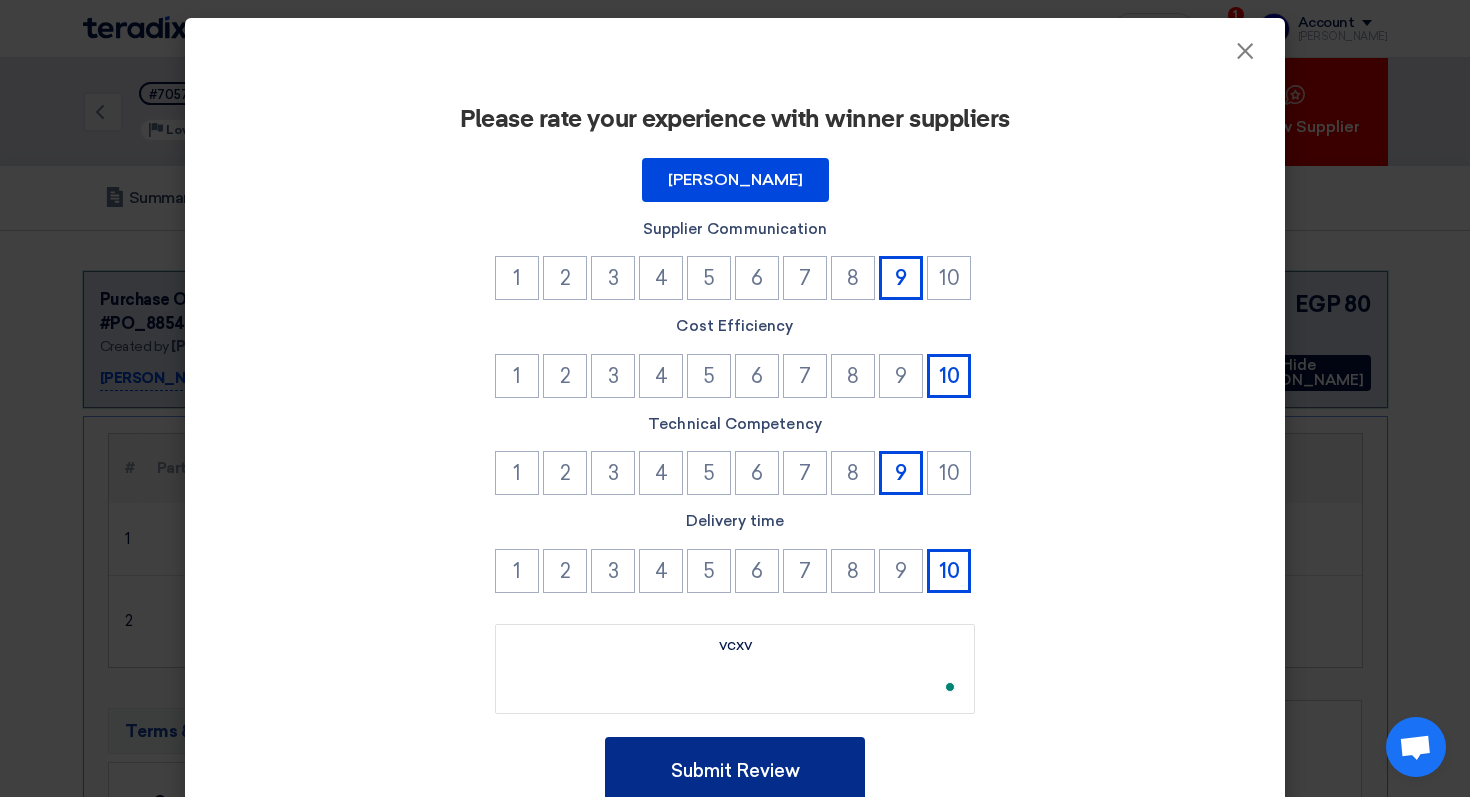 click on "Submit Review" 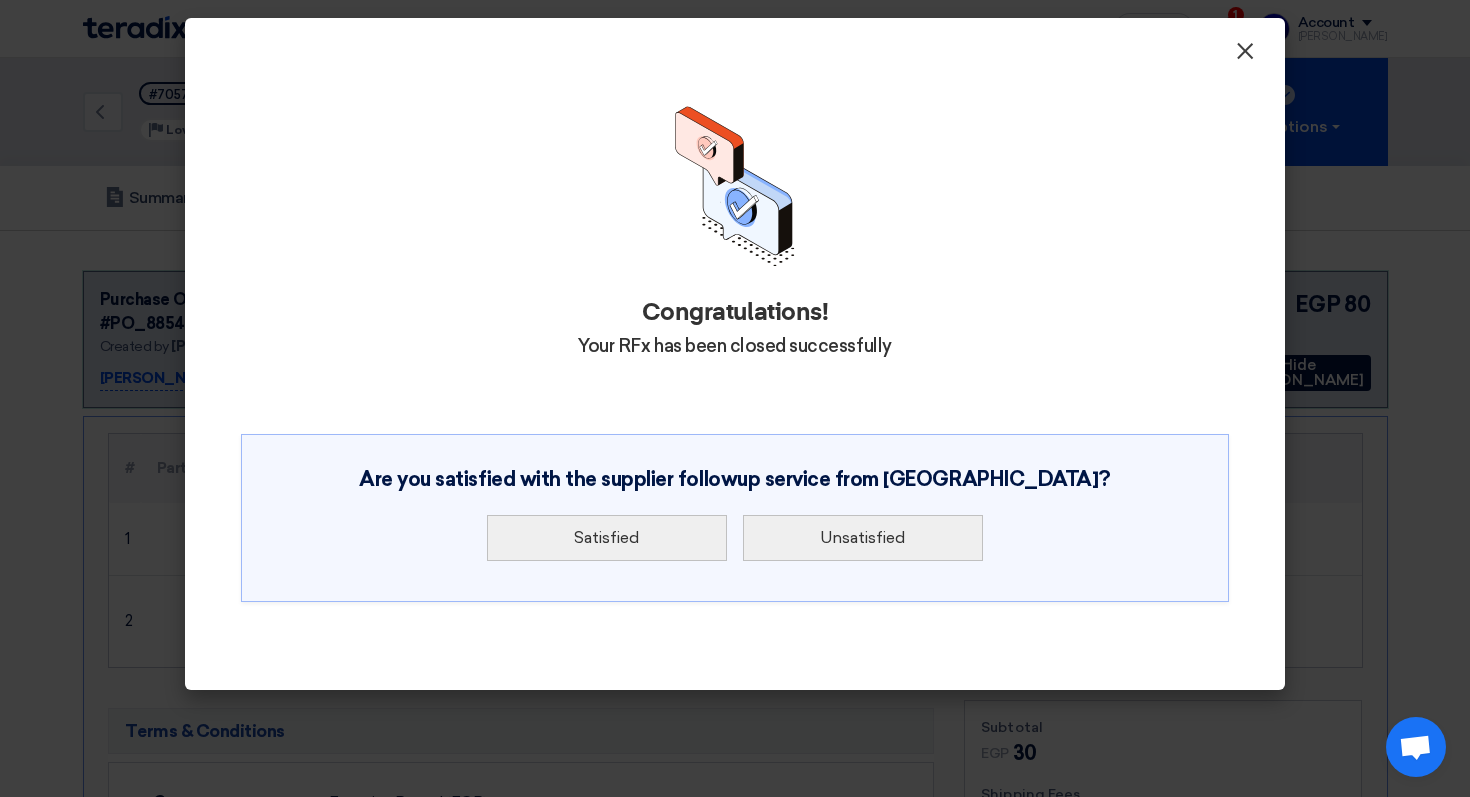 click on "×" 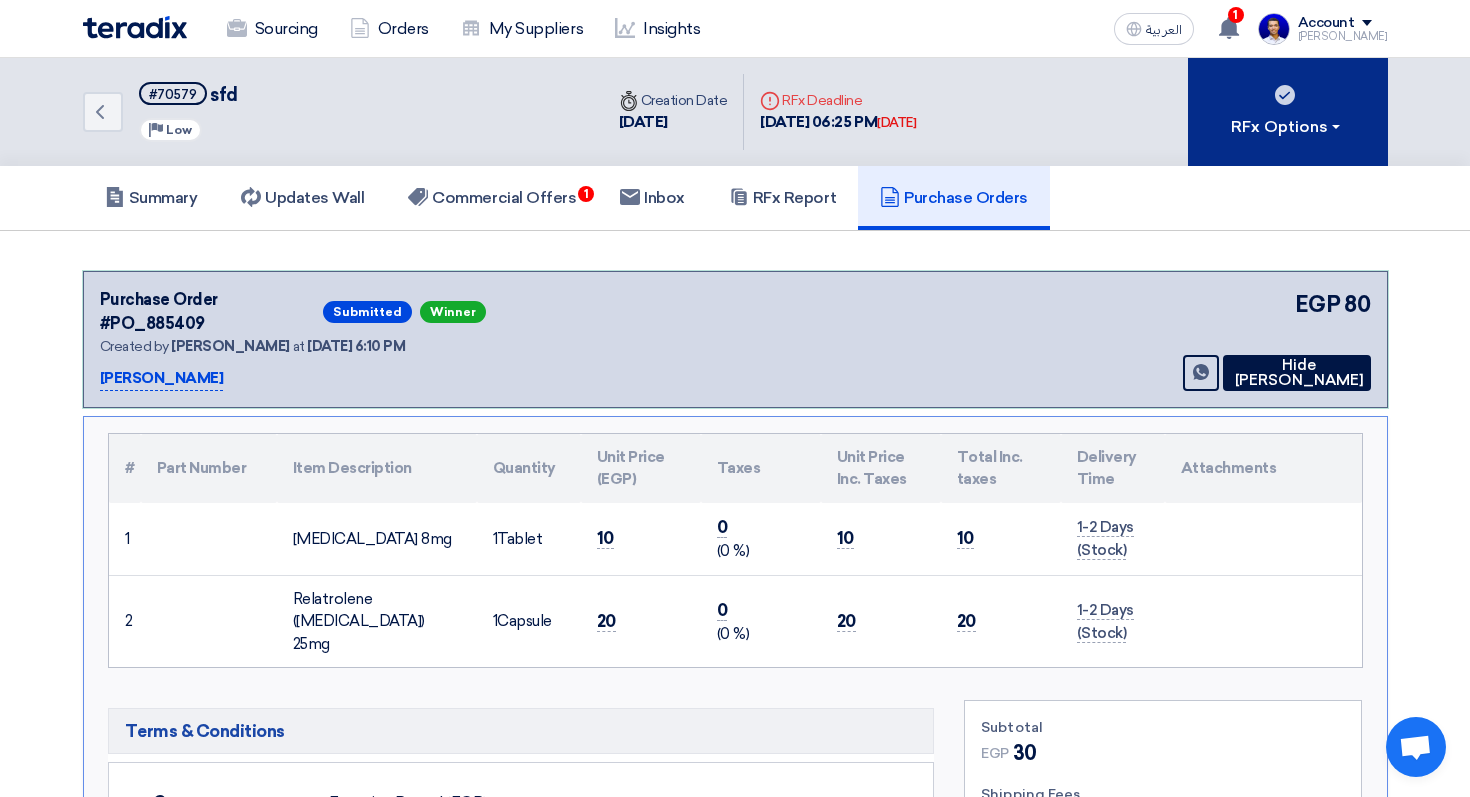 click on "RFx Options" at bounding box center (1287, 127) 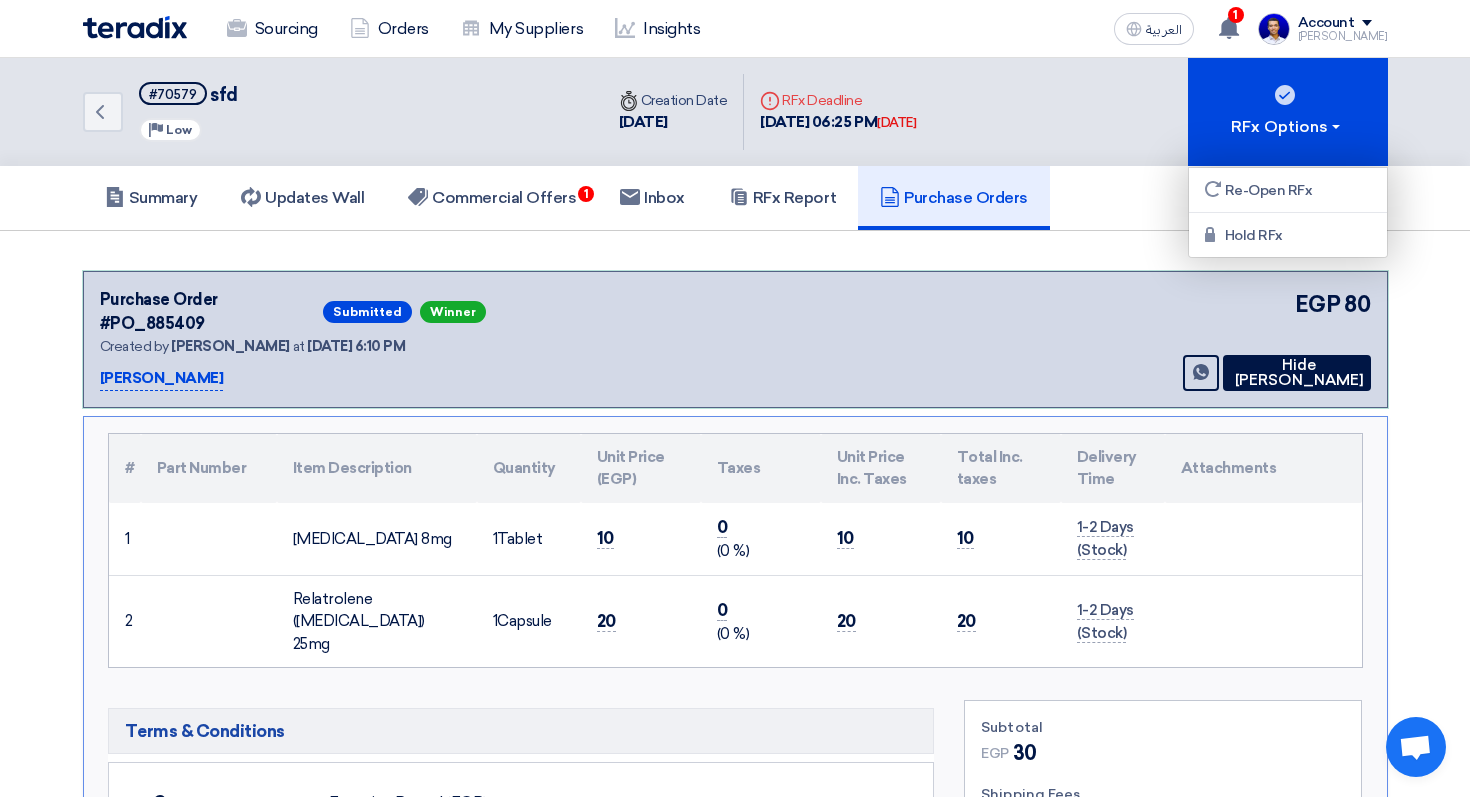 click on "Account" 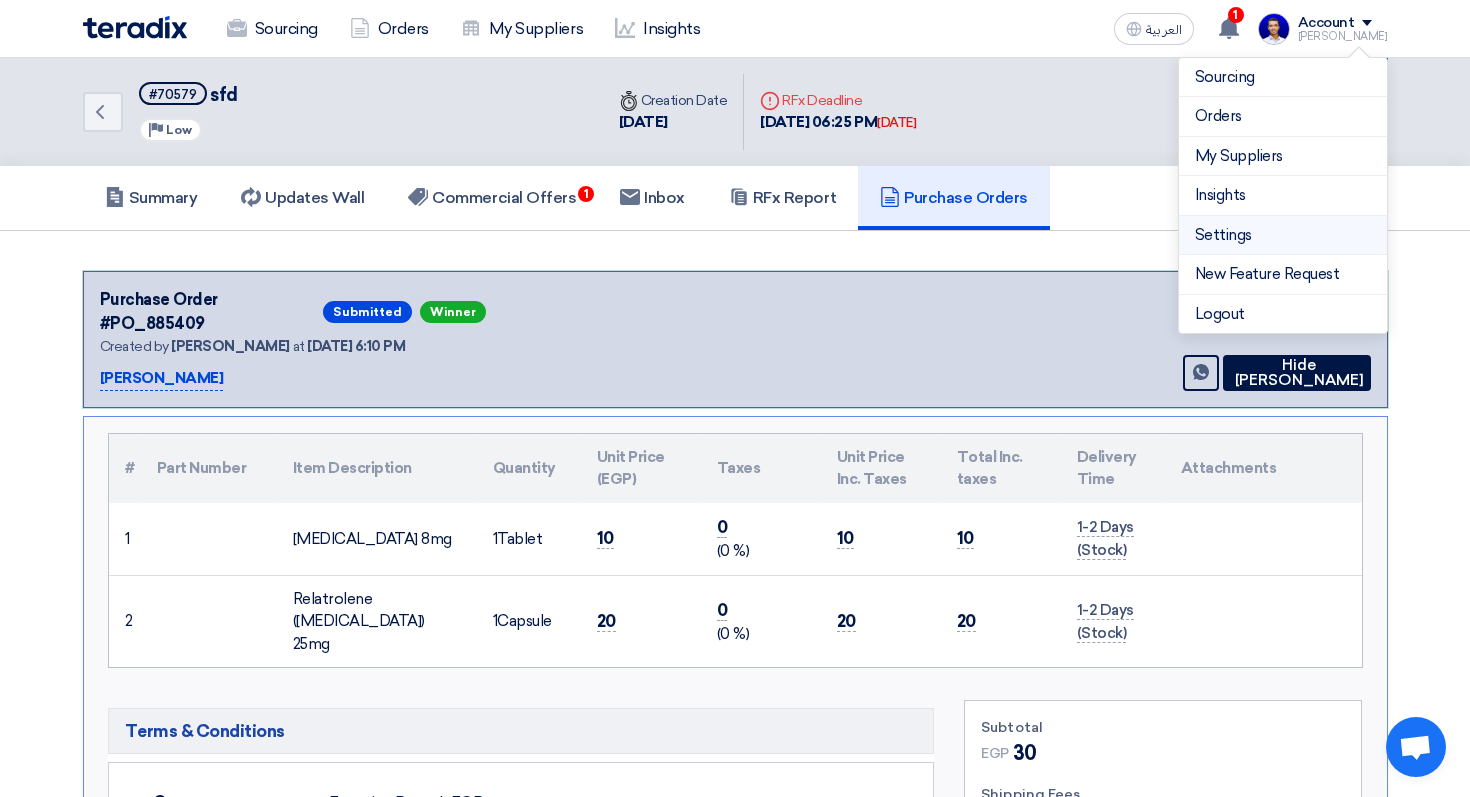 click on "Settings" 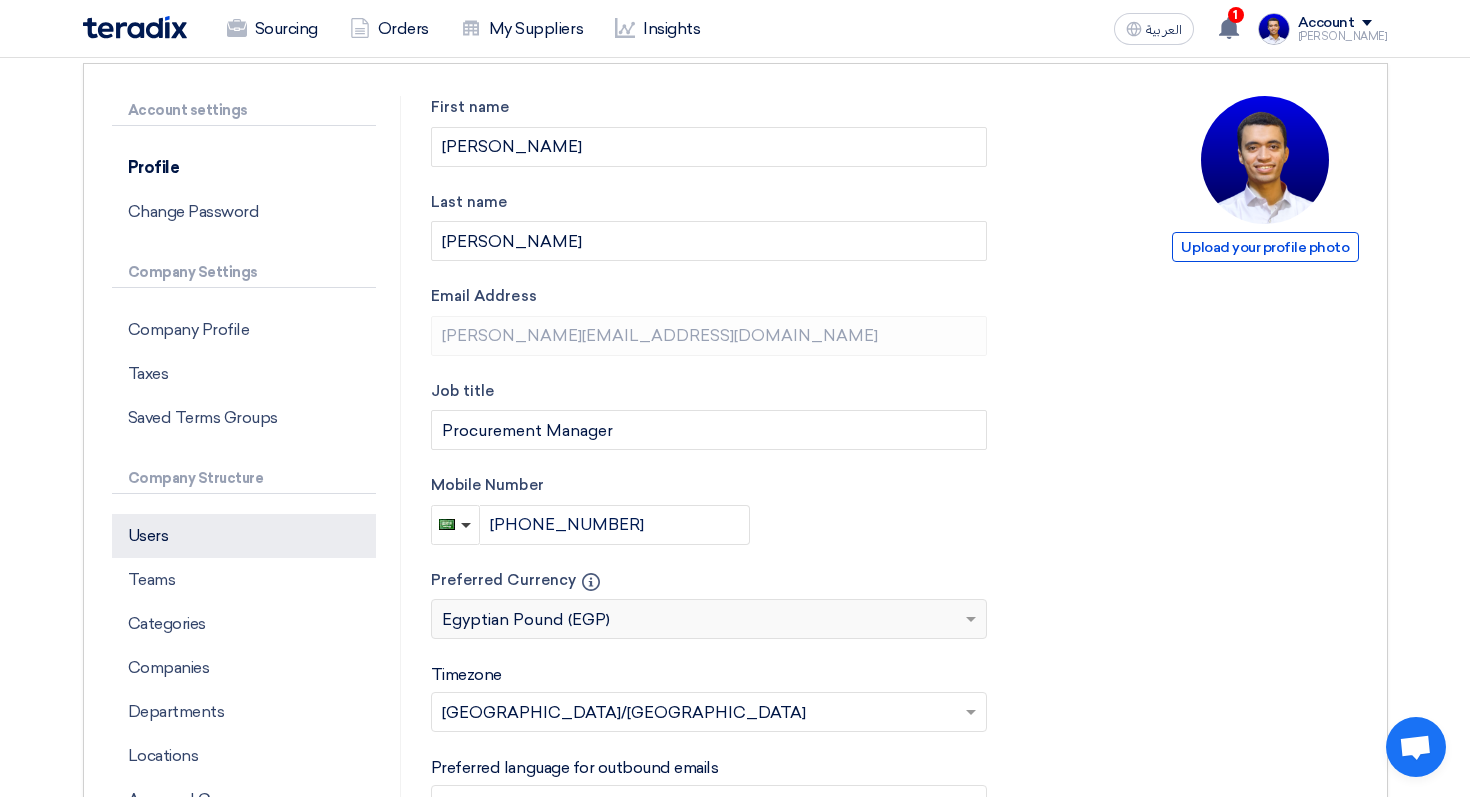 scroll, scrollTop: 305, scrollLeft: 0, axis: vertical 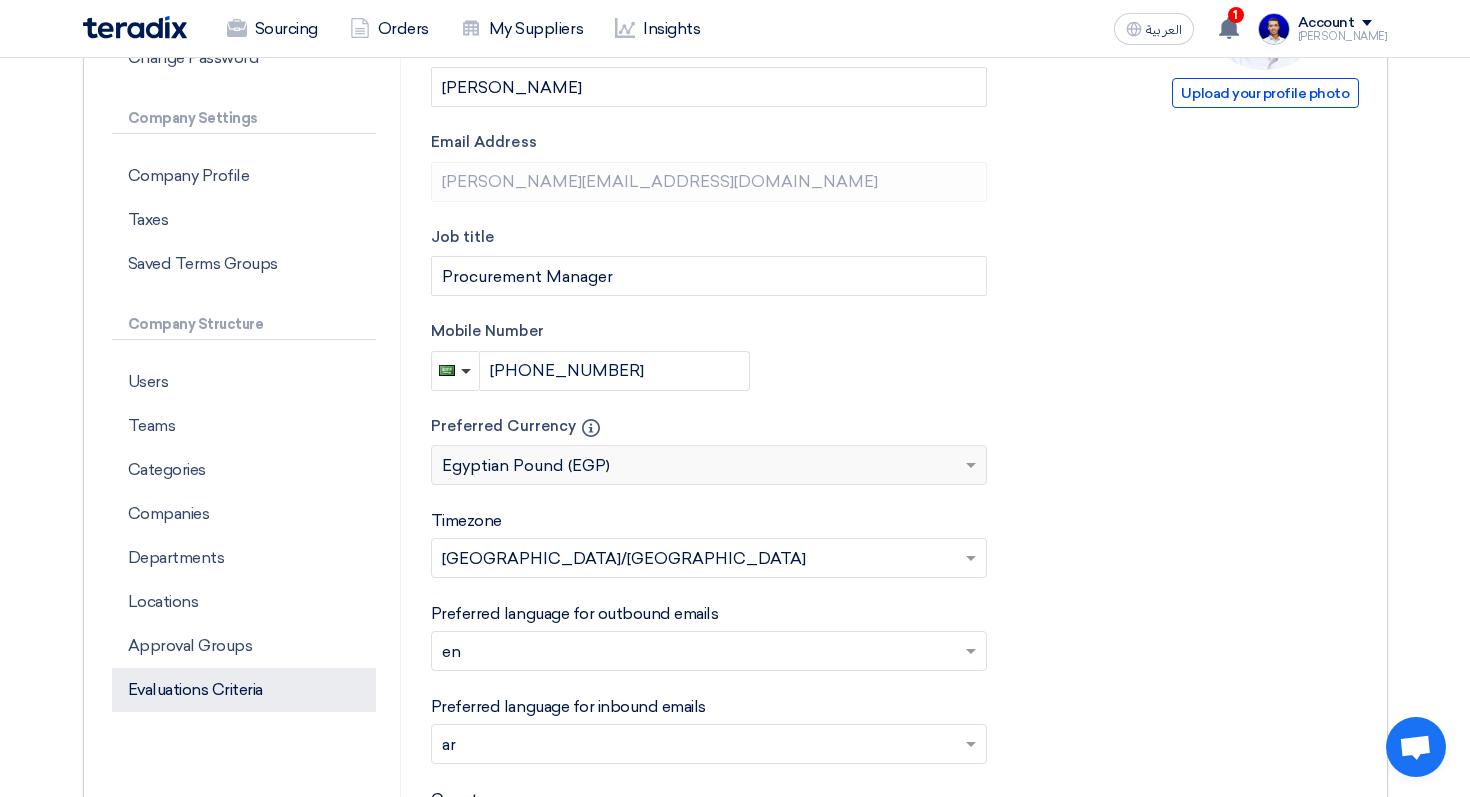 click on "Evaluations Criteria" 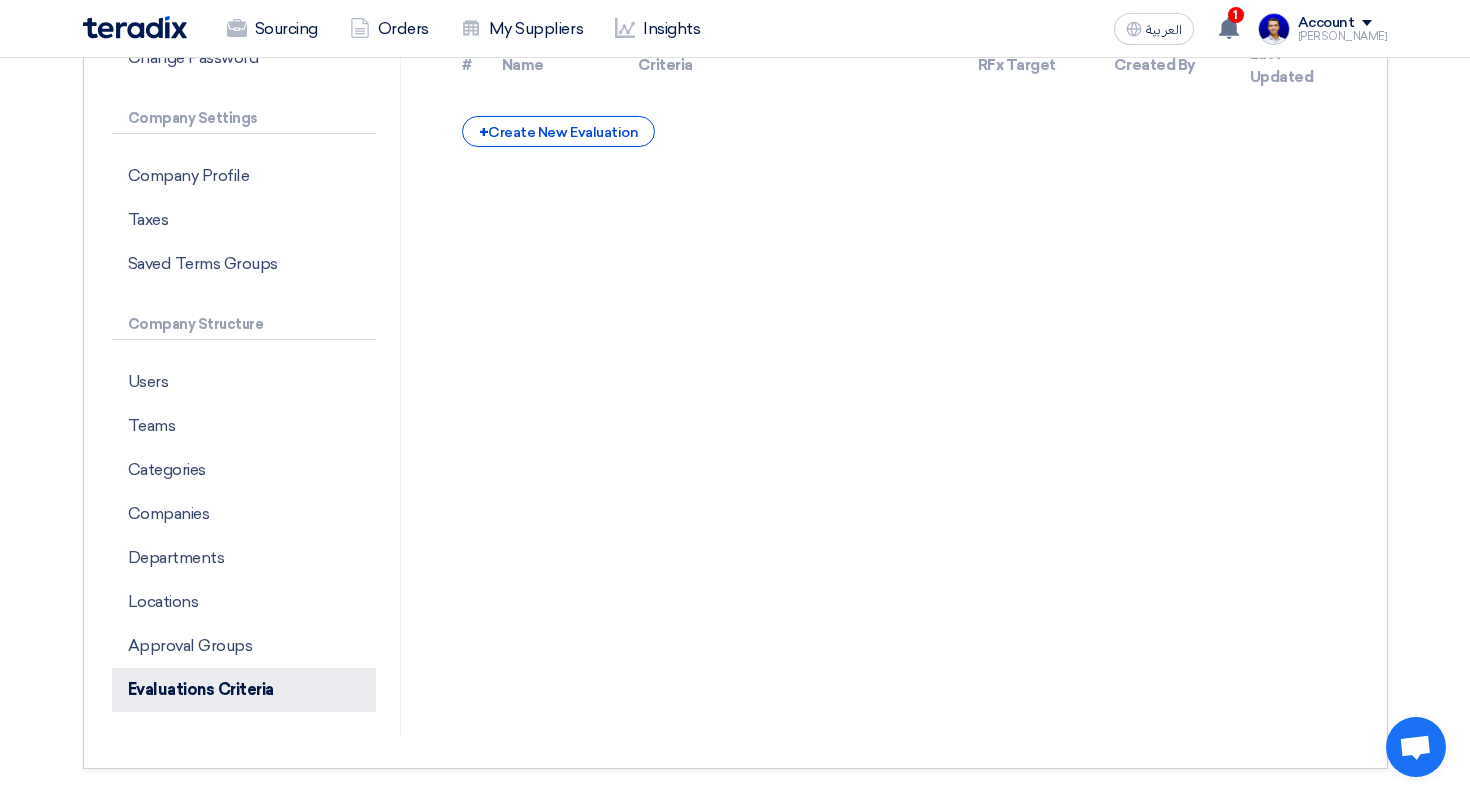 scroll, scrollTop: 0, scrollLeft: 0, axis: both 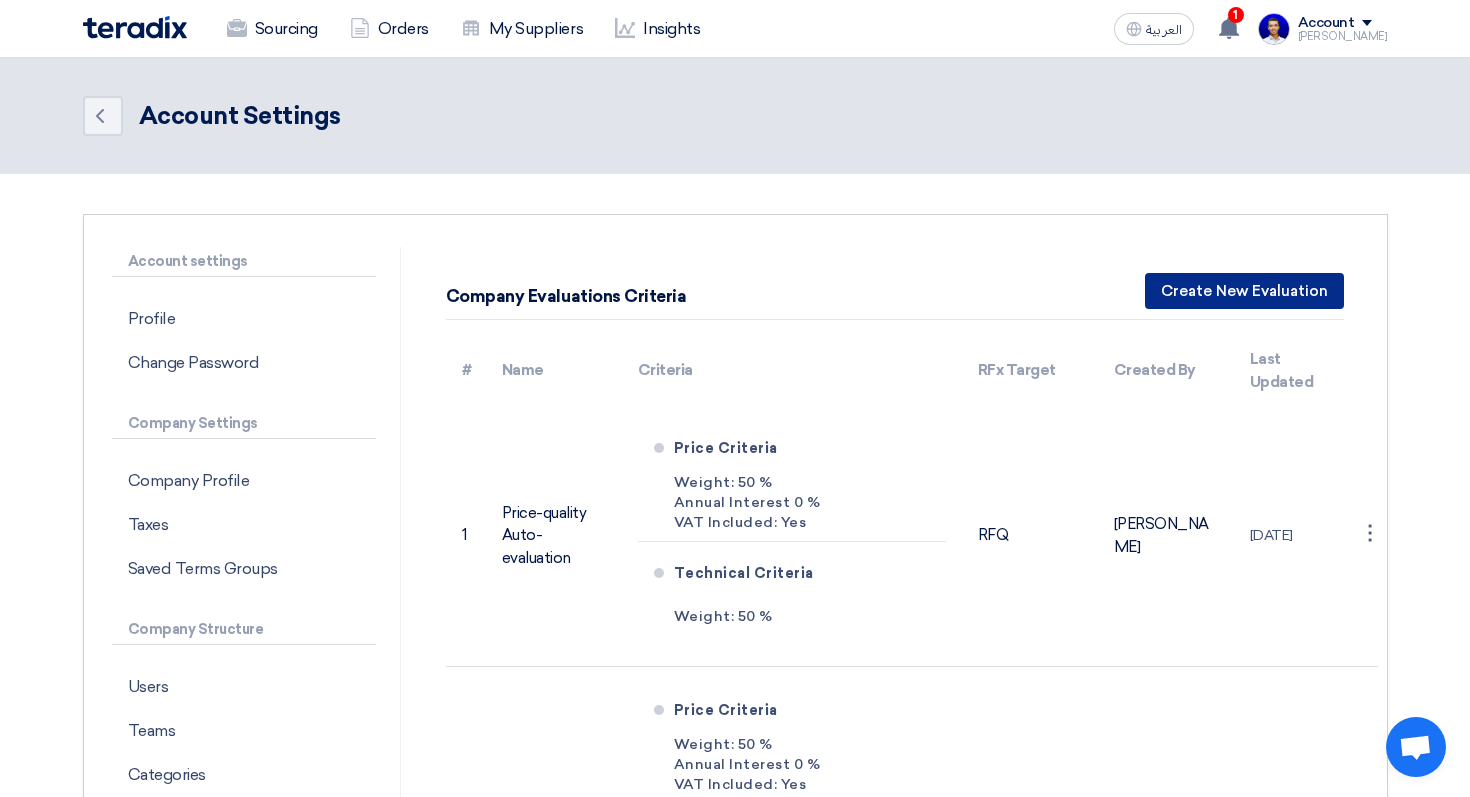 click on "Create New Evaluation" 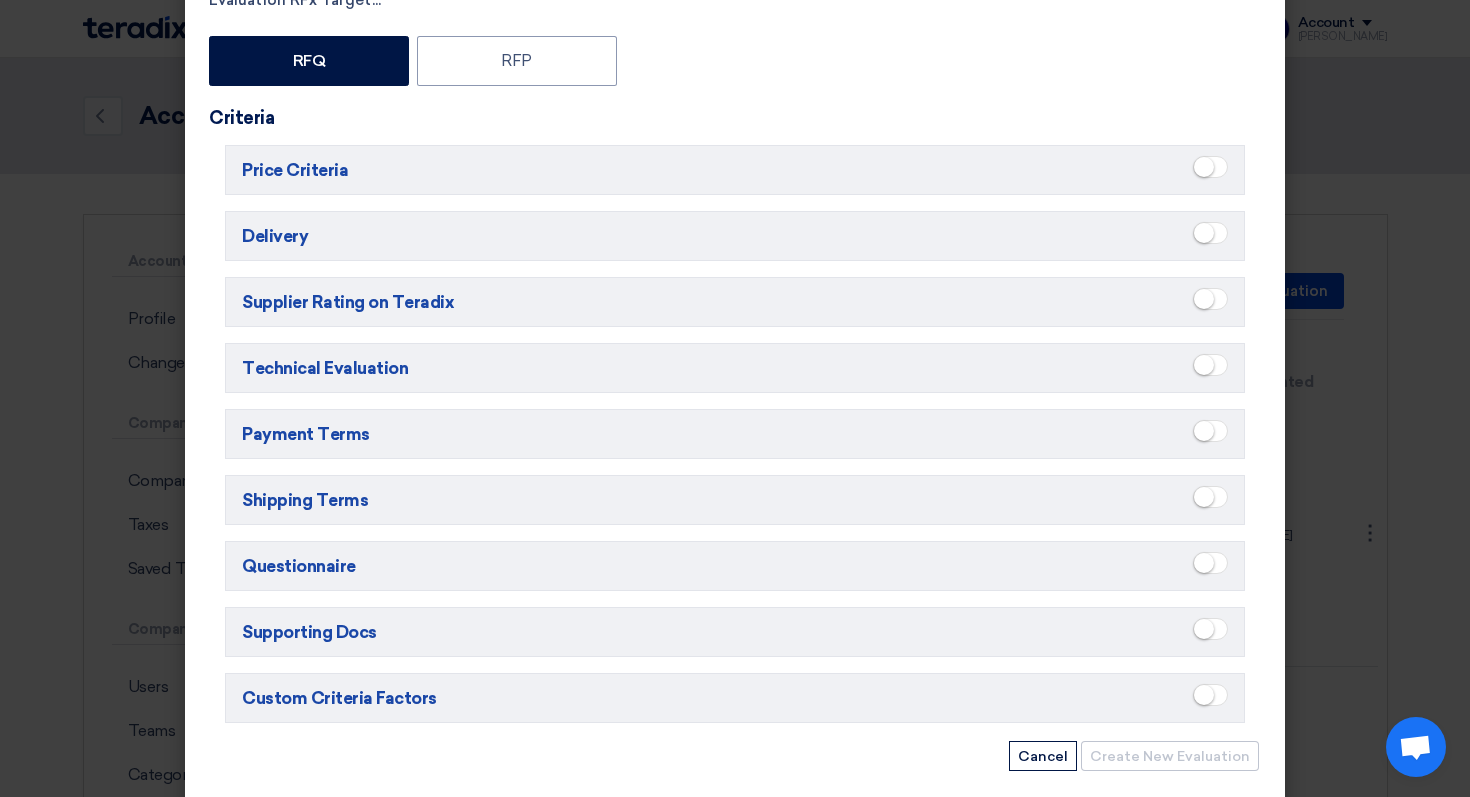 scroll, scrollTop: 232, scrollLeft: 0, axis: vertical 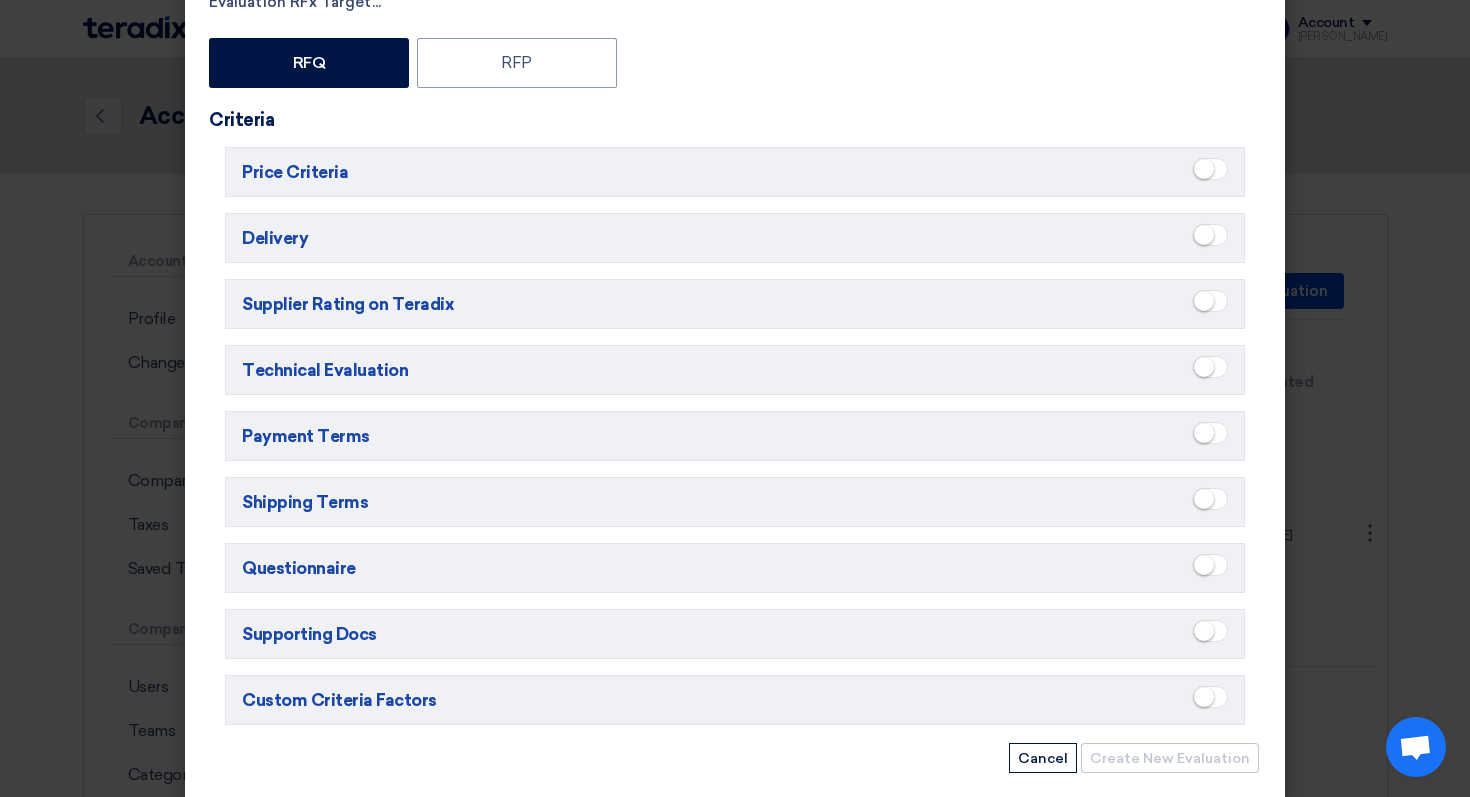 click at bounding box center (1210, 301) 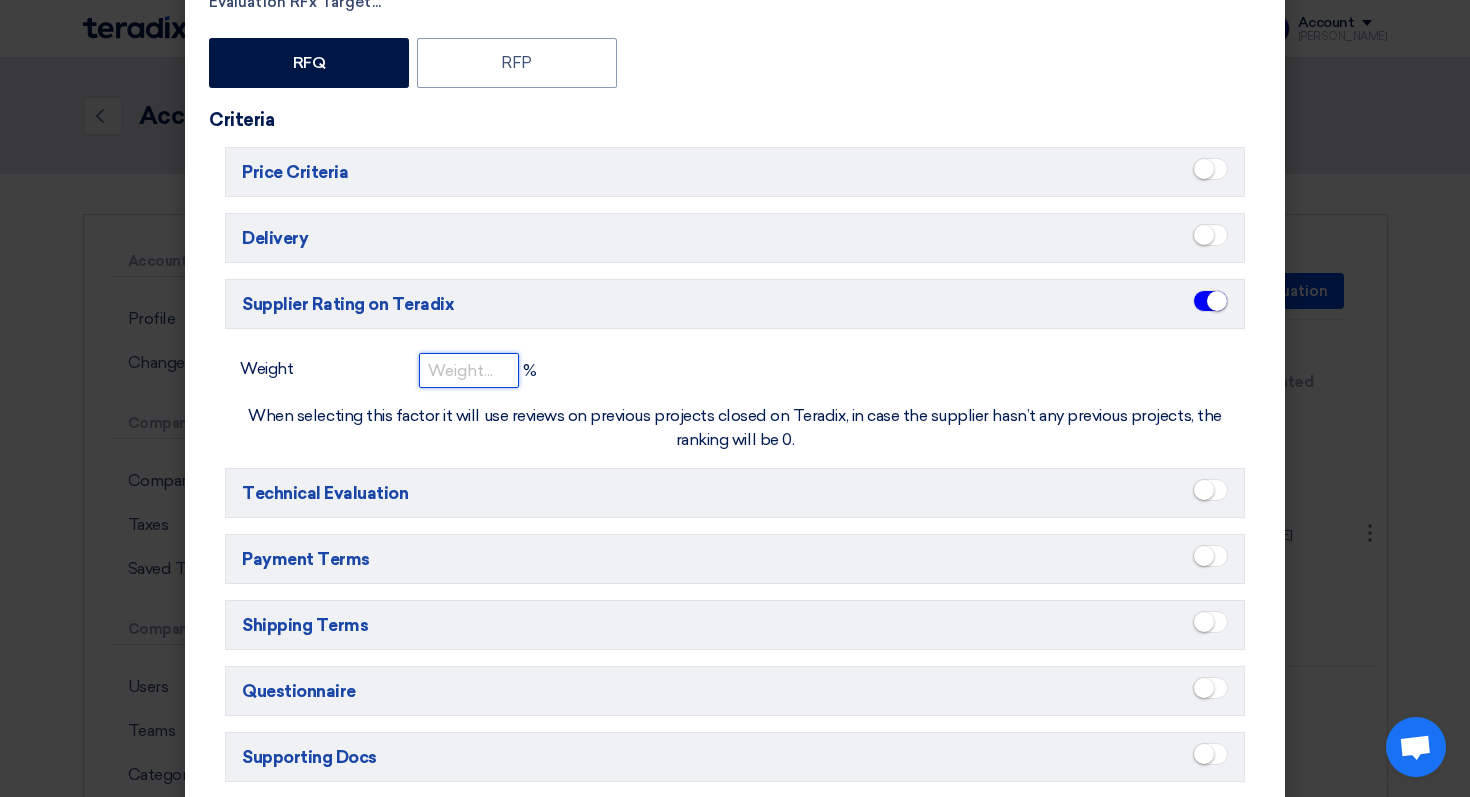 click at bounding box center [469, 370] 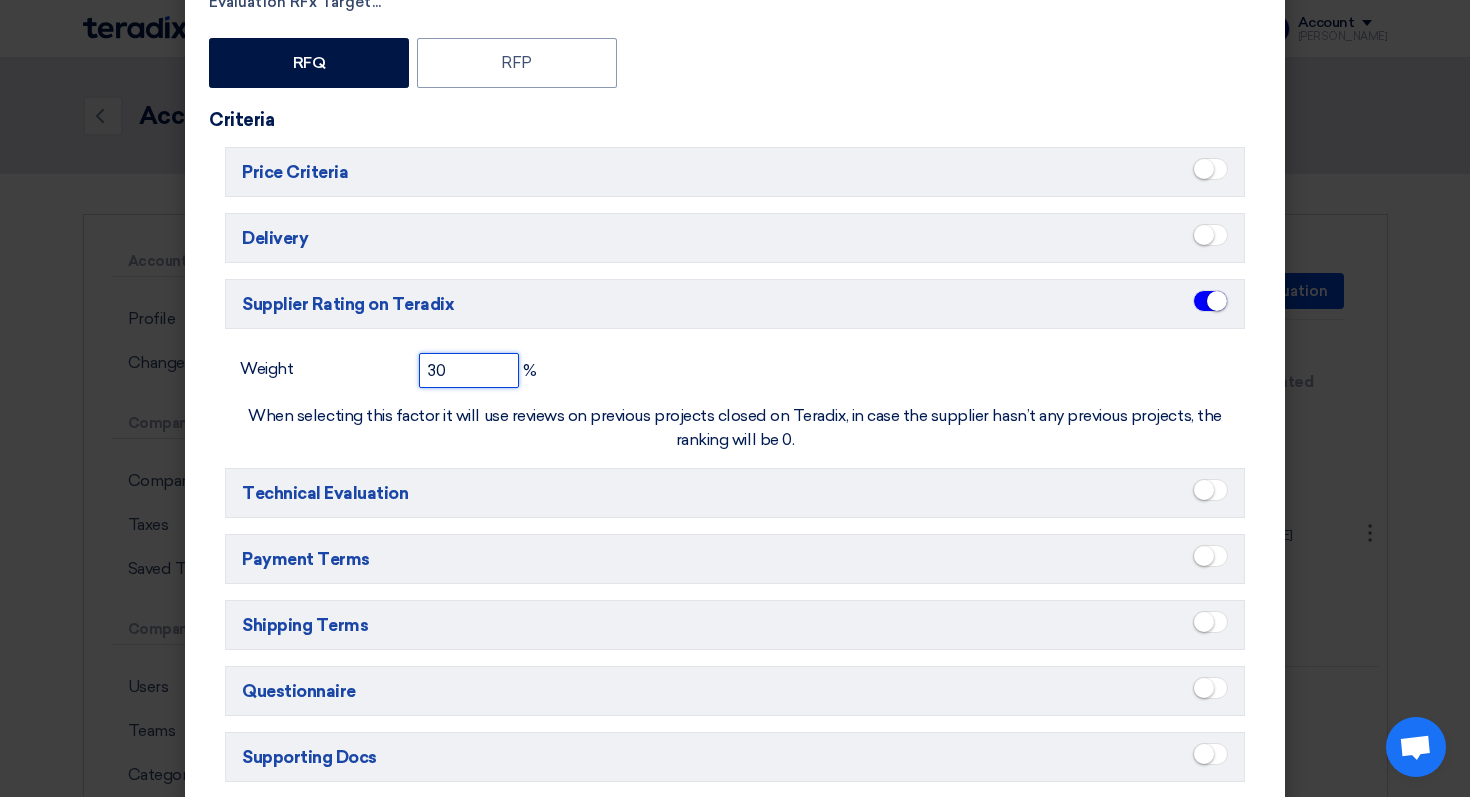 type on "30" 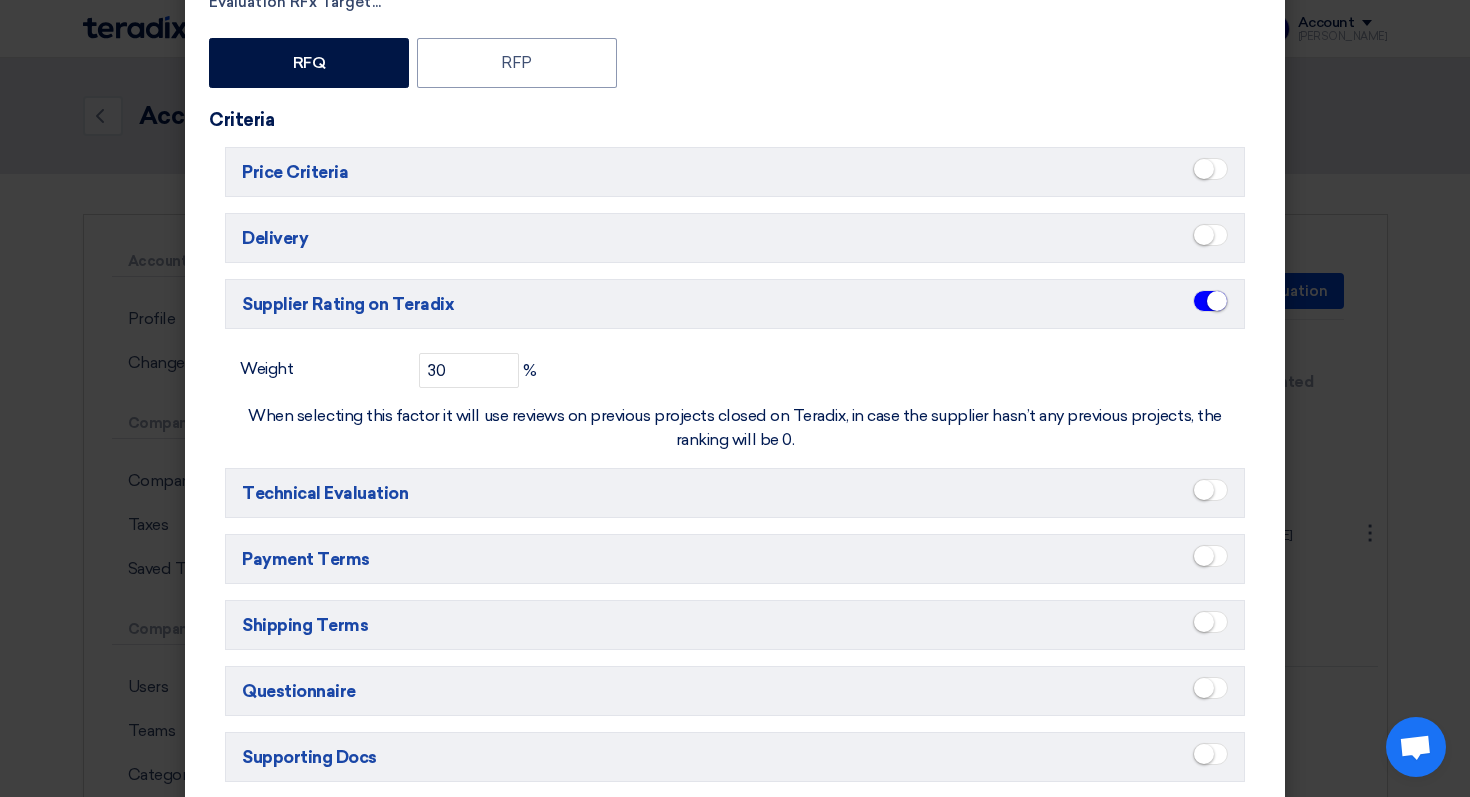 click at bounding box center (1415, 749) 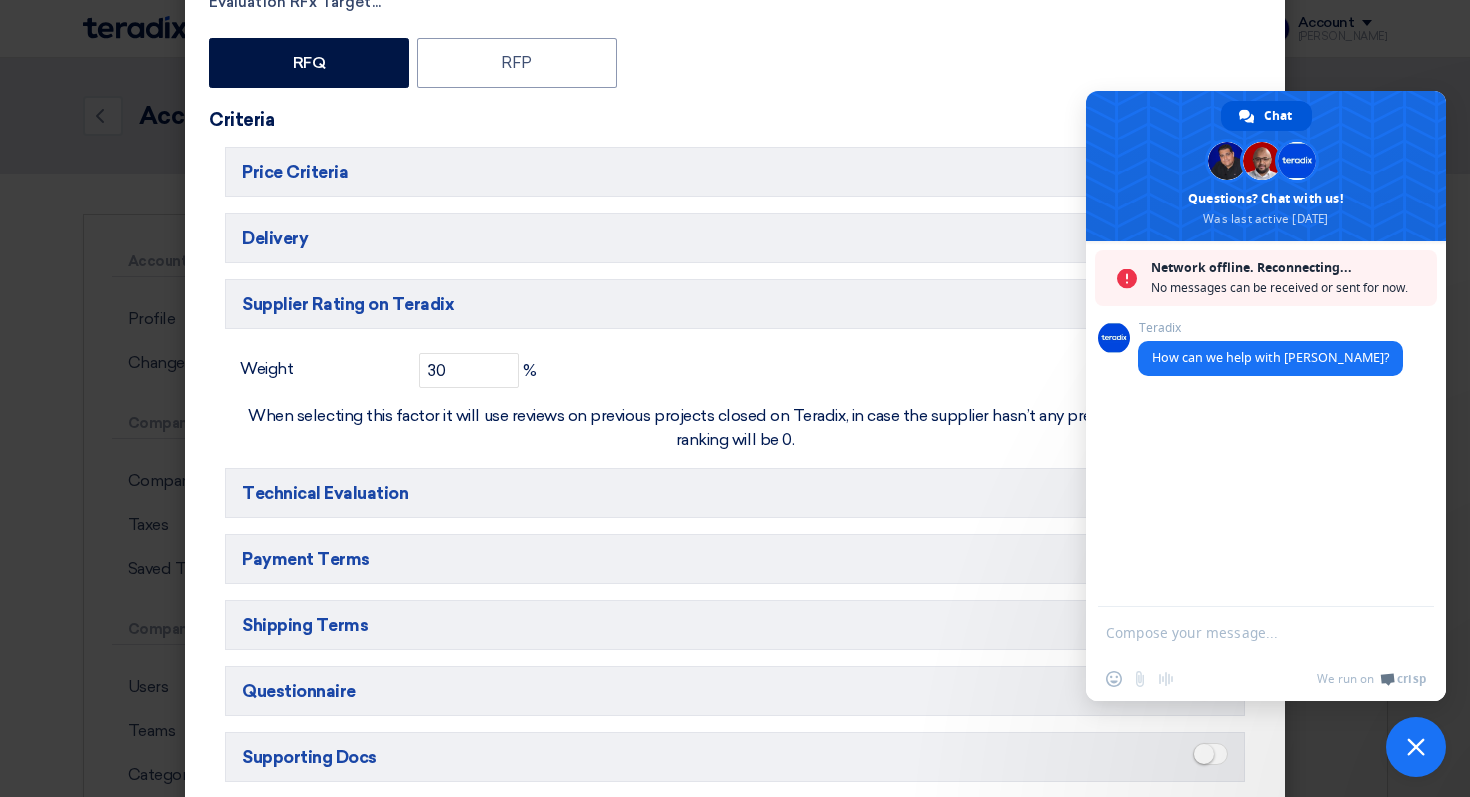 click at bounding box center [1416, 747] 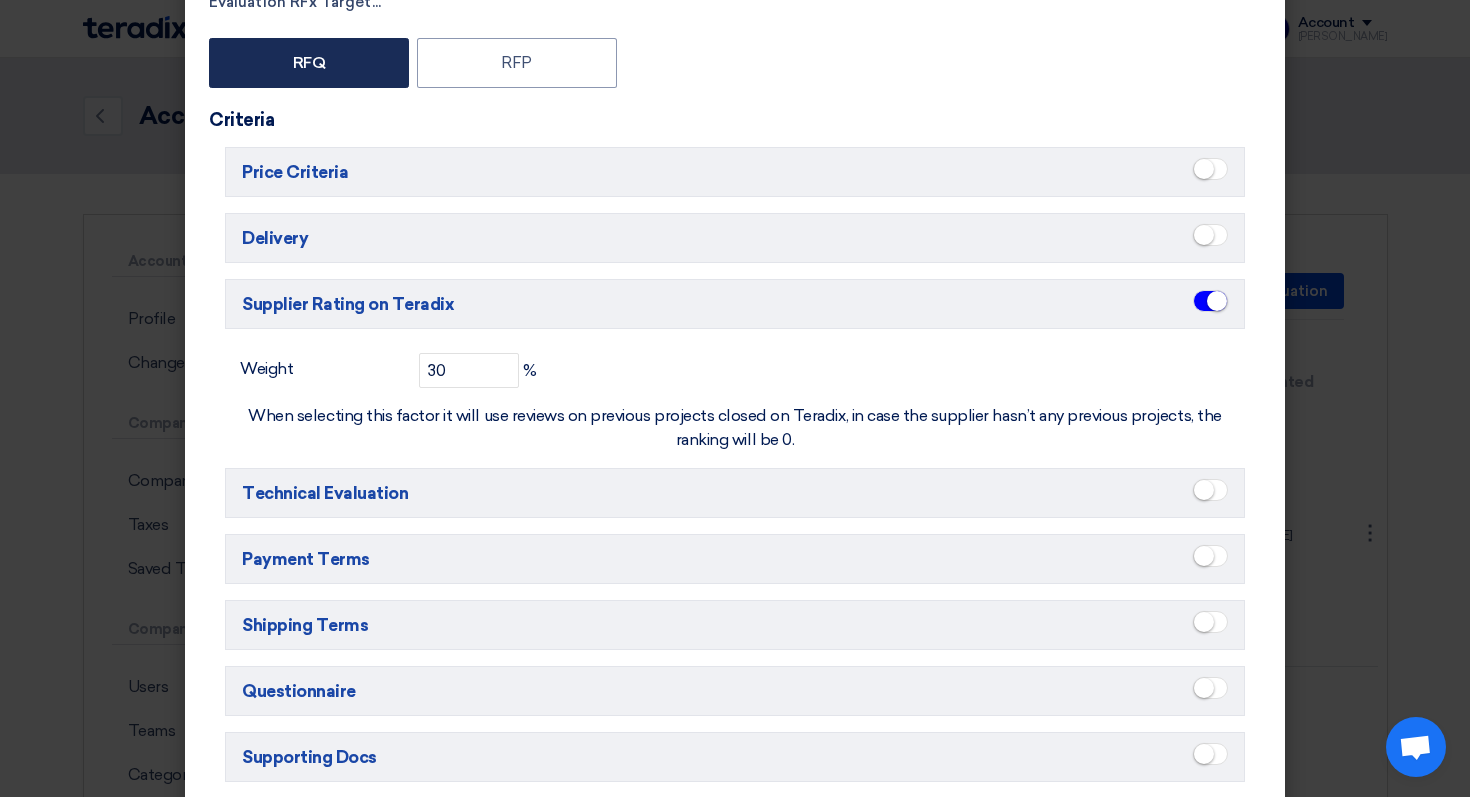 scroll, scrollTop: 0, scrollLeft: 0, axis: both 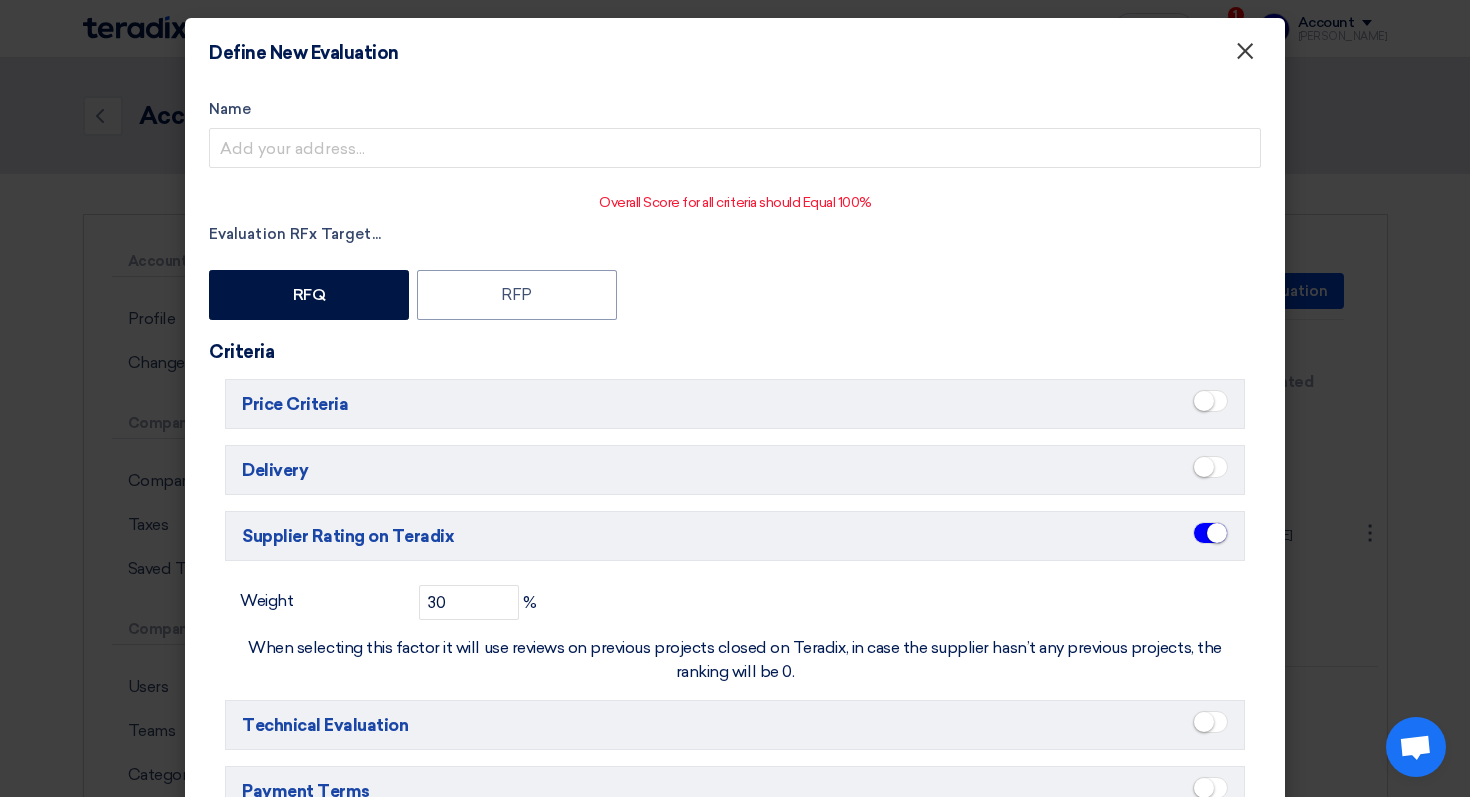click on "×" 